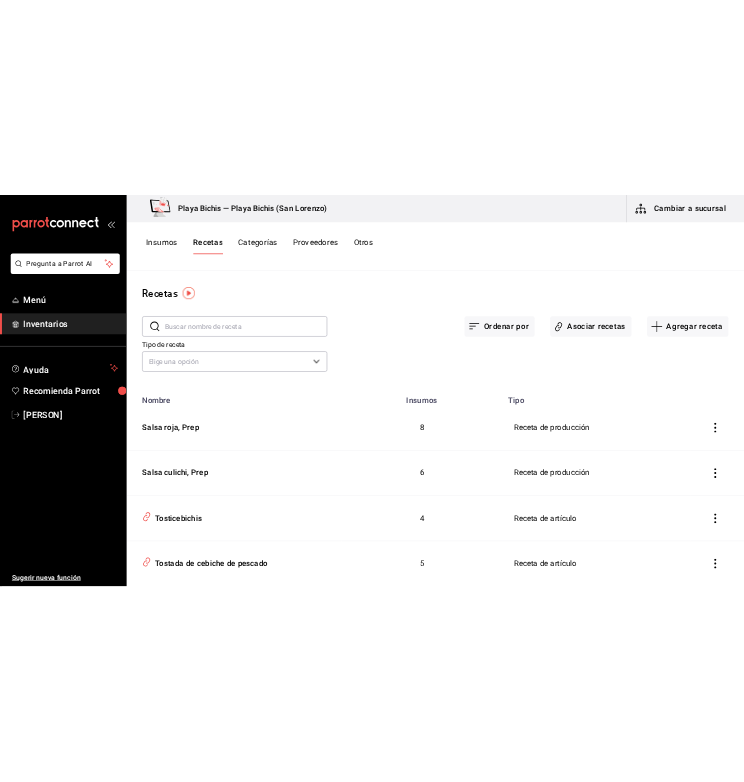 scroll, scrollTop: 0, scrollLeft: 0, axis: both 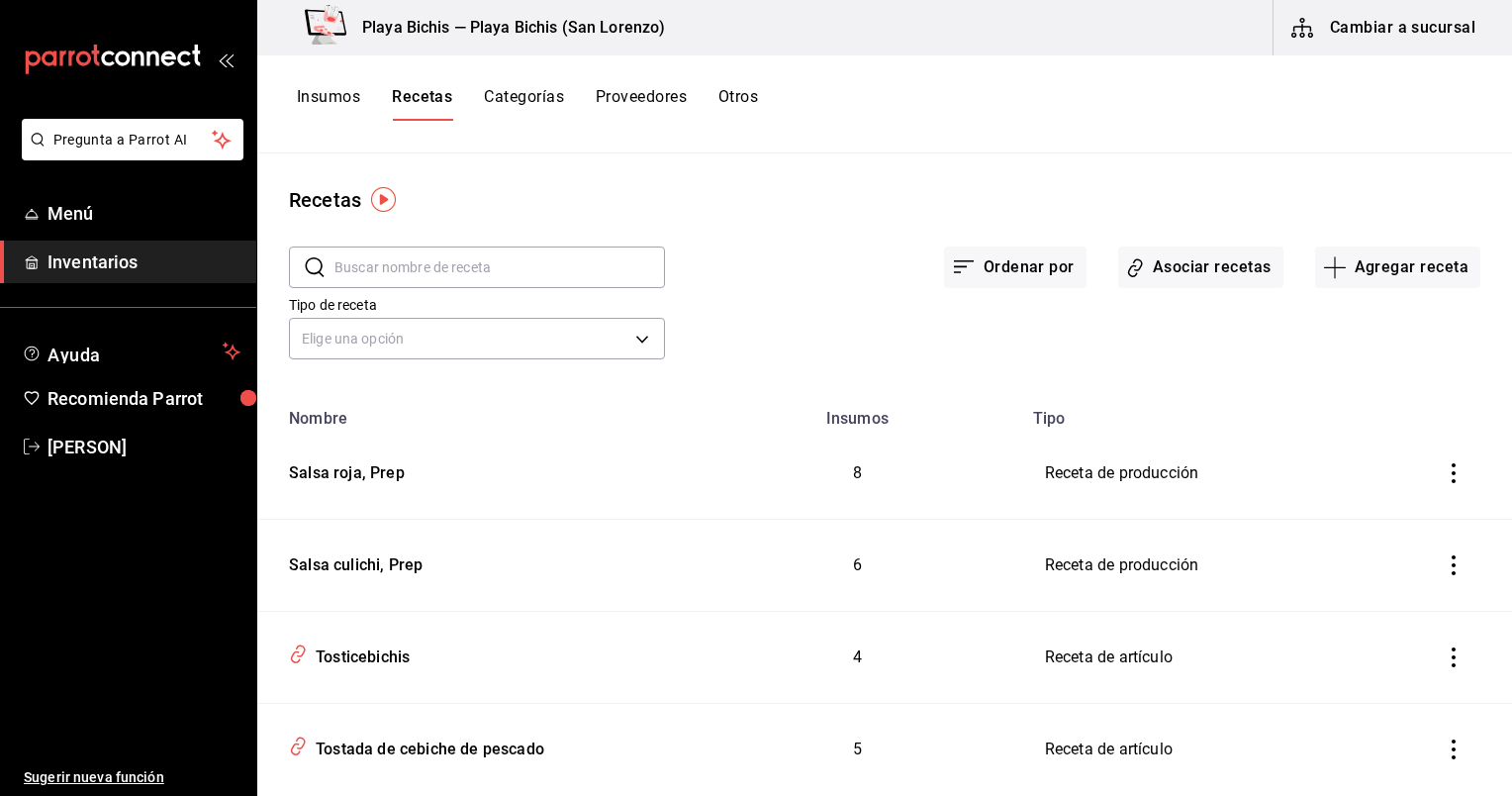 drag, startPoint x: 0, startPoint y: 0, endPoint x: 513, endPoint y: 273, distance: 581.1179 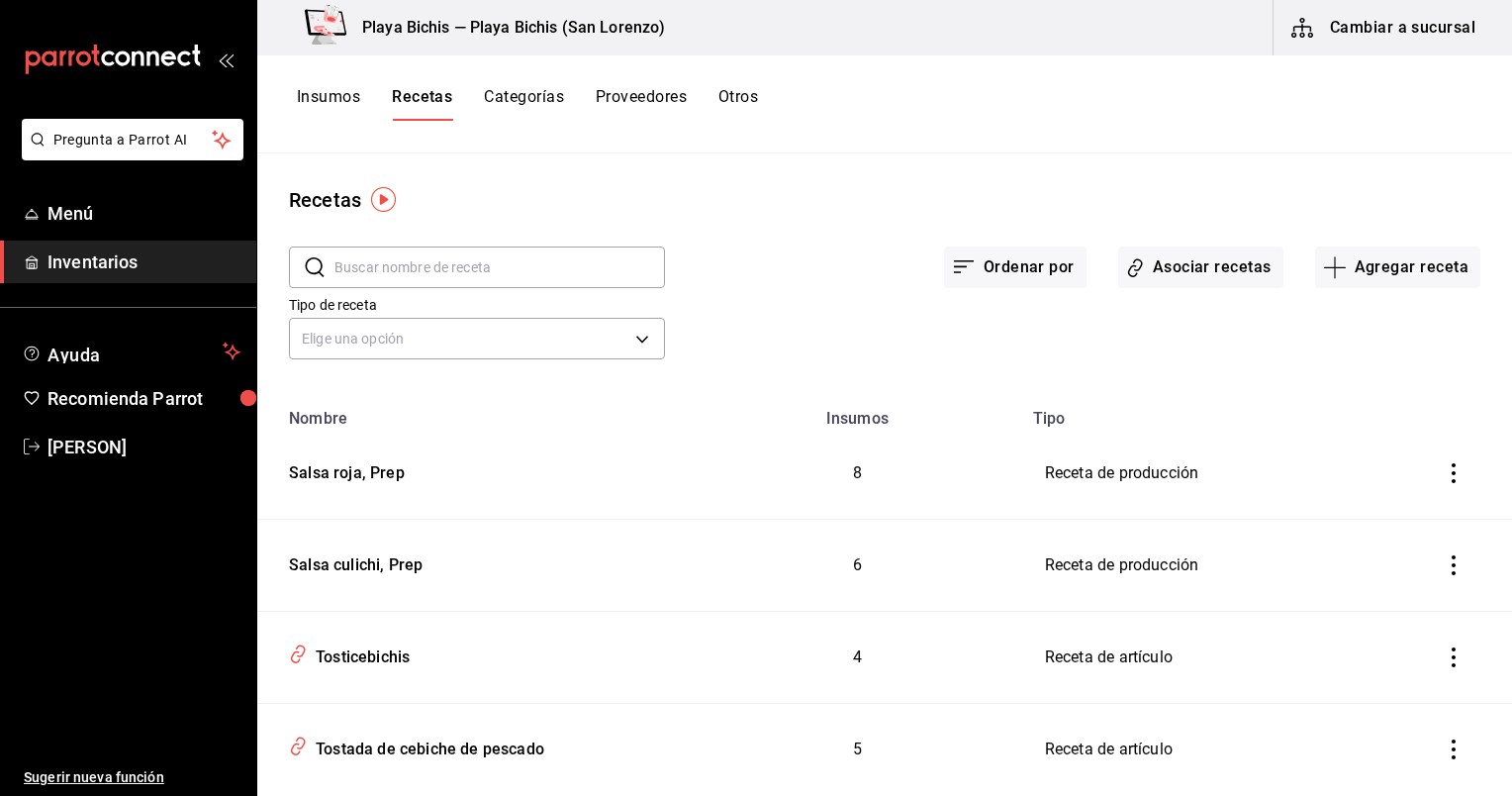 click at bounding box center (500, 267) 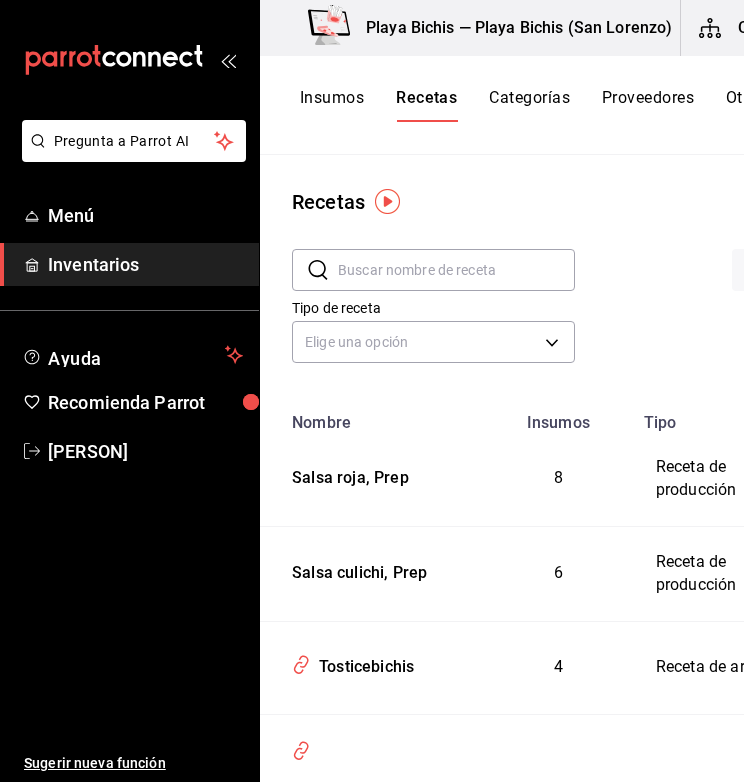 click at bounding box center (456, 270) 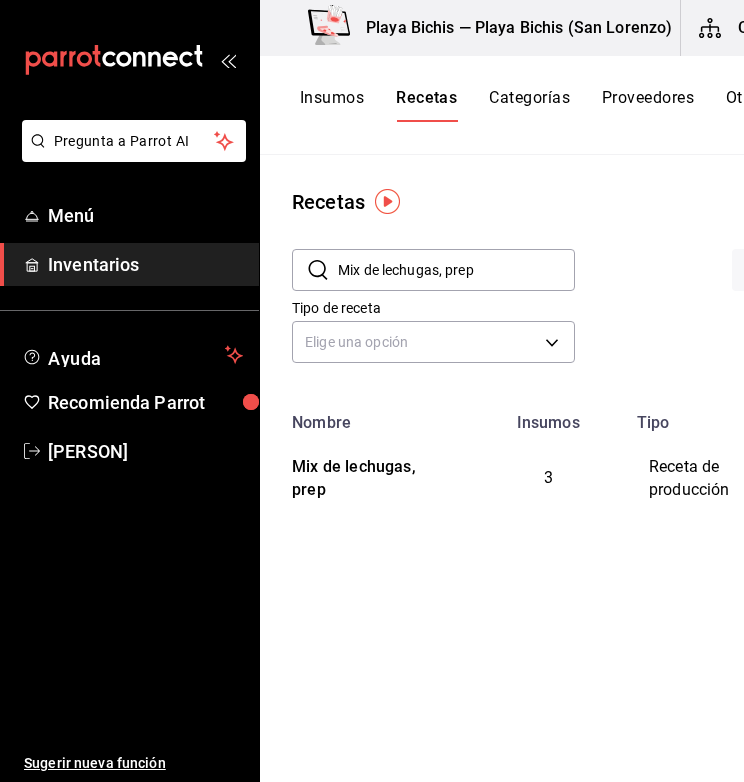 drag, startPoint x: 526, startPoint y: 279, endPoint x: 315, endPoint y: 270, distance: 211.19185 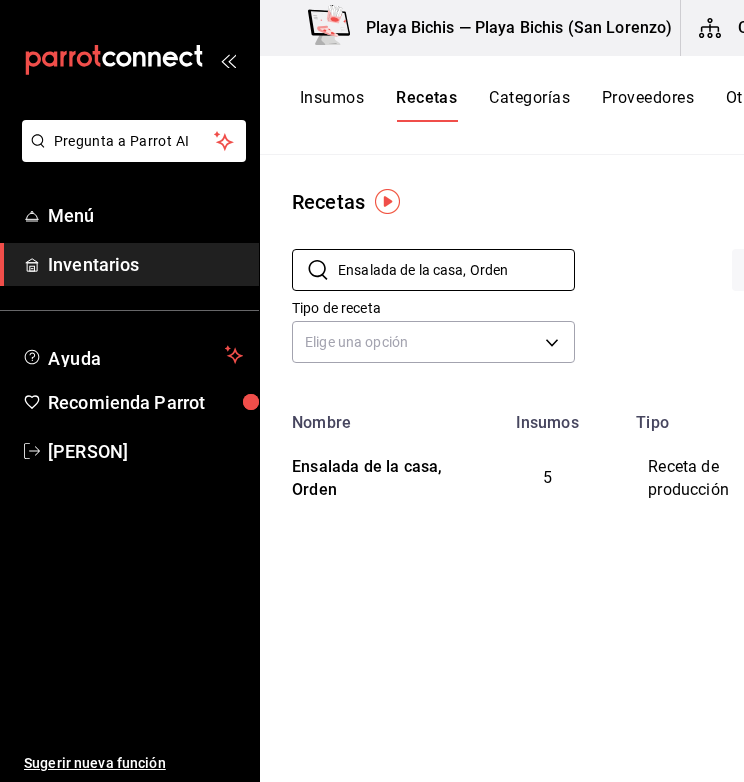 drag, startPoint x: 525, startPoint y: 270, endPoint x: 253, endPoint y: 272, distance: 272.00735 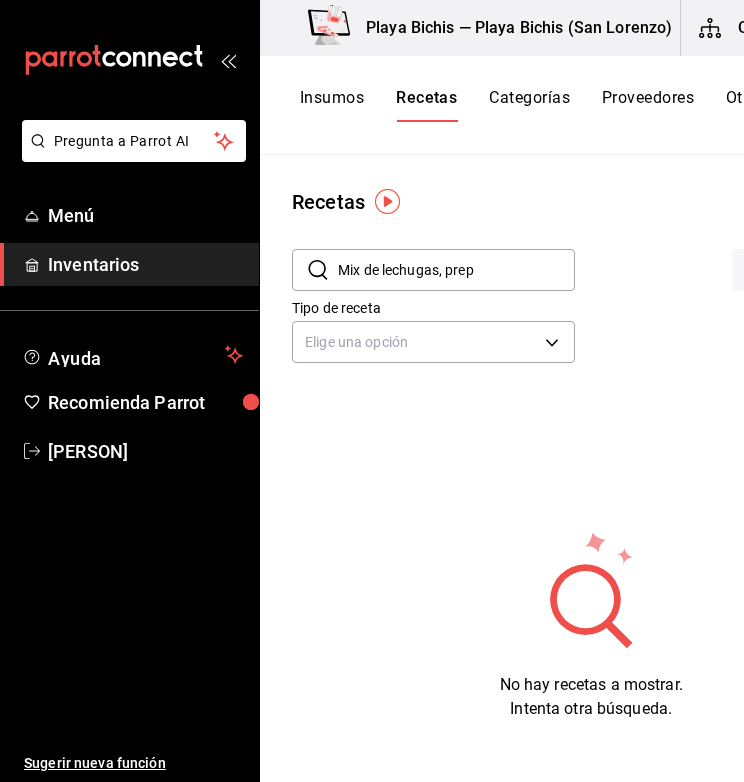 click on "Mix de lechugas, prep" at bounding box center (456, 270) 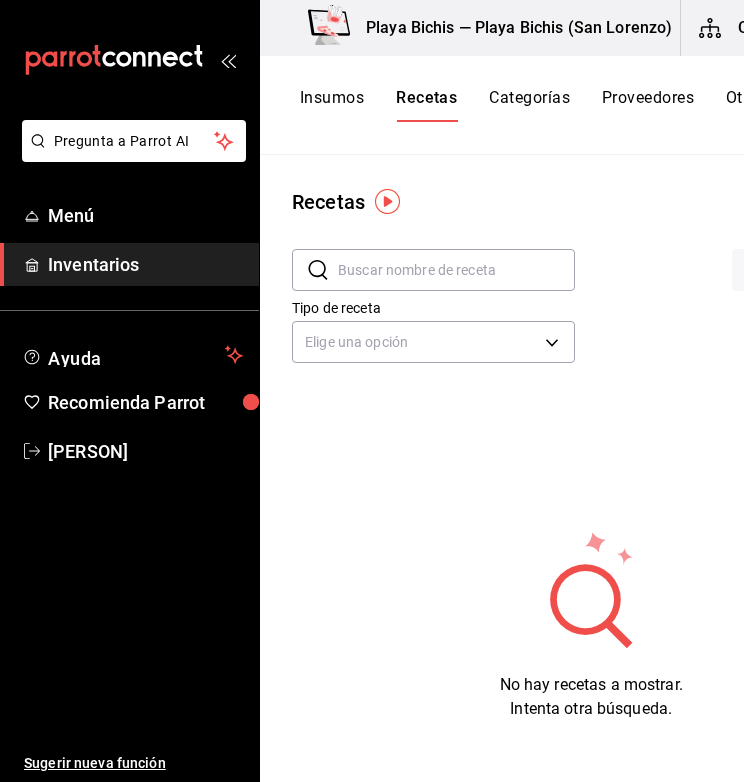 click at bounding box center [456, 270] 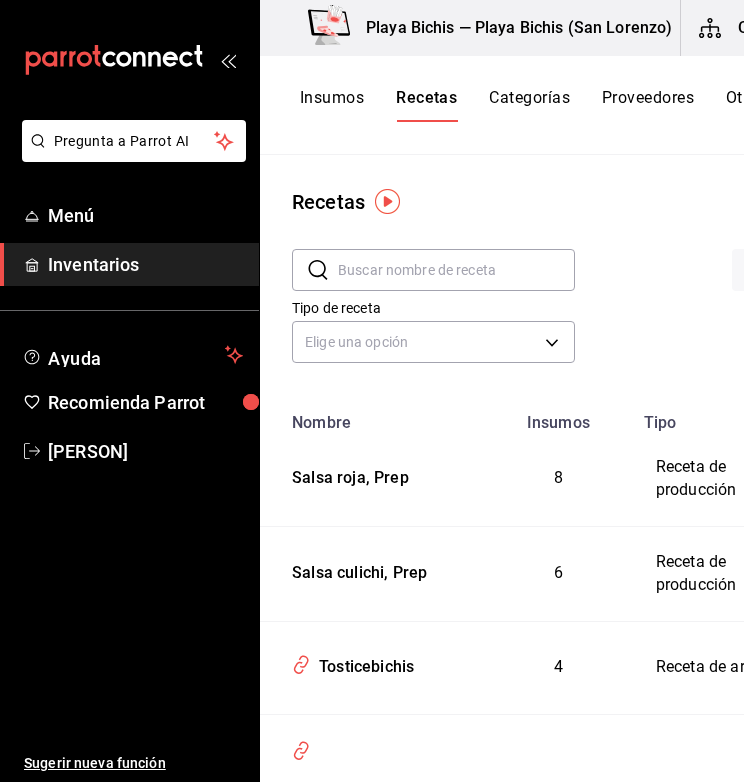 paste on "Mix de lechugas, prep" 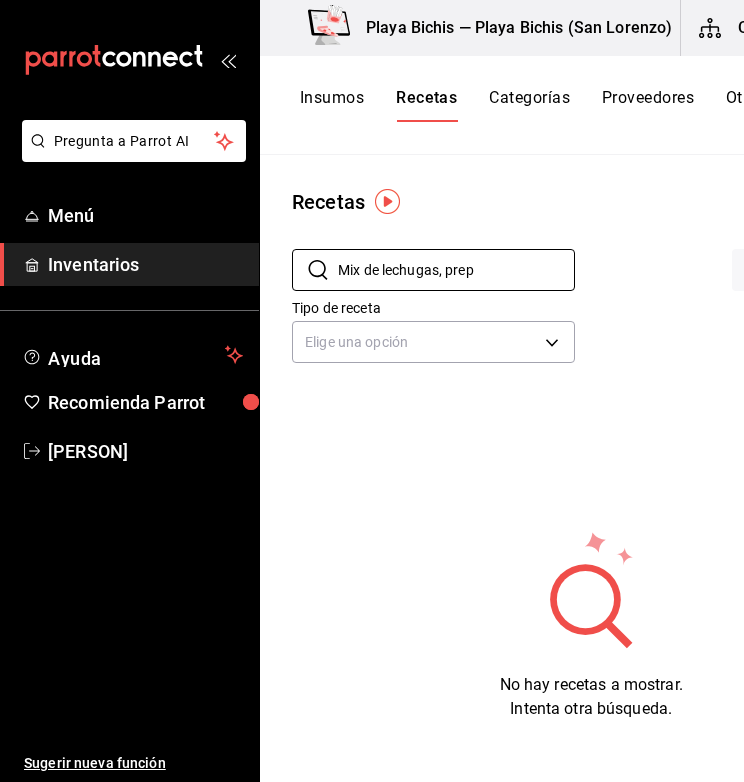 drag, startPoint x: 513, startPoint y: 263, endPoint x: 206, endPoint y: 242, distance: 307.7174 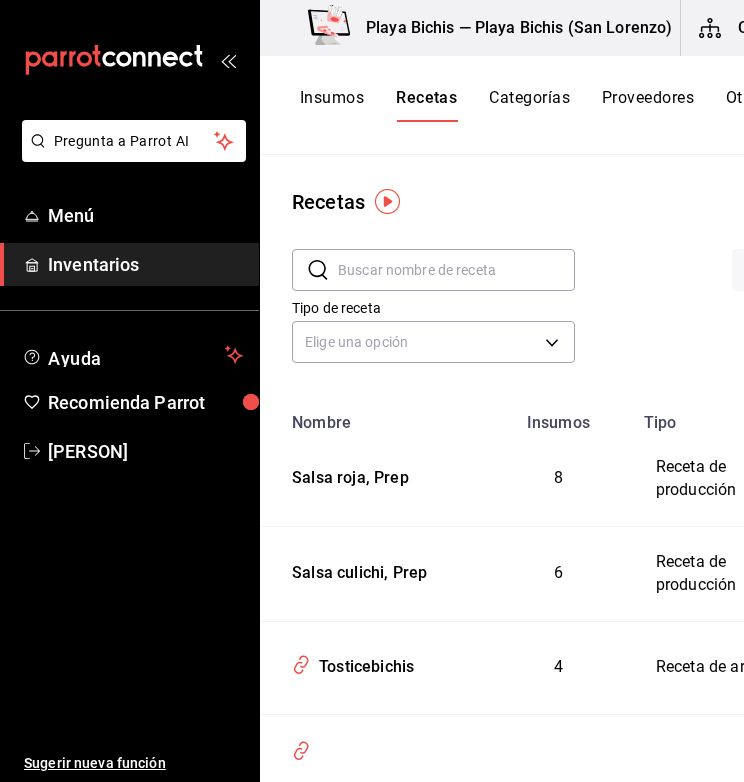 click at bounding box center [456, 270] 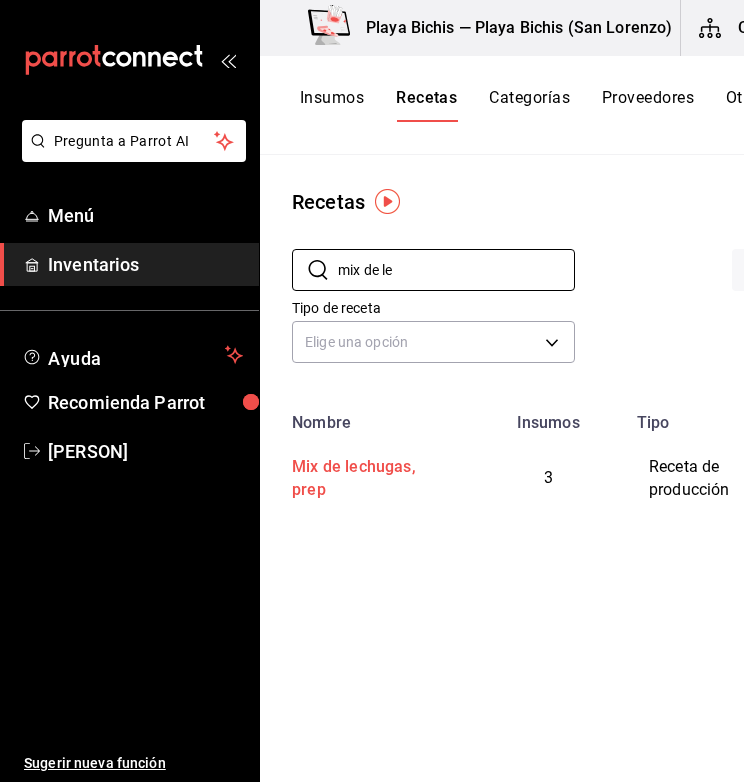 type on "mix de le" 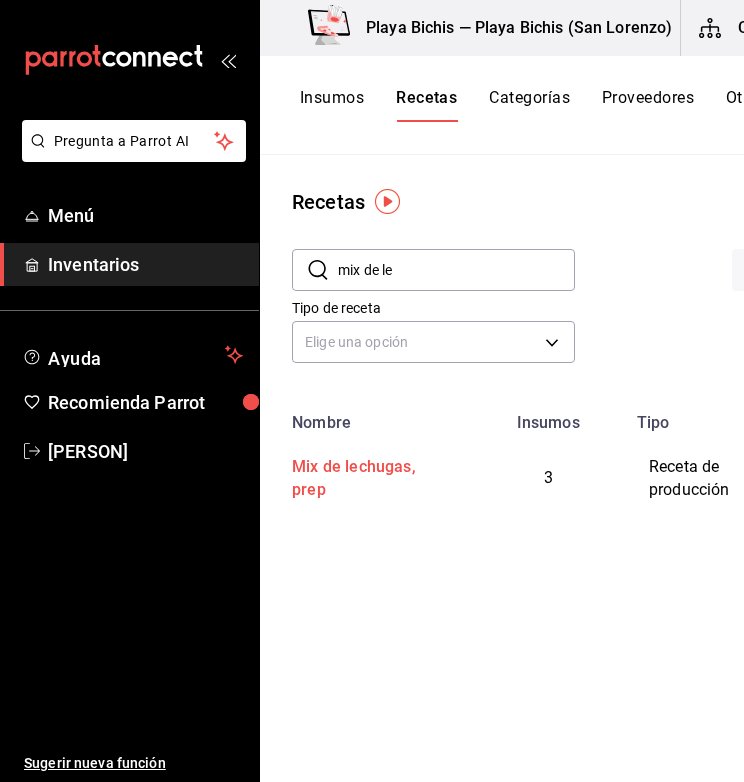 click on "Mix de lechugas, prep" at bounding box center [366, 475] 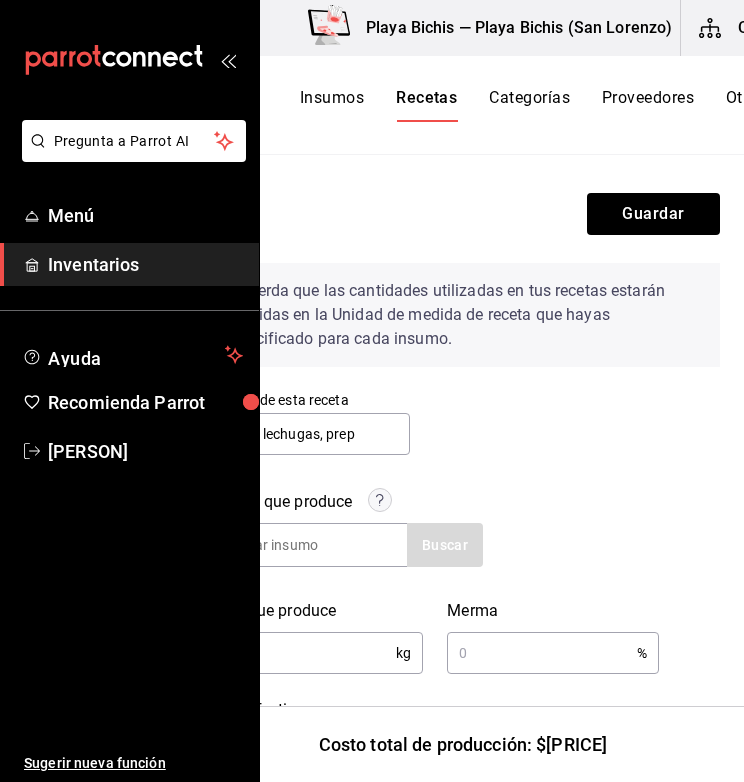 scroll, scrollTop: 0, scrollLeft: 0, axis: both 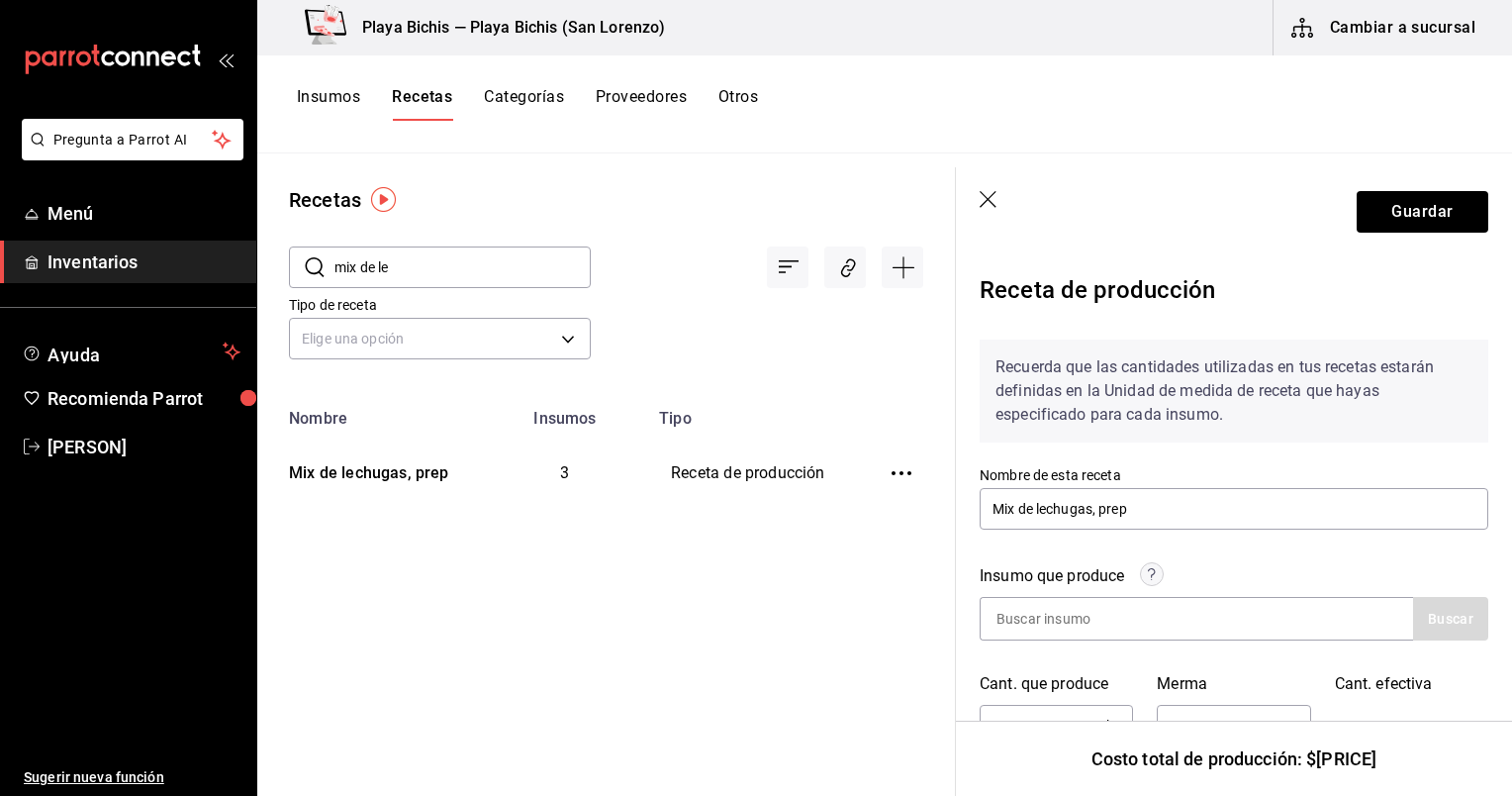 click 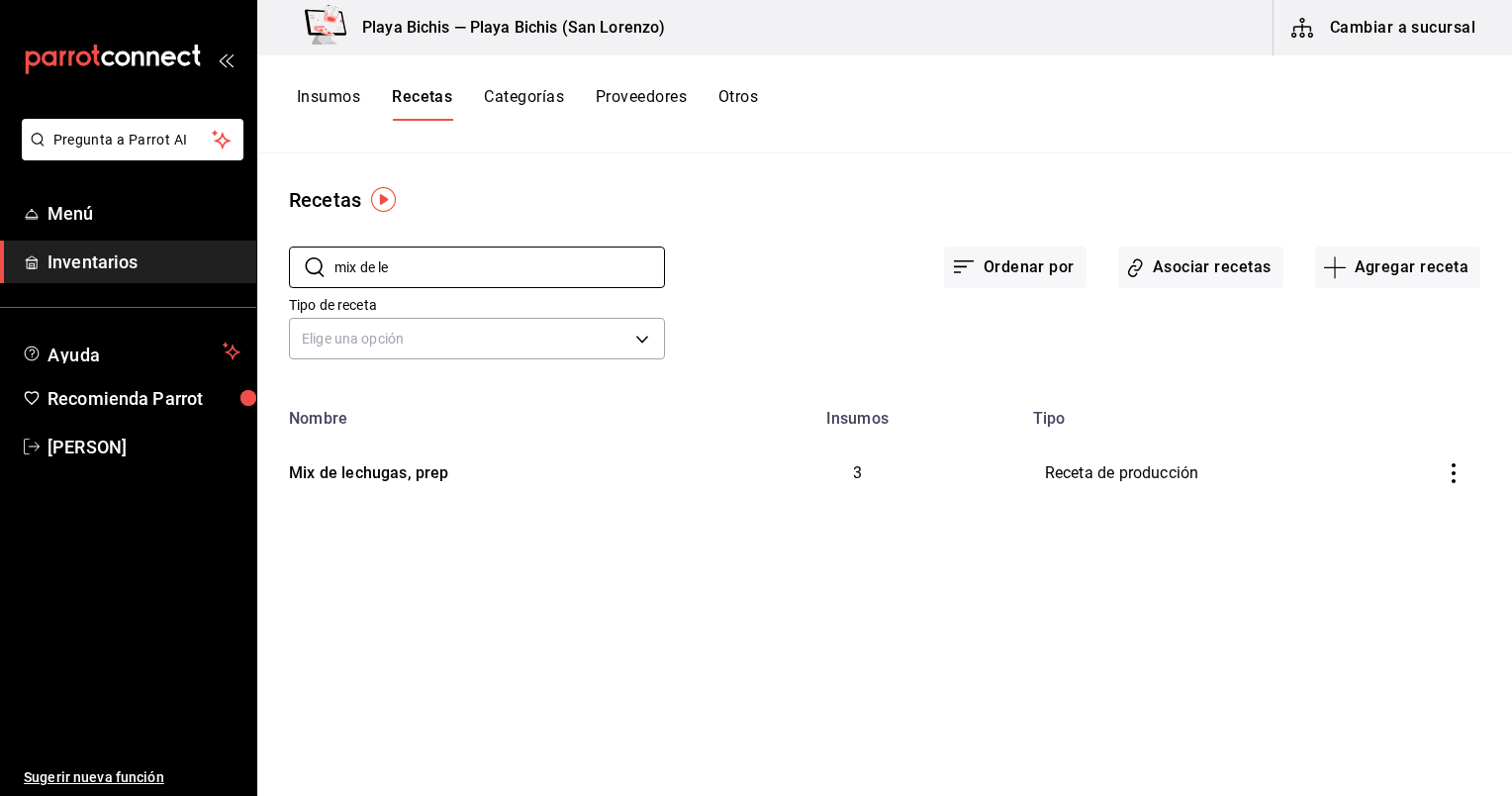 drag, startPoint x: 561, startPoint y: 267, endPoint x: 218, endPoint y: 270, distance: 343.01312 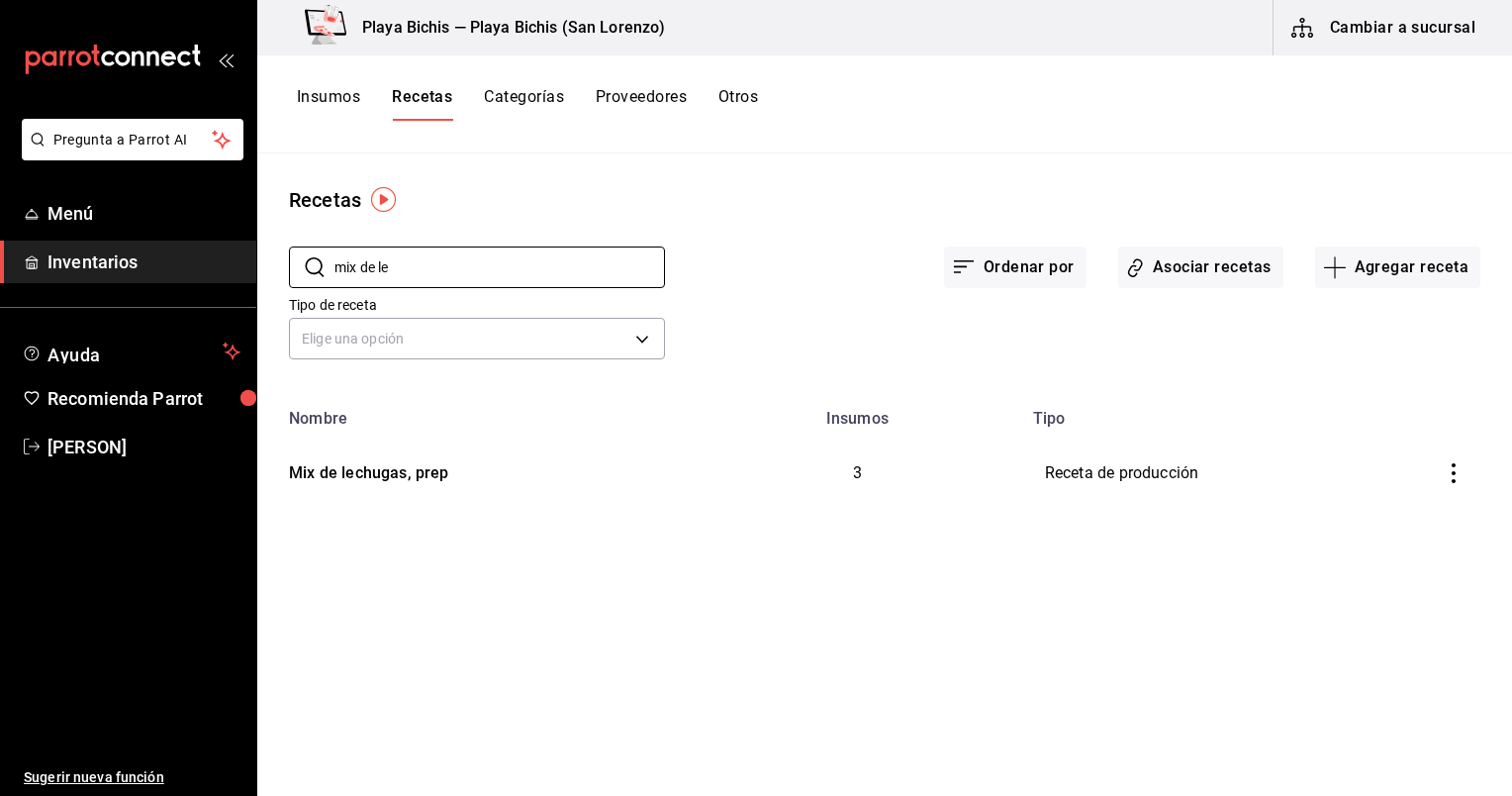 click on "Pregunta a Parrot AI Menú   Inventarios   Ayuda Recomienda Parrot   Gema Mata   Sugerir nueva función   Playa Bichis — Playa Bichis ([CITY]) Cambiar a sucursal Insumos Recetas Categorías Proveedores Otros Recetas ​ mix de le ​ Ordenar por Asociar recetas Agregar receta Tipo de receta Elige una opción default Nombre Insumos Tipo Mix de lechugas, prep 3 Receta de producción Guardar" at bounding box center [756, 391] 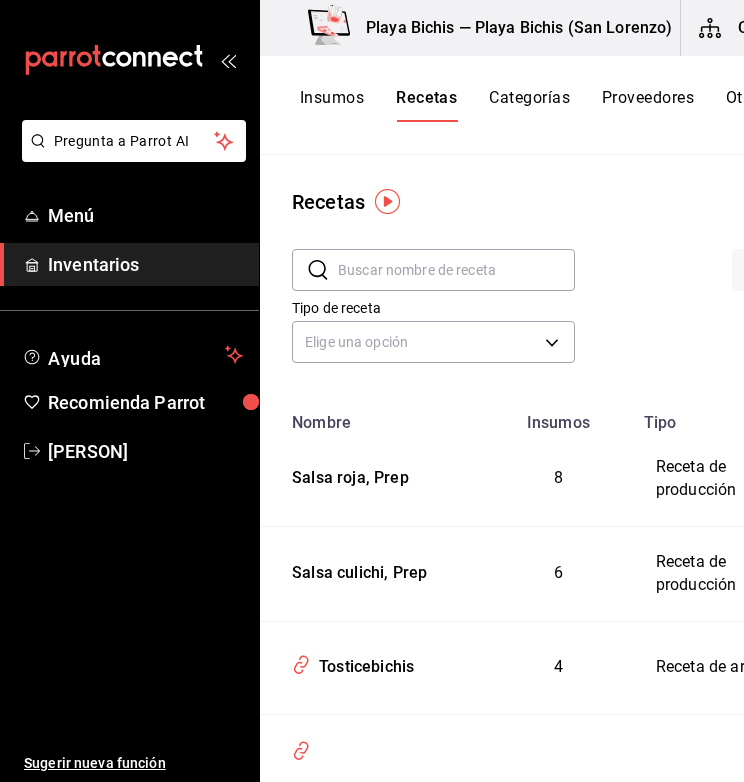 click at bounding box center (456, 270) 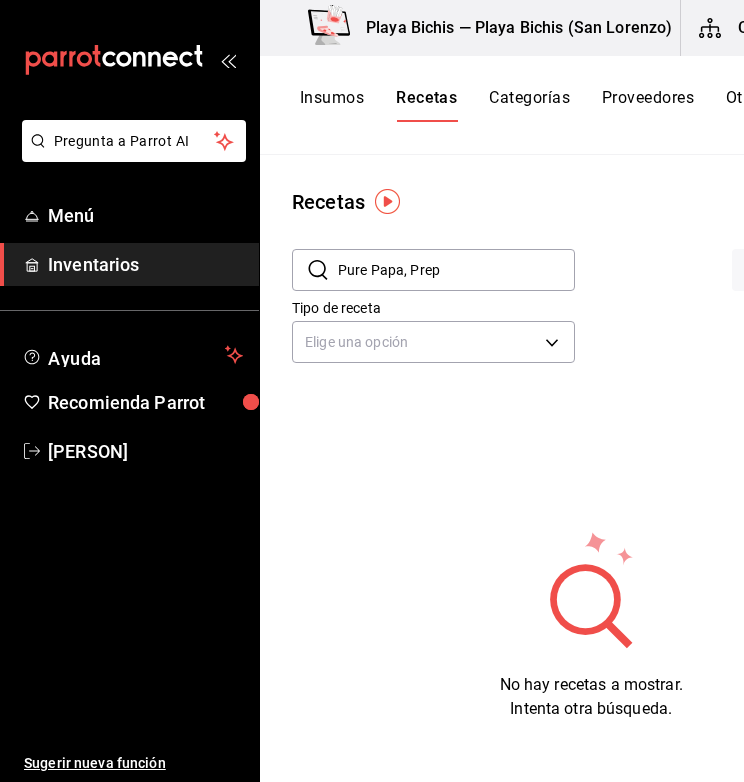 click on "Pure Papa, Prep" at bounding box center [456, 270] 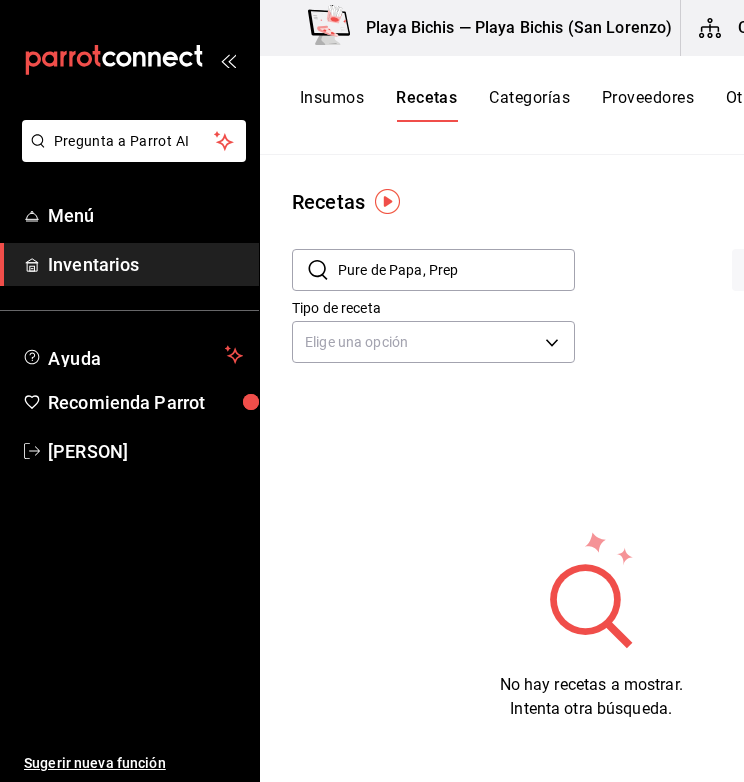 drag, startPoint x: 492, startPoint y: 268, endPoint x: 396, endPoint y: 275, distance: 96.25487 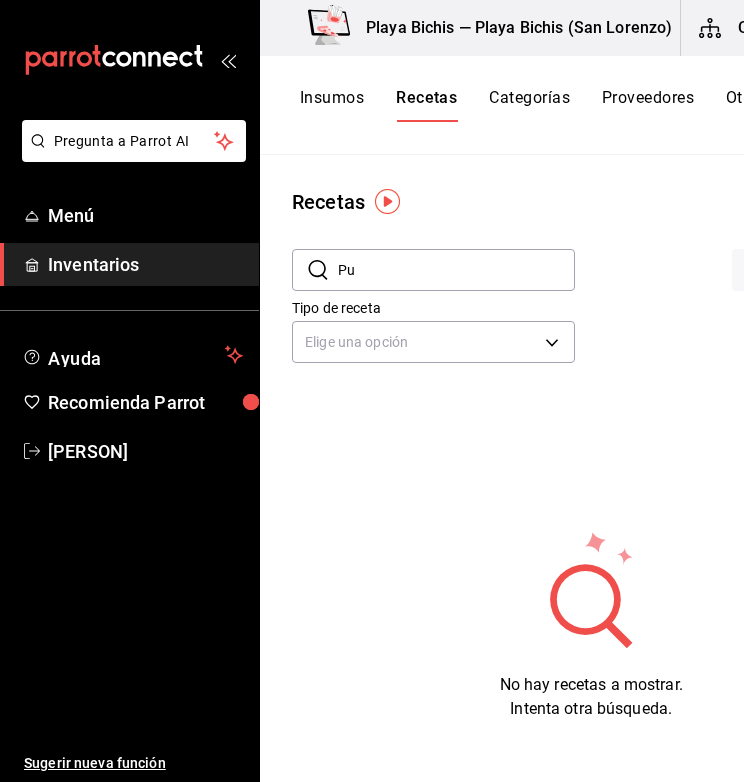 type on "P" 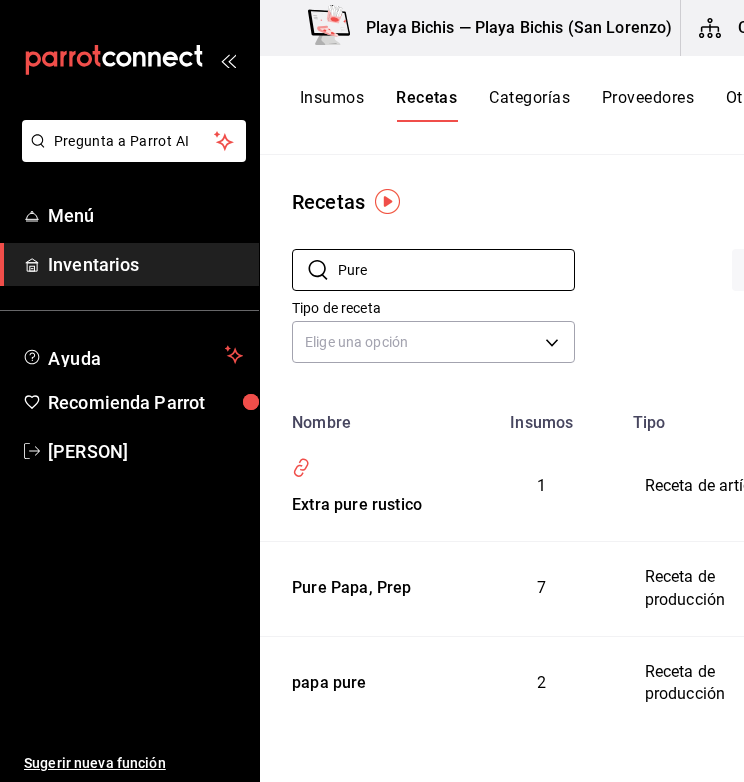 drag, startPoint x: 444, startPoint y: 268, endPoint x: 256, endPoint y: 273, distance: 188.06648 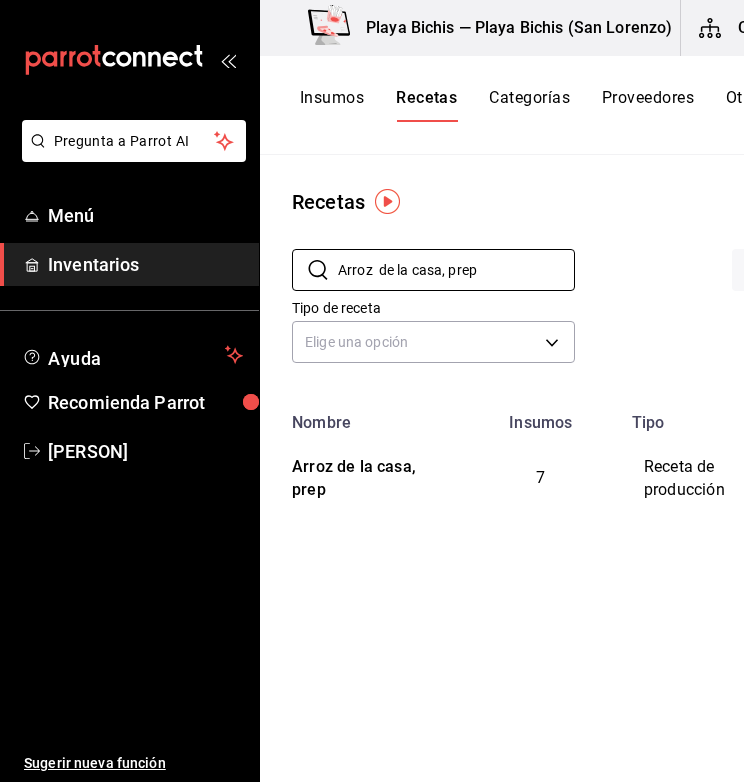 drag, startPoint x: 489, startPoint y: 279, endPoint x: 291, endPoint y: 286, distance: 198.1237 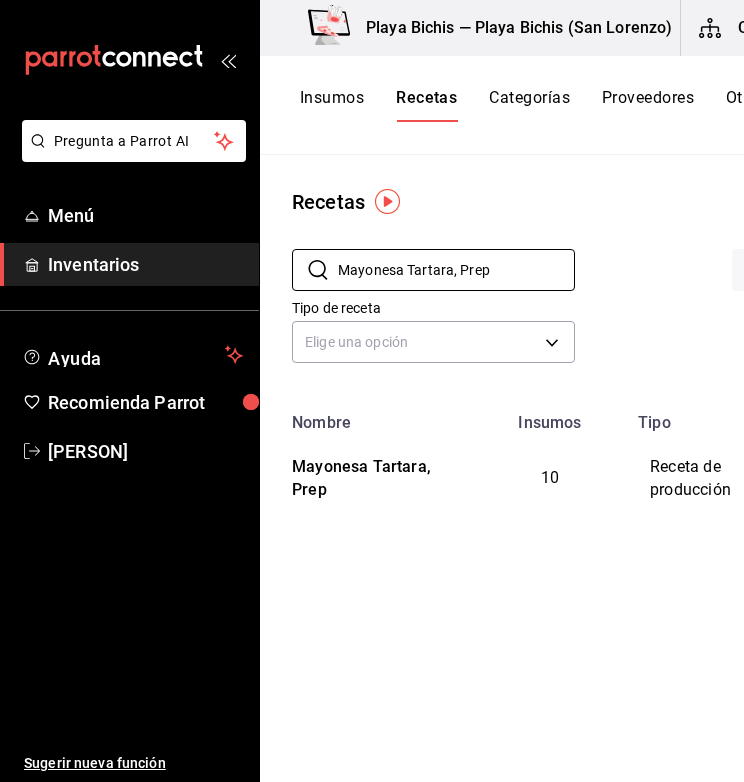 drag, startPoint x: 532, startPoint y: 258, endPoint x: 288, endPoint y: 259, distance: 244.00204 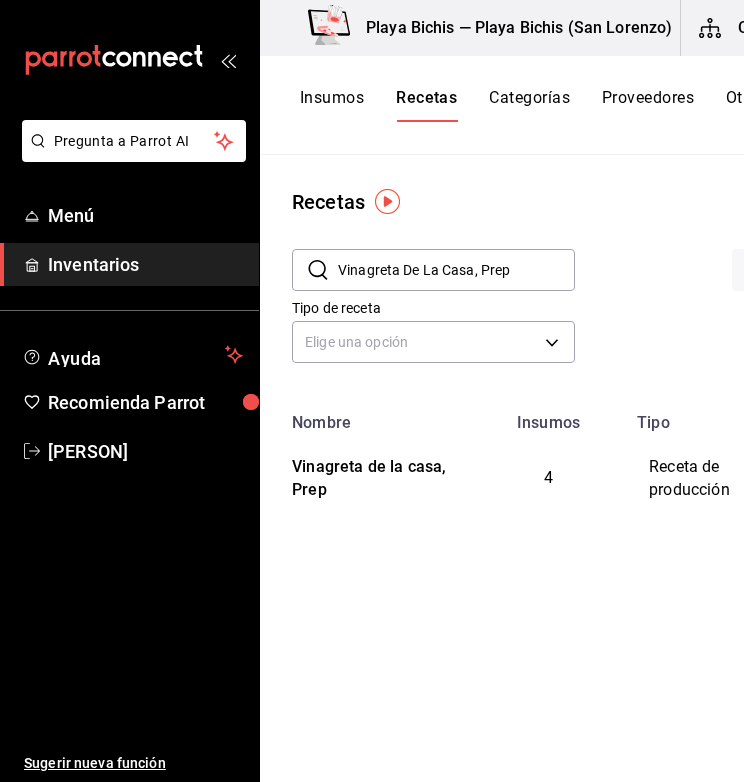 drag, startPoint x: 552, startPoint y: 268, endPoint x: 315, endPoint y: 253, distance: 237.47421 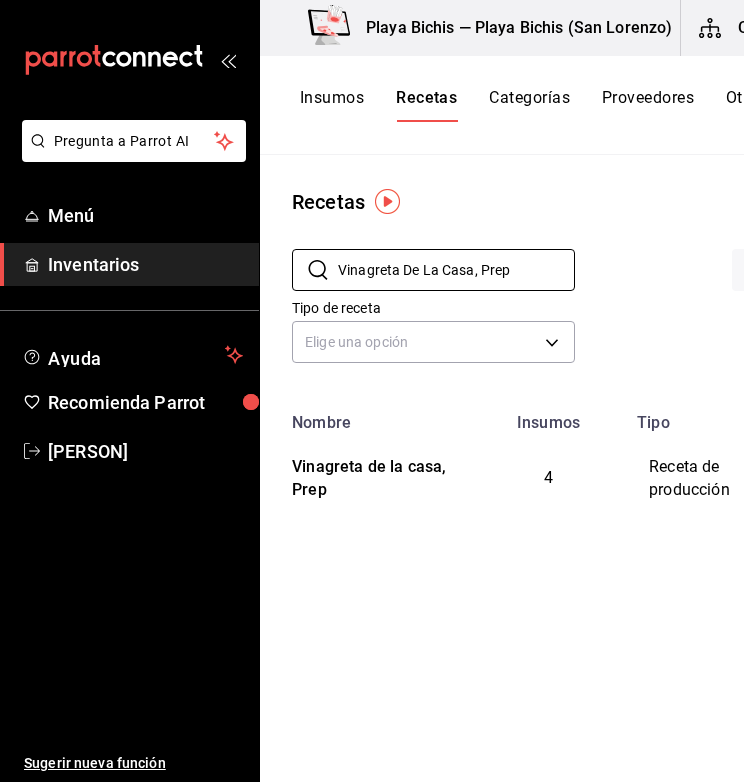 paste on "Camarones Empanizados, Orden" 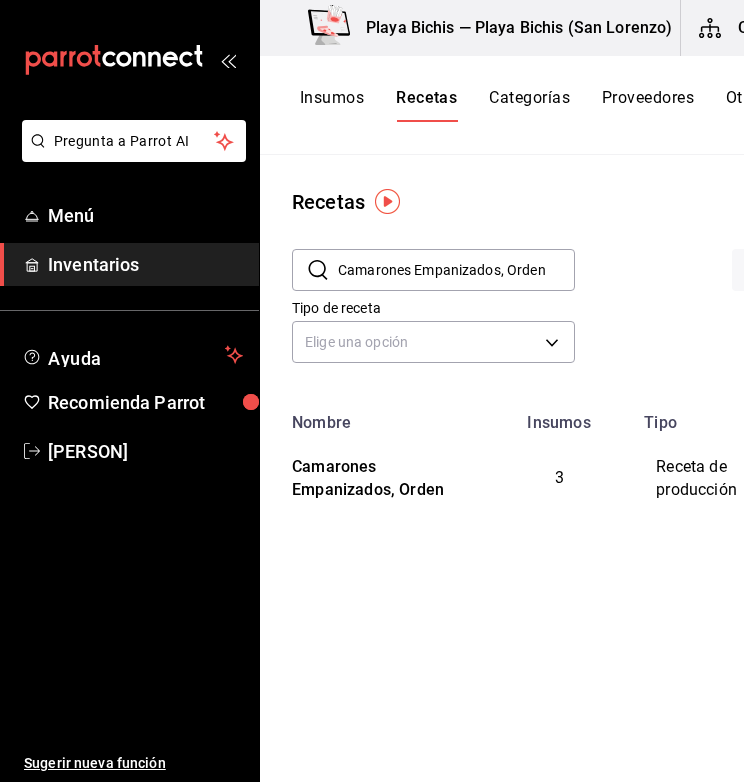 drag, startPoint x: 555, startPoint y: 269, endPoint x: 352, endPoint y: 270, distance: 203.00246 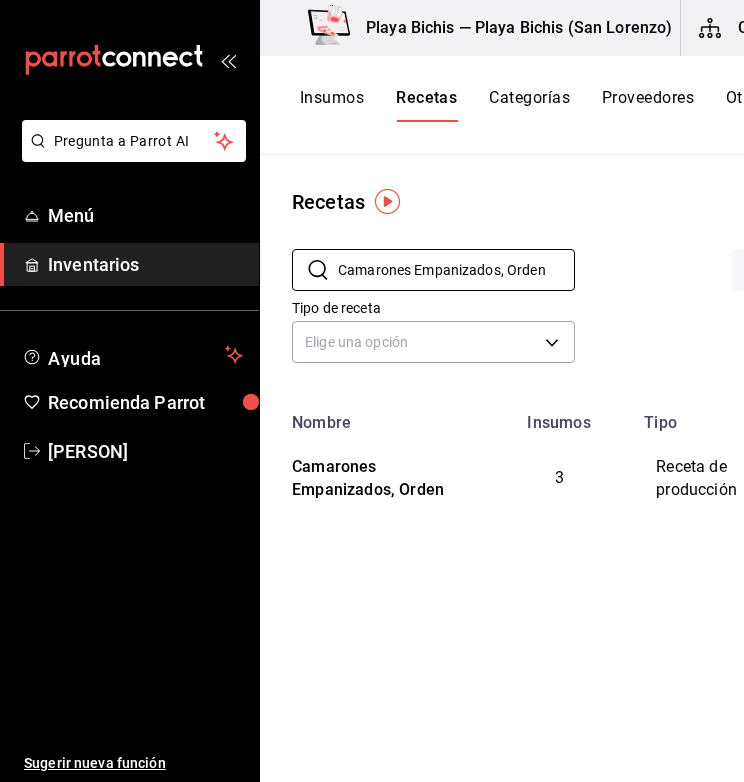 drag, startPoint x: 338, startPoint y: 266, endPoint x: 640, endPoint y: 239, distance: 303.20456 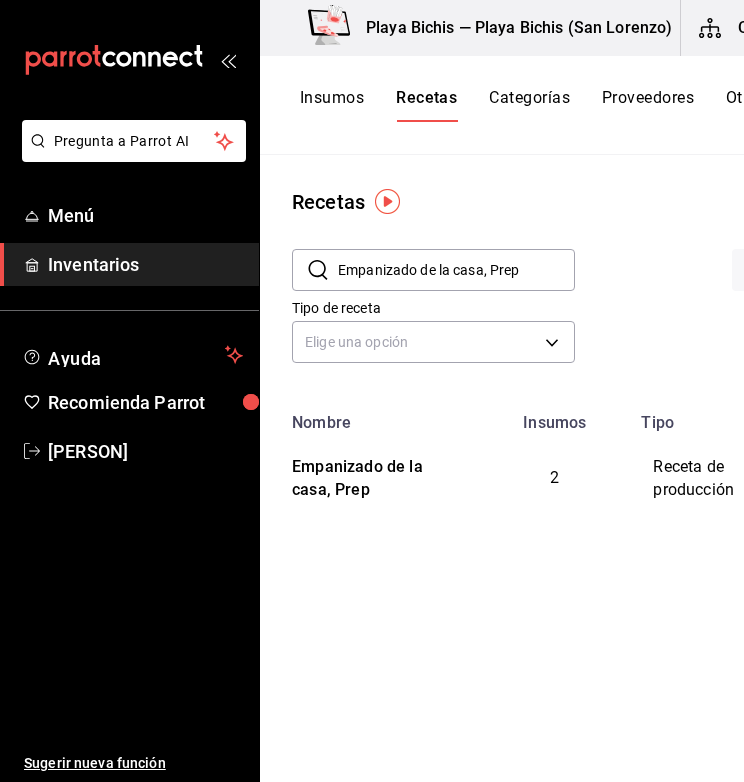 drag, startPoint x: 521, startPoint y: 279, endPoint x: 296, endPoint y: 288, distance: 225.17993 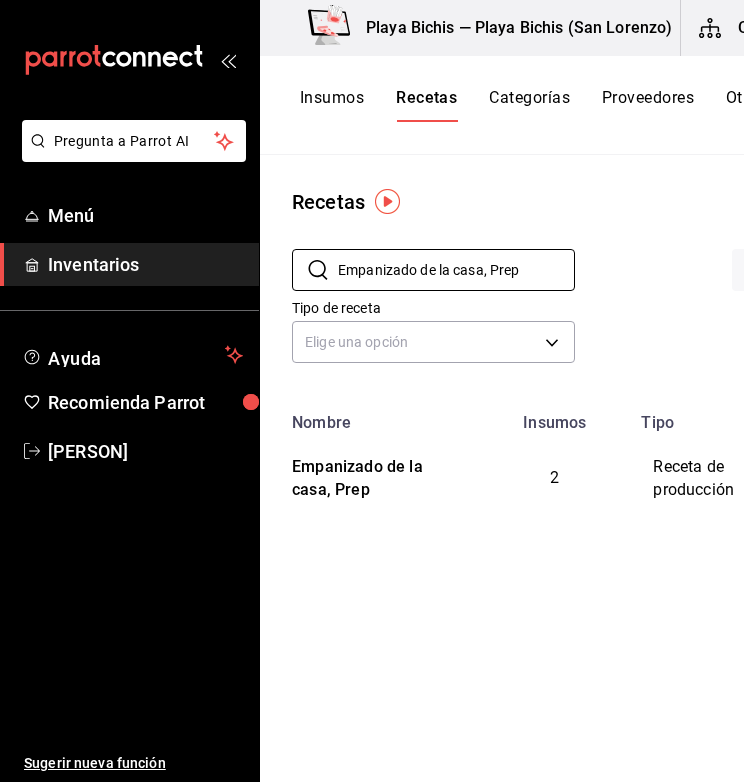 paste on "Sazonador empanizado" 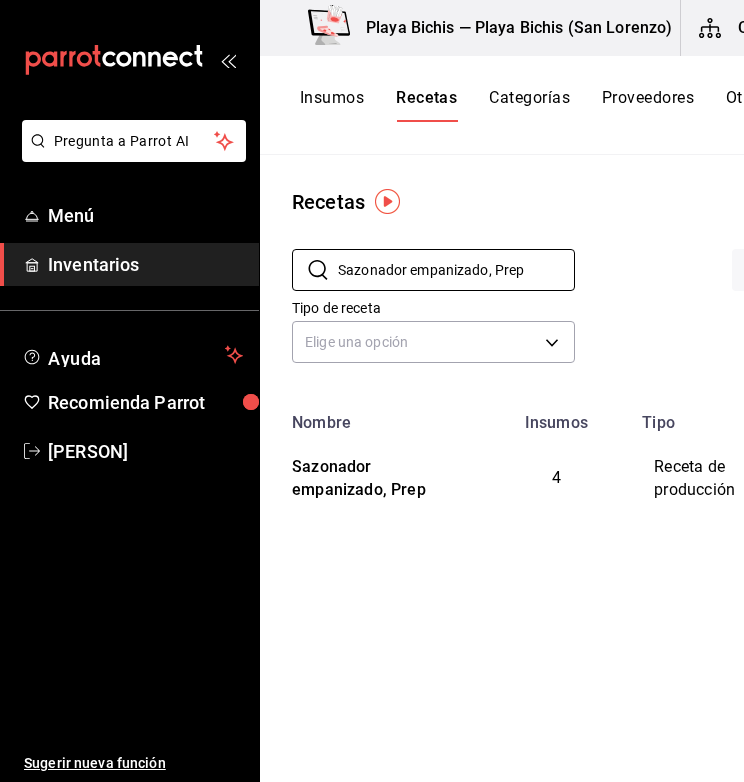 drag, startPoint x: 540, startPoint y: 265, endPoint x: 106, endPoint y: 255, distance: 434.1152 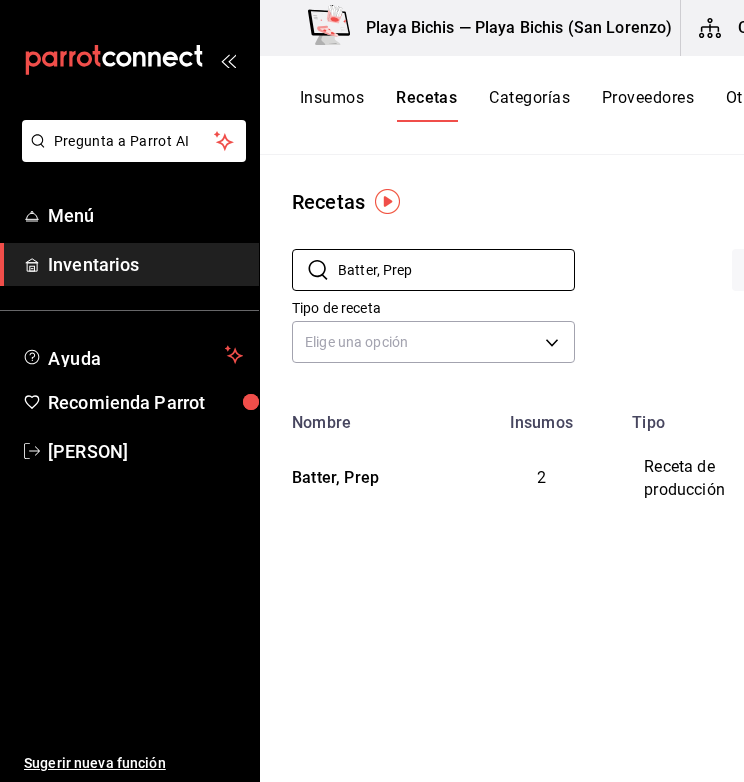 drag, startPoint x: 543, startPoint y: 259, endPoint x: 240, endPoint y: 284, distance: 304.0296 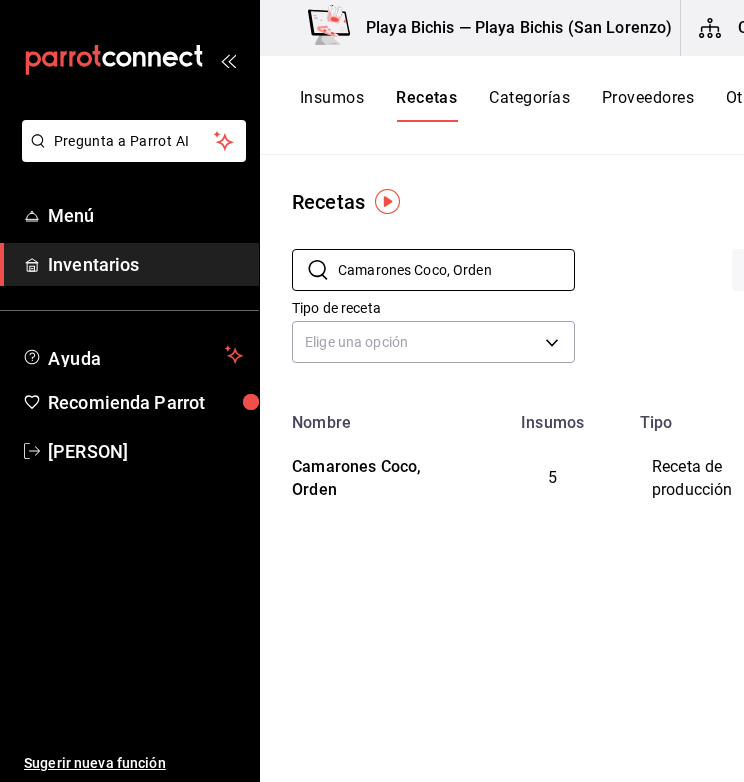 type on "Camarones Coco, Orden" 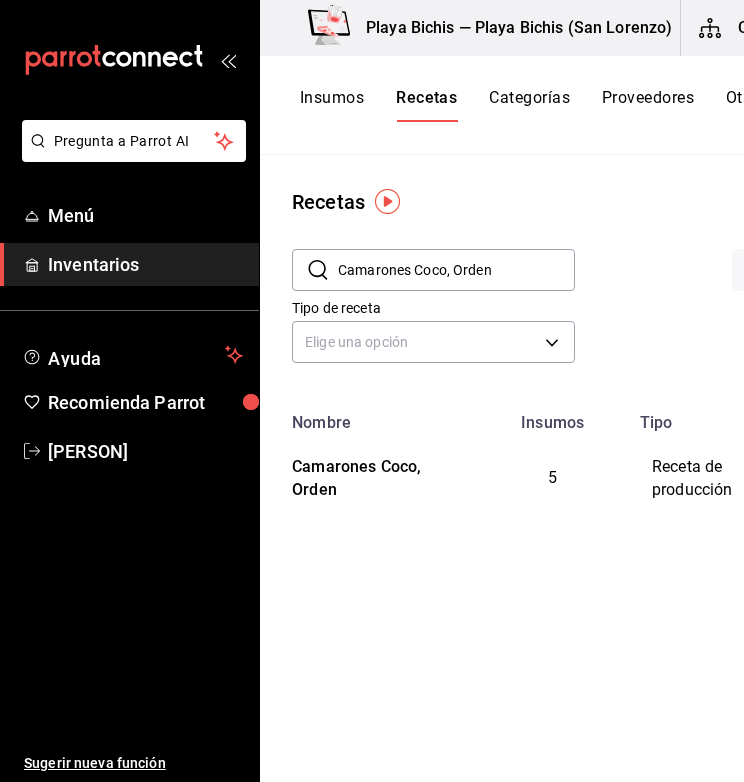 drag, startPoint x: 561, startPoint y: 269, endPoint x: 324, endPoint y: 252, distance: 237.60892 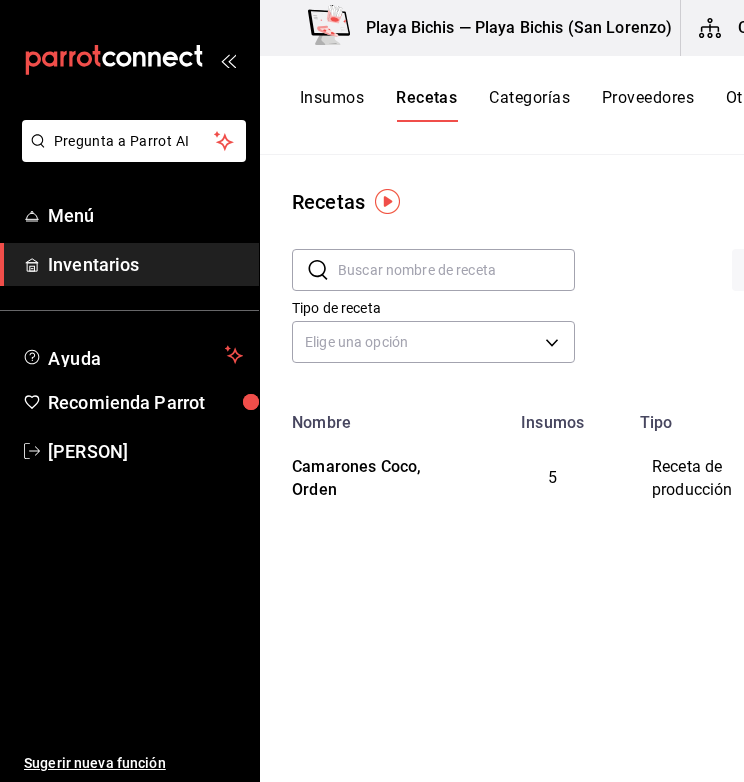 paste on "Coco, Prep" 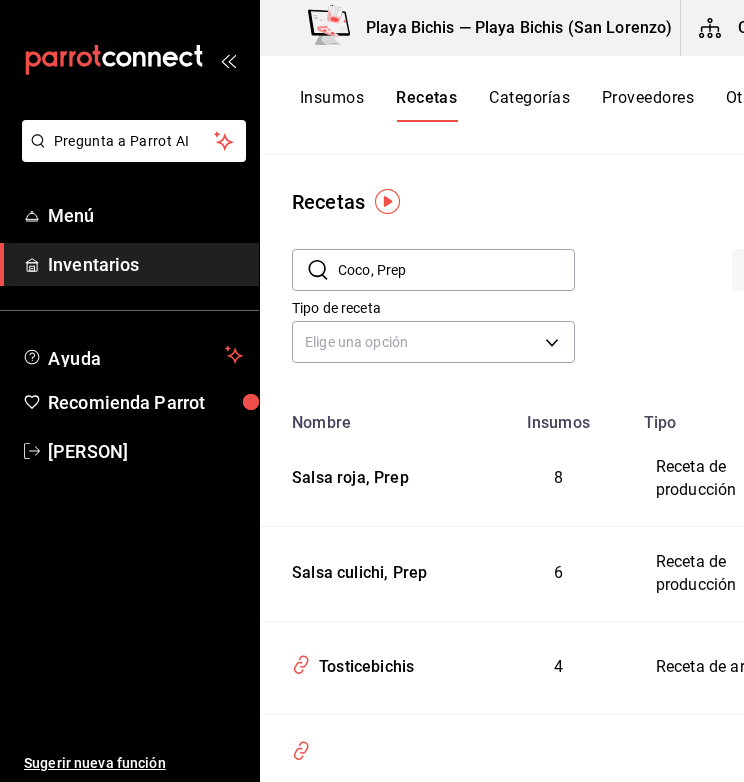 click on "Coco, Prep" at bounding box center [456, 270] 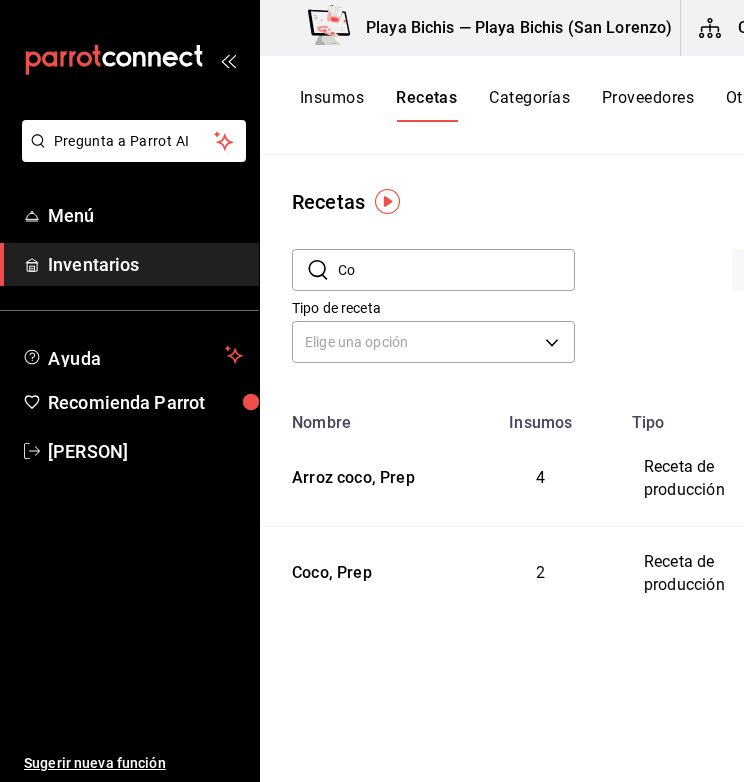 type on "C" 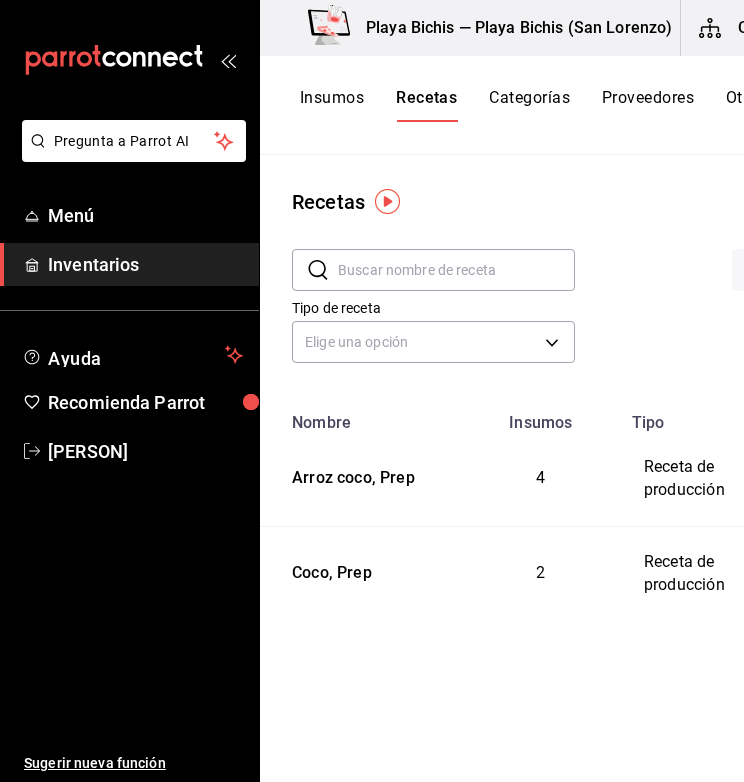 paste on "Coco, Prep" 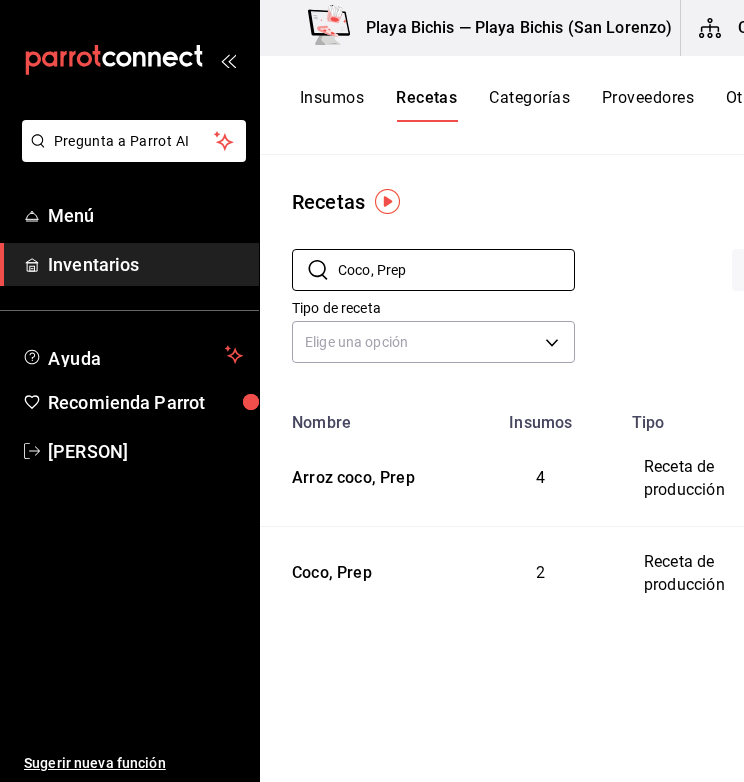 drag, startPoint x: 465, startPoint y: 286, endPoint x: 221, endPoint y: 289, distance: 244.01845 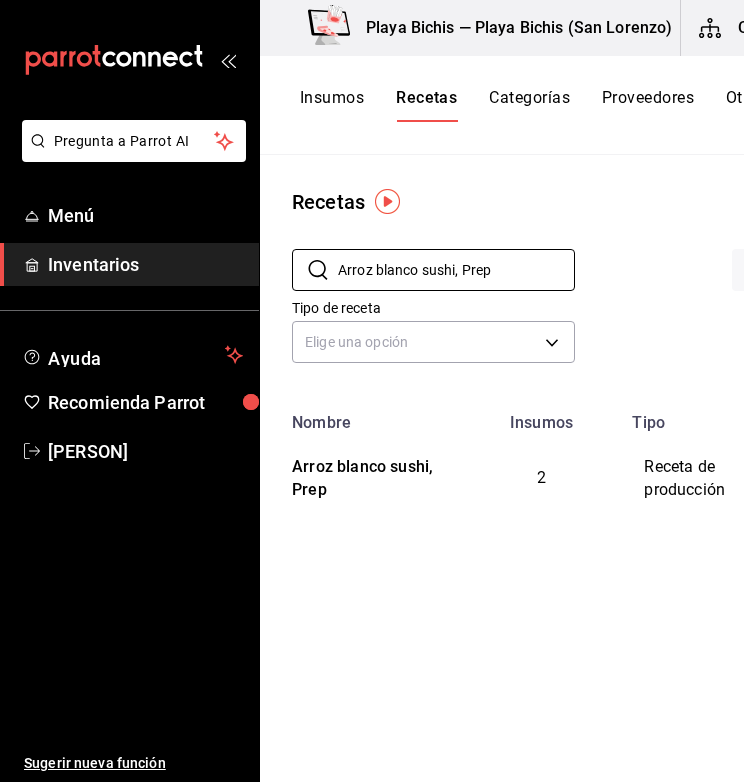 drag, startPoint x: 524, startPoint y: 272, endPoint x: 250, endPoint y: 265, distance: 274.08942 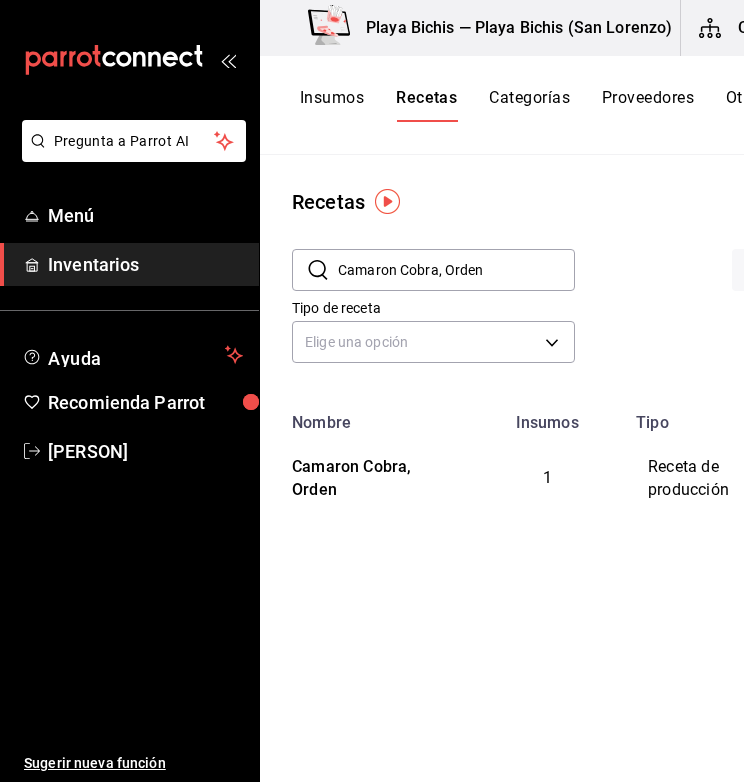 drag, startPoint x: 536, startPoint y: 264, endPoint x: 309, endPoint y: 266, distance: 227.0088 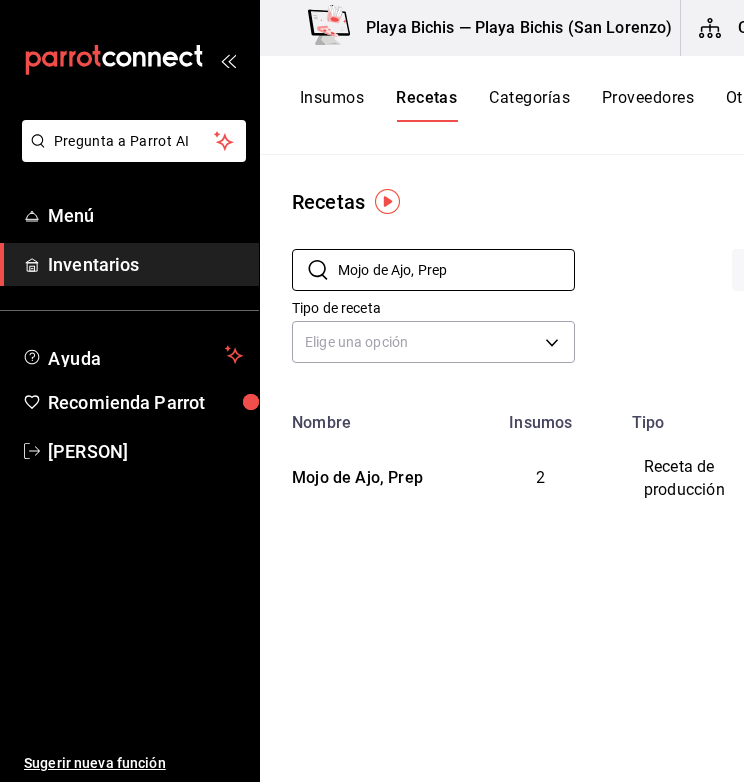 drag, startPoint x: 544, startPoint y: 263, endPoint x: 249, endPoint y: 270, distance: 295.08304 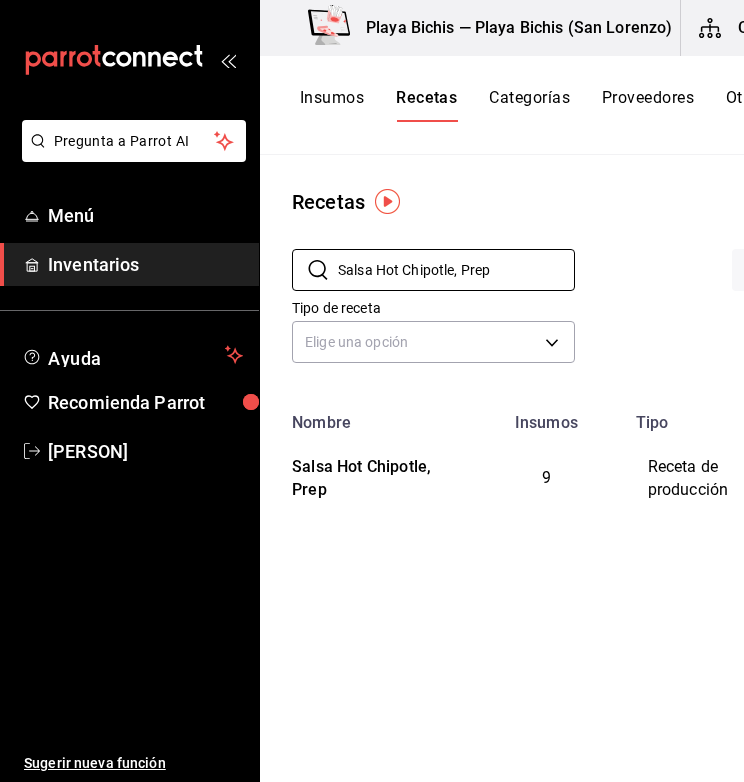 drag, startPoint x: 504, startPoint y: 277, endPoint x: 334, endPoint y: 294, distance: 170.84789 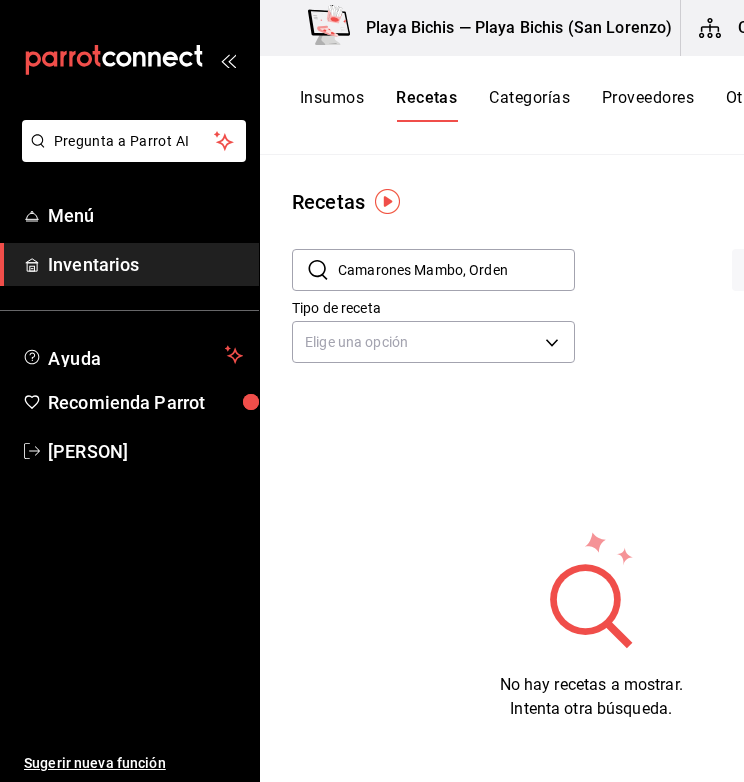 click on "Camarones Mambo, Orden" at bounding box center (456, 270) 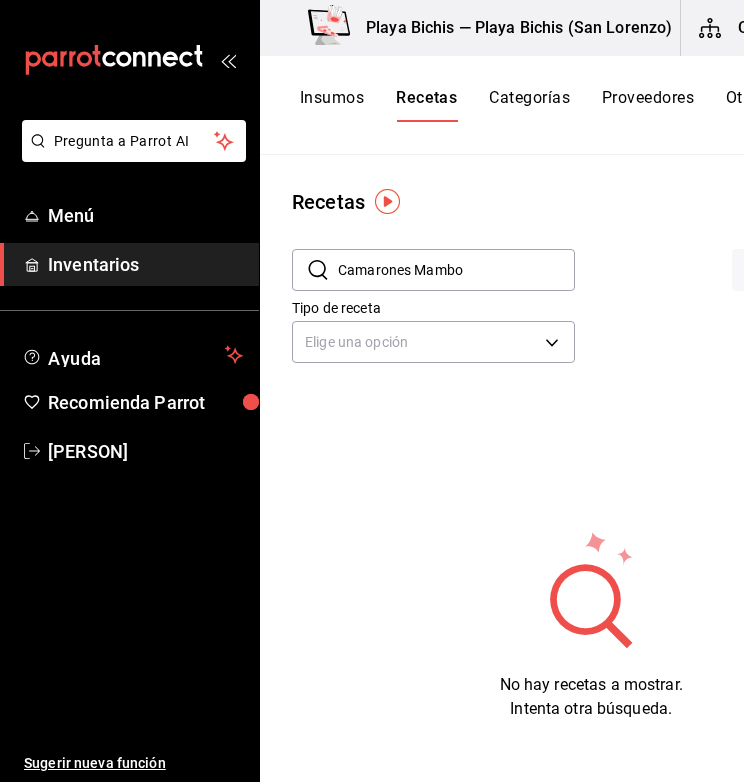 type on "Camarones Mambo" 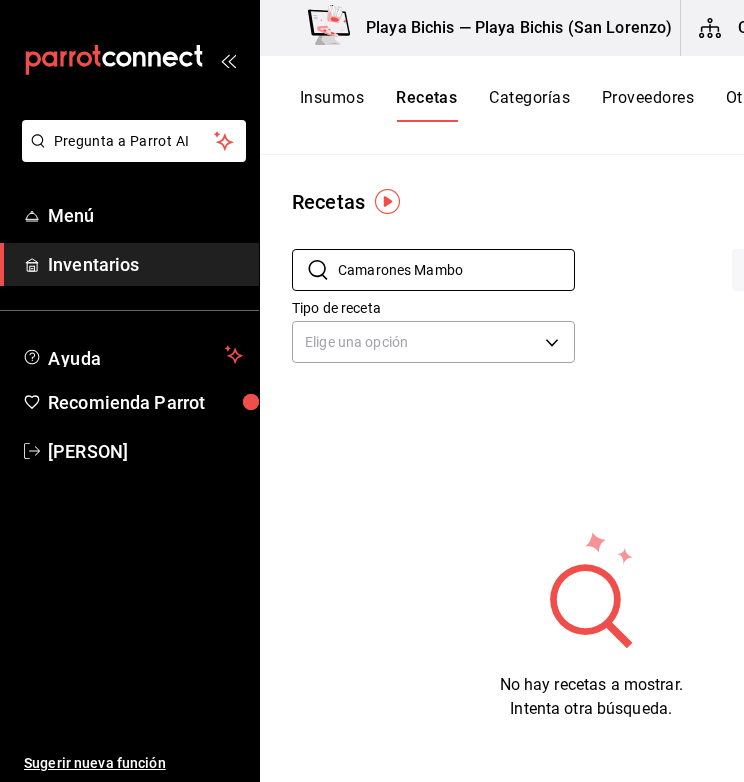 drag, startPoint x: 491, startPoint y: 276, endPoint x: 254, endPoint y: 262, distance: 237.41315 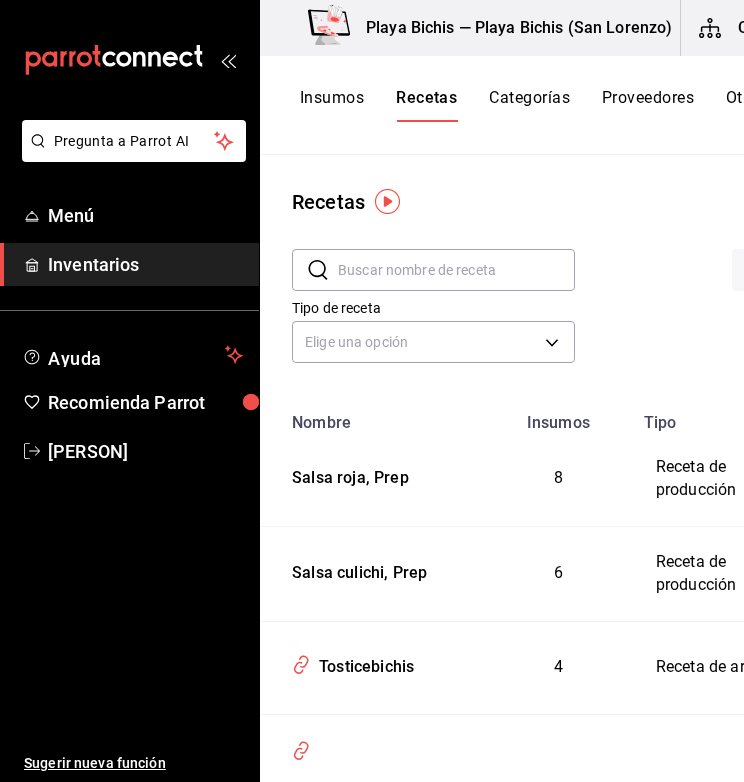 paste on "Camarones Mambo, Orden" 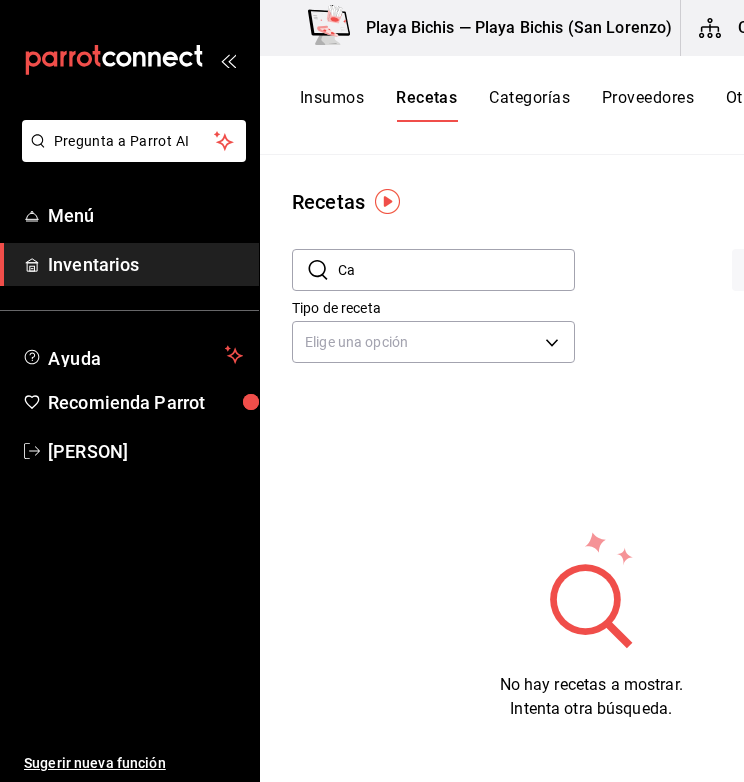 type on "C" 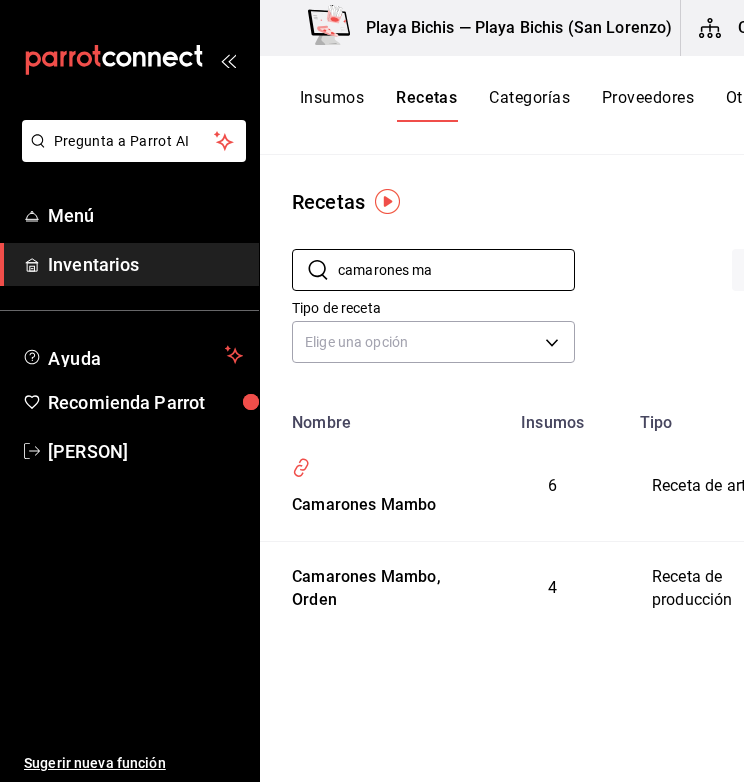 drag, startPoint x: 458, startPoint y: 275, endPoint x: 278, endPoint y: 265, distance: 180.27756 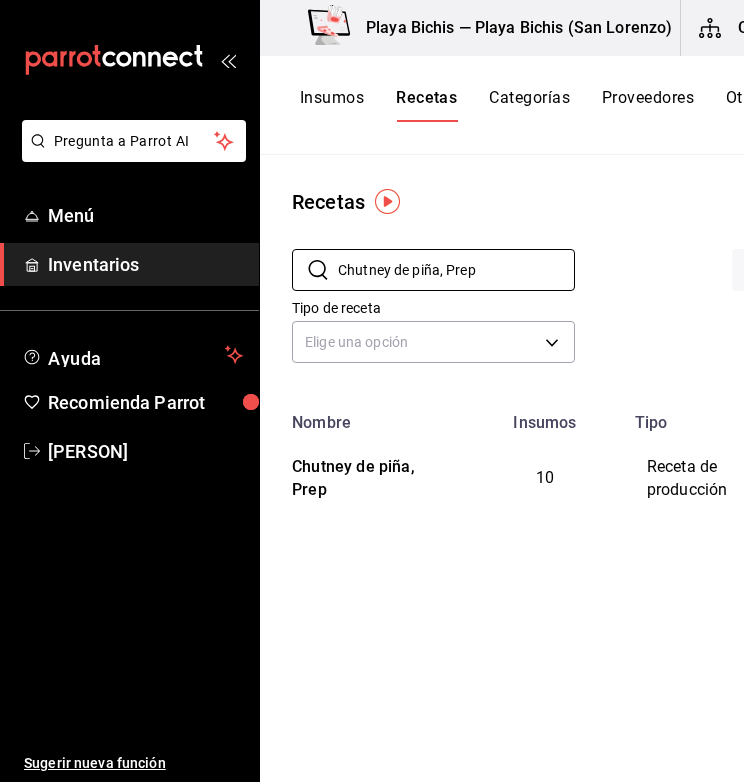 drag, startPoint x: 531, startPoint y: 269, endPoint x: 236, endPoint y: 262, distance: 295.08304 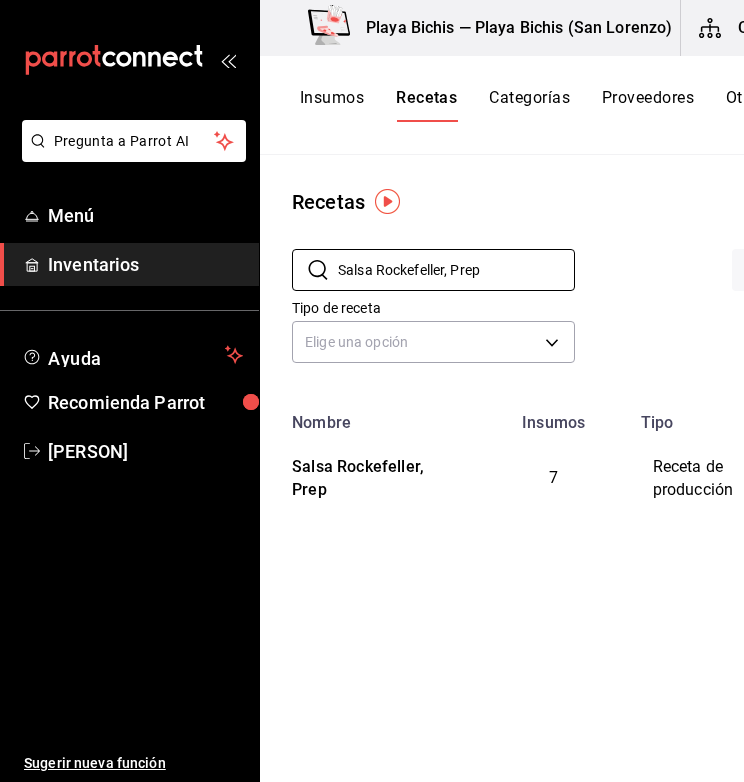 drag, startPoint x: 512, startPoint y: 279, endPoint x: 283, endPoint y: 267, distance: 229.3142 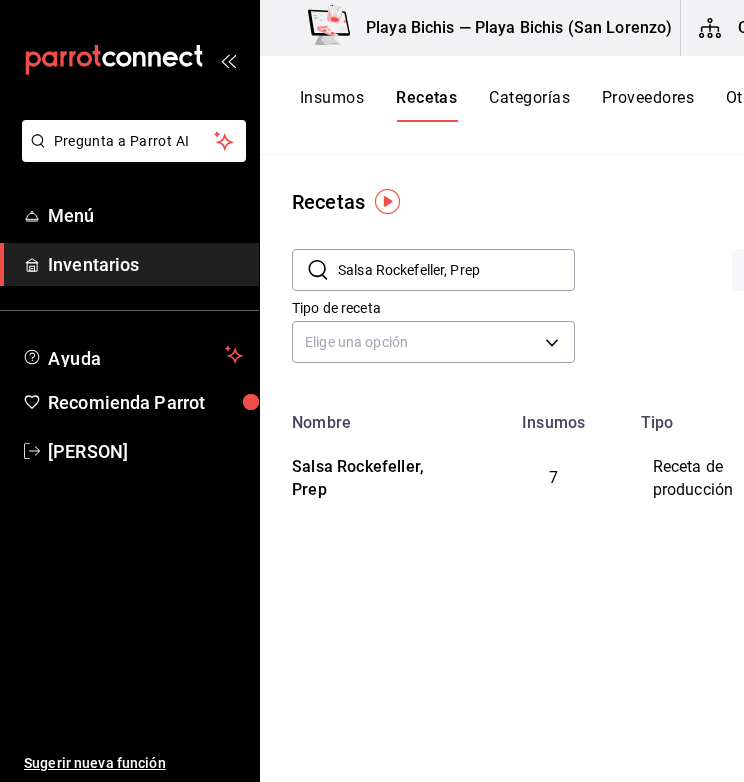 paste on "Migñon de Camaron, Orden" 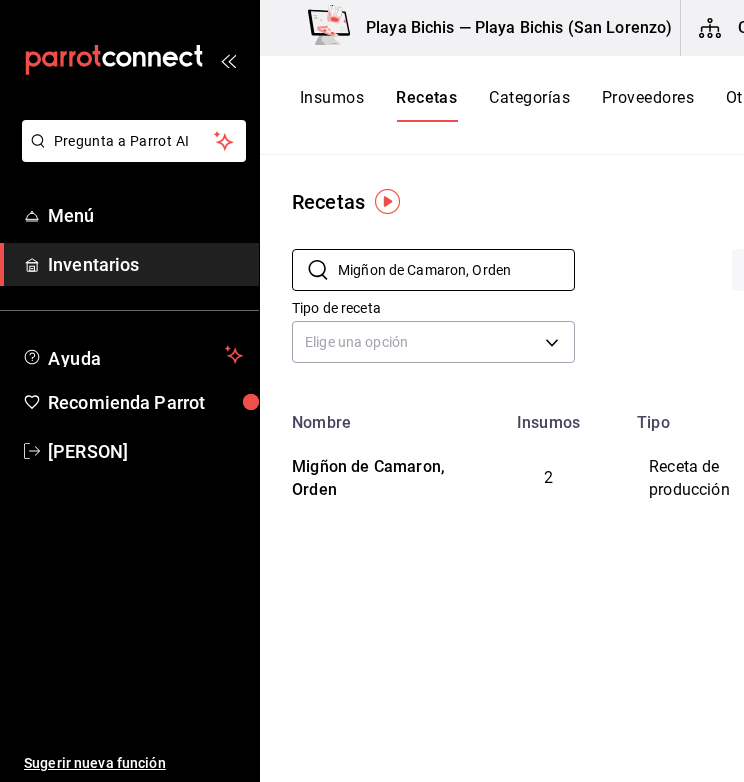 drag, startPoint x: 545, startPoint y: 258, endPoint x: 285, endPoint y: 255, distance: 260.0173 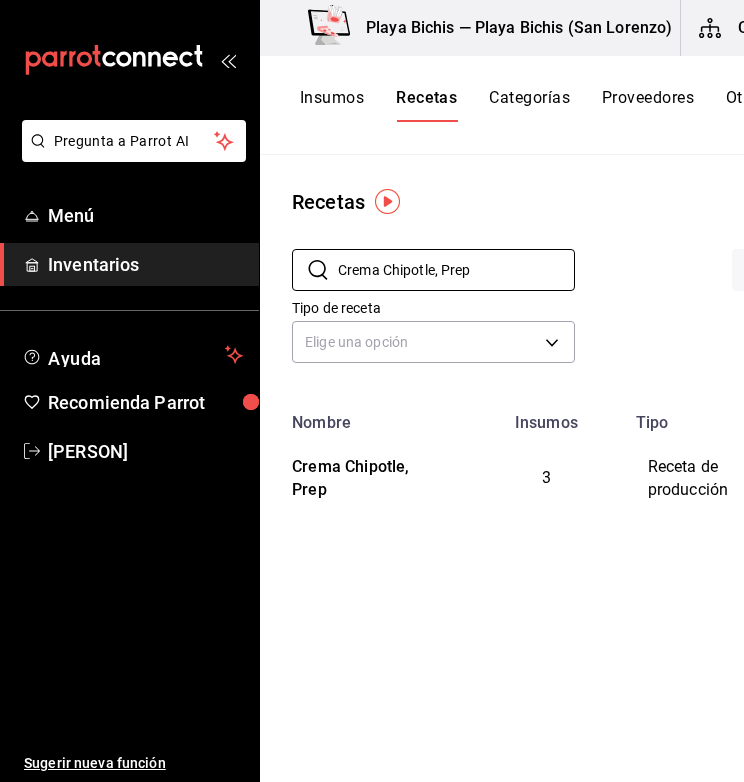 drag, startPoint x: 528, startPoint y: 274, endPoint x: 239, endPoint y: 288, distance: 289.3389 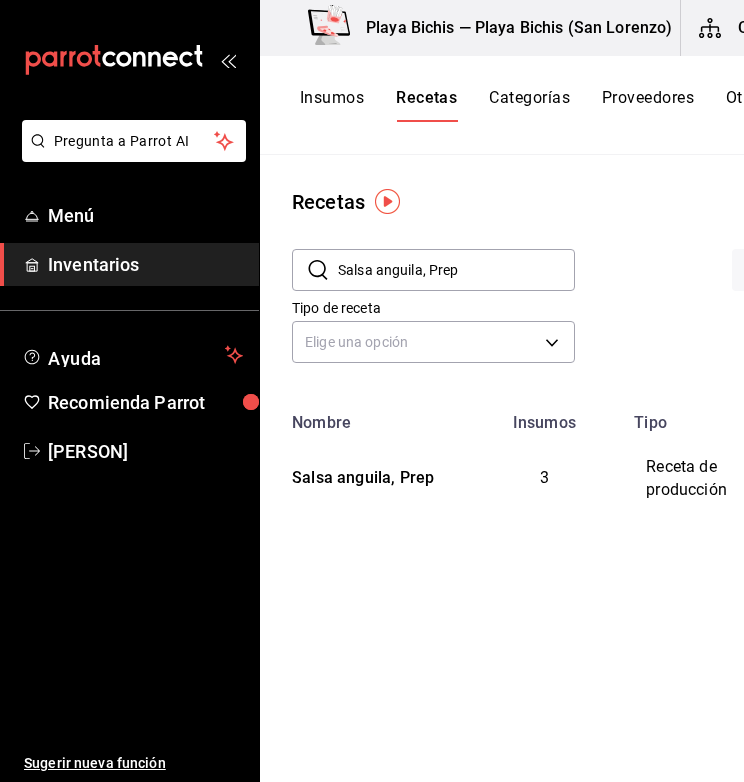 drag, startPoint x: 531, startPoint y: 273, endPoint x: 303, endPoint y: 274, distance: 228.0022 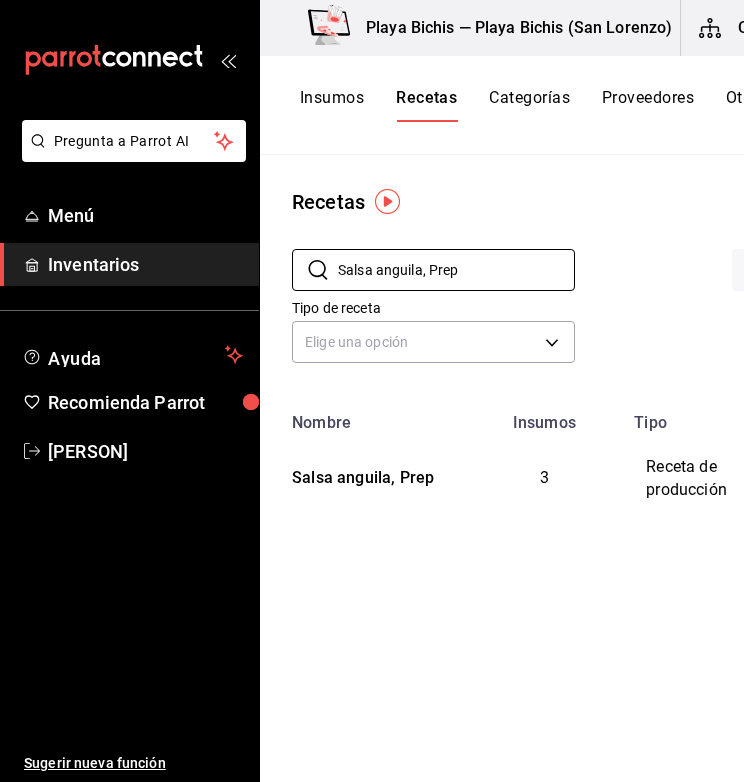 paste on "Encostrado mix" 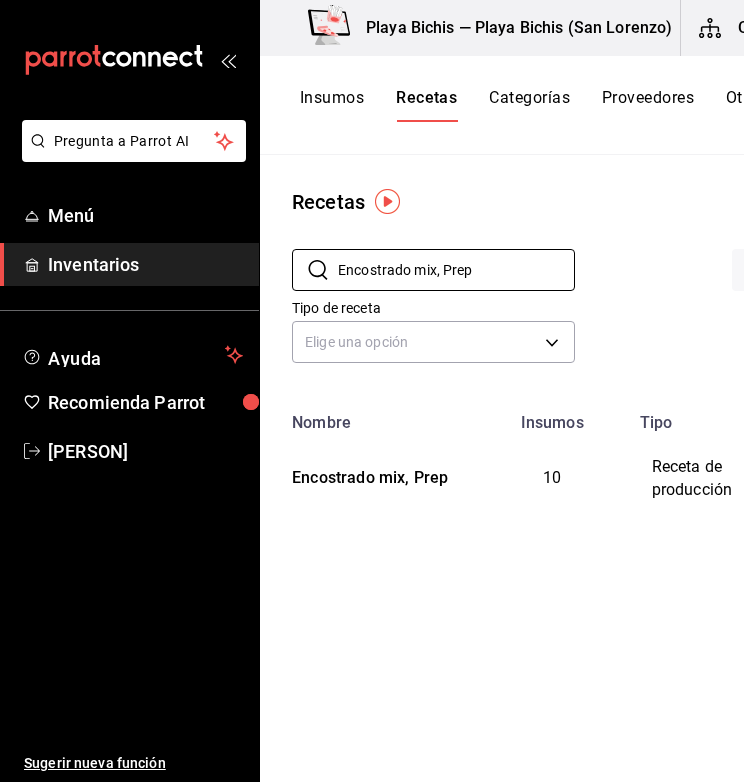 drag, startPoint x: 524, startPoint y: 269, endPoint x: 223, endPoint y: 266, distance: 301.01495 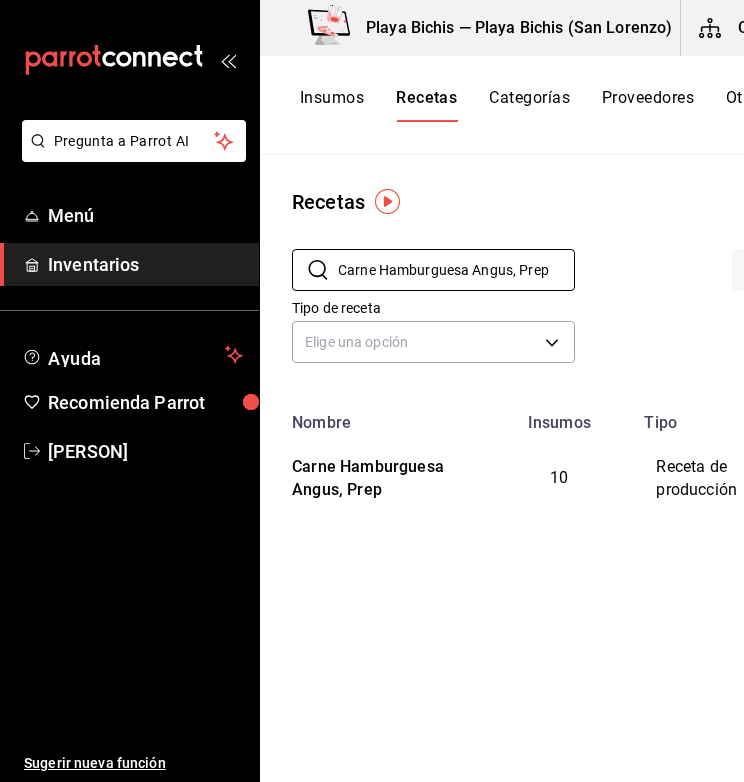drag, startPoint x: 559, startPoint y: 277, endPoint x: 263, endPoint y: 271, distance: 296.0608 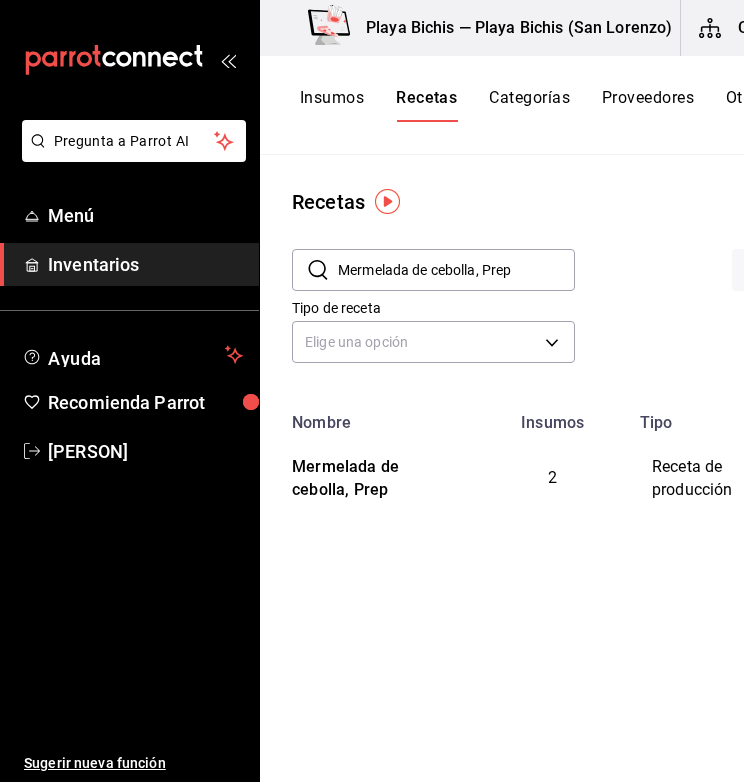 drag, startPoint x: 524, startPoint y: 278, endPoint x: 312, endPoint y: 268, distance: 212.23572 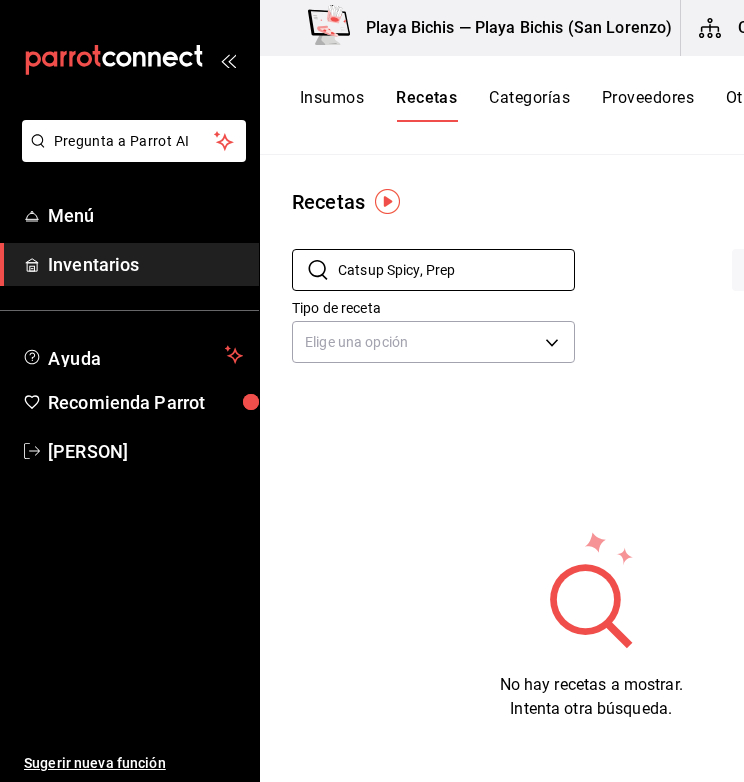 drag, startPoint x: 481, startPoint y: 269, endPoint x: 348, endPoint y: 247, distance: 134.80727 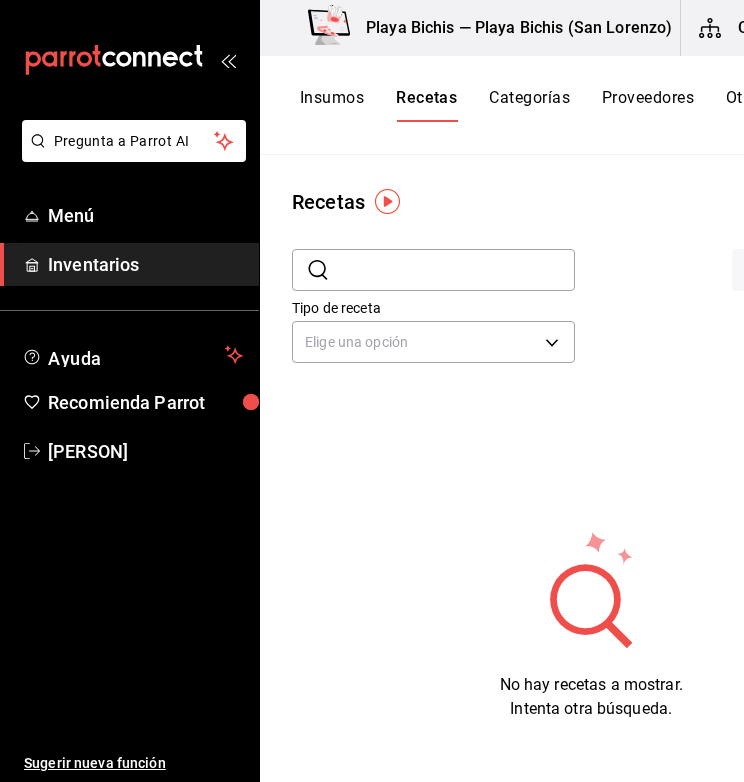 click at bounding box center [456, 270] 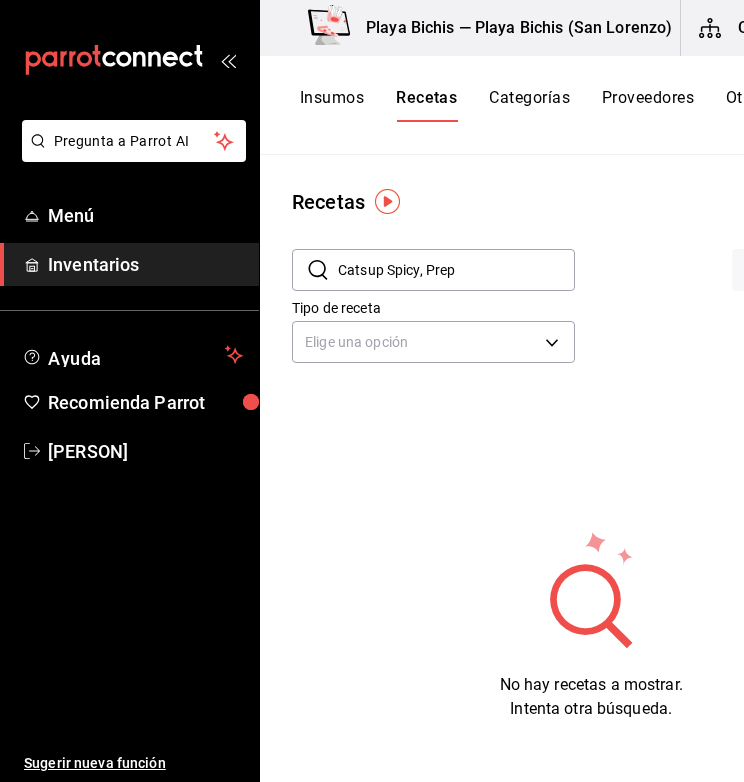 click on "Catsup Spicy, Prep" at bounding box center [456, 270] 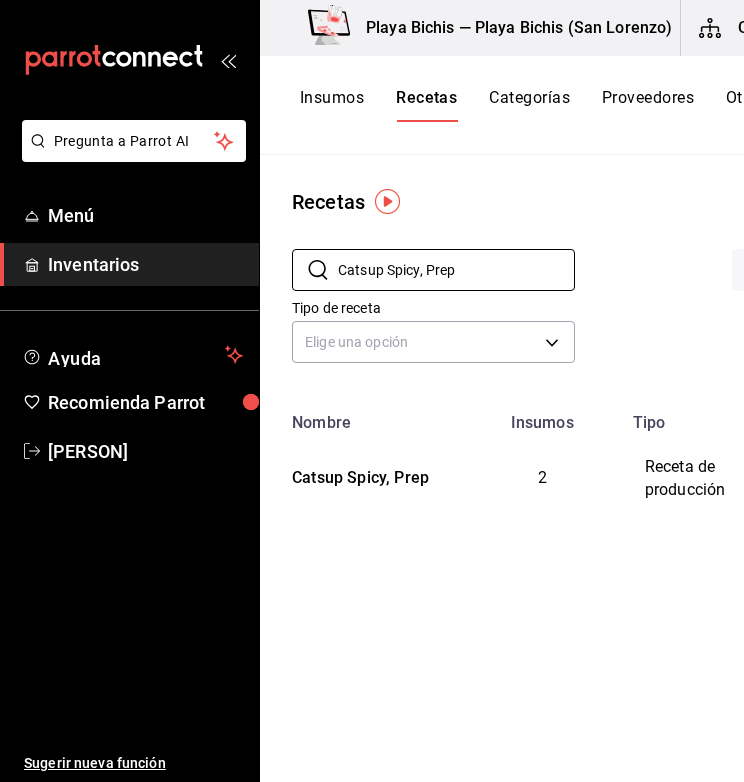 drag, startPoint x: 514, startPoint y: 275, endPoint x: 274, endPoint y: 270, distance: 240.05208 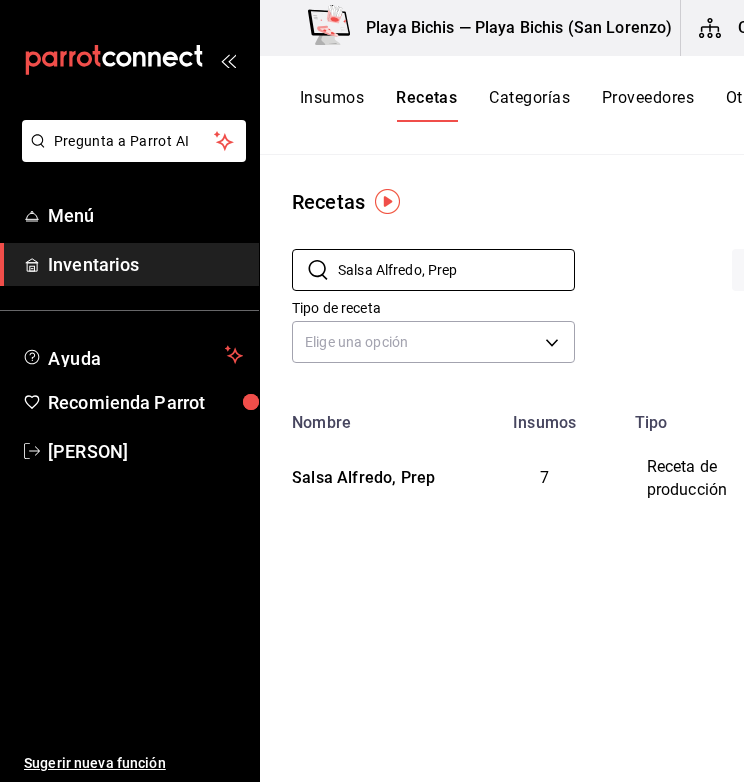 drag, startPoint x: 513, startPoint y: 276, endPoint x: 215, endPoint y: 281, distance: 298.04193 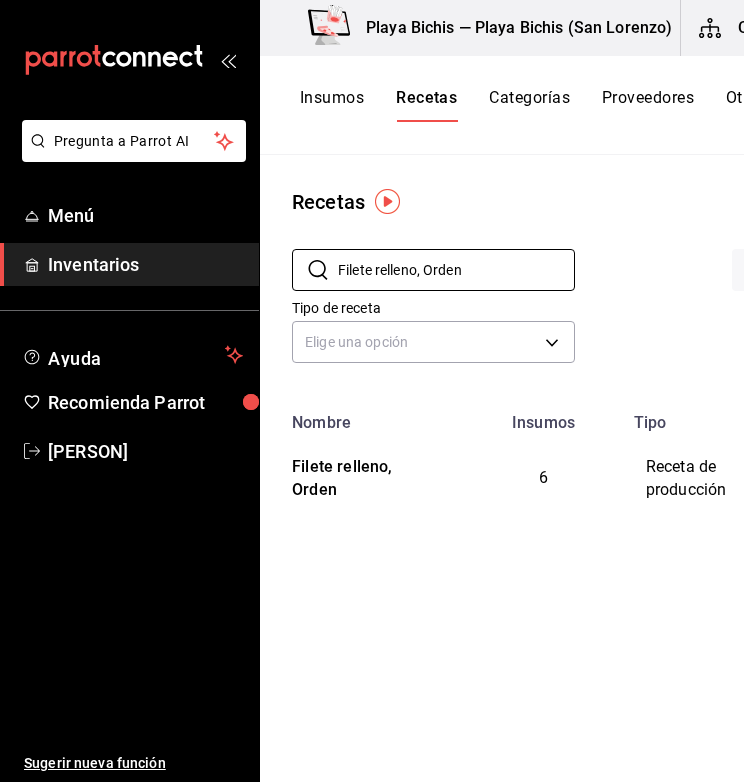 drag, startPoint x: 505, startPoint y: 267, endPoint x: 186, endPoint y: 254, distance: 319.26477 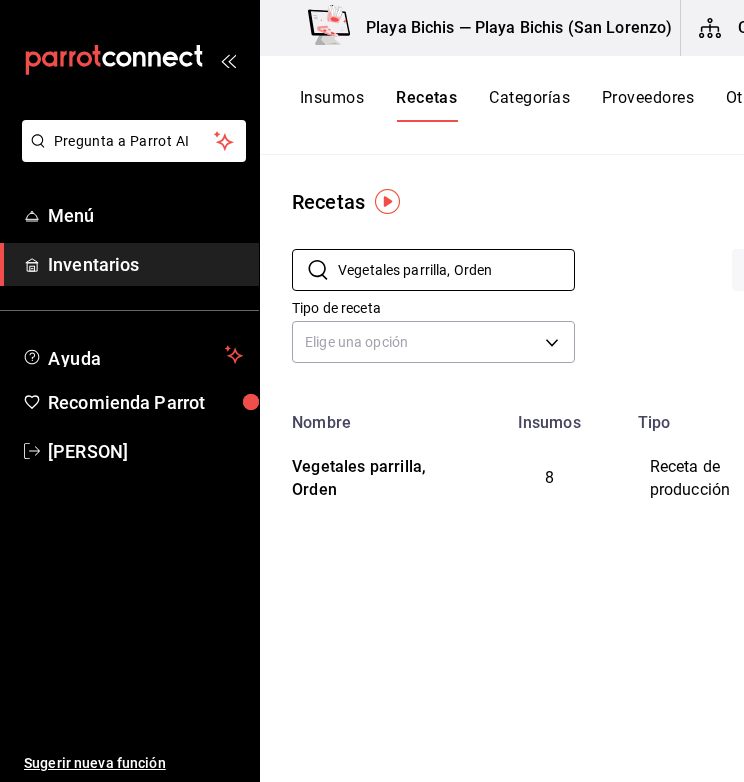 drag, startPoint x: 537, startPoint y: 285, endPoint x: 234, endPoint y: 276, distance: 303.13364 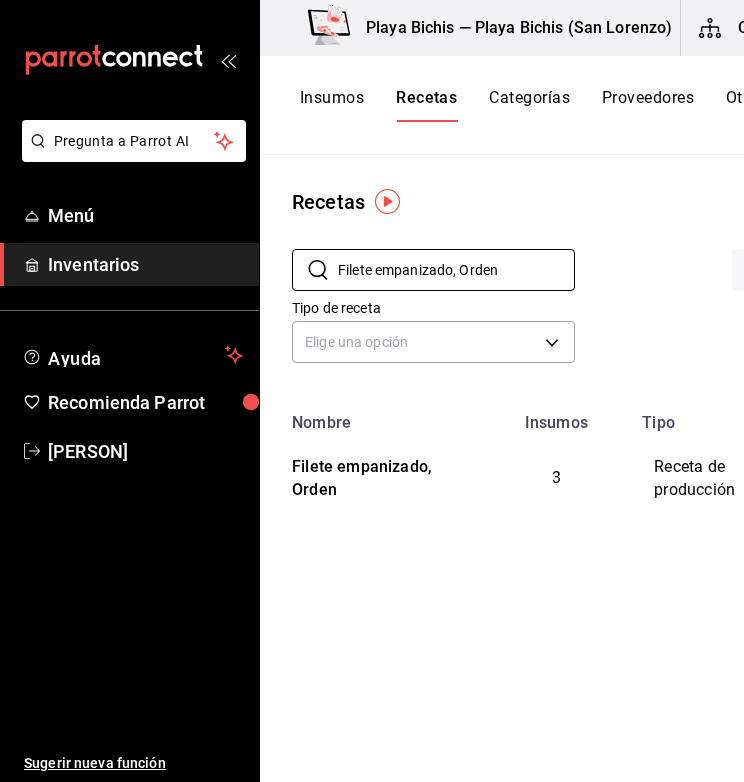 drag, startPoint x: 542, startPoint y: 257, endPoint x: 280, endPoint y: 273, distance: 262.4881 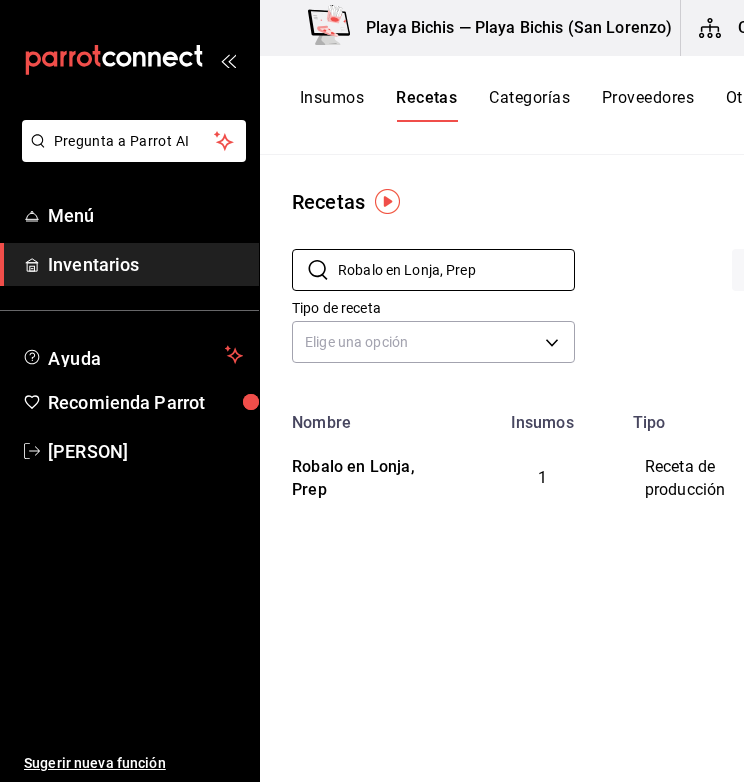 drag, startPoint x: 493, startPoint y: 286, endPoint x: 231, endPoint y: 289, distance: 262.01718 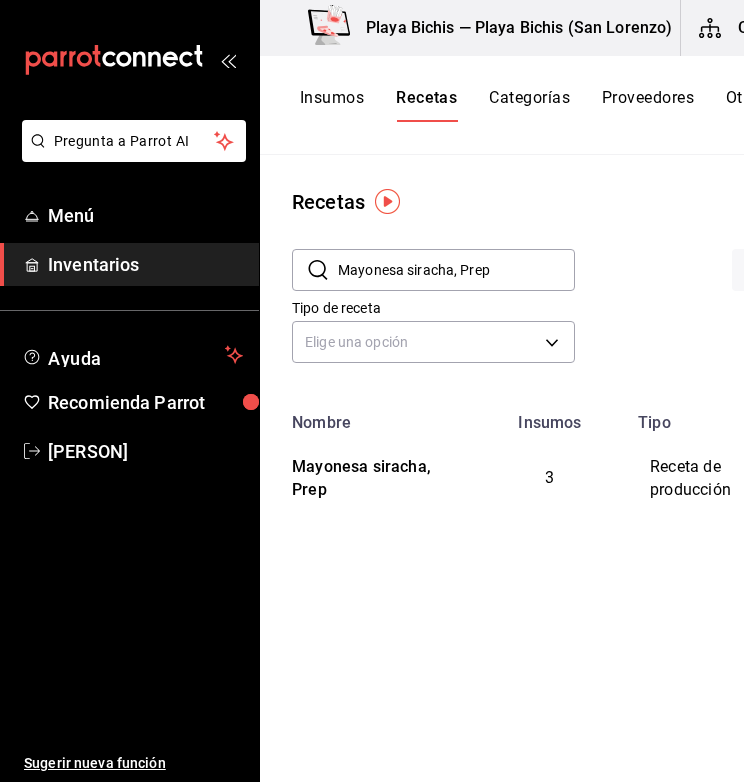 drag, startPoint x: 497, startPoint y: 273, endPoint x: 310, endPoint y: 250, distance: 188.40913 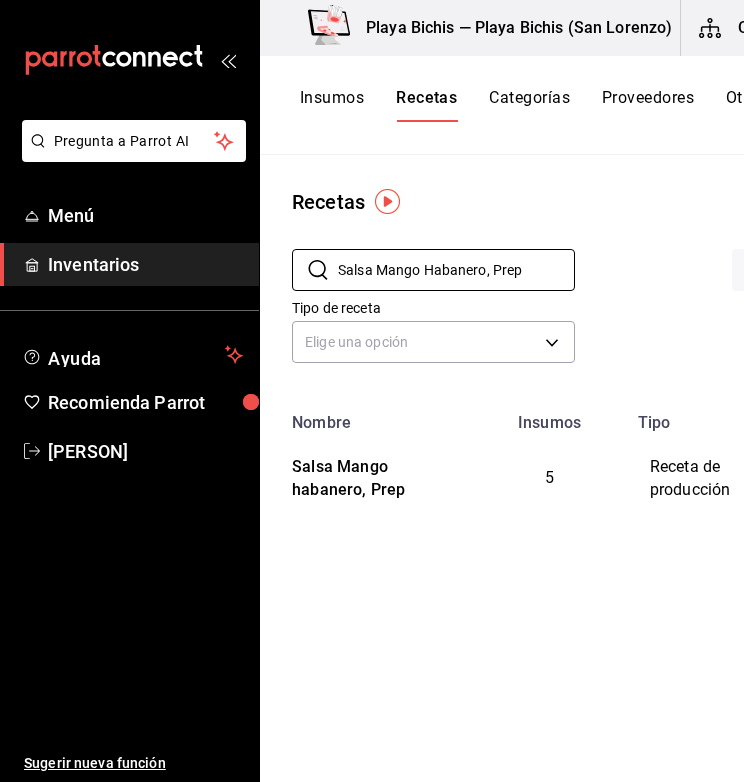 drag, startPoint x: 540, startPoint y: 277, endPoint x: 236, endPoint y: 282, distance: 304.0411 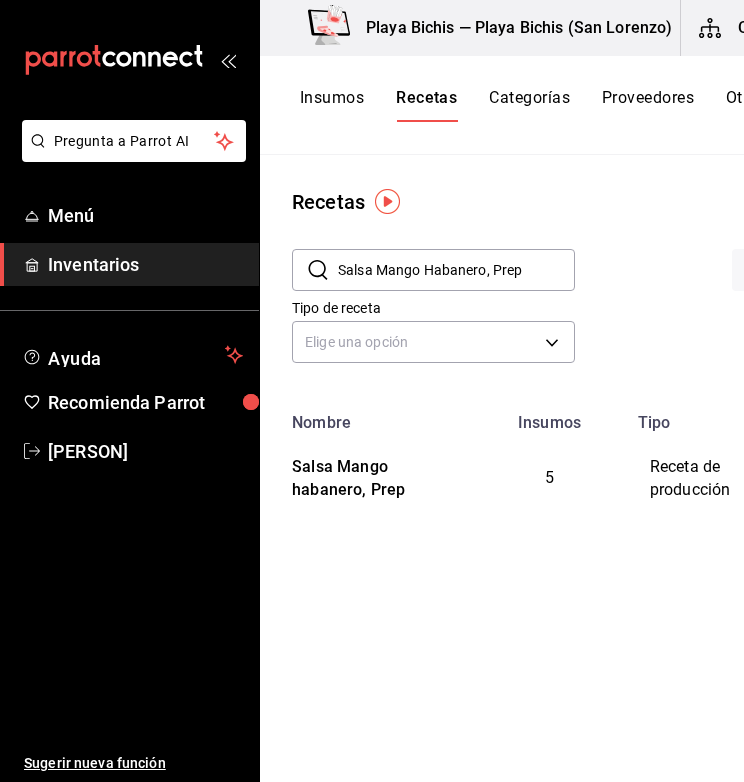 paste on "Crepas" 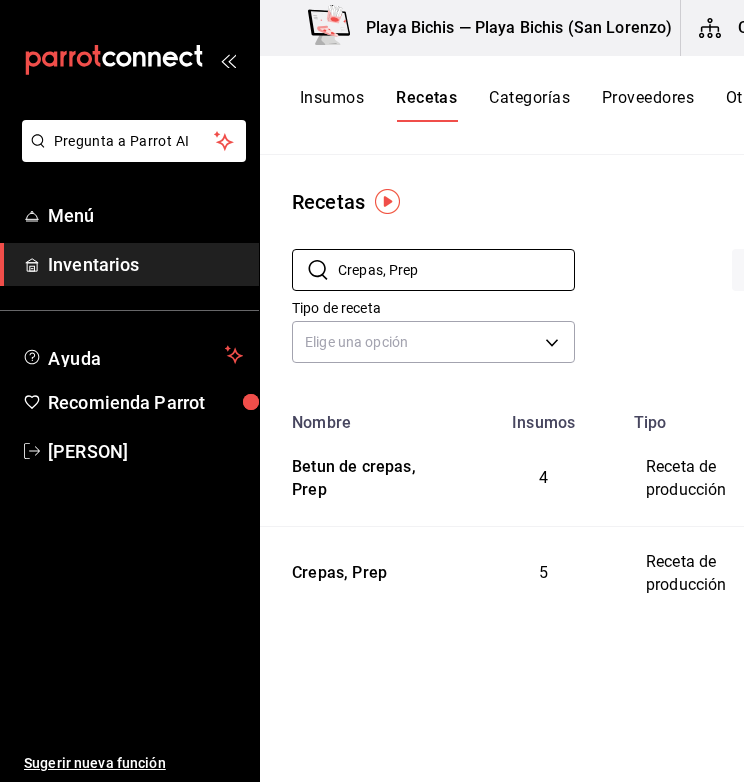 drag, startPoint x: 444, startPoint y: 270, endPoint x: 249, endPoint y: 272, distance: 195.01025 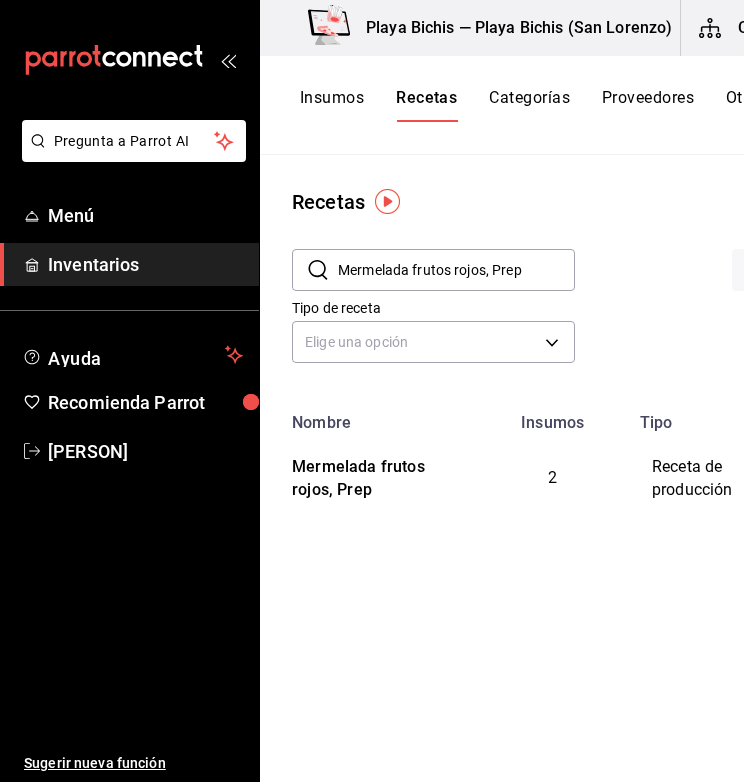 drag, startPoint x: 538, startPoint y: 265, endPoint x: 344, endPoint y: 261, distance: 194.04123 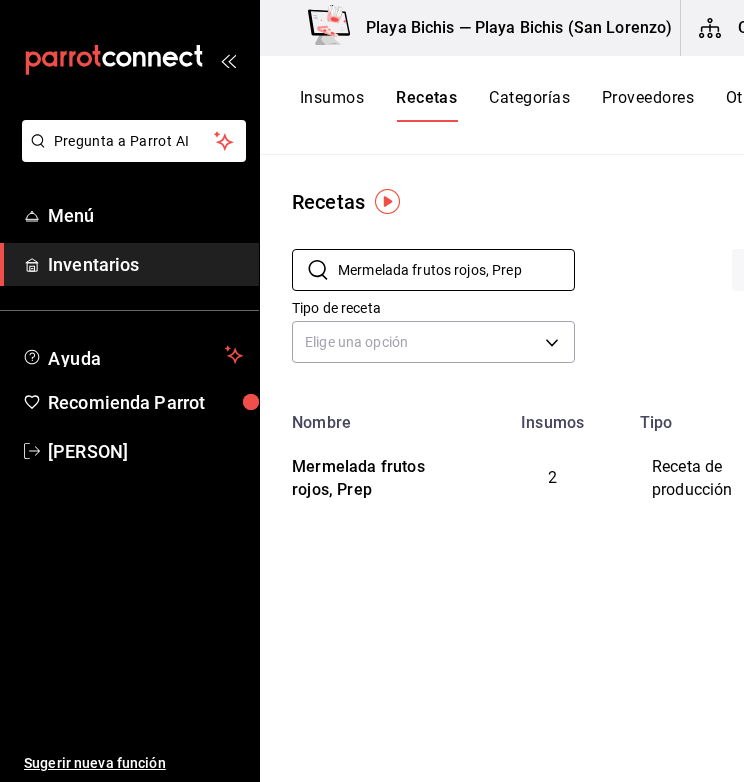 paste on "antequilla de langosta, p" 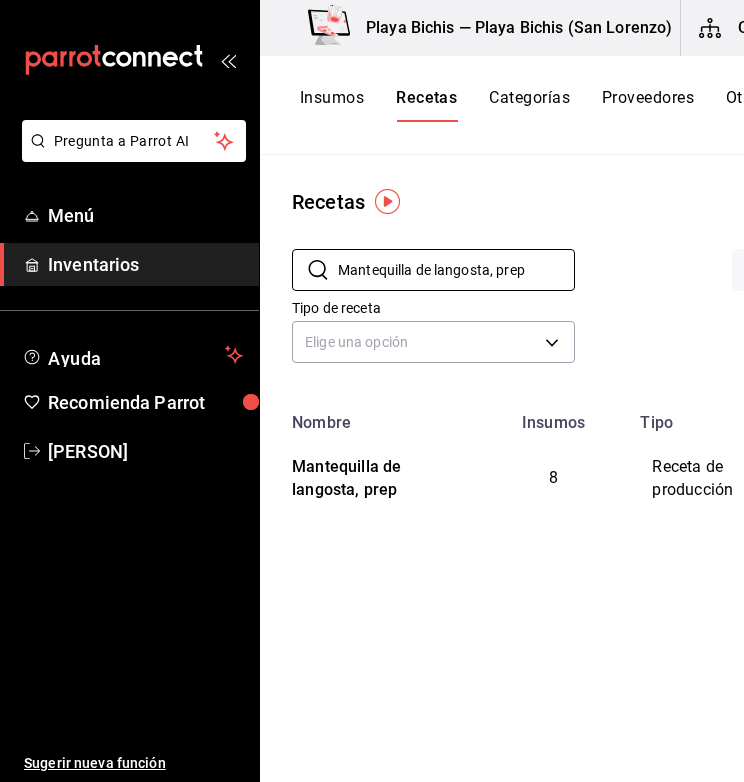 drag, startPoint x: 547, startPoint y: 273, endPoint x: 276, endPoint y: 259, distance: 271.3614 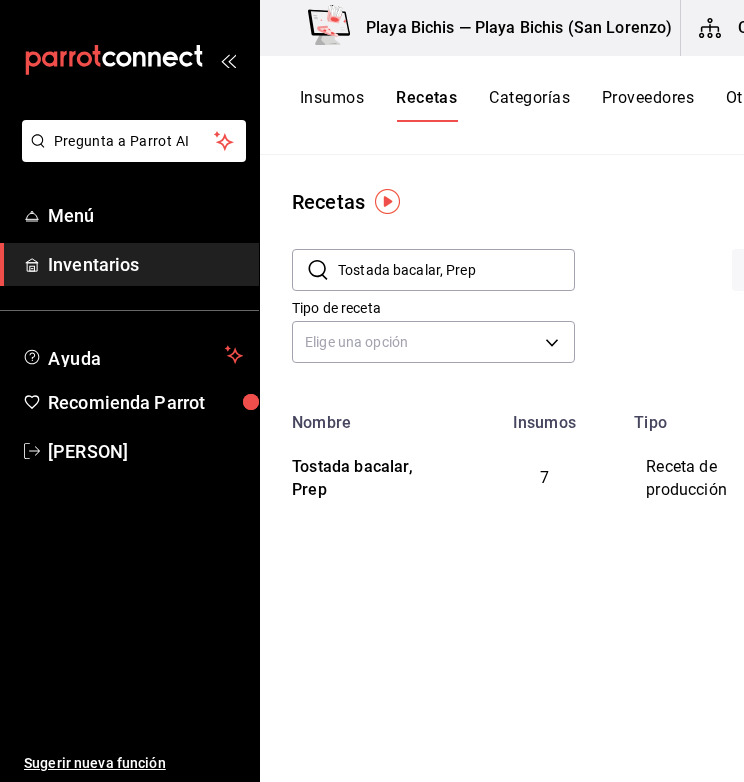 drag, startPoint x: 536, startPoint y: 279, endPoint x: 401, endPoint y: 263, distance: 135.94484 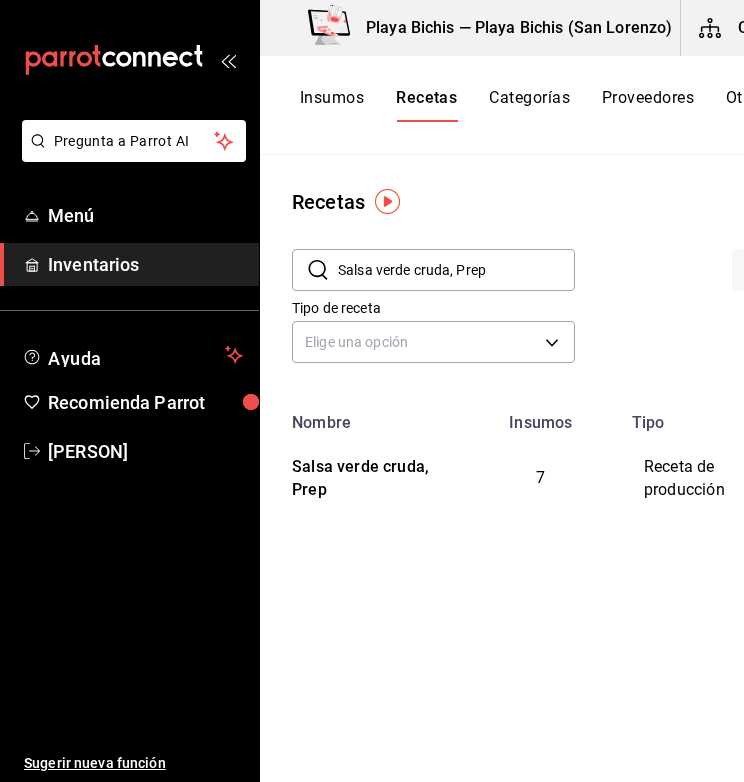 drag, startPoint x: 529, startPoint y: 267, endPoint x: 352, endPoint y: 274, distance: 177.13837 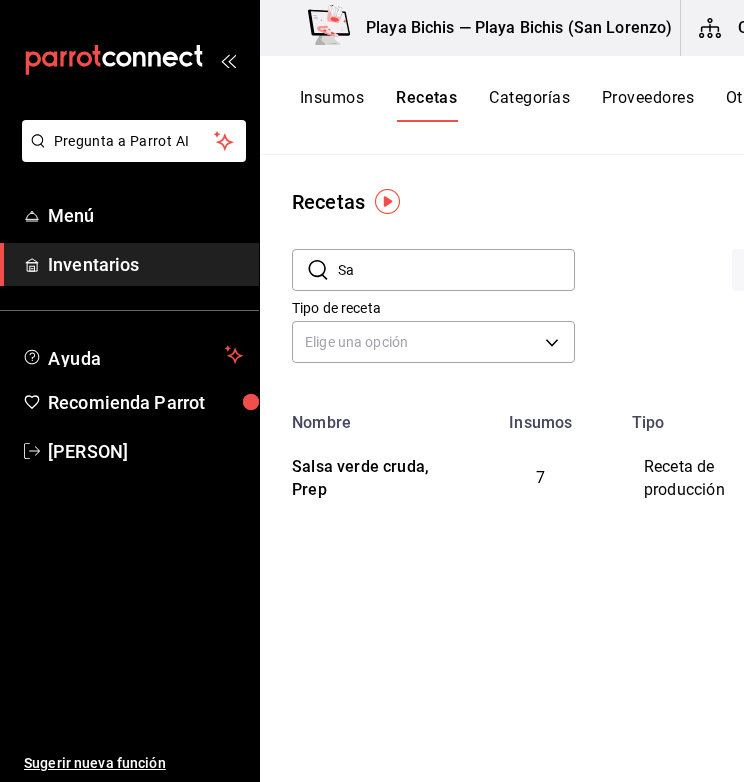 type on "S" 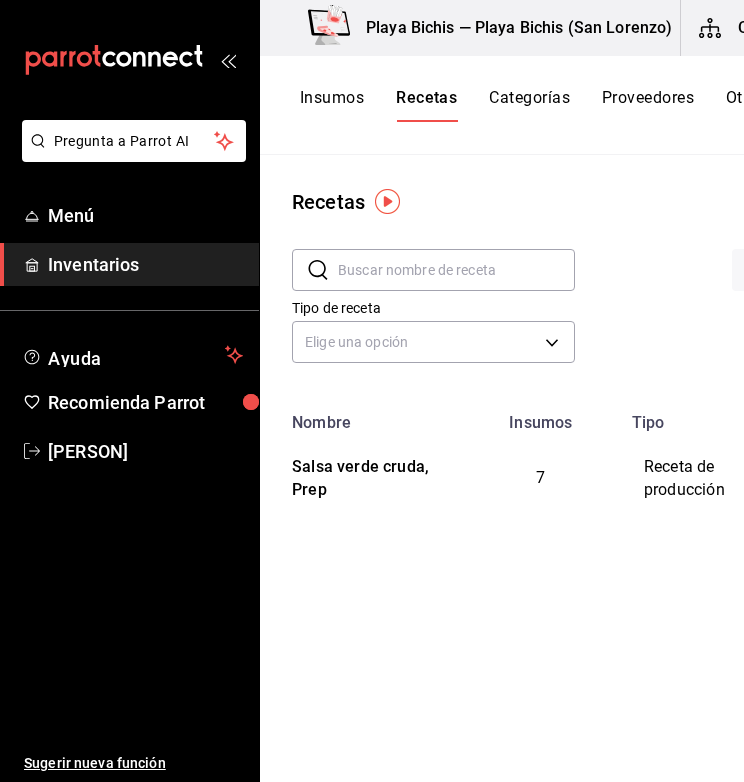 paste on "Cebolla morada encurtida, Prep" 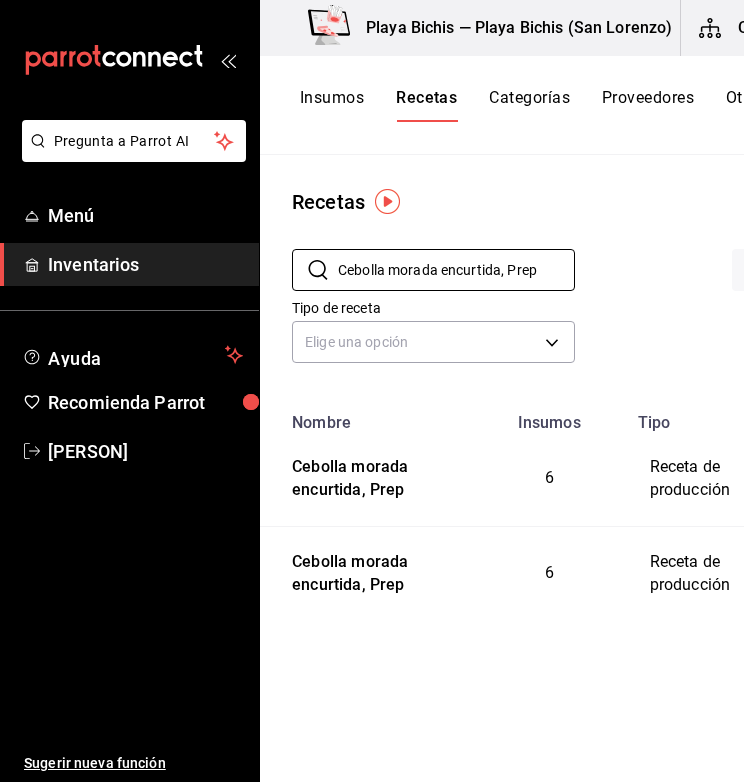 drag, startPoint x: 531, startPoint y: 268, endPoint x: 200, endPoint y: 270, distance: 331.00604 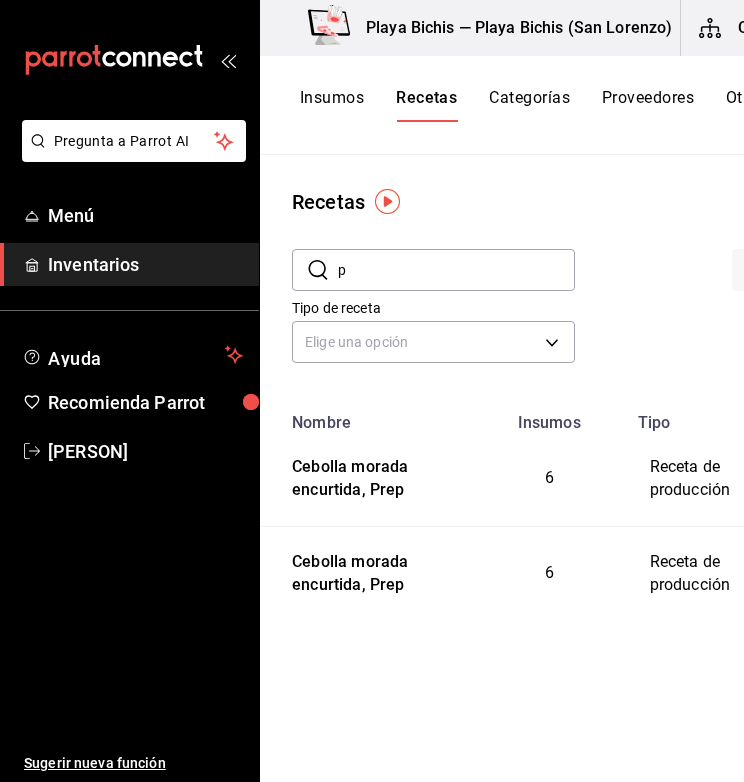 click on "p" at bounding box center [456, 270] 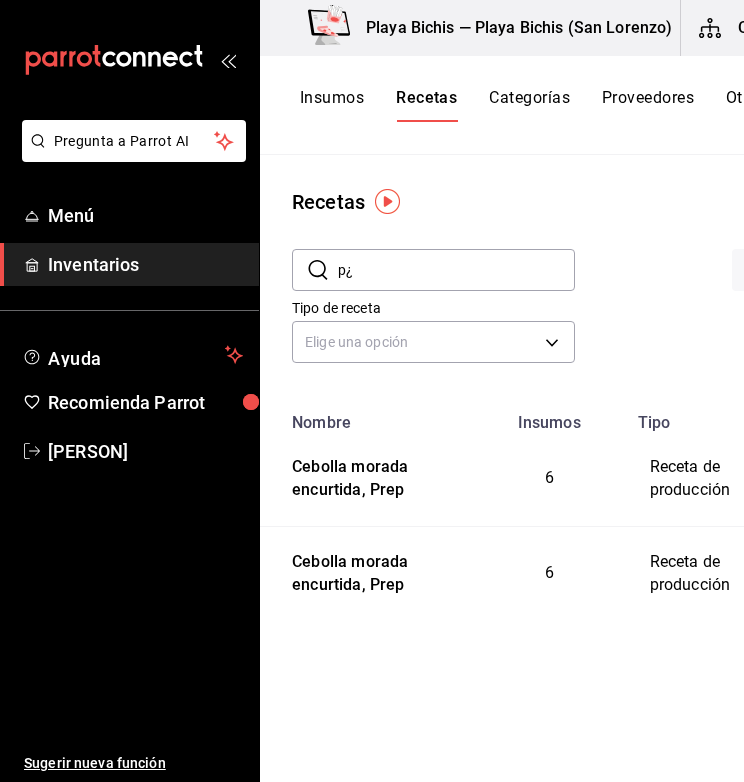 type on "p" 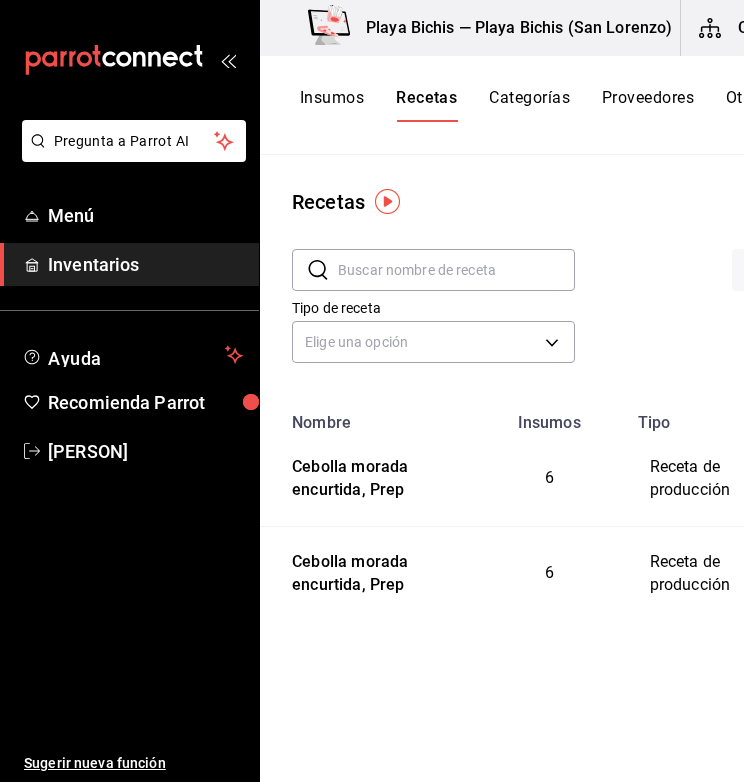 paste on "Camaron cocido, Prep" 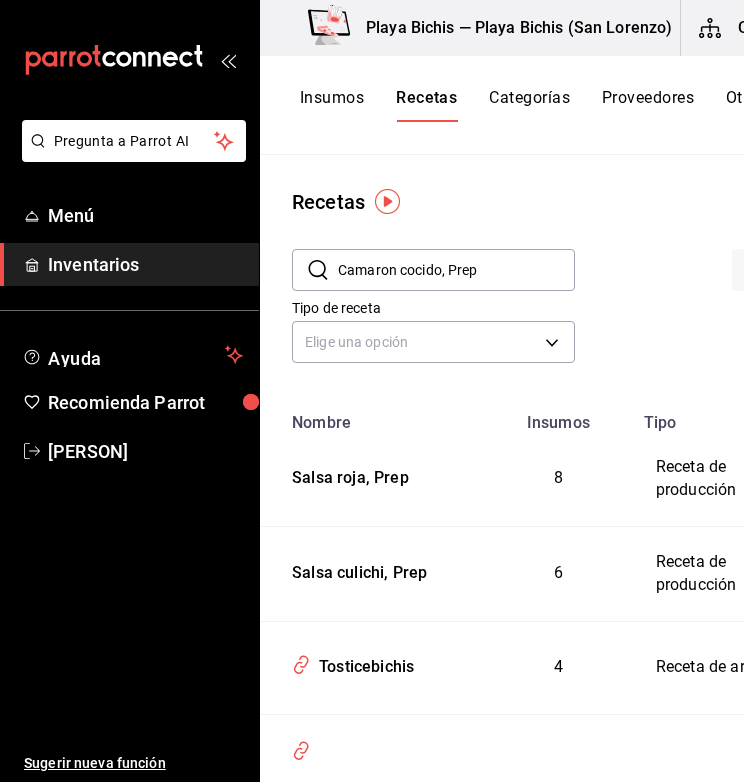 click on "Camaron cocido, Prep" at bounding box center [456, 270] 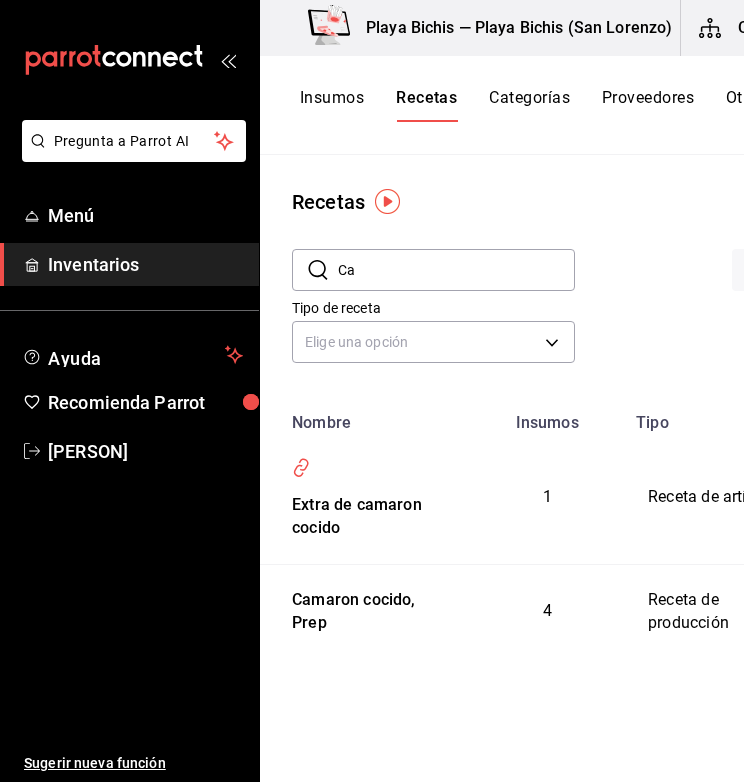 type on "C" 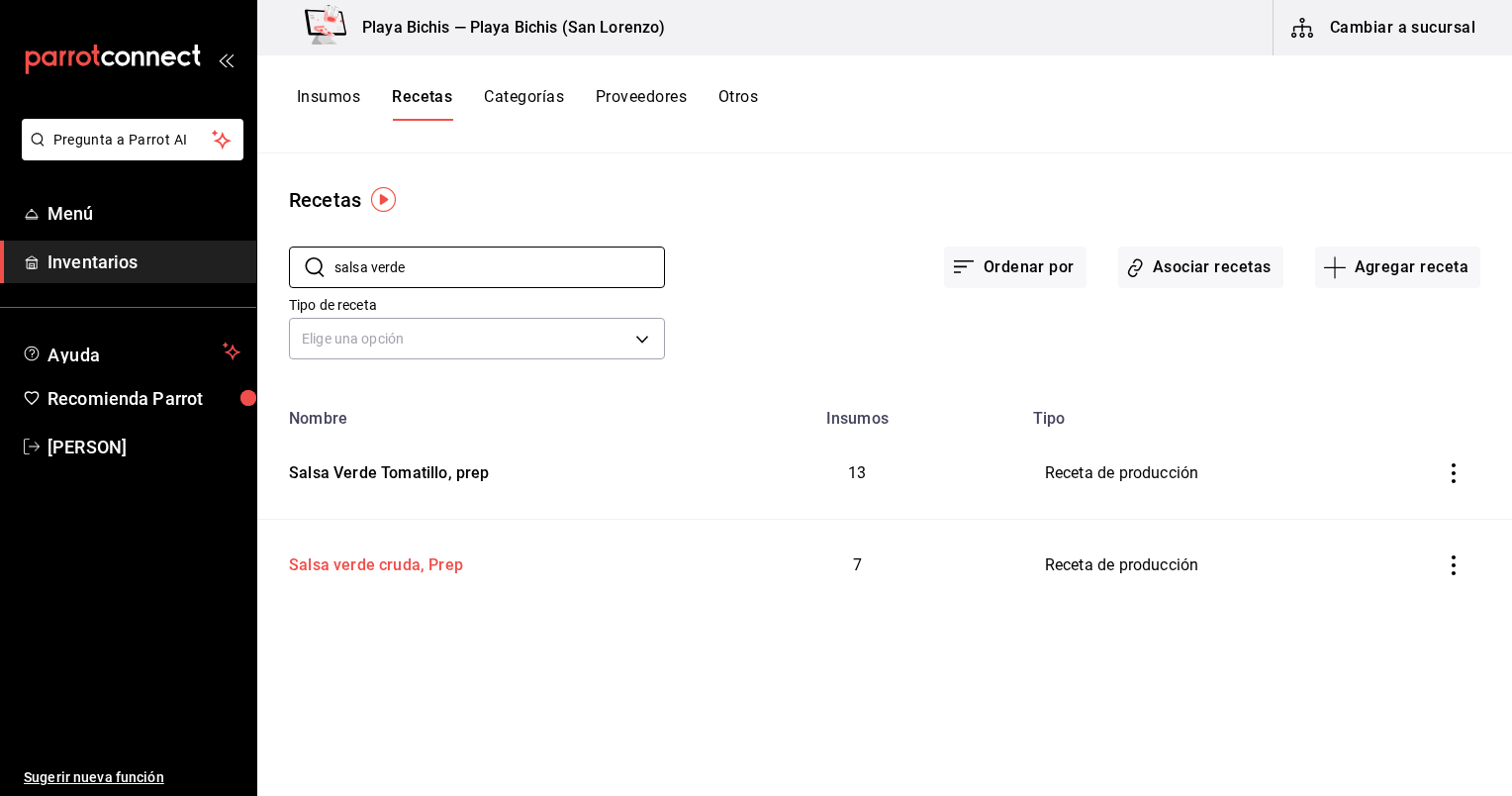 type on "salsa verde" 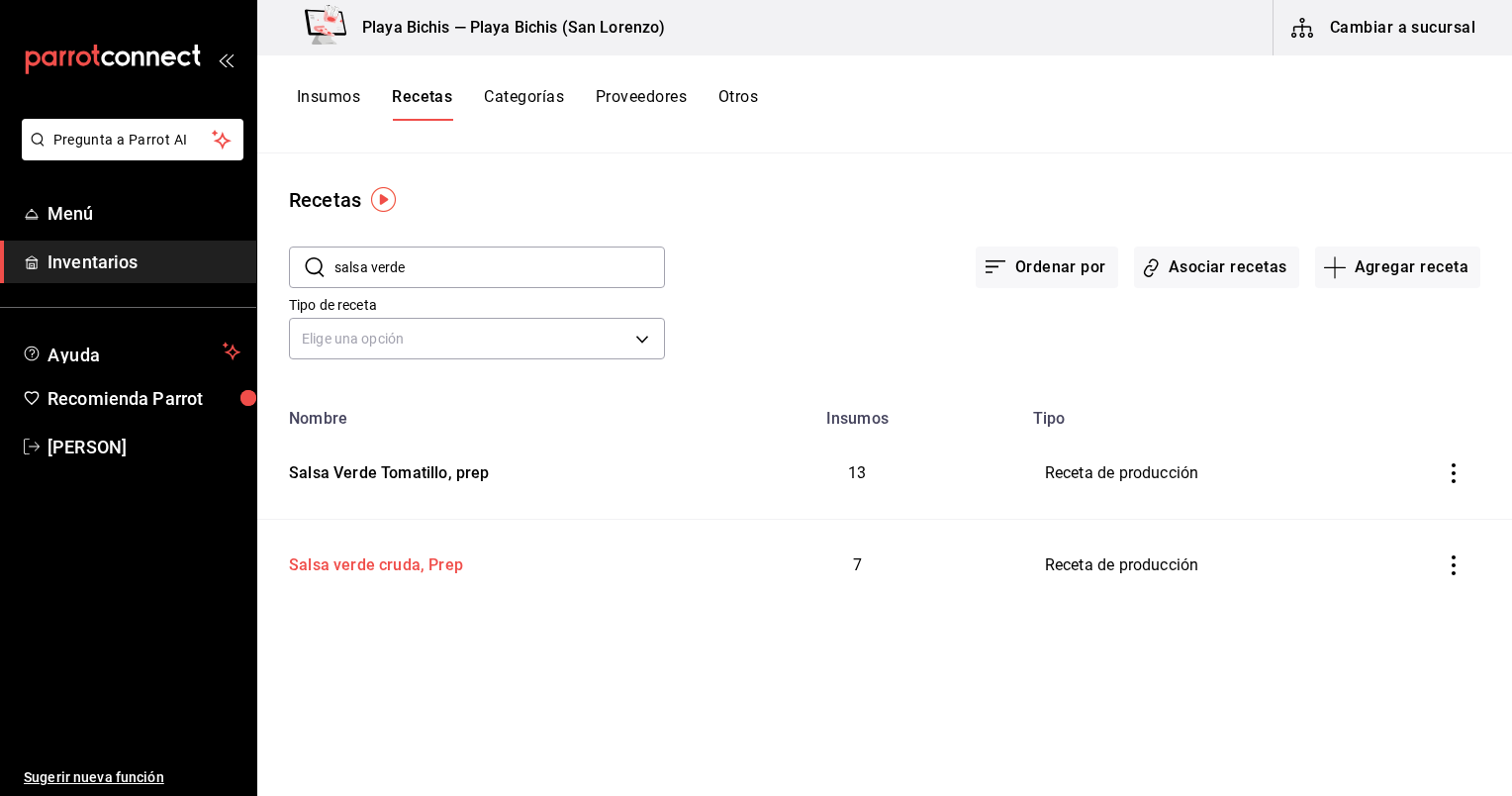 type on "Salsa verde cruda, Prep" 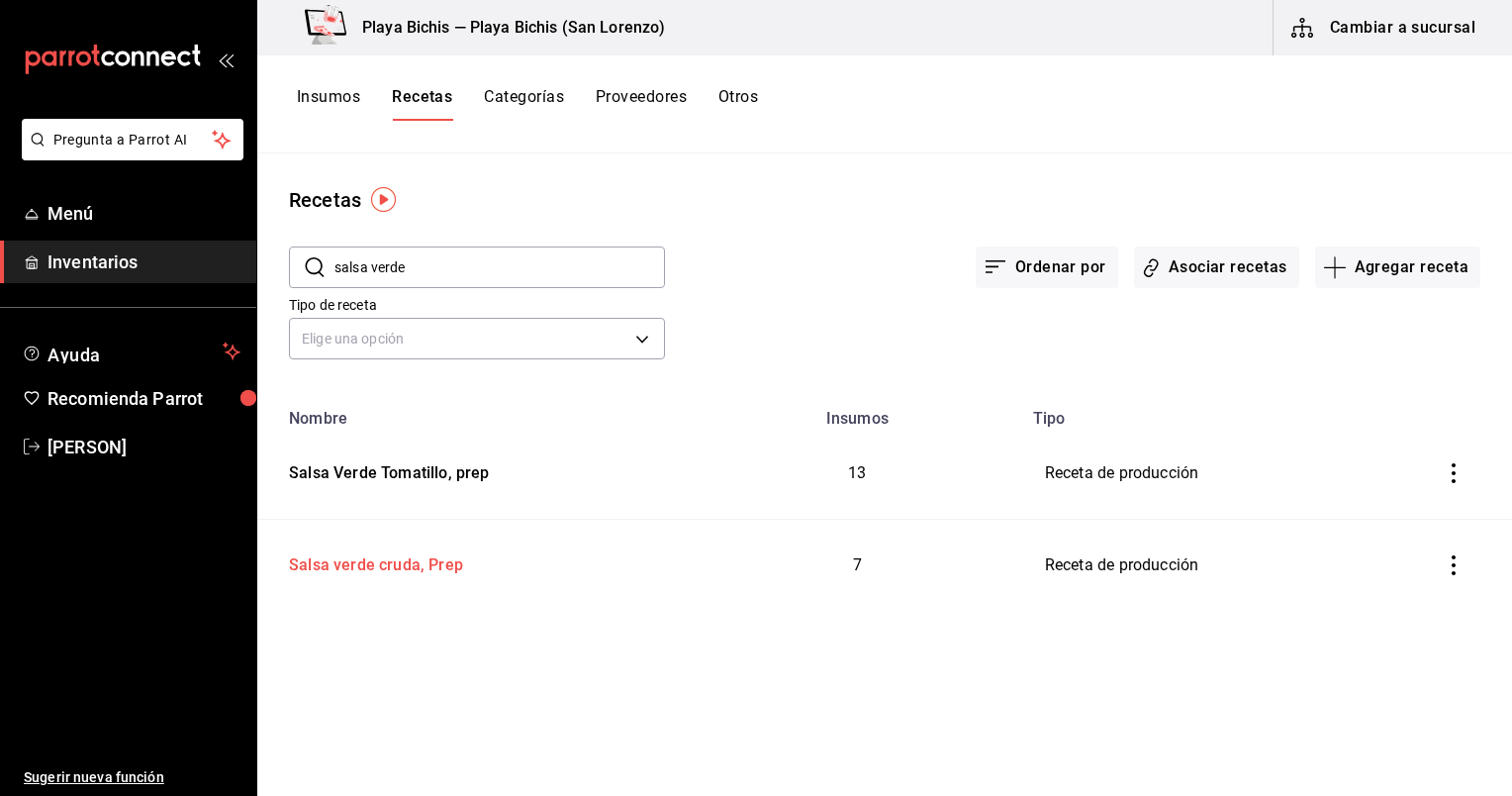 type on "2" 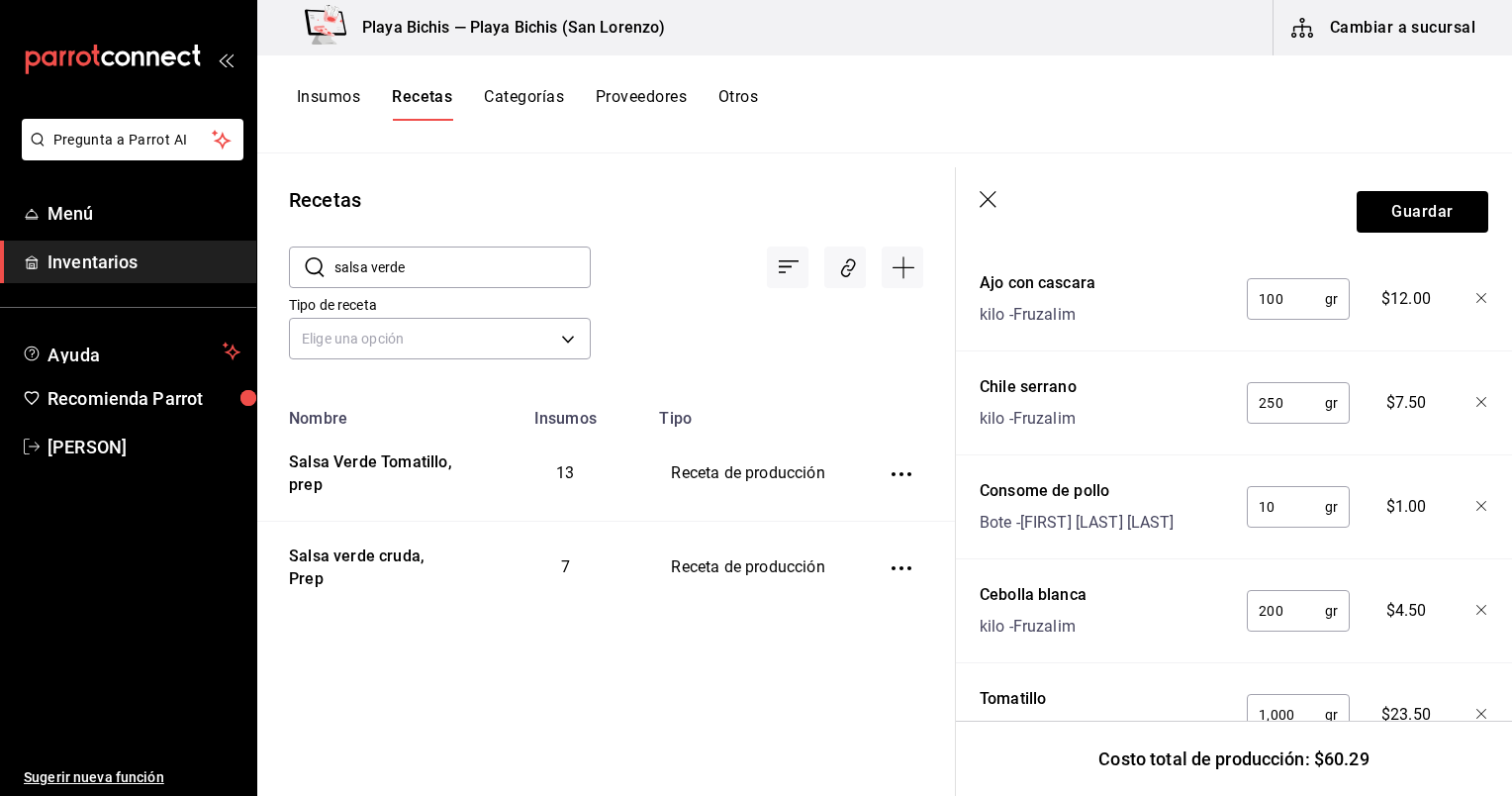 scroll, scrollTop: 1033, scrollLeft: 0, axis: vertical 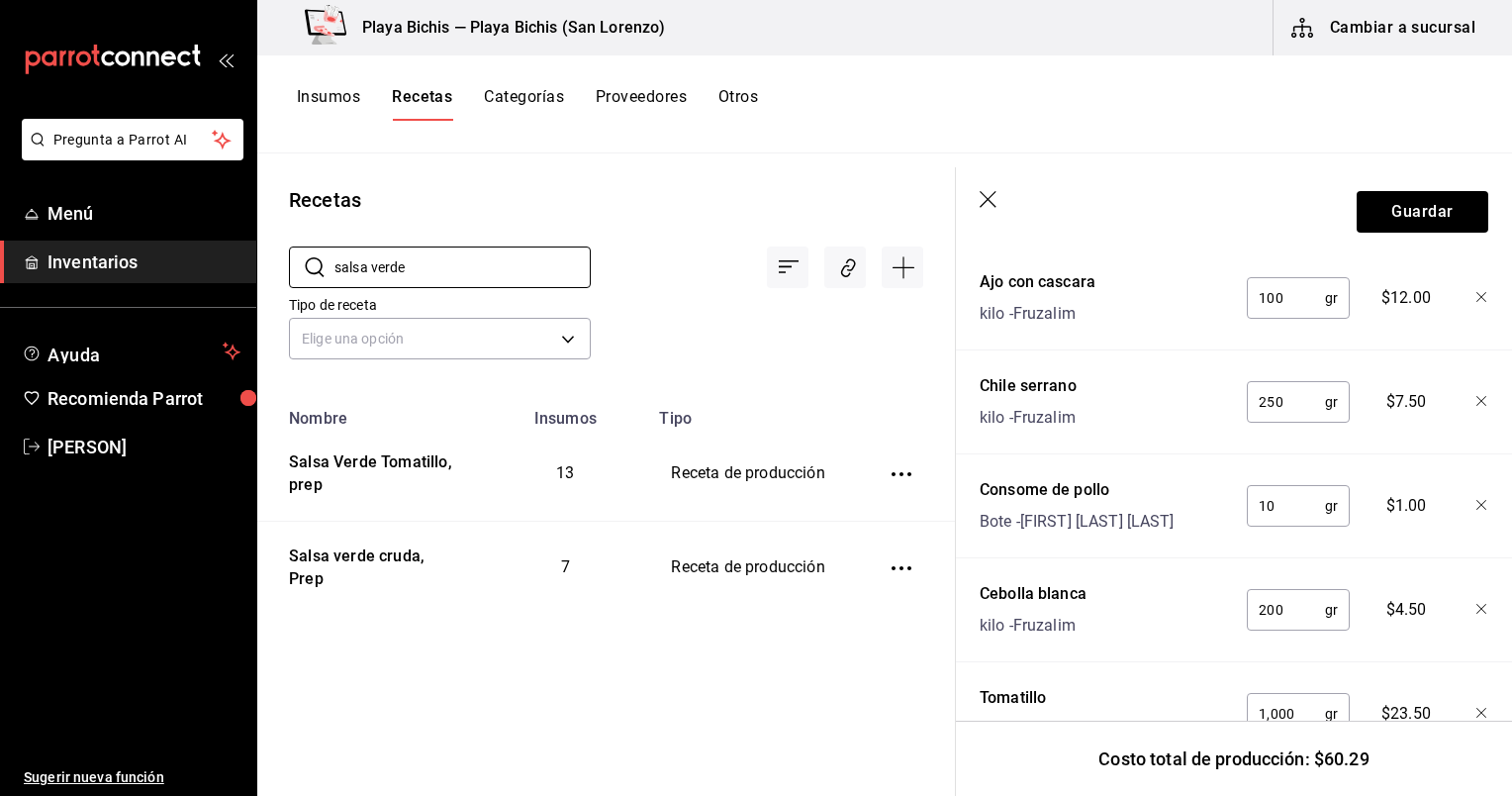 drag, startPoint x: 464, startPoint y: 273, endPoint x: 265, endPoint y: 257, distance: 199.6422 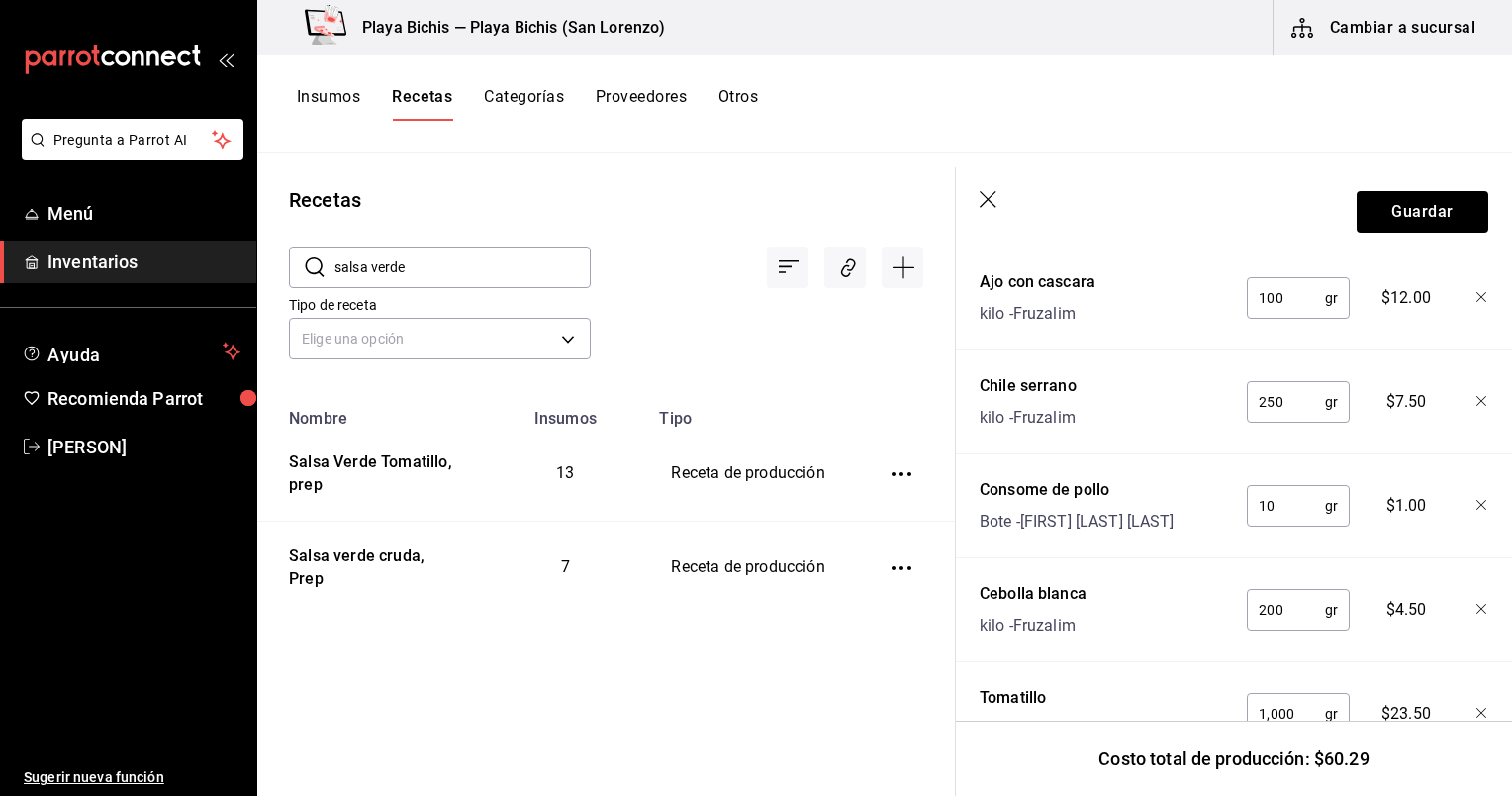 paste on "Marlin, Prep" 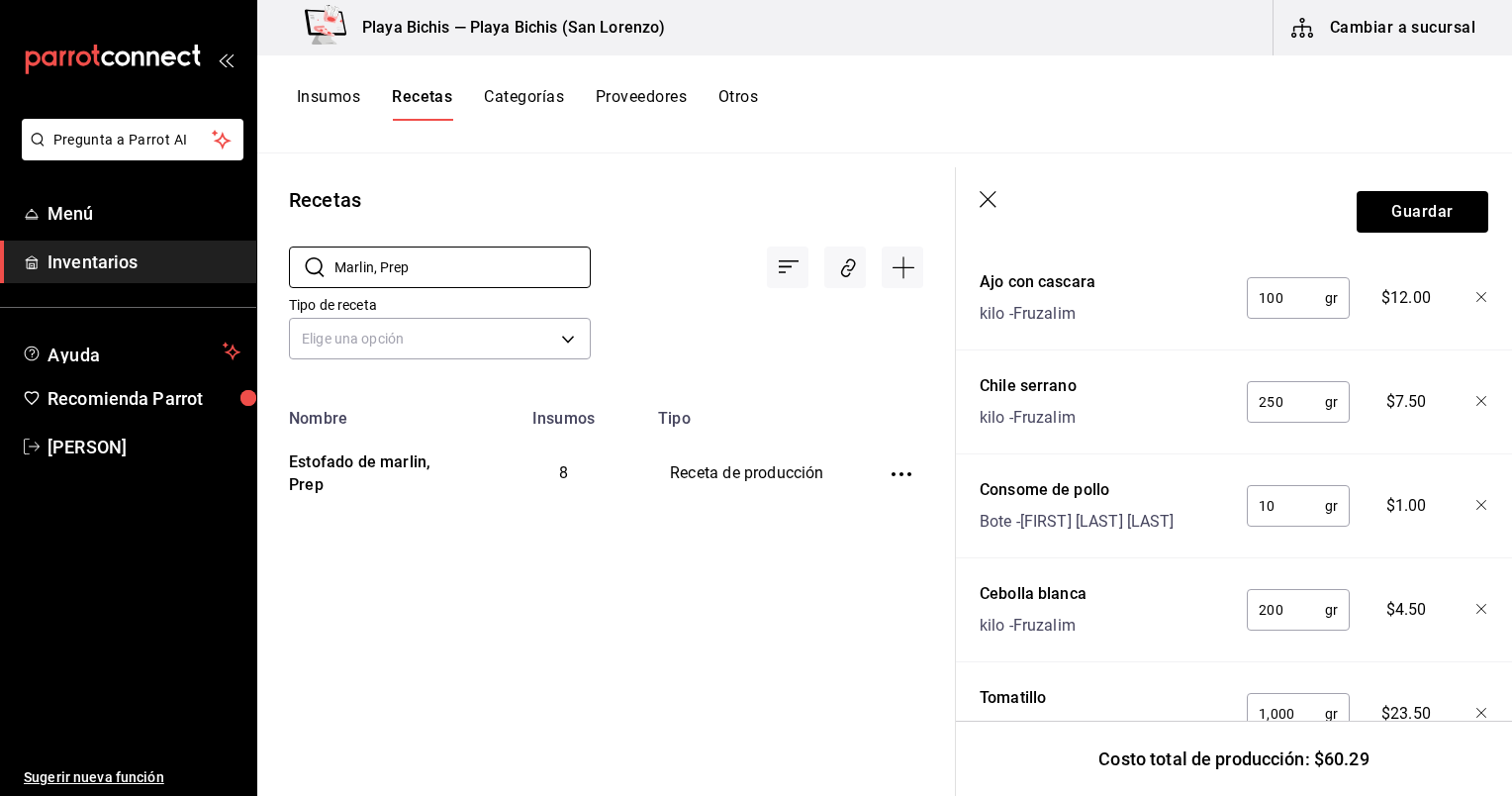 type on "Marlin, Prep" 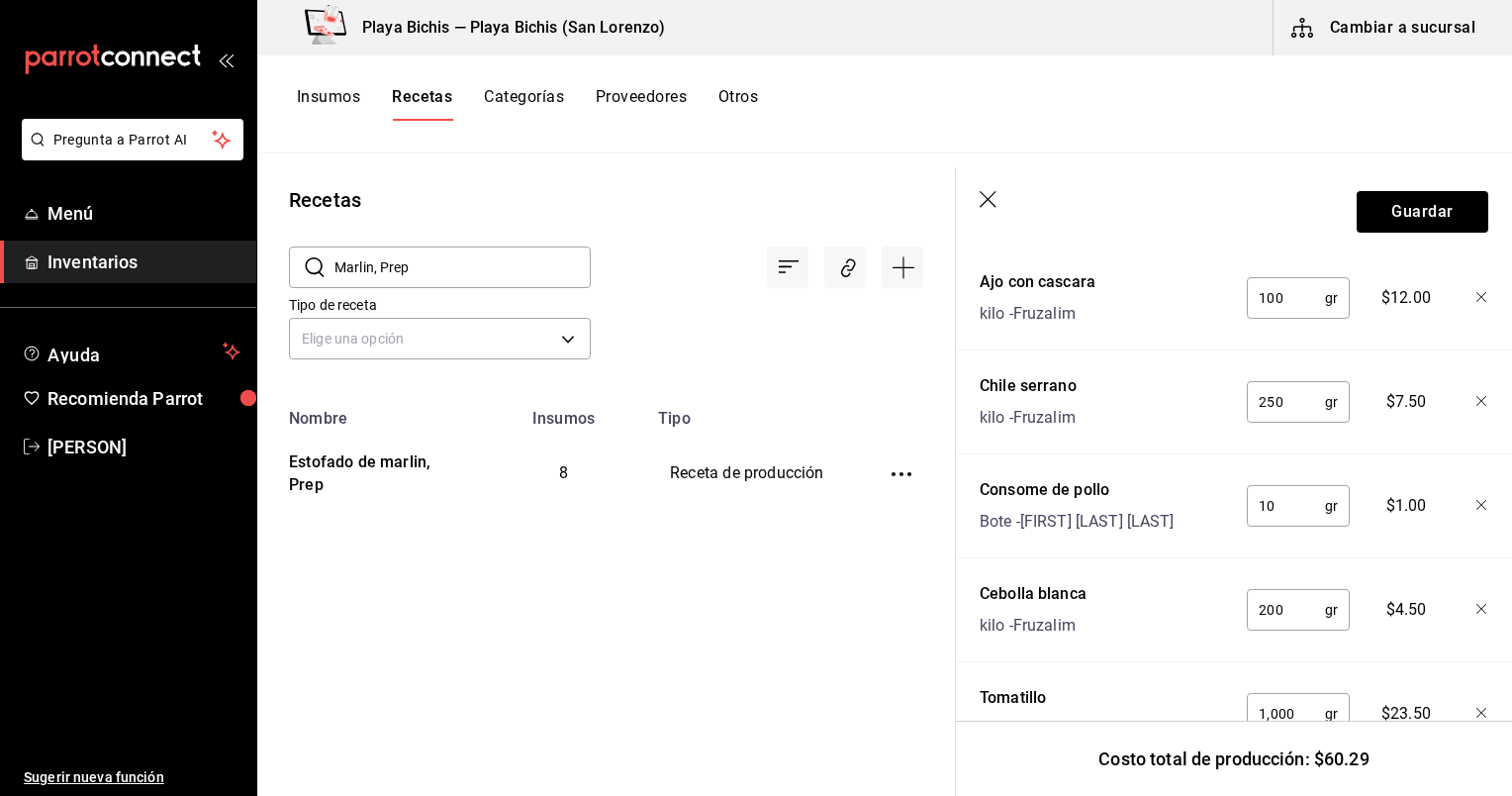 click 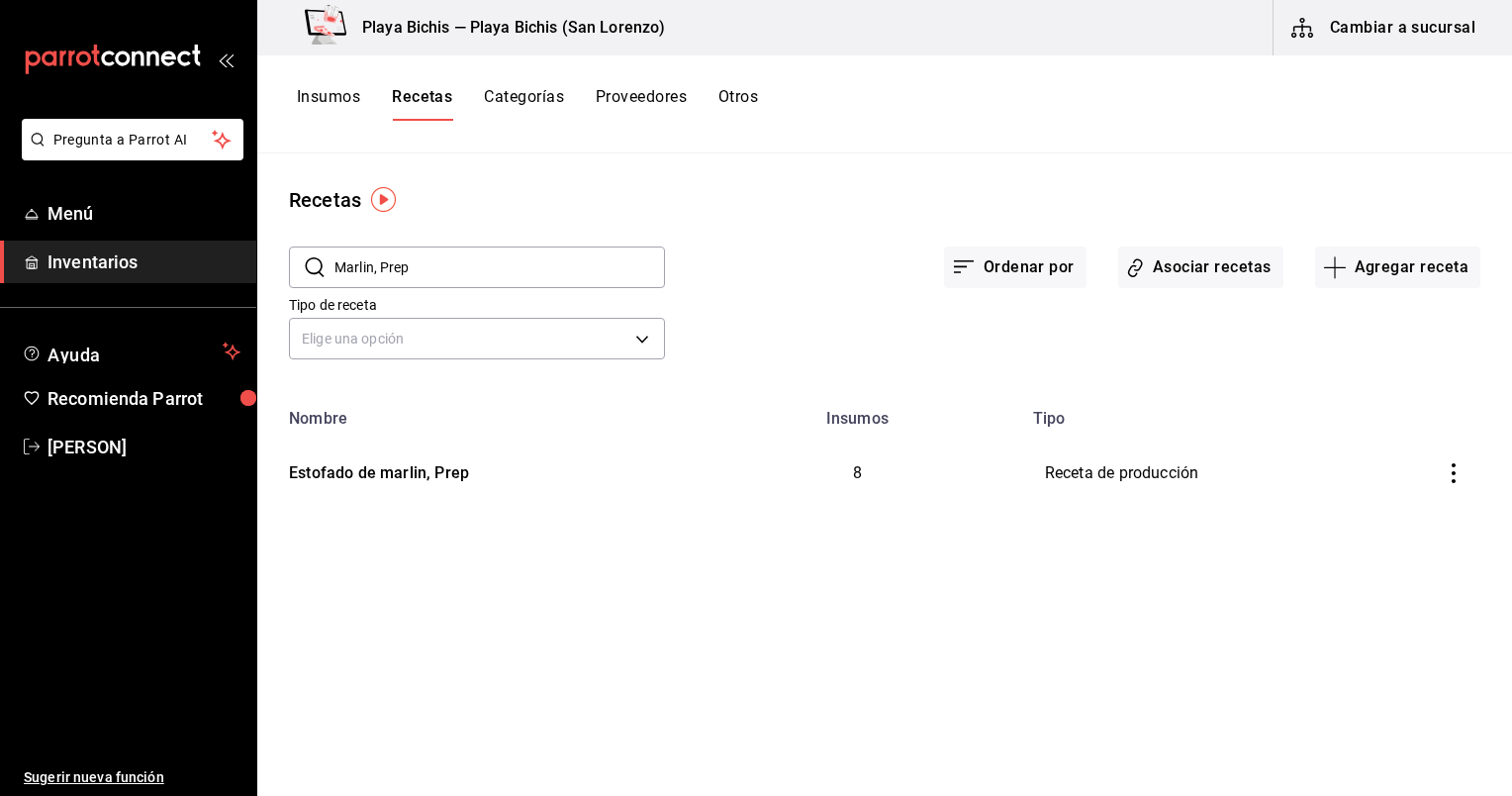 scroll, scrollTop: 0, scrollLeft: 0, axis: both 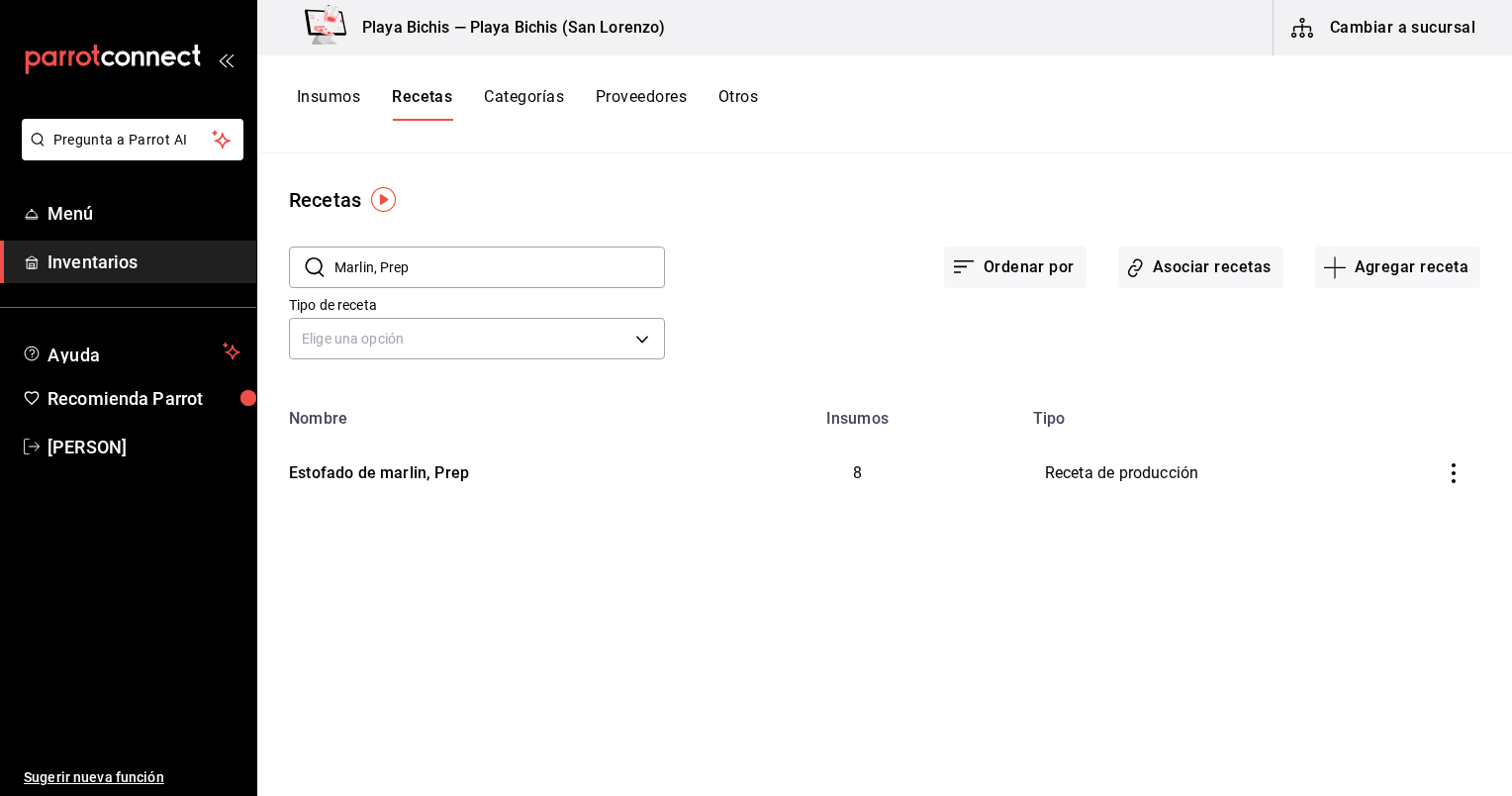 click on "Insumos" at bounding box center (329, 104) 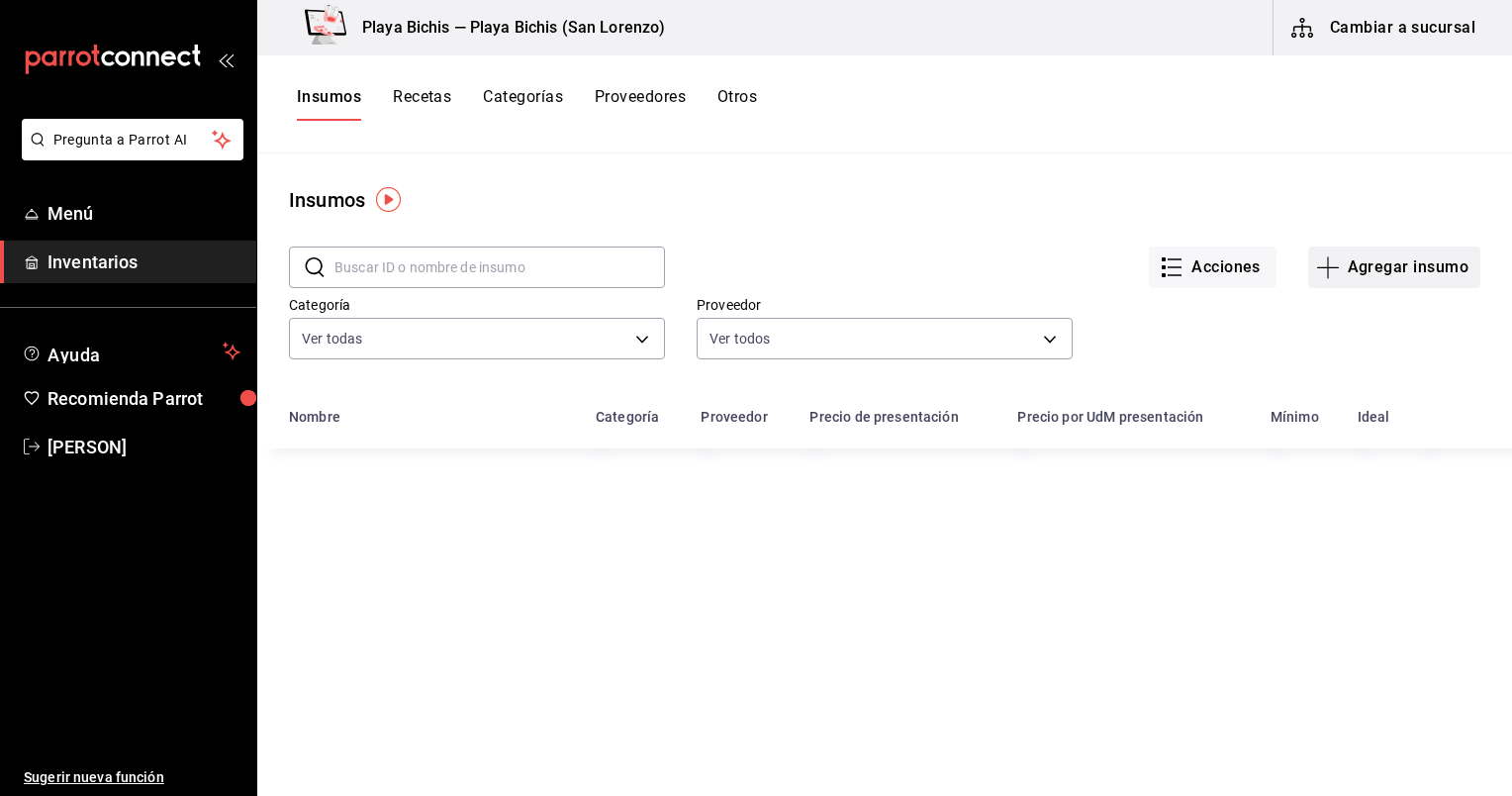 click on "Agregar insumo" at bounding box center [1394, 267] 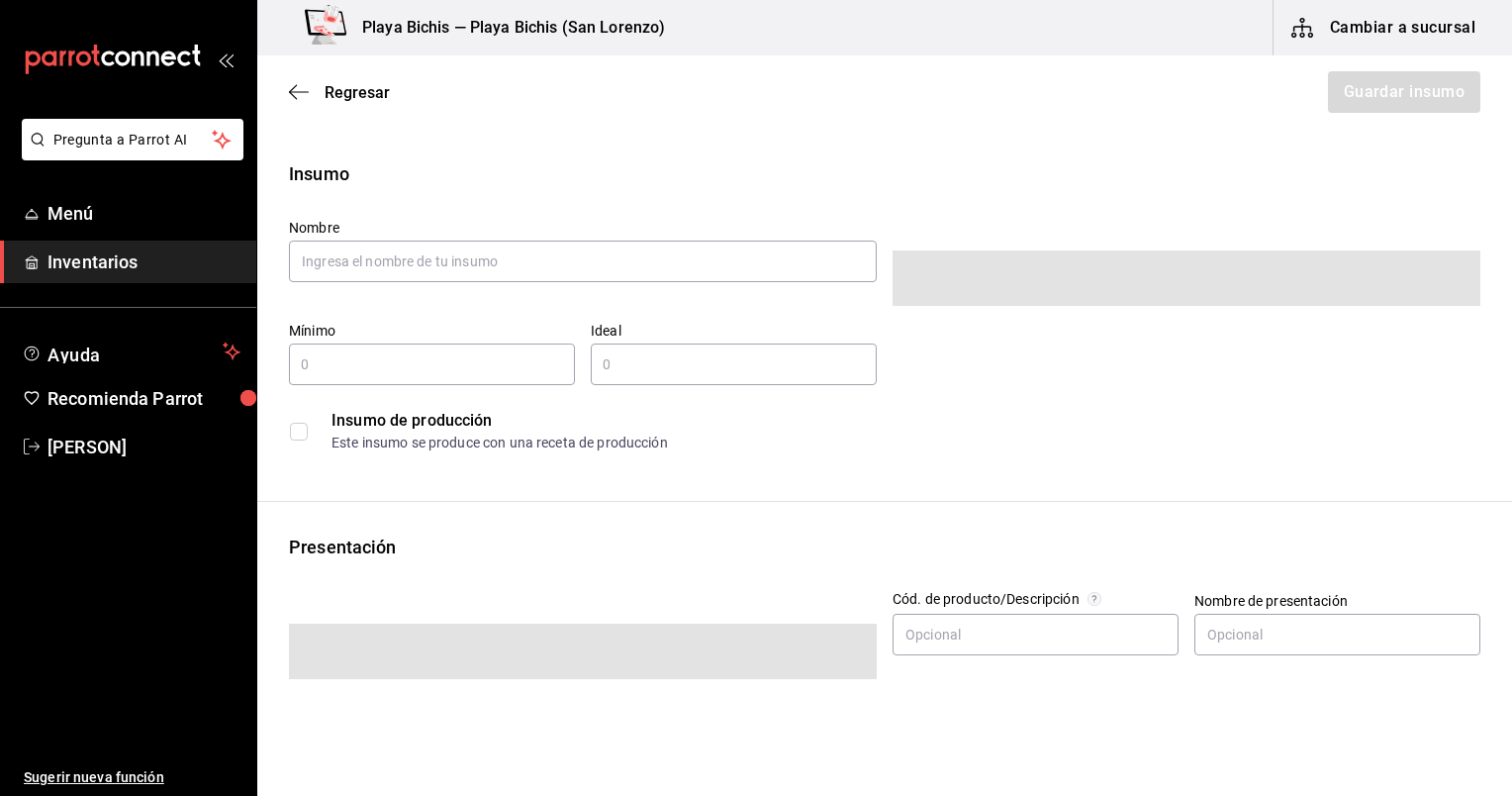 type on "$0.00" 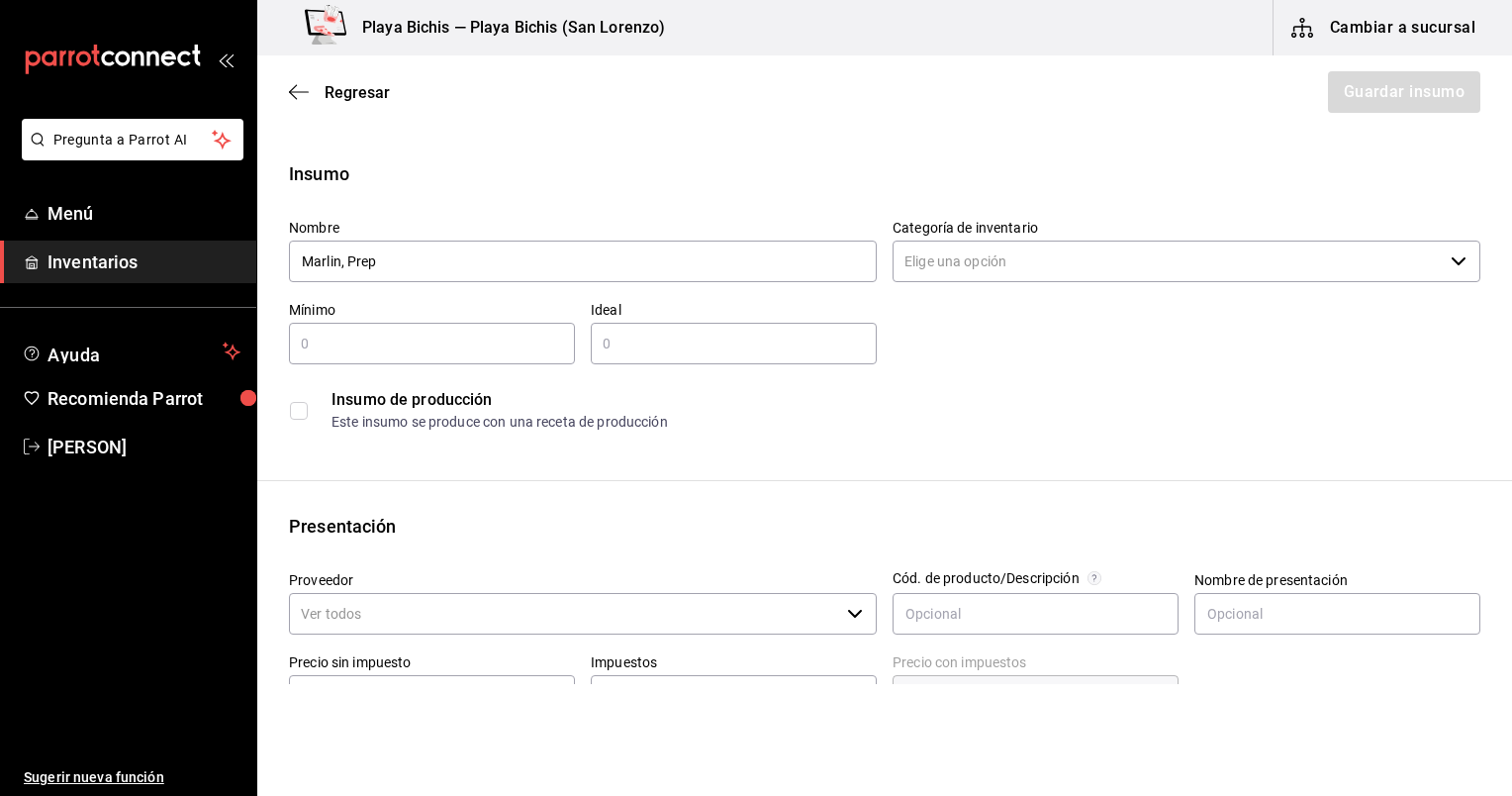type on "Marlin, Prep" 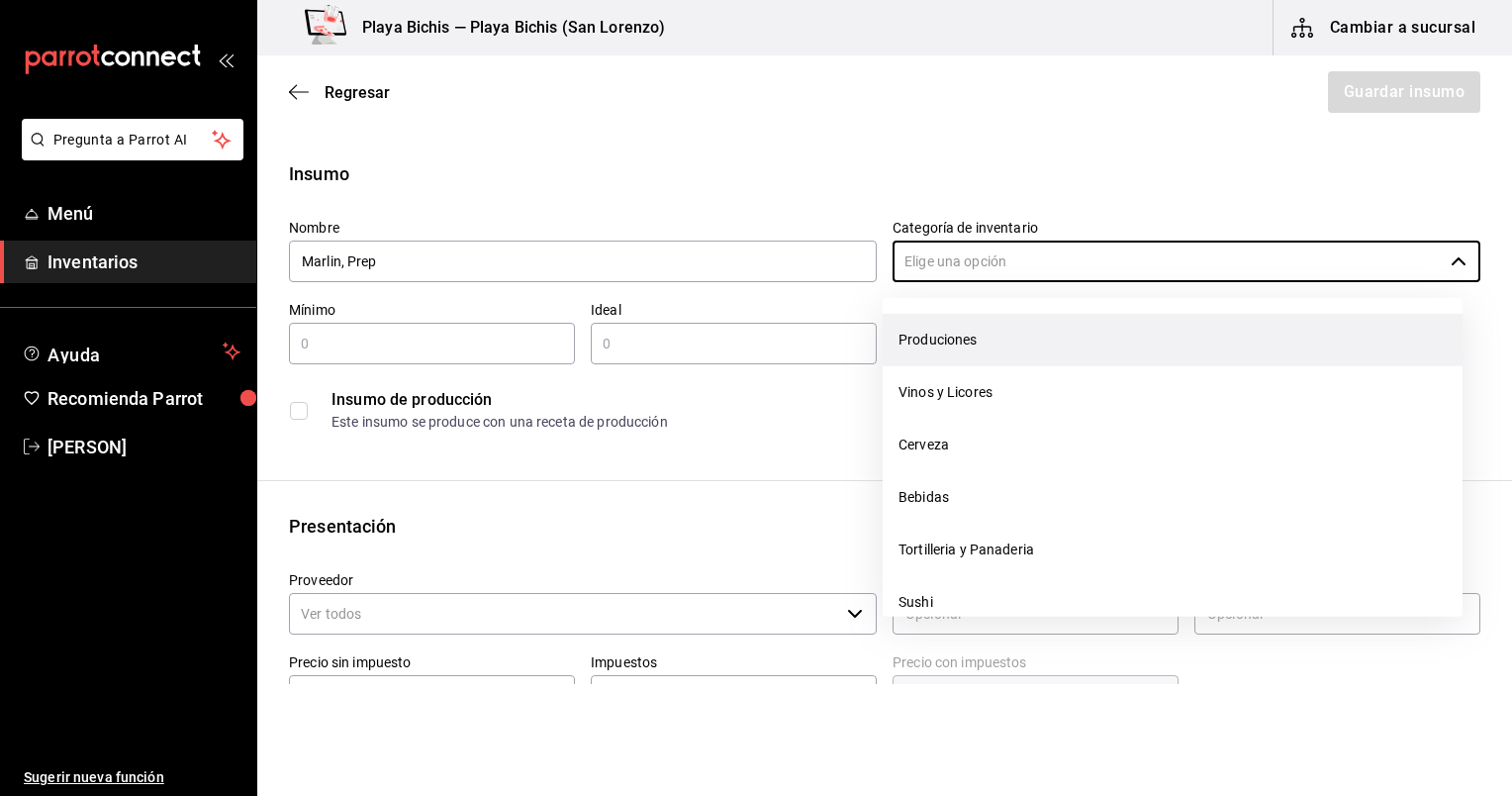 click on "Produciones" at bounding box center (1173, 340) 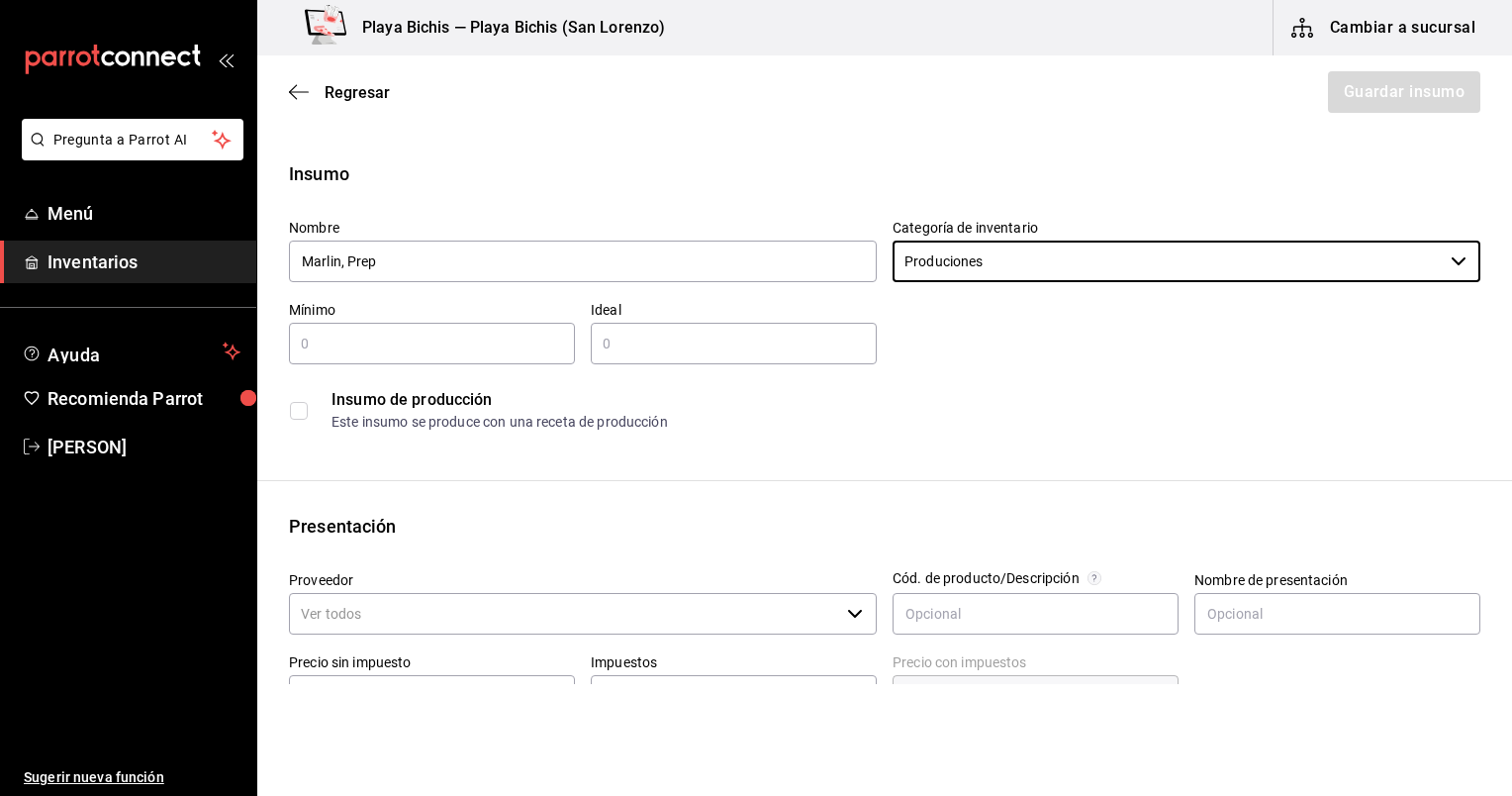 click at bounding box center [431, 344] 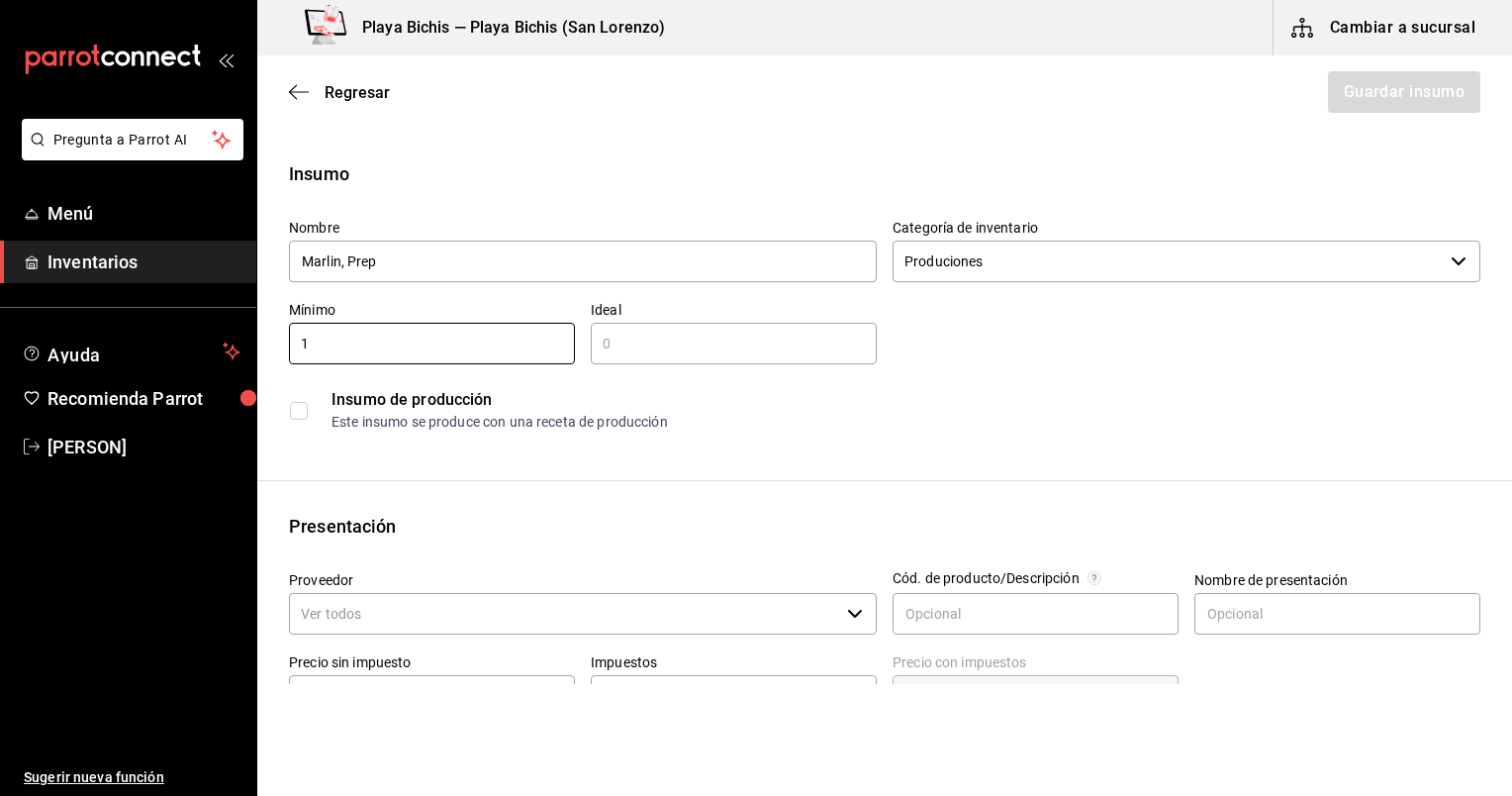 type on "1" 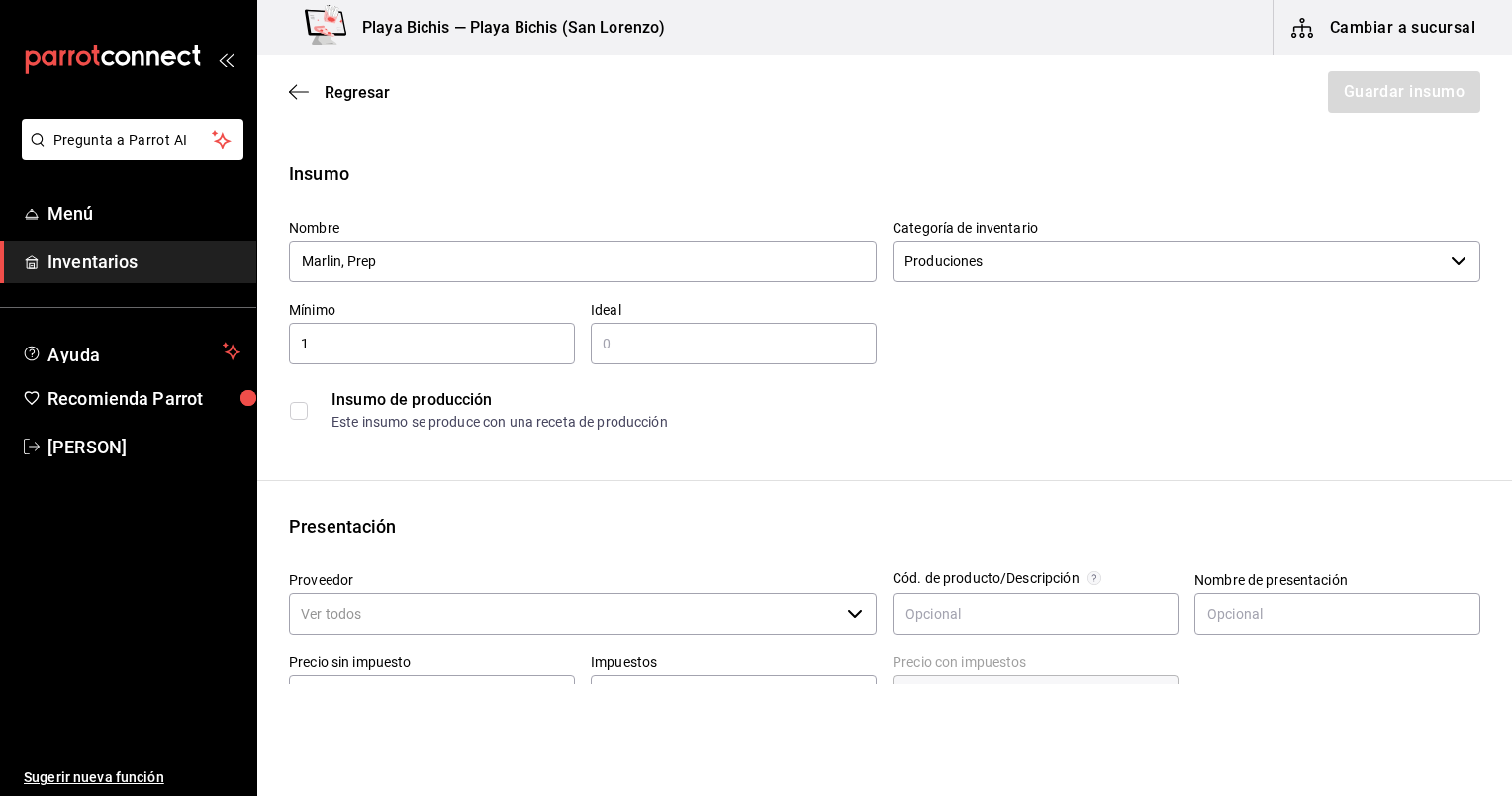 click at bounding box center [733, 344] 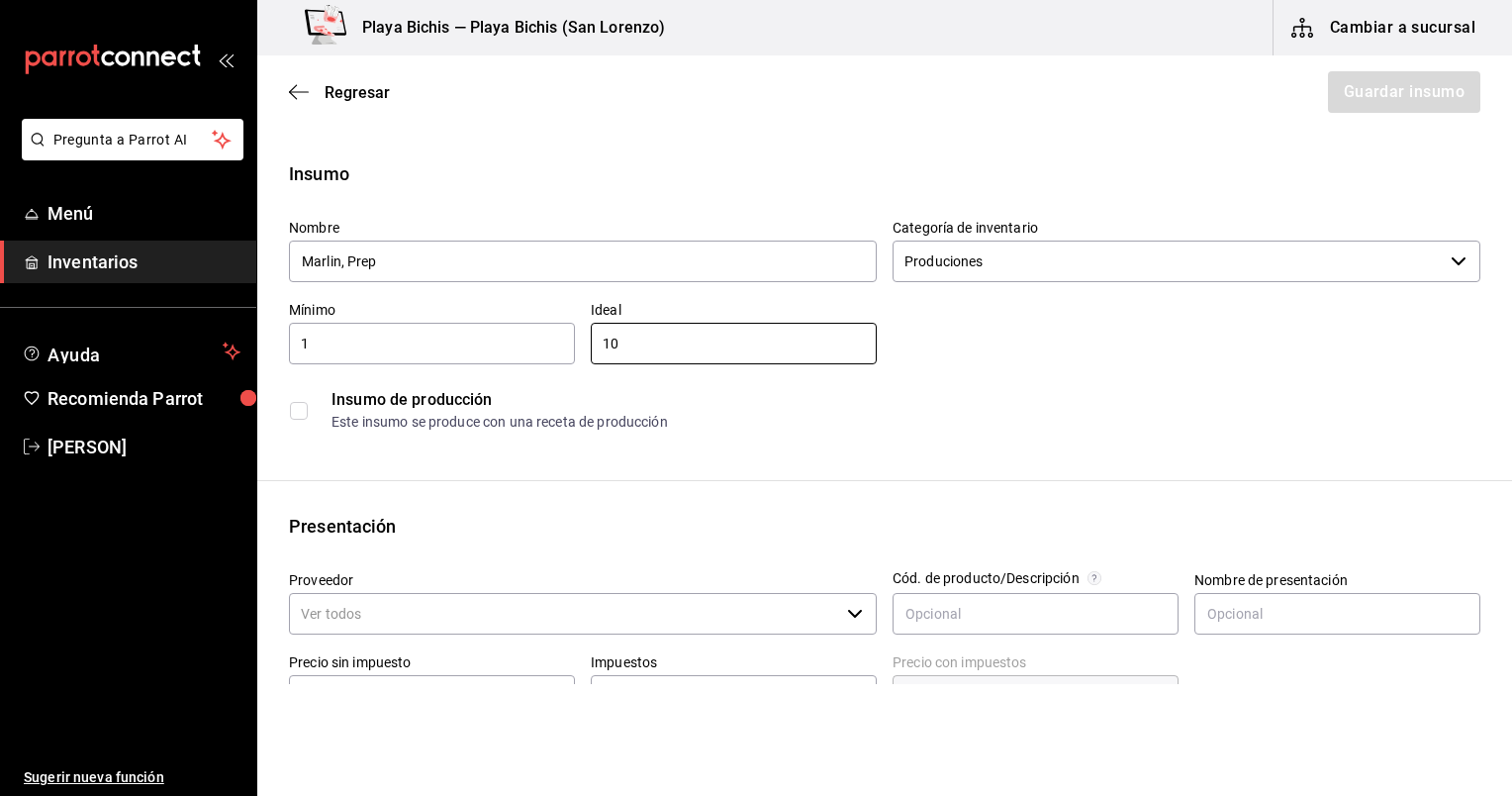 type on "10" 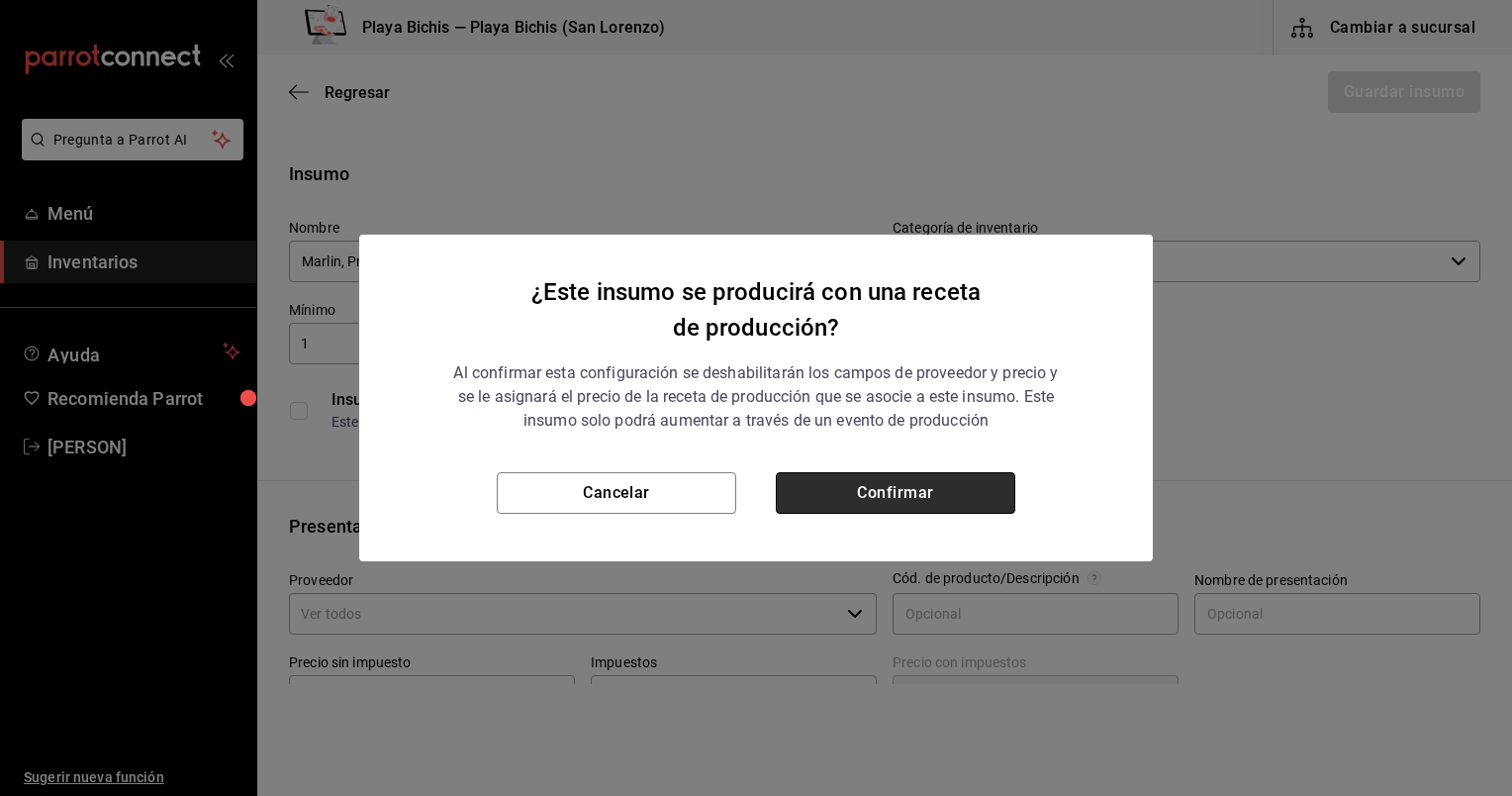click on "Confirmar" at bounding box center (896, 493) 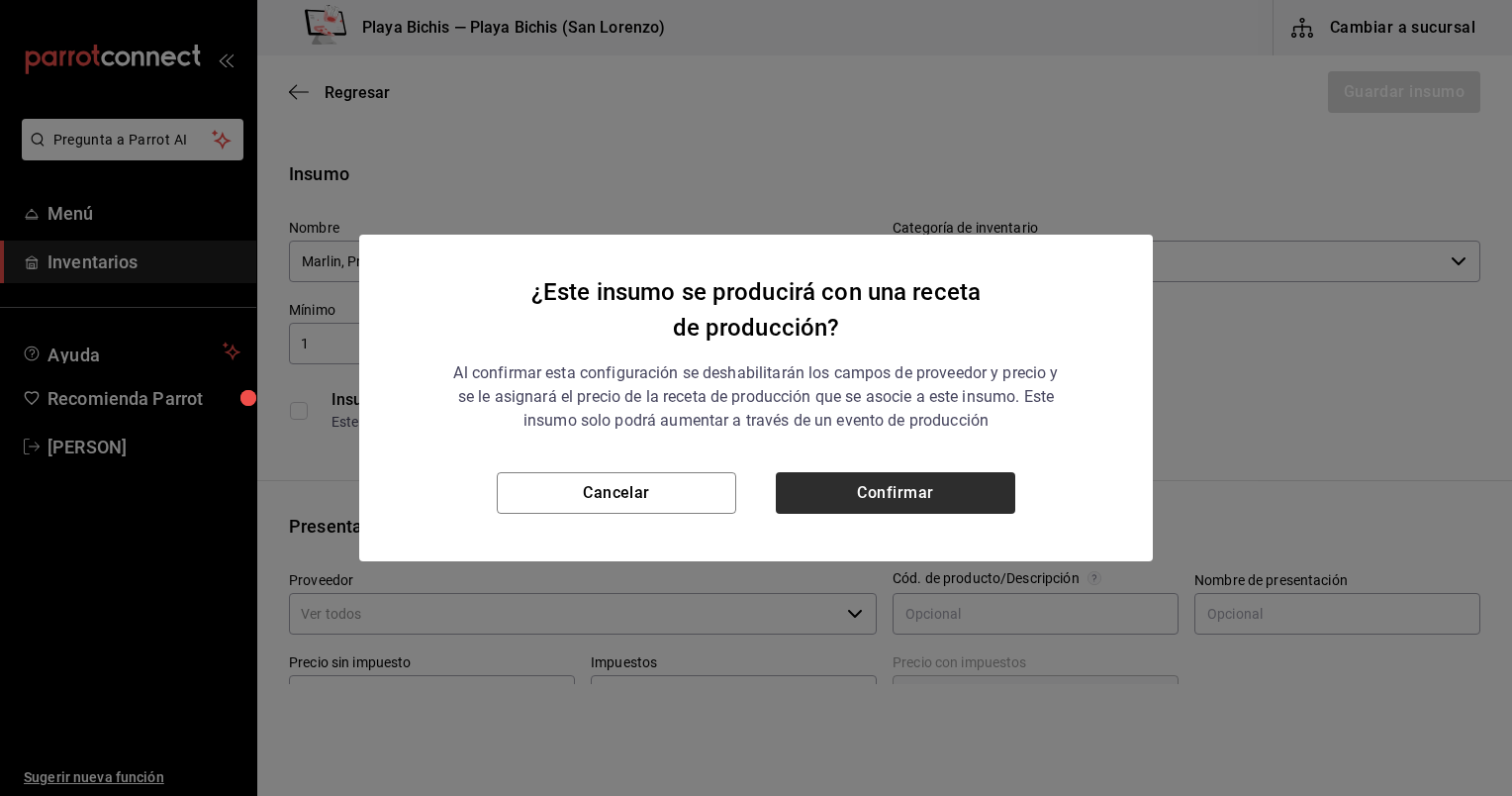 checkbox on "true" 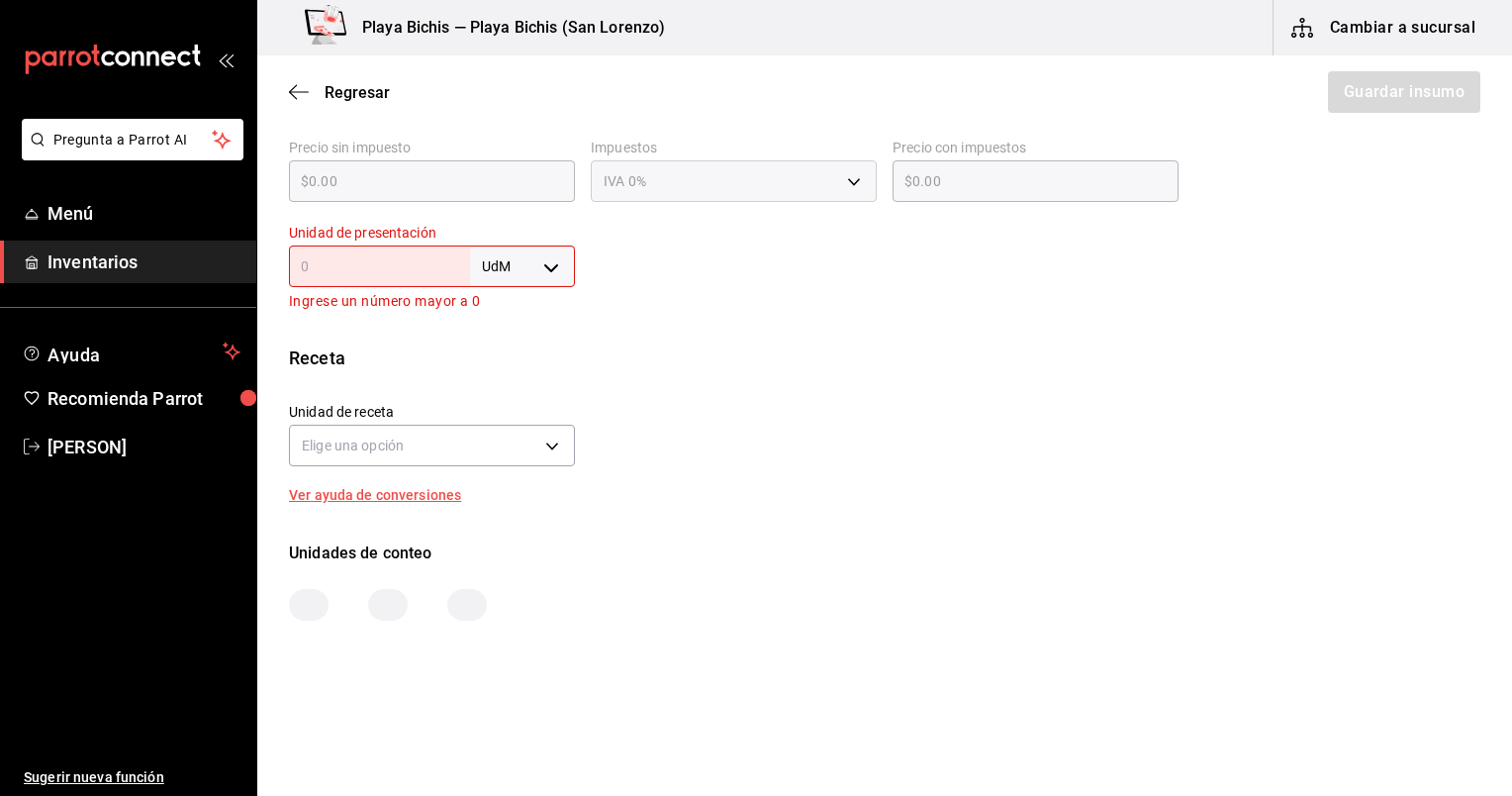 scroll, scrollTop: 533, scrollLeft: 0, axis: vertical 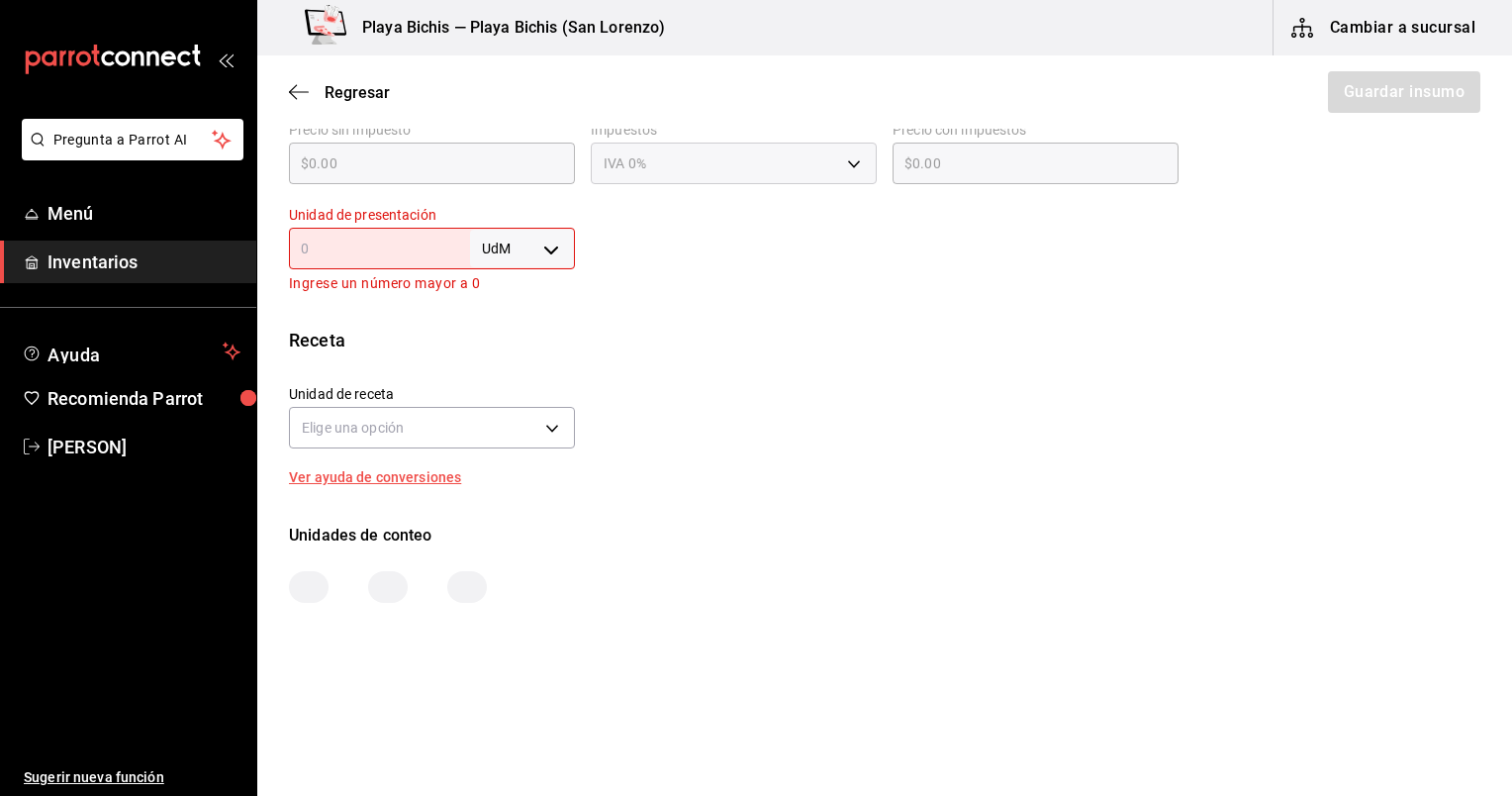 click at bounding box center (379, 249) 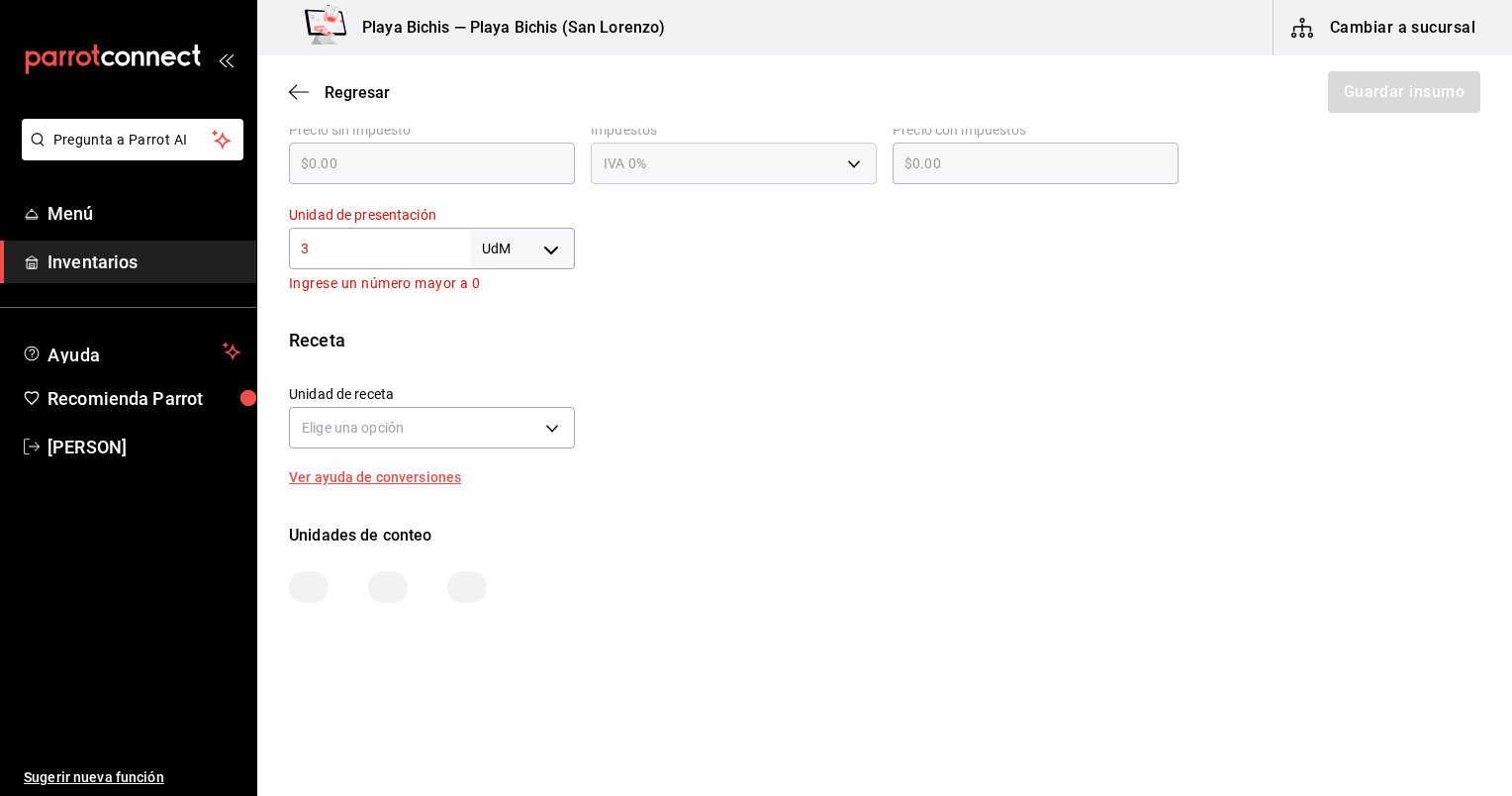 scroll, scrollTop: 520, scrollLeft: 0, axis: vertical 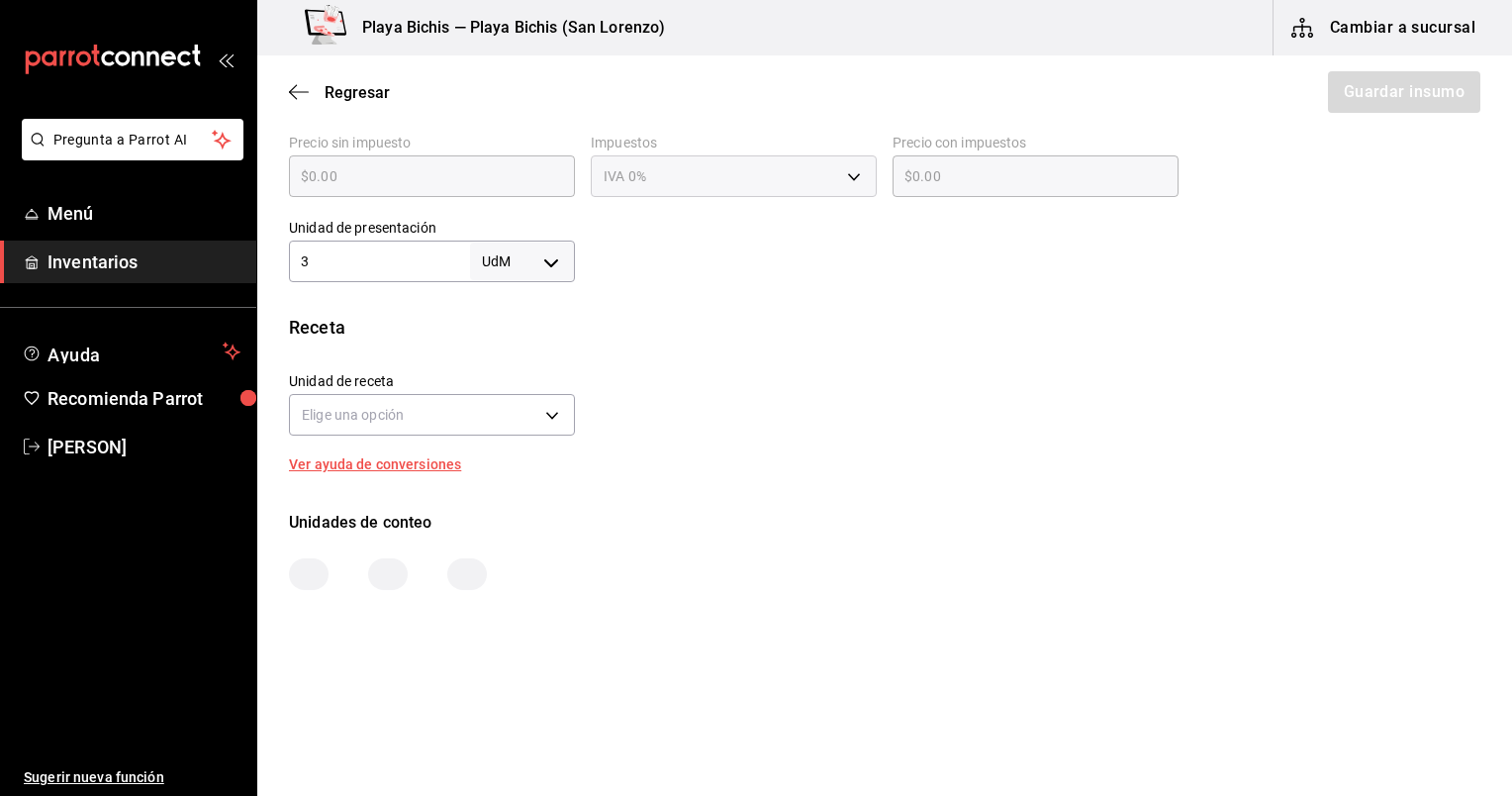 type on "3" 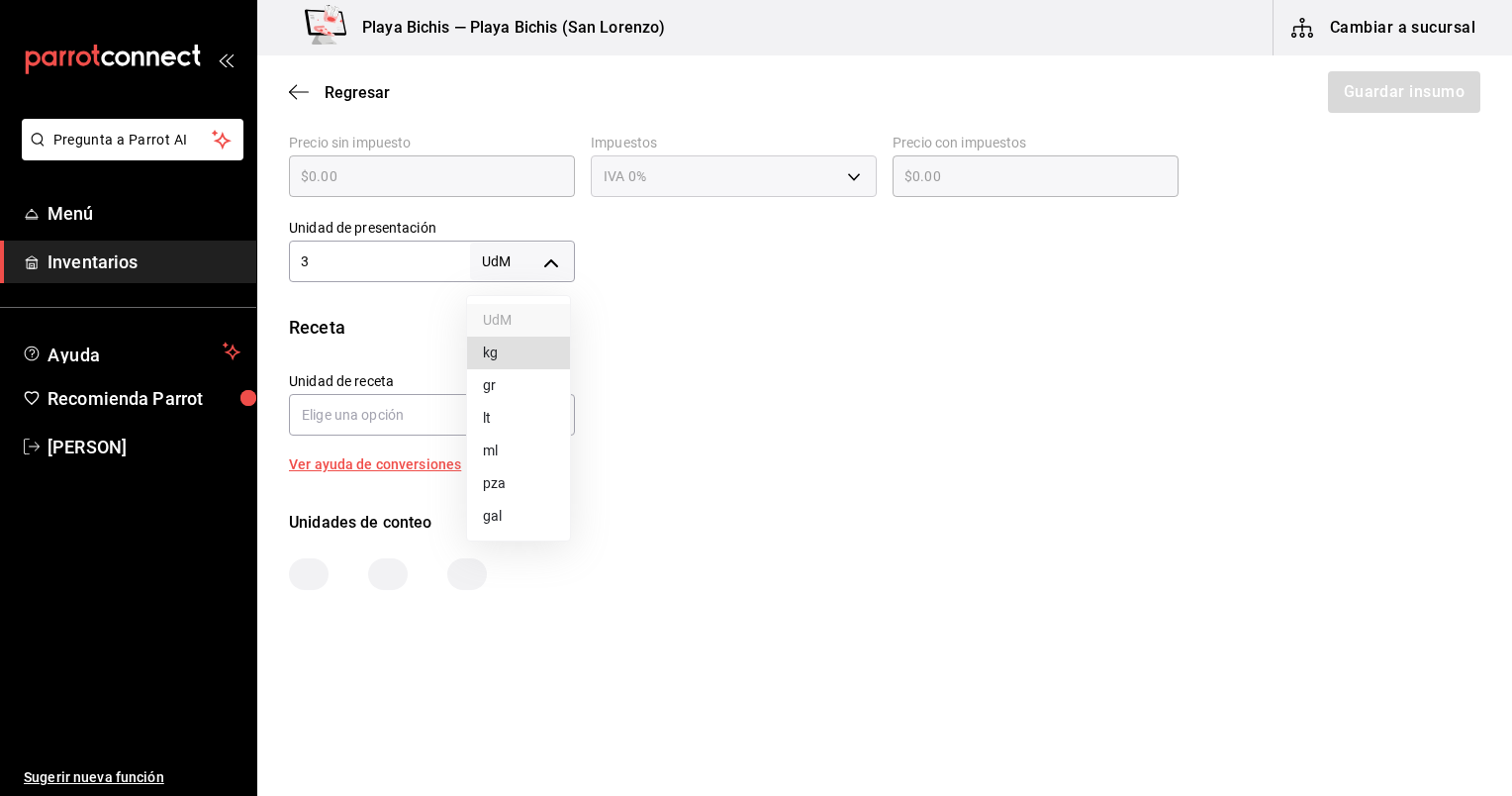 click on "Pregunta a Parrot AI Menú   Inventarios   Ayuda Recomienda Parrot   Gema Mata   Sugerir nueva función   Playa Bichis — Playa Bichis (San Lorenzo) Cambiar a sucursal Regresar Guardar insumo Insumo Nombre Marlin, Prep Categoría de inventario Produciones ​ Mínimo 1 ​ Ideal 10 ​ Insumo de producción Este insumo se produce con una receta de producción Presentación Proveedor Interno ​ Cód. de producto/Descripción Nombre de presentación Precio sin impuesto $0.00 ​ Impuestos IVA 0% Precio con impuestos $0.00 ​ Unidad de presentación 3 UdM ​ Receta Unidad de receta Elige una opción Factor de conversión ​ Ver ayuda de conversiones Unidades de conteo GANA 1 MES GRATIS EN TU SUSCRIPCIÓN AQUÍ ¿Recuerdas cómo empezó tu restaurante?
Hoy puedes ayudar a un colega a tener el mismo cambio que tú viviste.
Recomienda Parrot directamente desde tu Portal Administrador.
Es fácil y rápido.
🎁 Por cada restaurante que se una, ganas 1 mes gratis. Ver video tutorial Ir a video Menú     Ayuda" at bounding box center [756, 342] 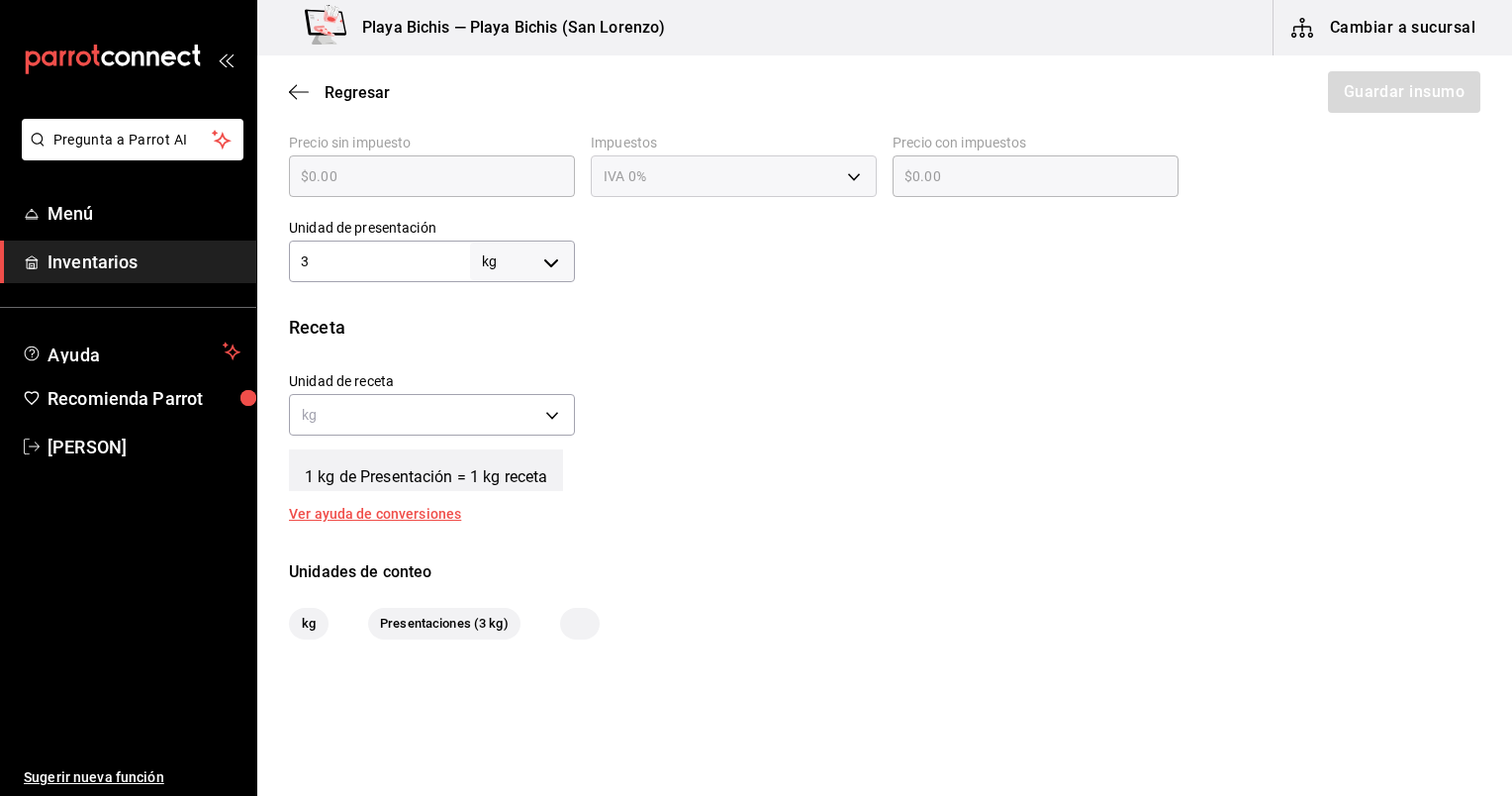 type on "3" 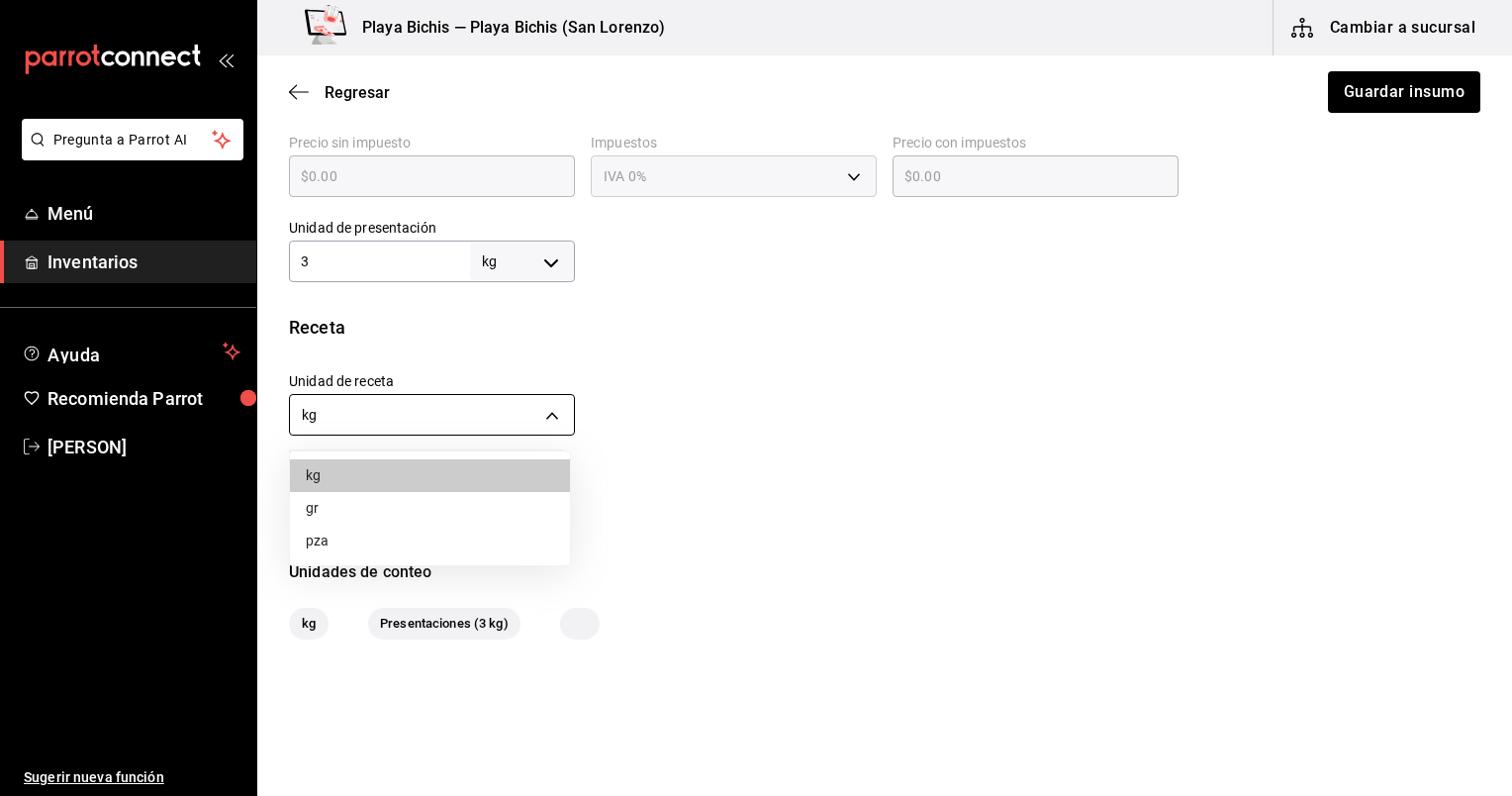click on "Pregunta a Parrot AI Menú   Inventarios   Ayuda Recomienda Parrot   Gema Mata   Sugerir nueva función   Playa Bichis — Playa Bichis ([CITY]) Cambiar a sucursal Regresar Guardar insumo Insumo Nombre Marlin, Prep Categoría de inventario Produciones ​ Mínimo 1 ​ Ideal 10 ​ Insumo de producción Este insumo se produce con una receta de producción Presentación Proveedor Interno ​ Cód. de producto/Descripción Nombre de presentación Precio sin impuesto $0.00 ​ Impuestos IVA 0% Precio con impuestos $0.00 ​ Unidad de presentación 3 kg KILOGRAM ​ Receta Unidad de receta kg KILOGRAM Factor de conversión 3 ​ 1 kg de Presentación = 1 kg receta Ver ayuda de conversiones Unidades de conteo kg Presentaciones (3 kg) GANA 1 MES GRATIS EN TU SUSCRIPCIÓN AQUÍ Ver video tutorial Ir a video Pregunta a Parrot AI Menú   Inventarios   Ayuda Recomienda Parrot   Gema Mata   Sugerir nueva función   Visitar centro de ayuda ([PHONE]) ([EMAIL]) Visitar centro de ayuda kg gr pza" at bounding box center [756, 342] 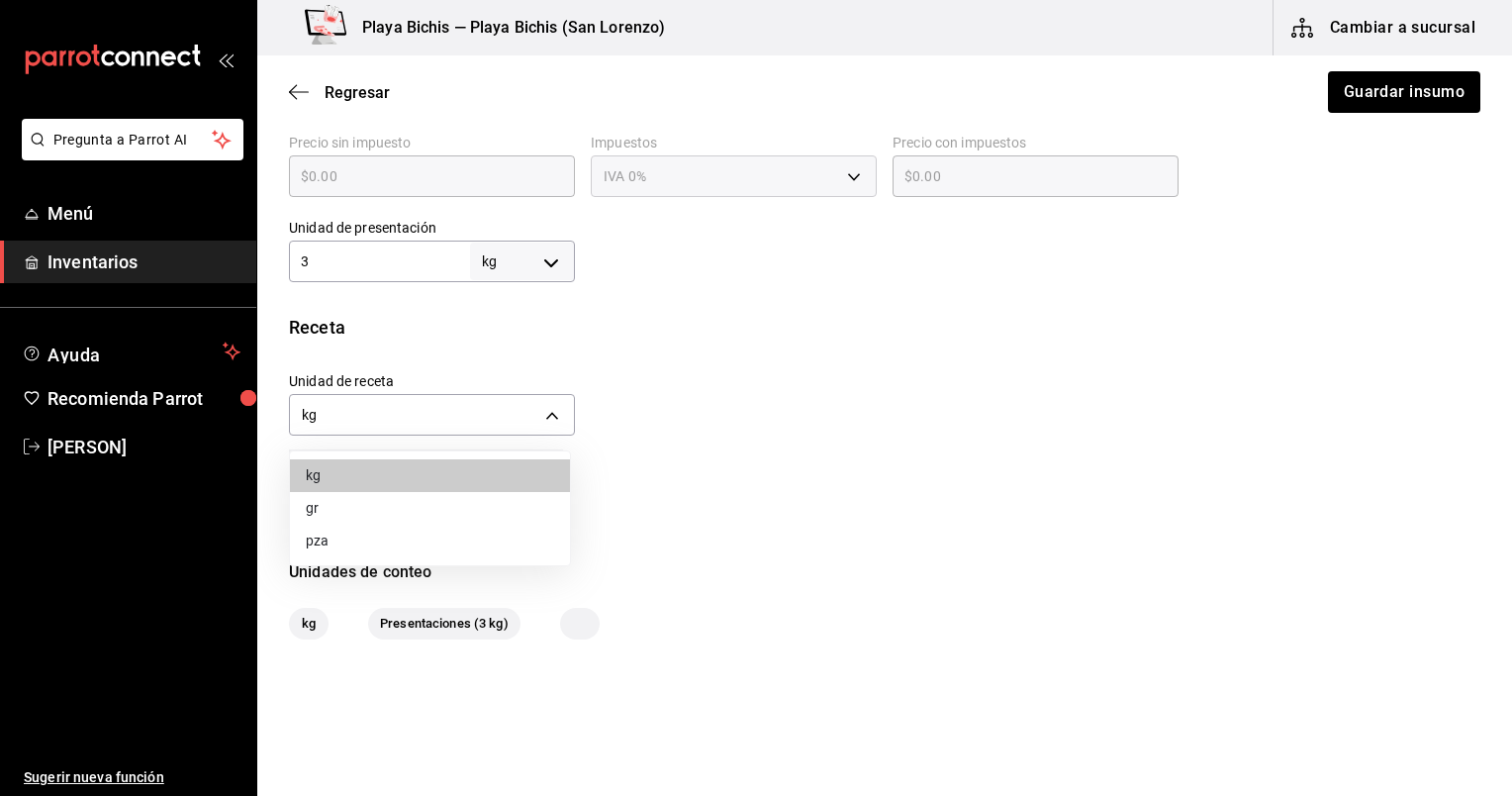 click on "gr" at bounding box center [429, 508] 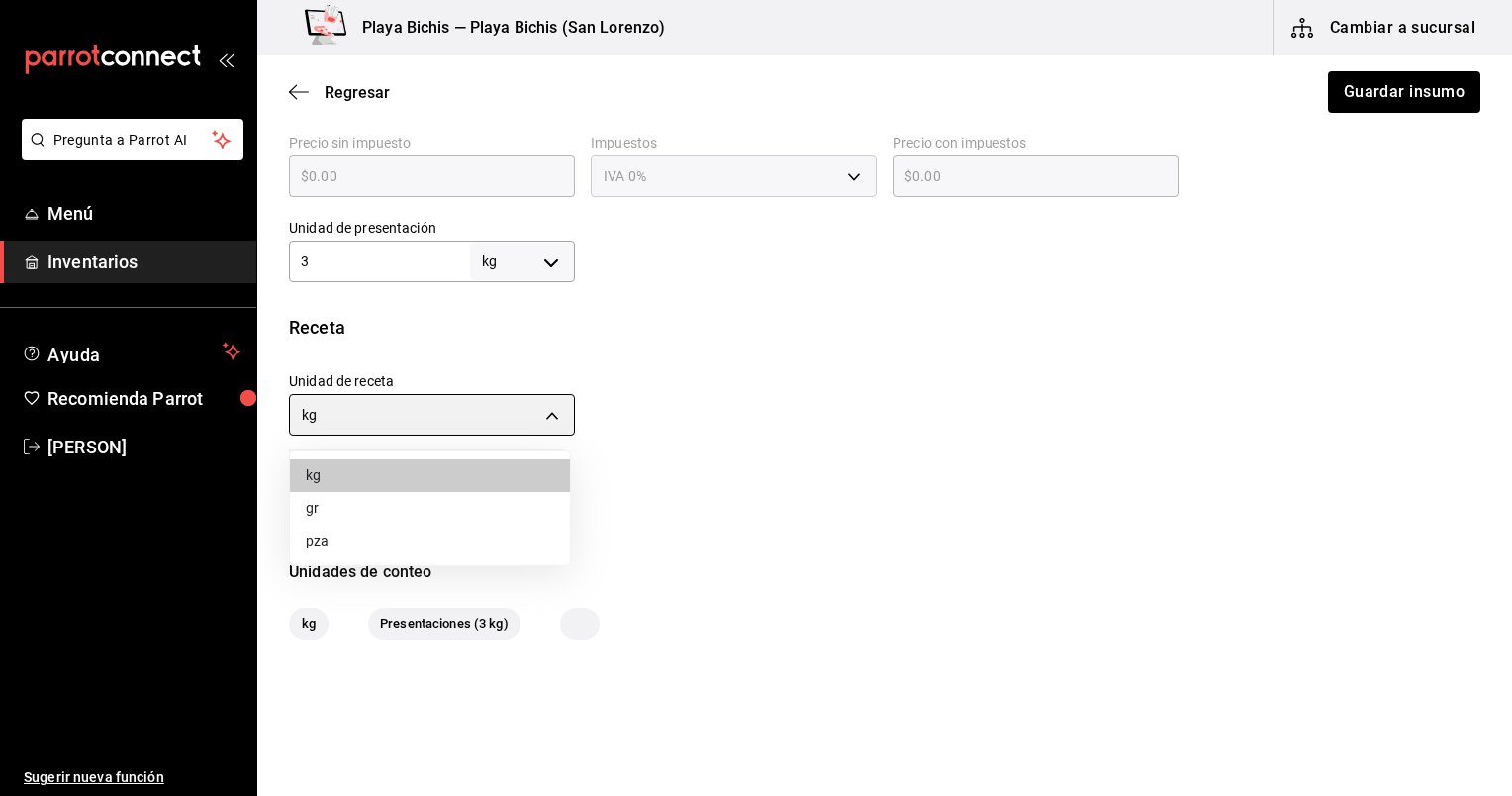 type on "GRAM" 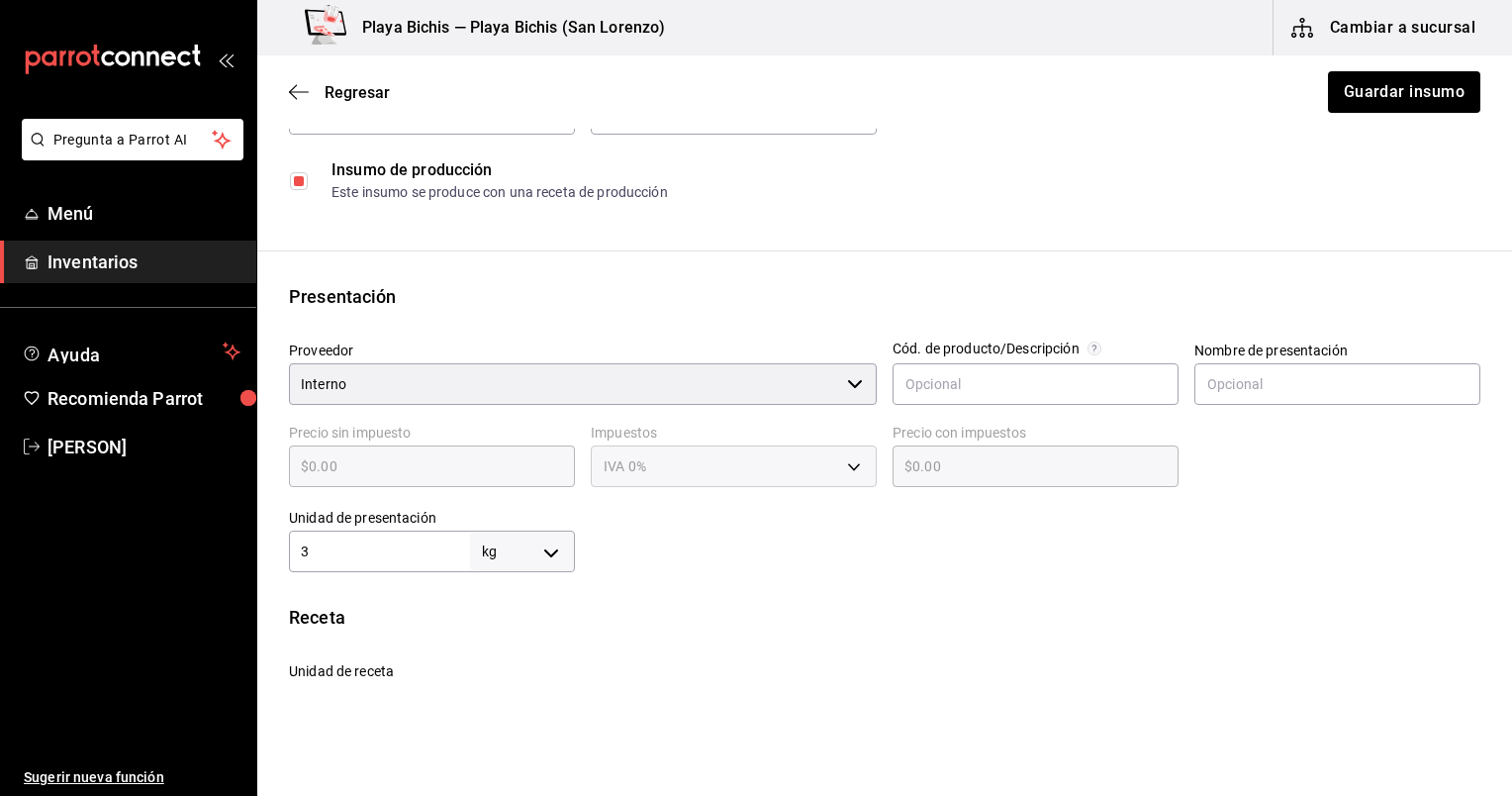 scroll, scrollTop: 229, scrollLeft: 0, axis: vertical 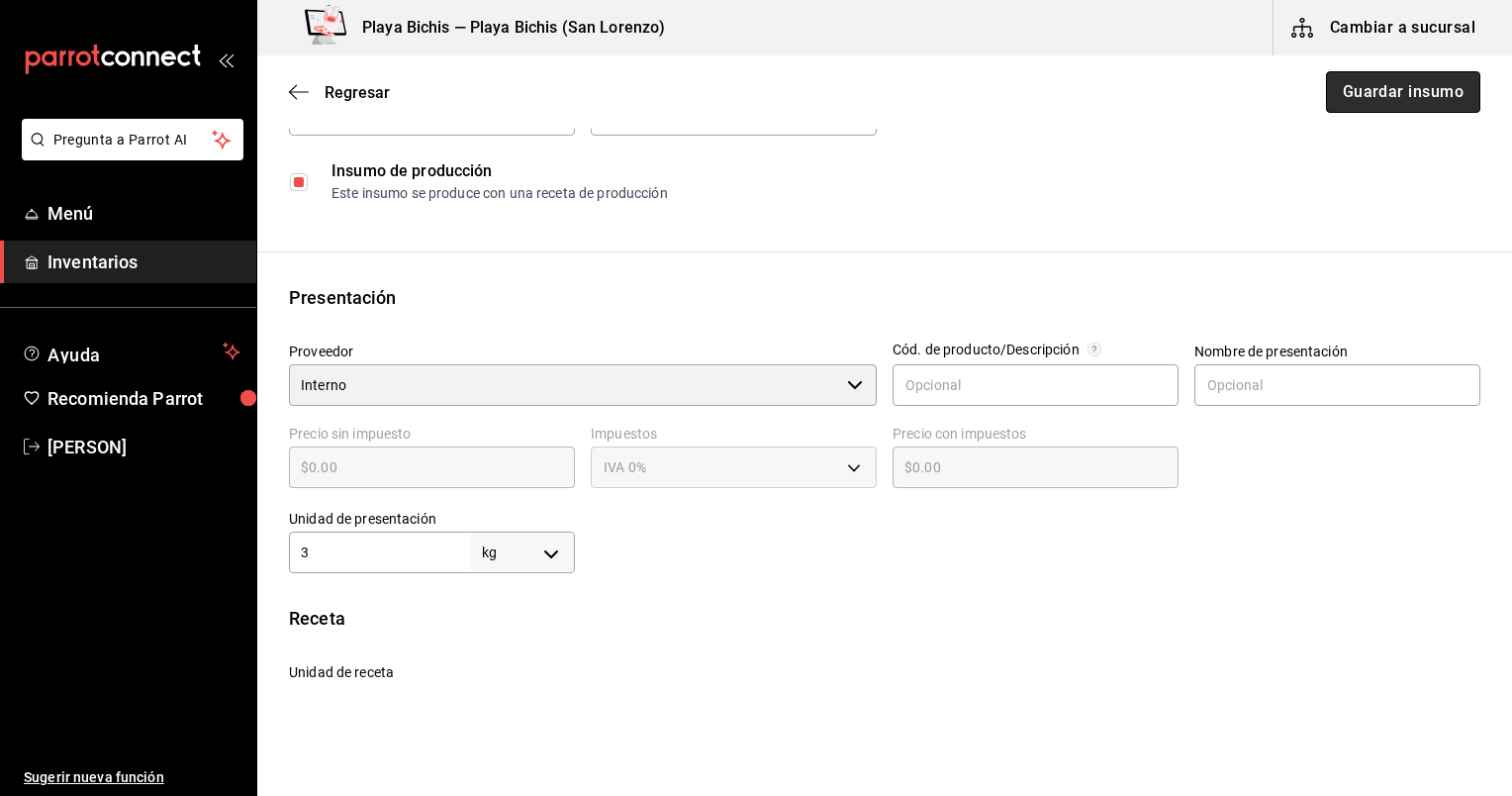 click on "Guardar insumo" at bounding box center [1403, 92] 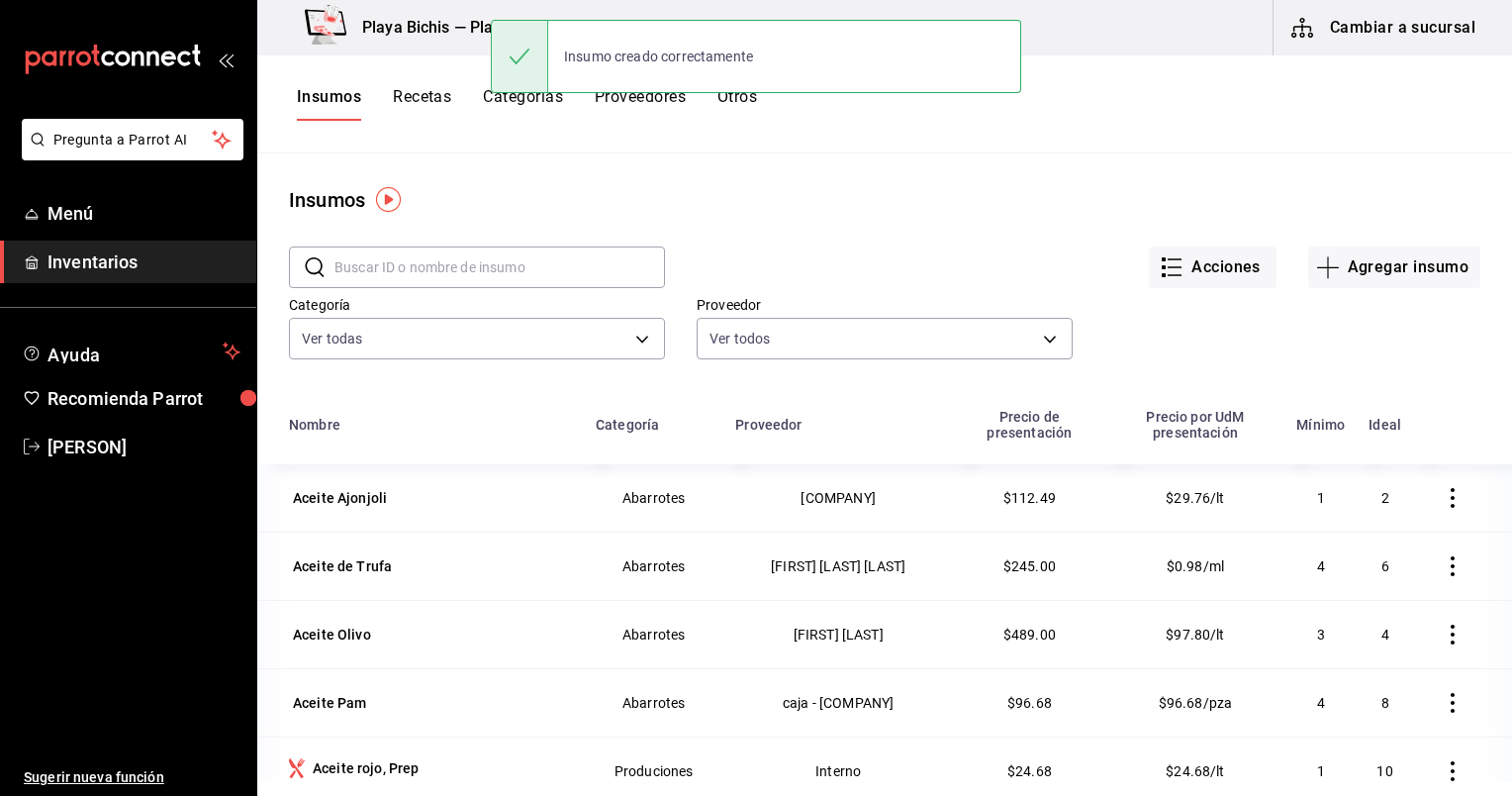 click on "Recetas" at bounding box center (422, 104) 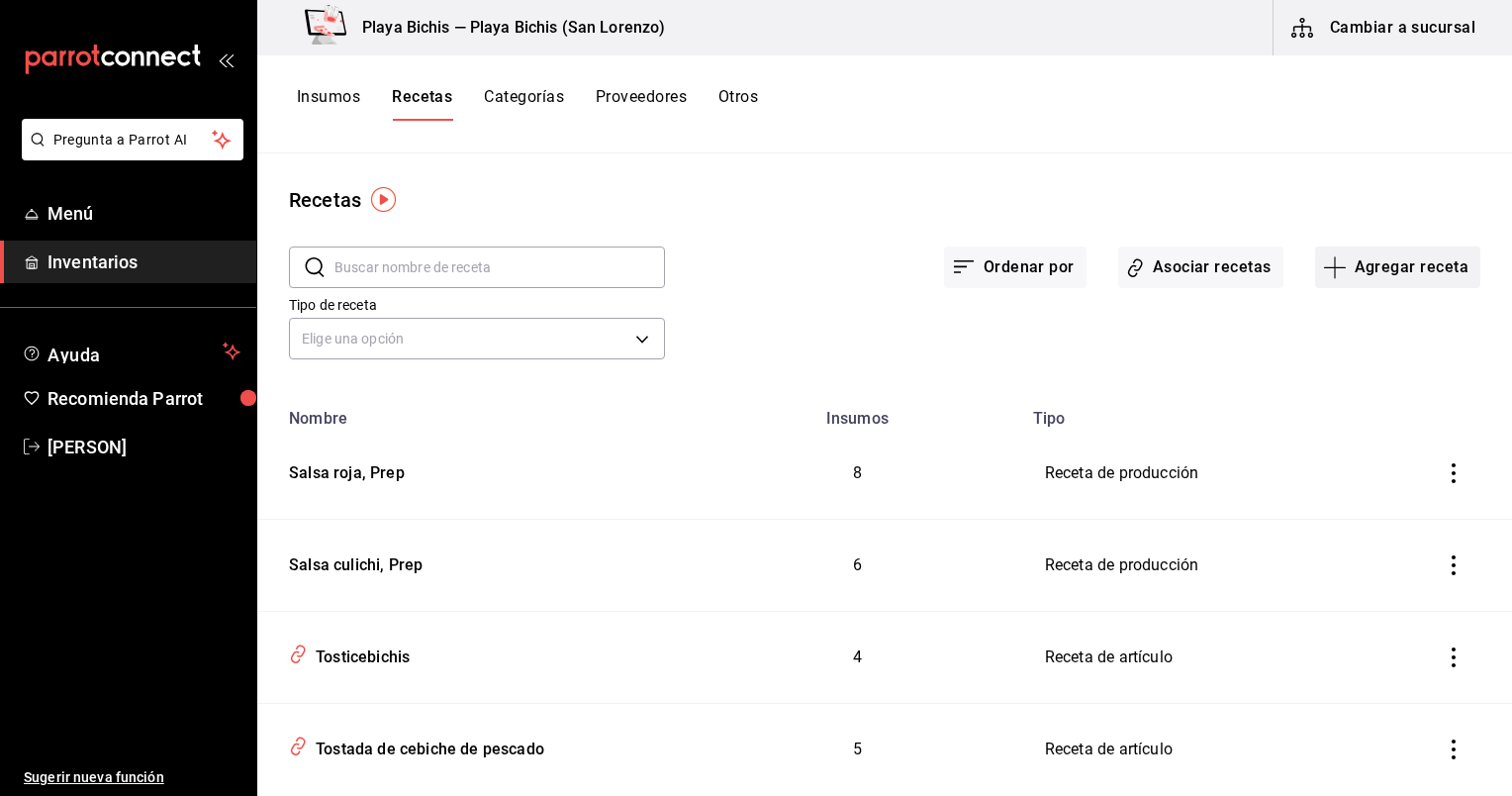 click on "Agregar receta" at bounding box center [1397, 267] 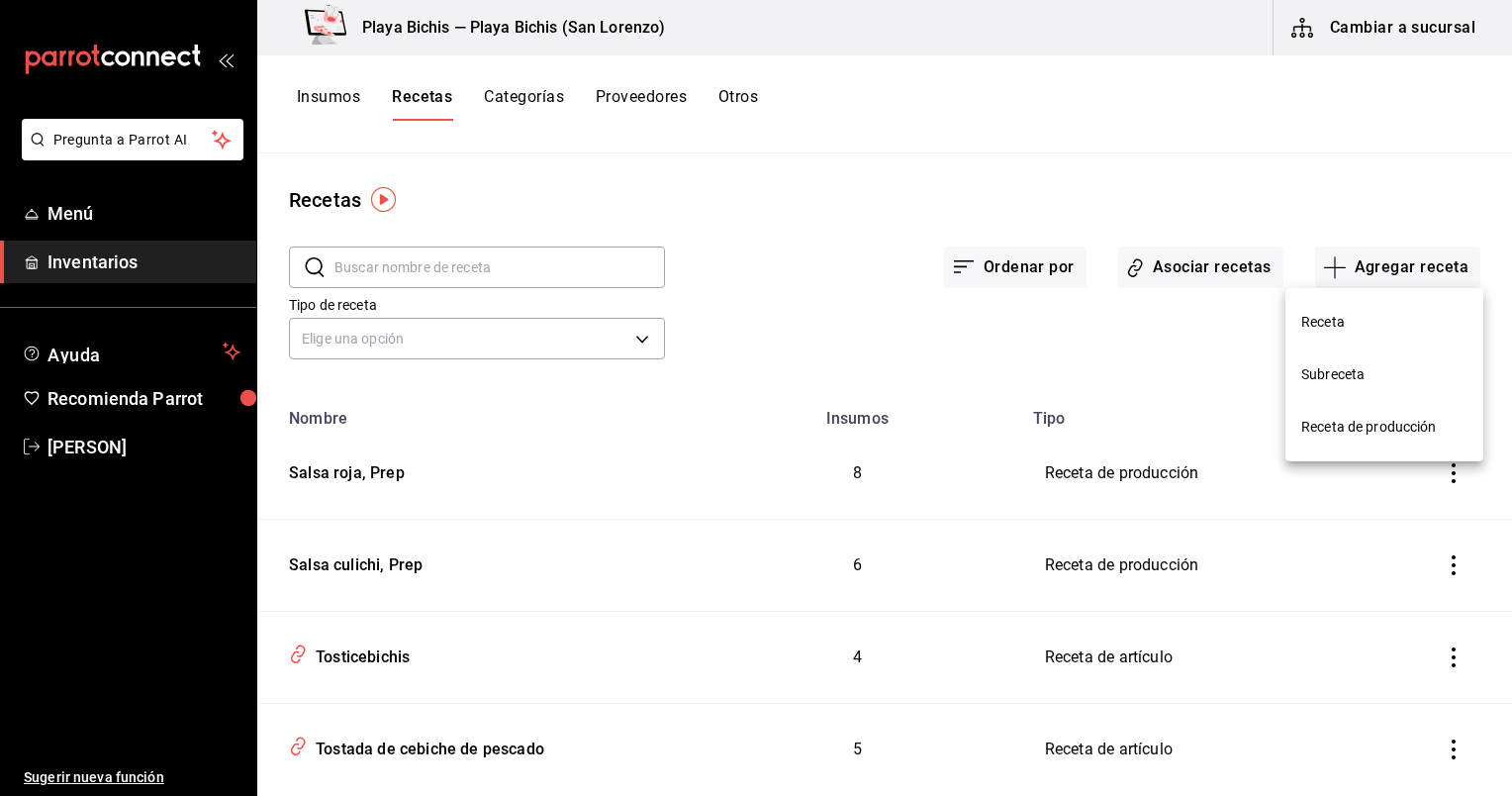 click on "Receta de producción" at bounding box center (1384, 427) 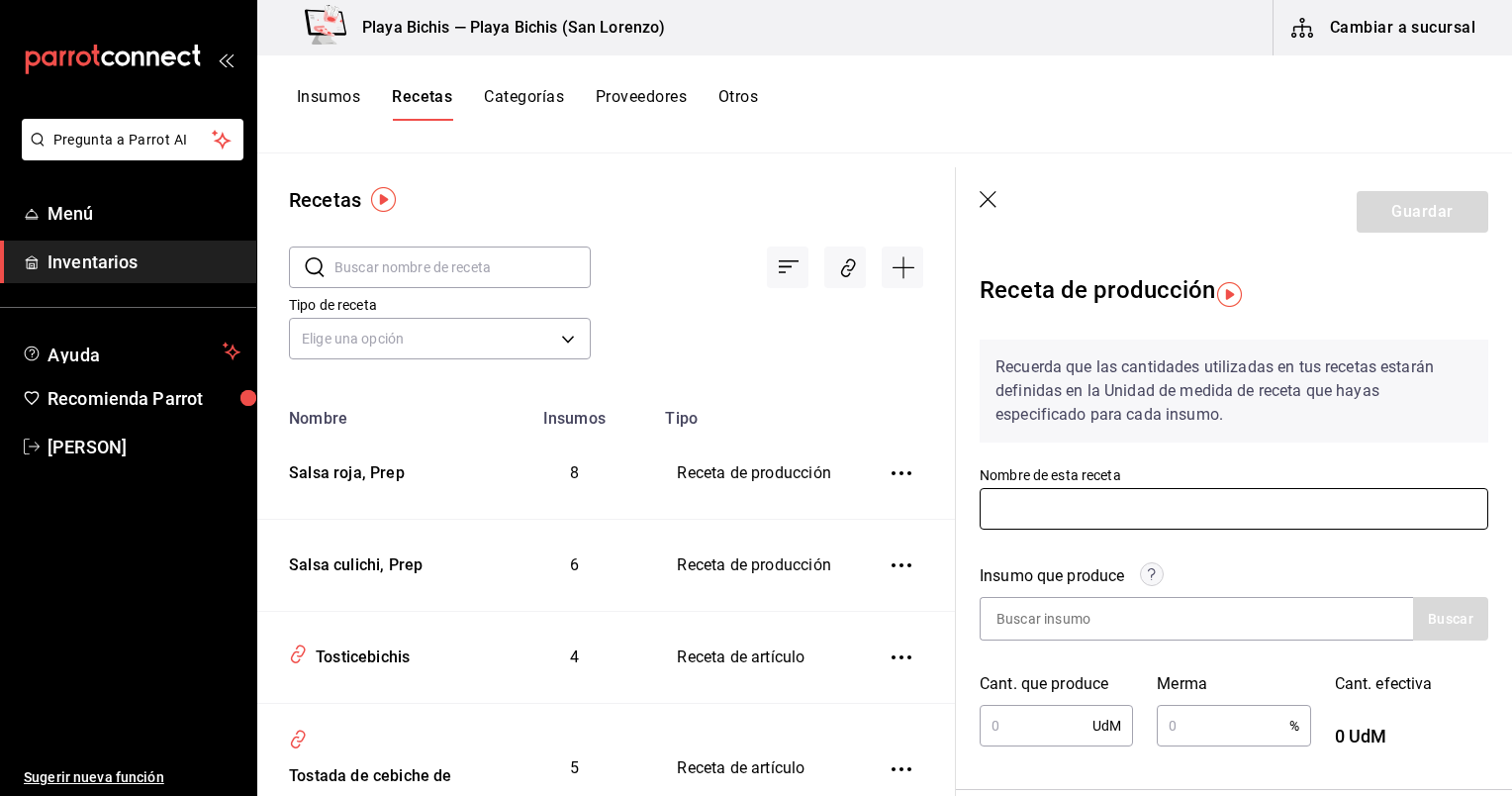 click at bounding box center (1234, 509) 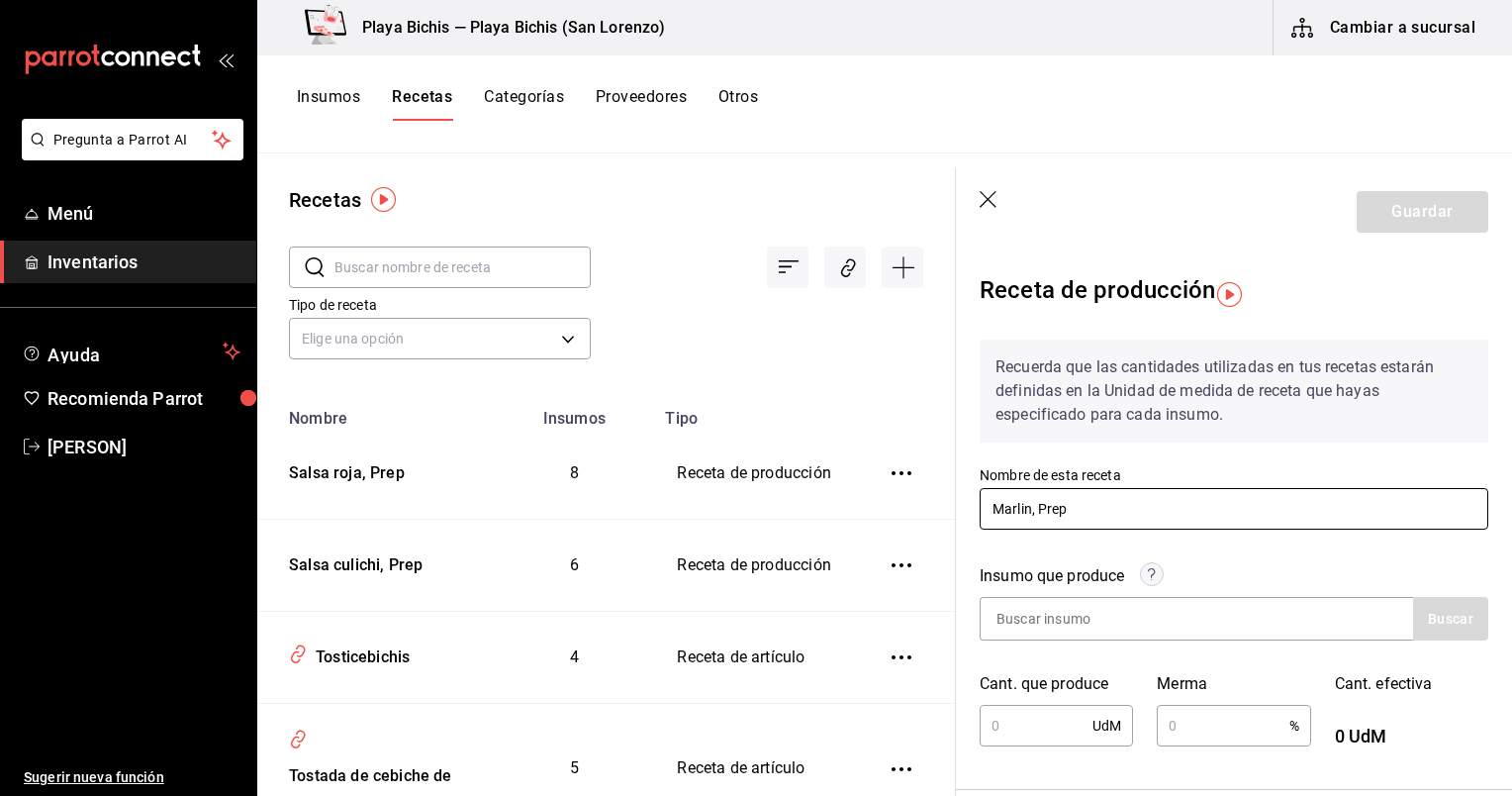type on "Marlin, Prep" 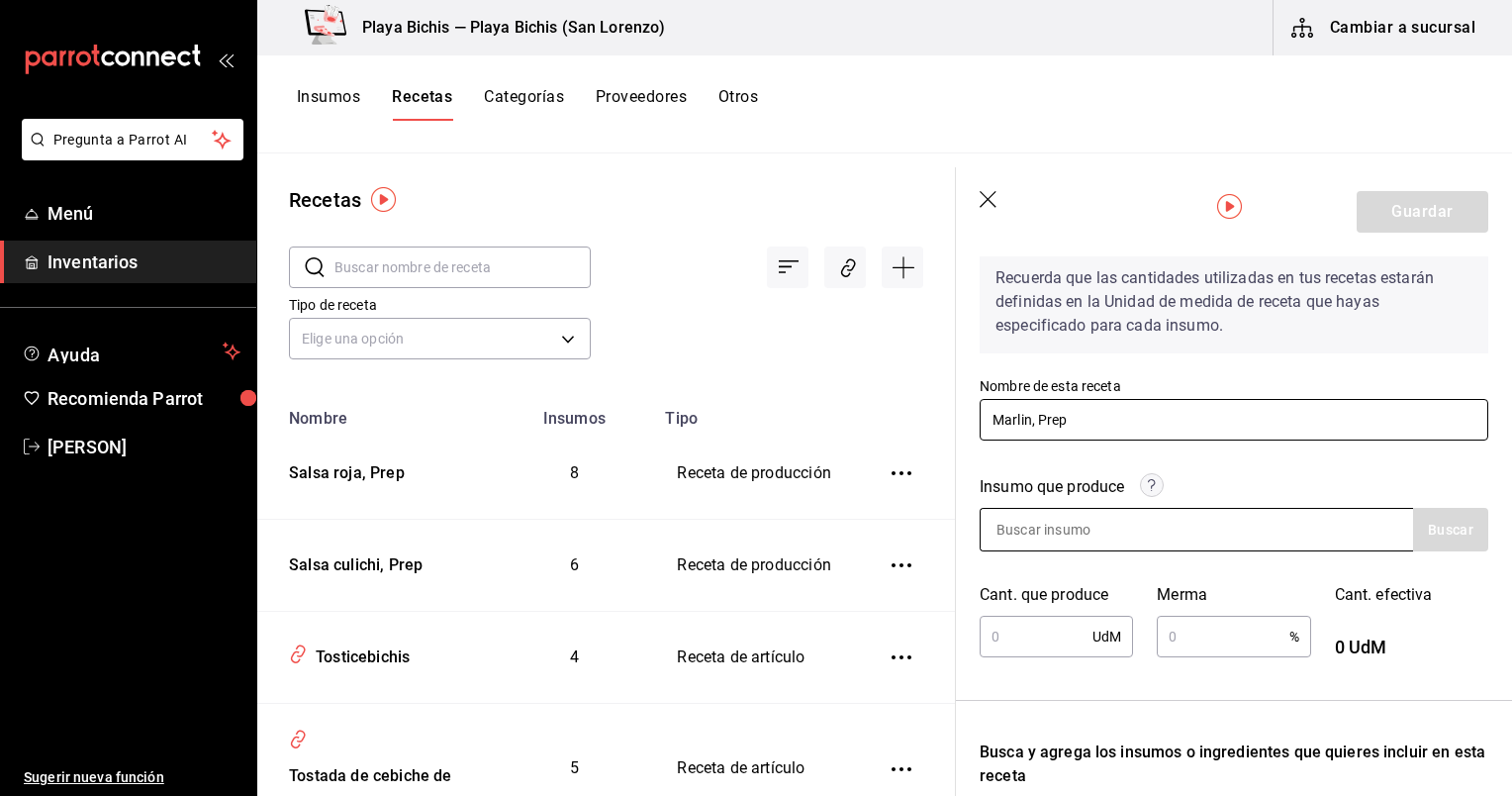 scroll, scrollTop: 87, scrollLeft: 0, axis: vertical 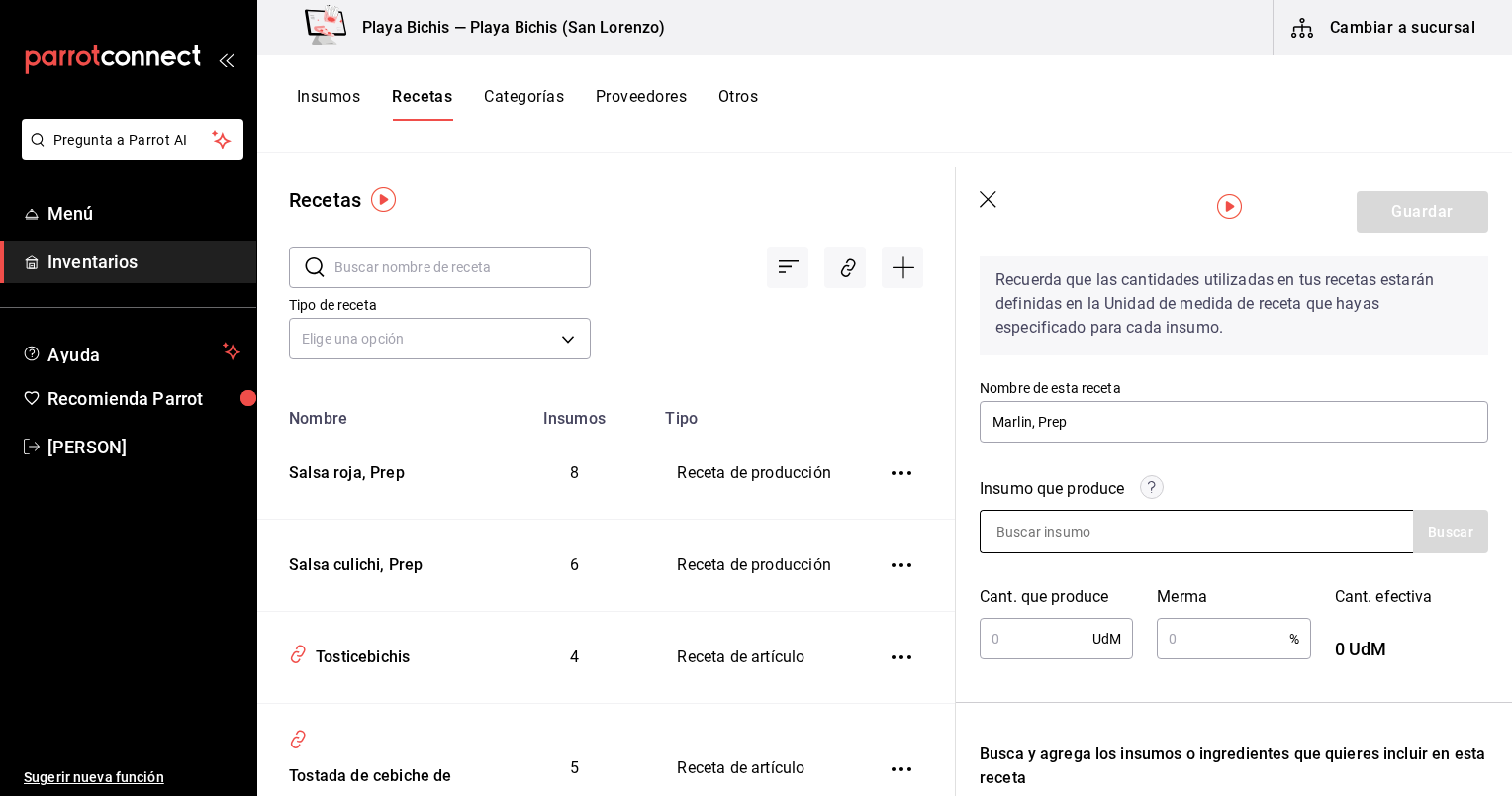 click at bounding box center [1080, 532] 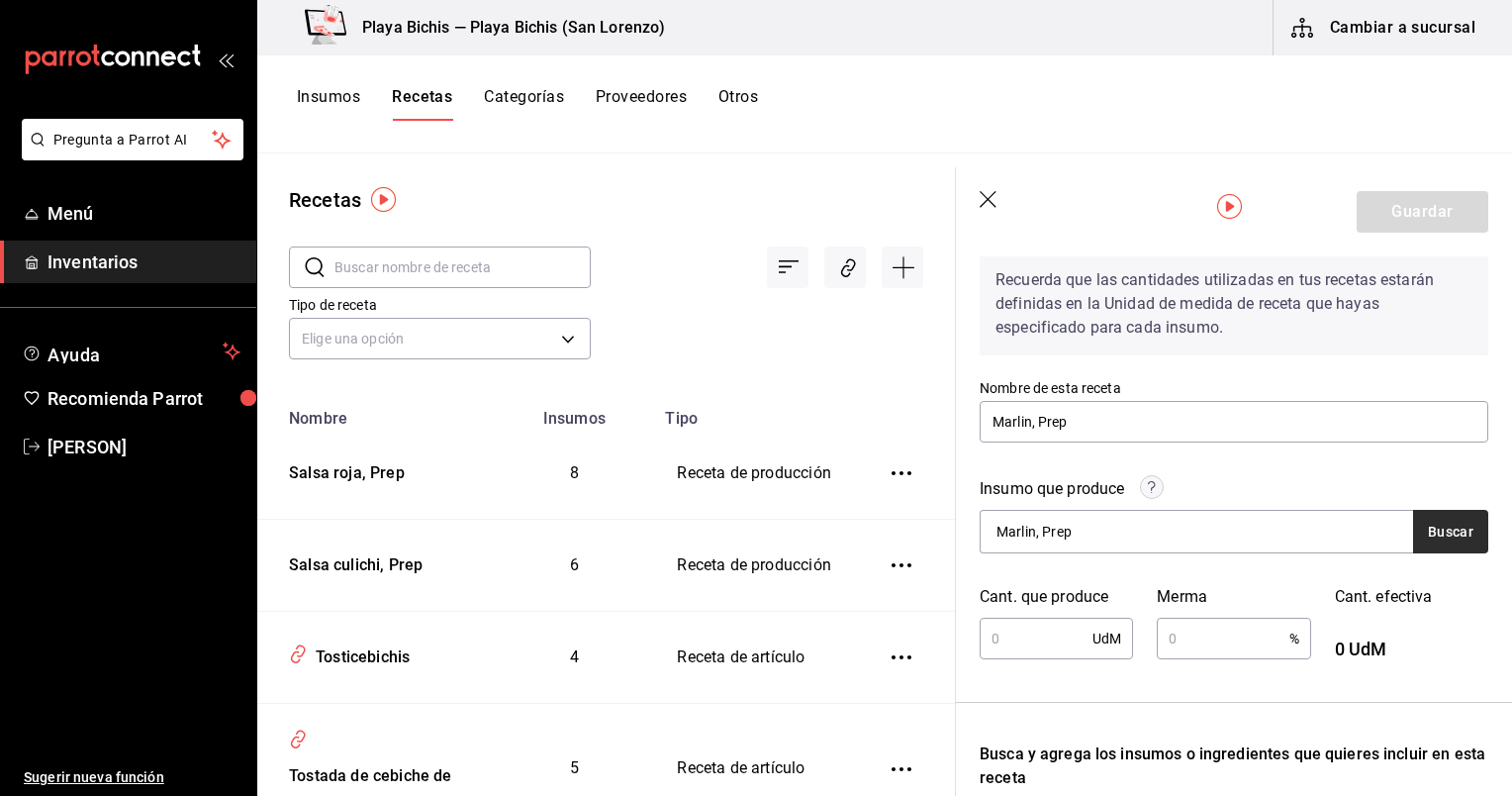type on "Marlin, Prep" 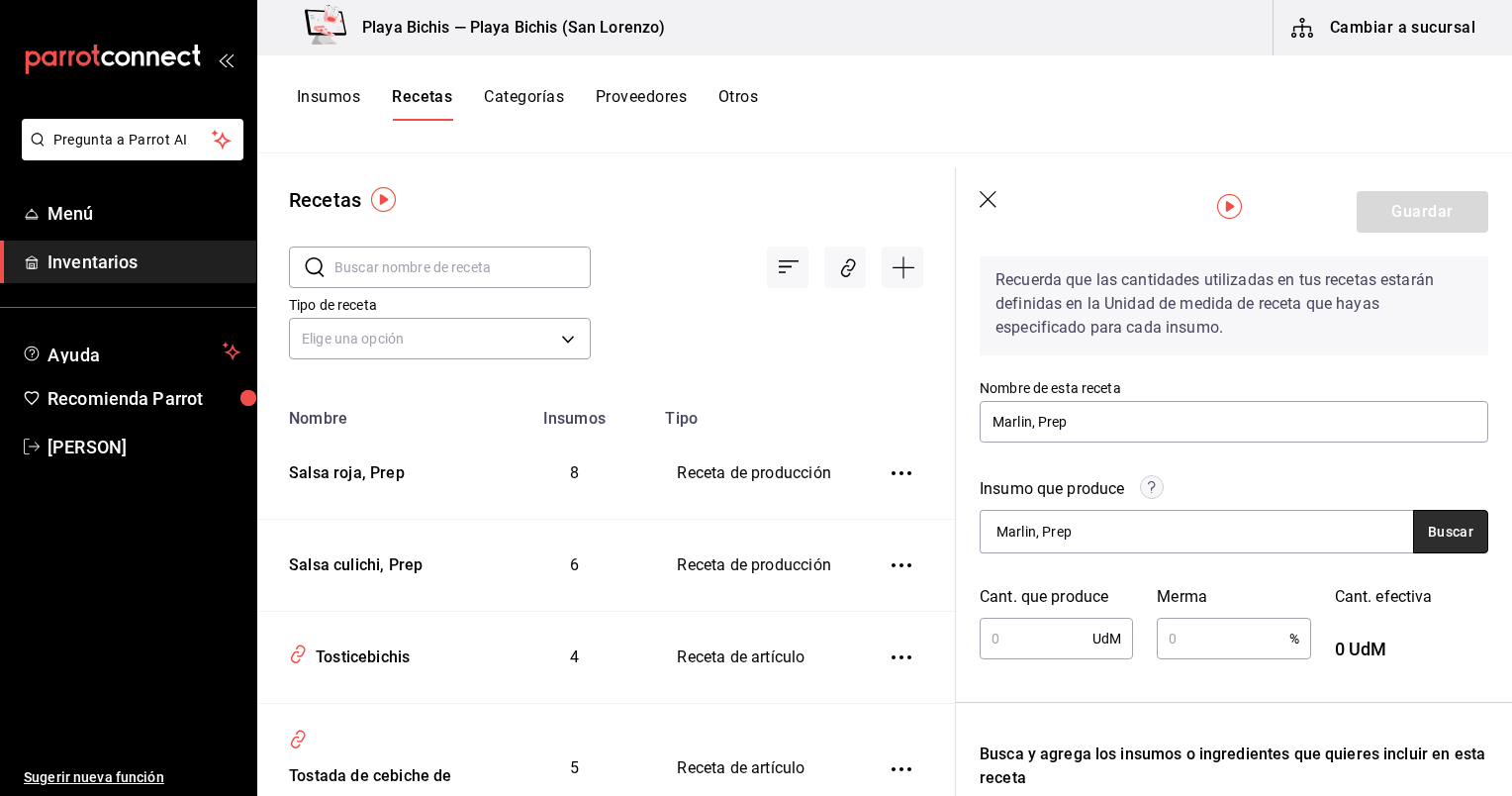 click on "Buscar" at bounding box center [1451, 532] 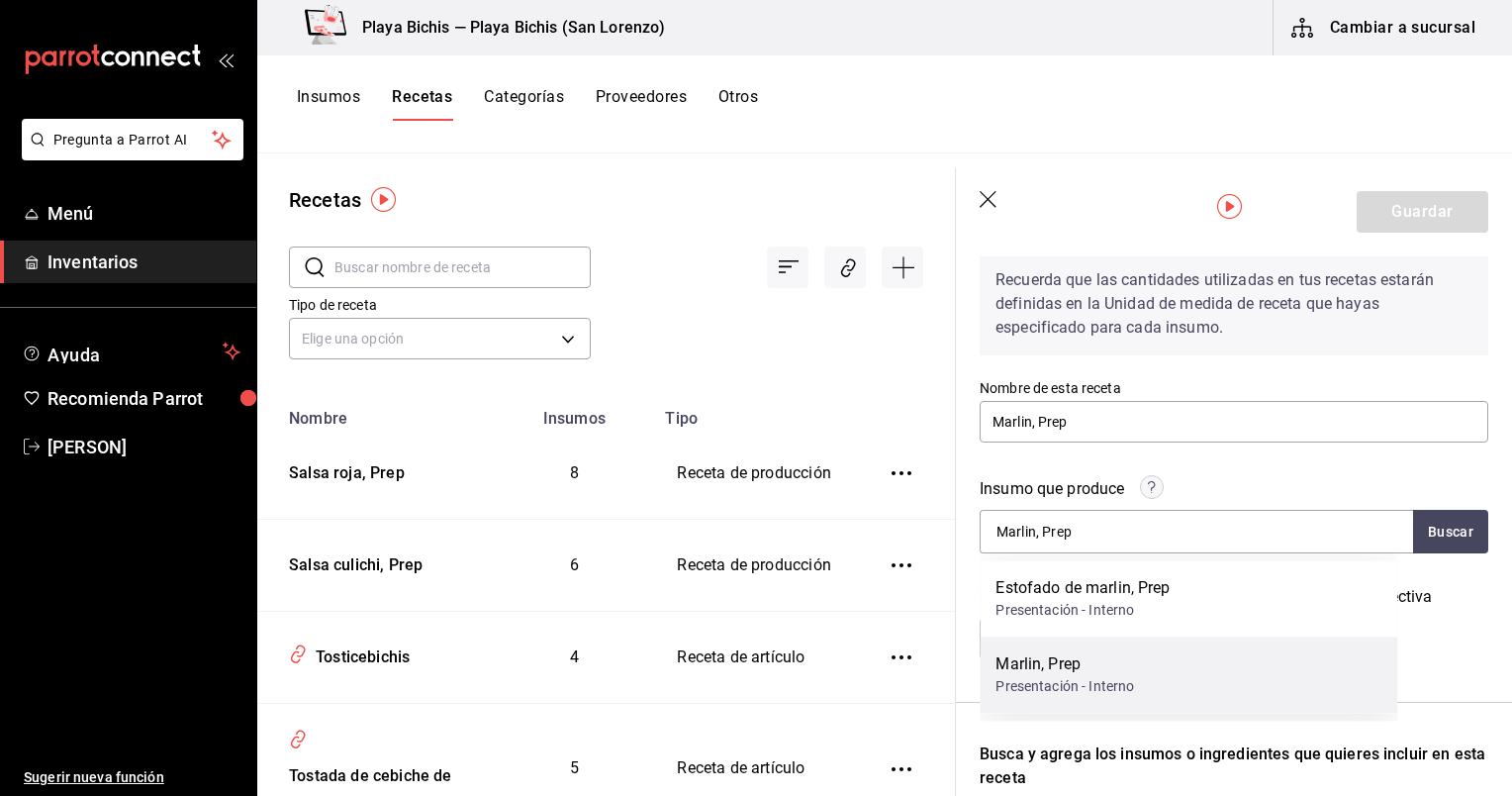 click on "Marlin, Prep" at bounding box center (1065, 664) 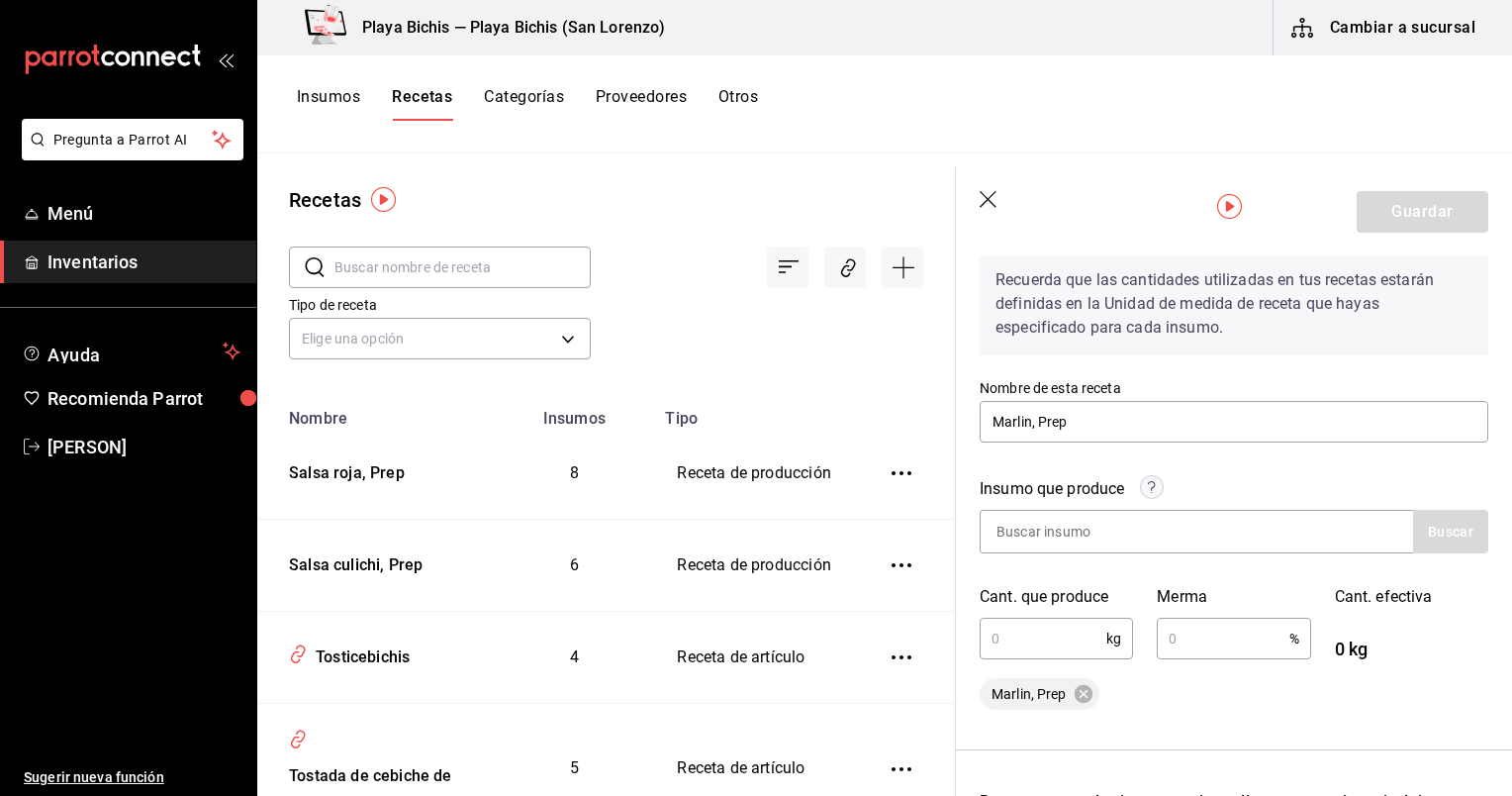 click at bounding box center [1043, 639] 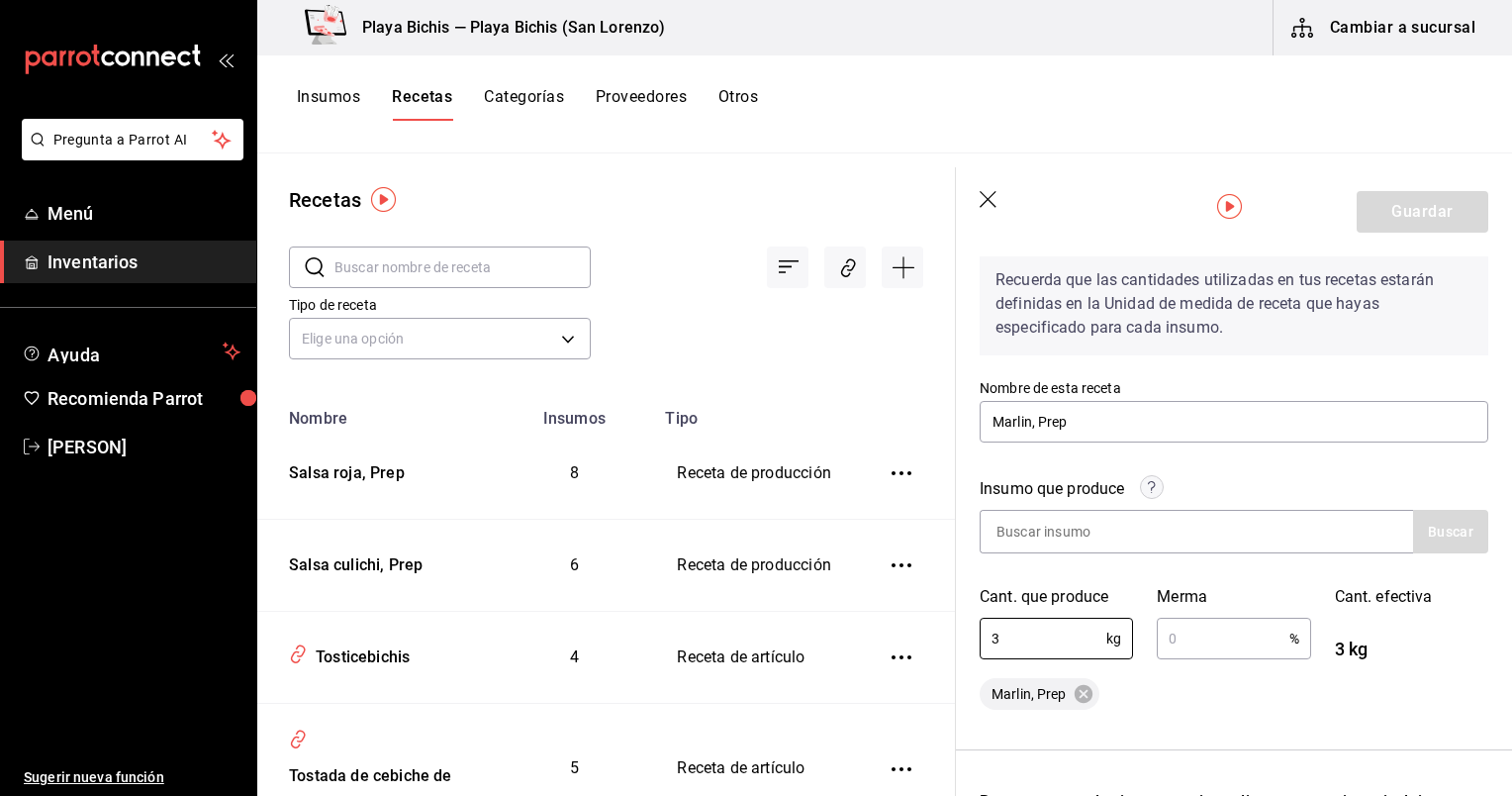 type on "3" 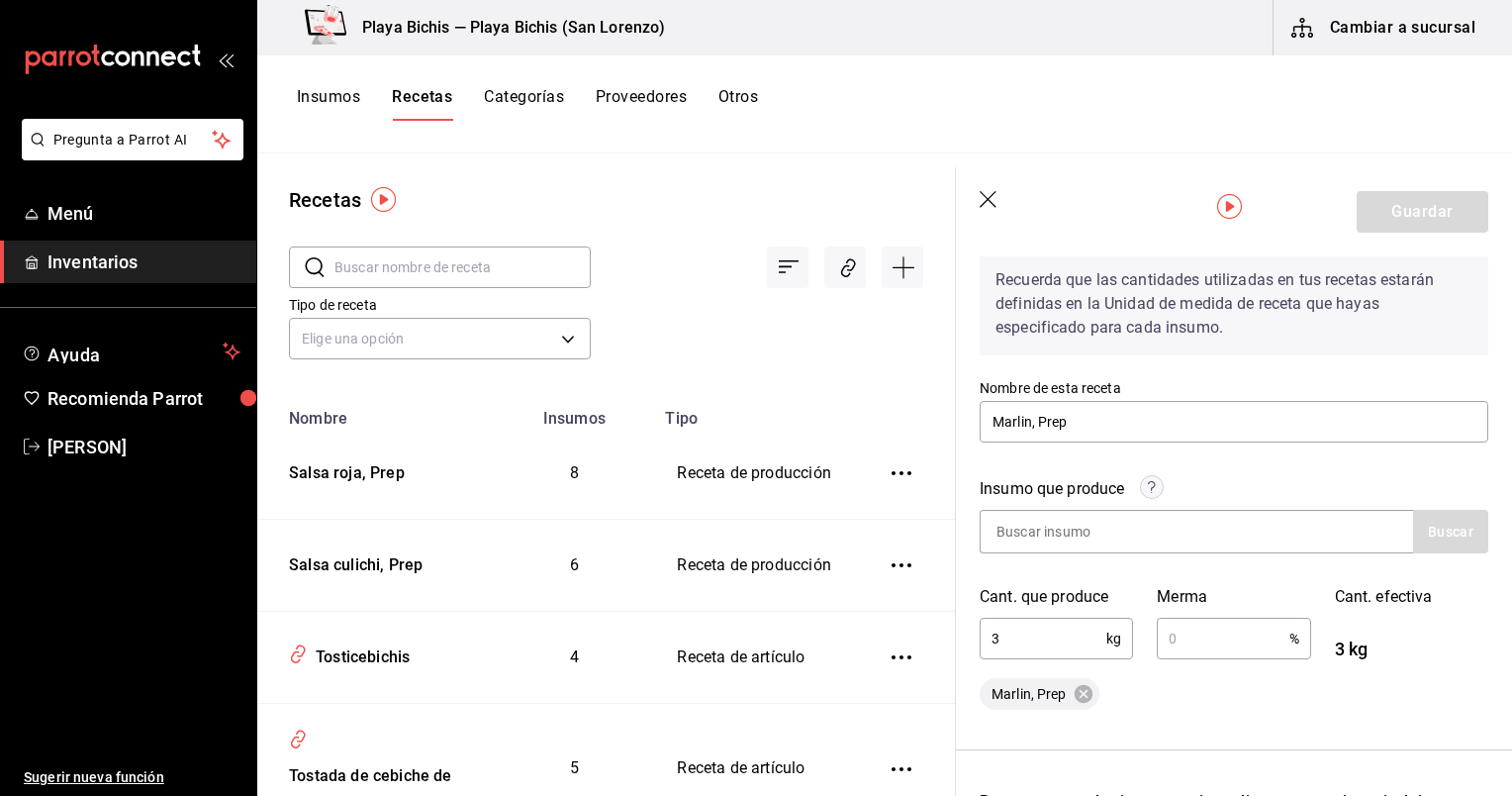 type 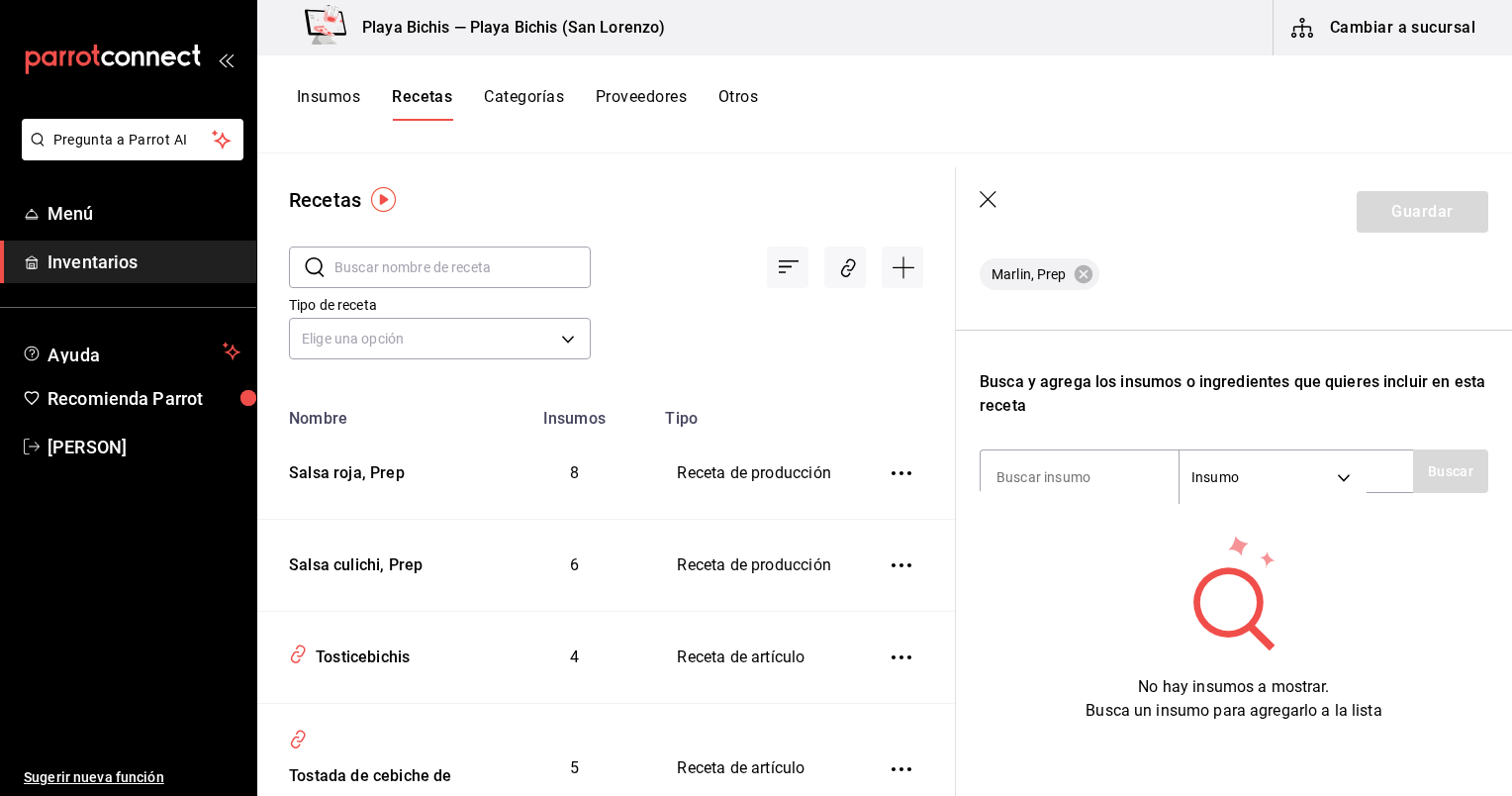 scroll, scrollTop: 507, scrollLeft: 0, axis: vertical 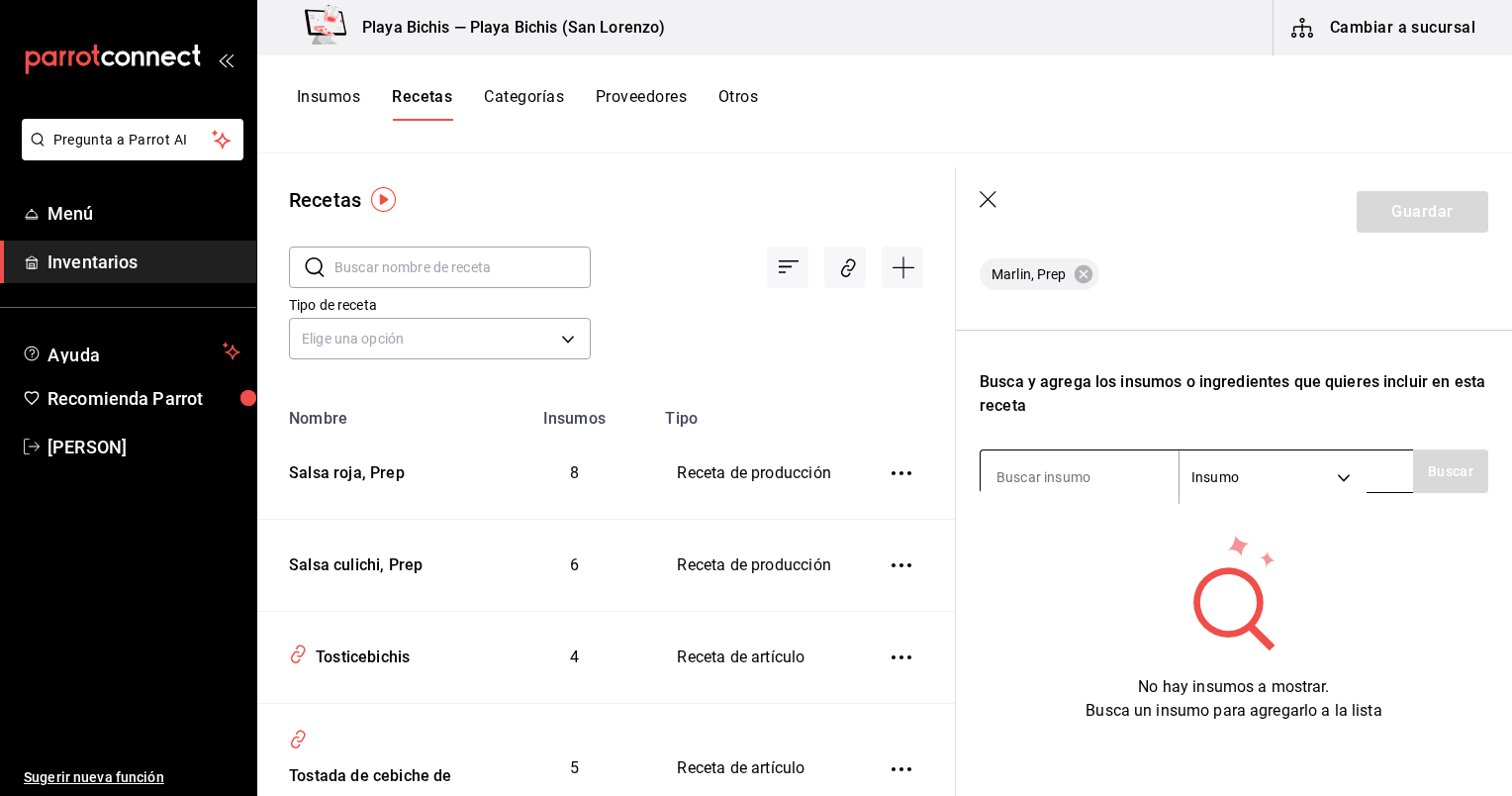 click at bounding box center [1080, 477] 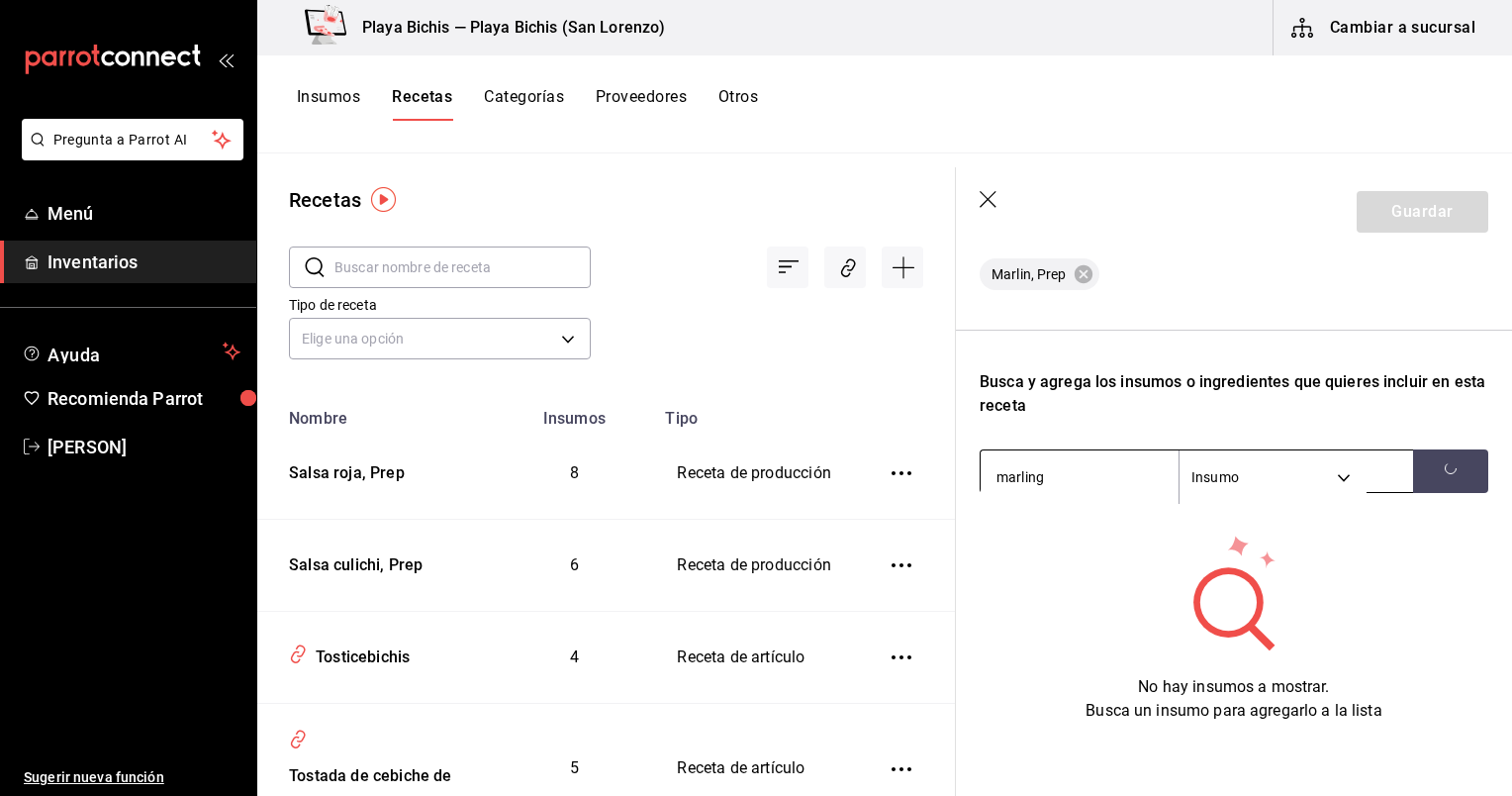 type on "marlin" 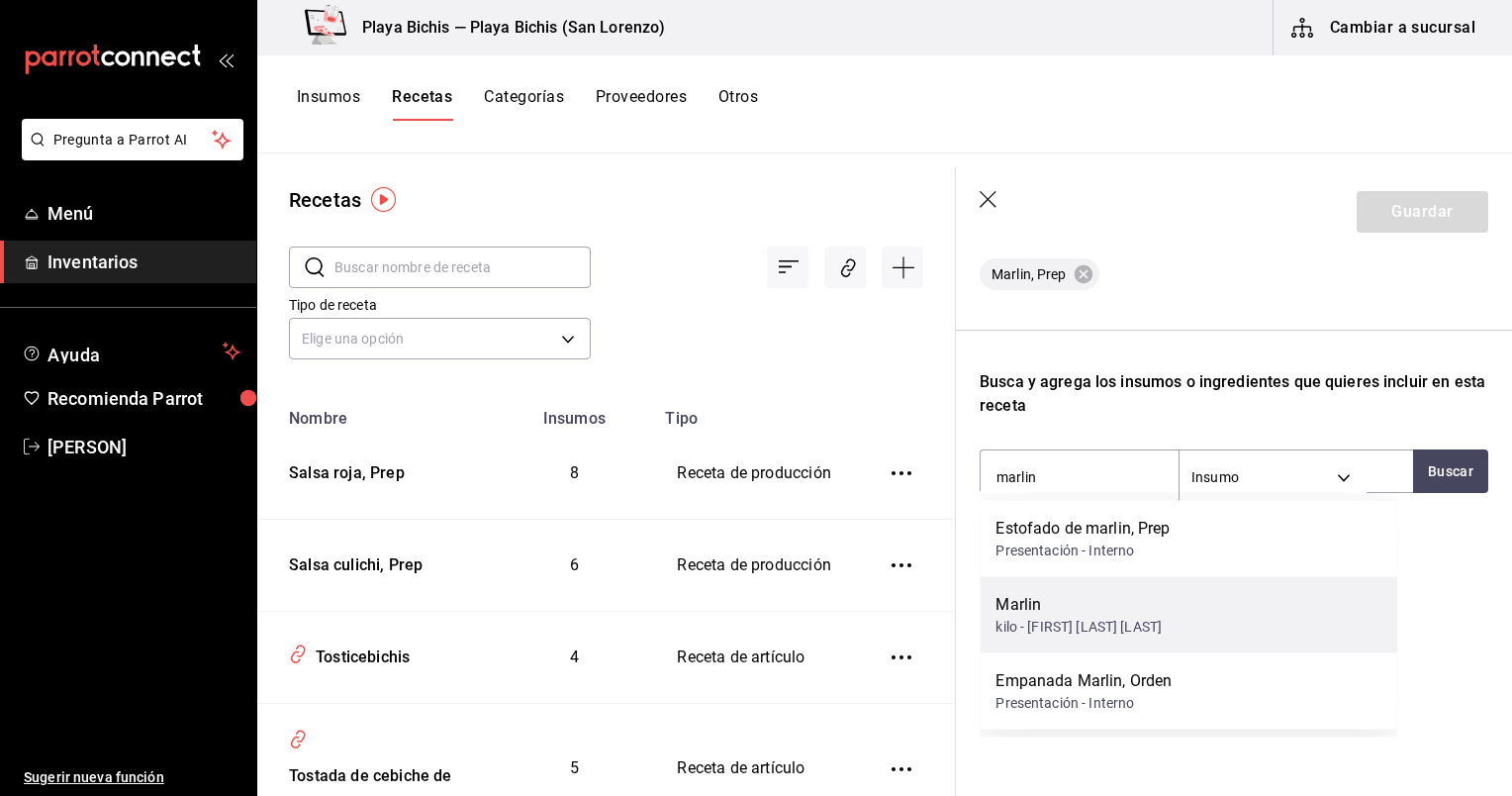 click on "kilo - [FIRST] [LAST] [LAST]" at bounding box center (1079, 627) 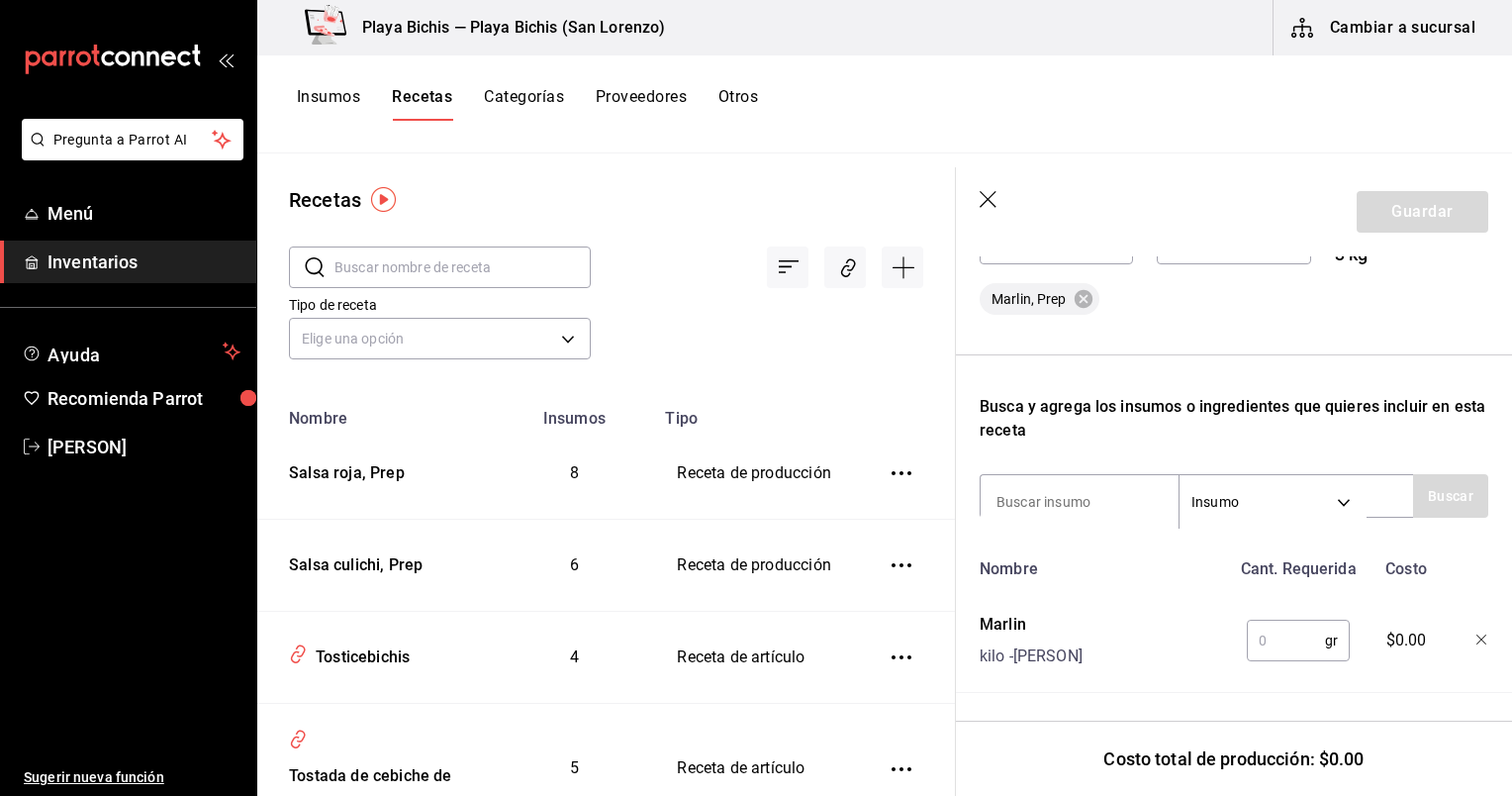 click at bounding box center [1285, 641] 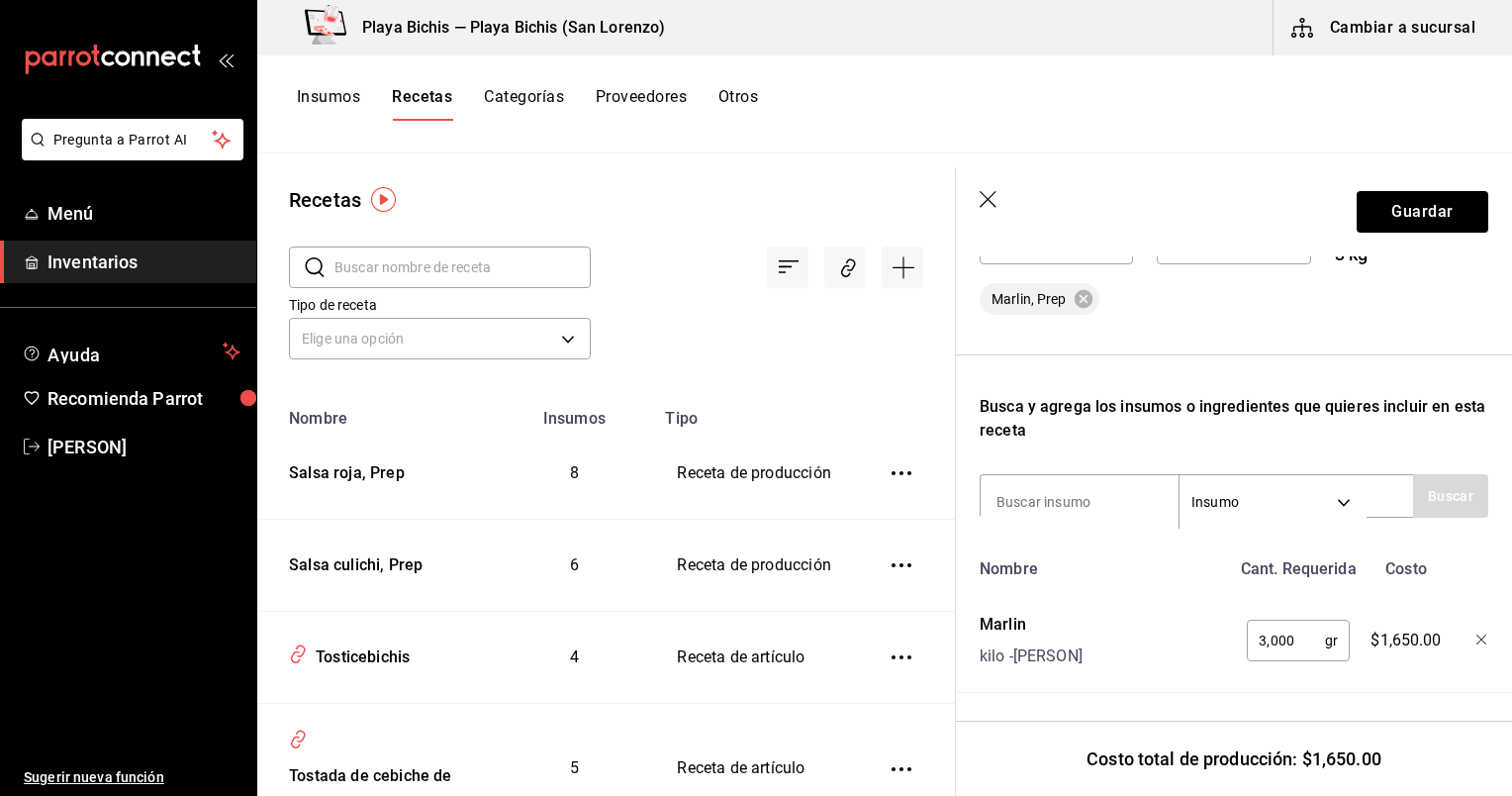 scroll, scrollTop: 499, scrollLeft: 0, axis: vertical 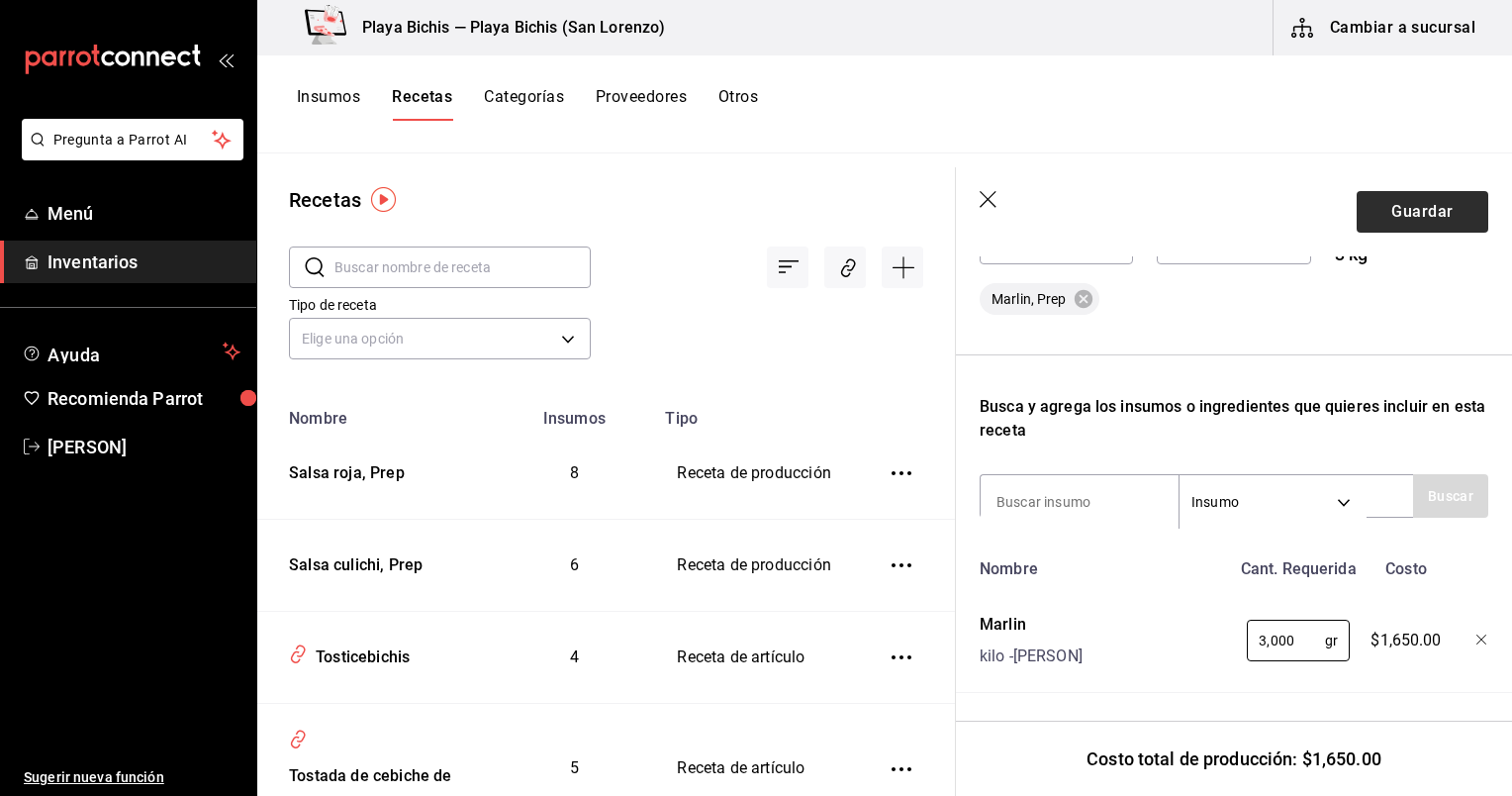 type on "3,000" 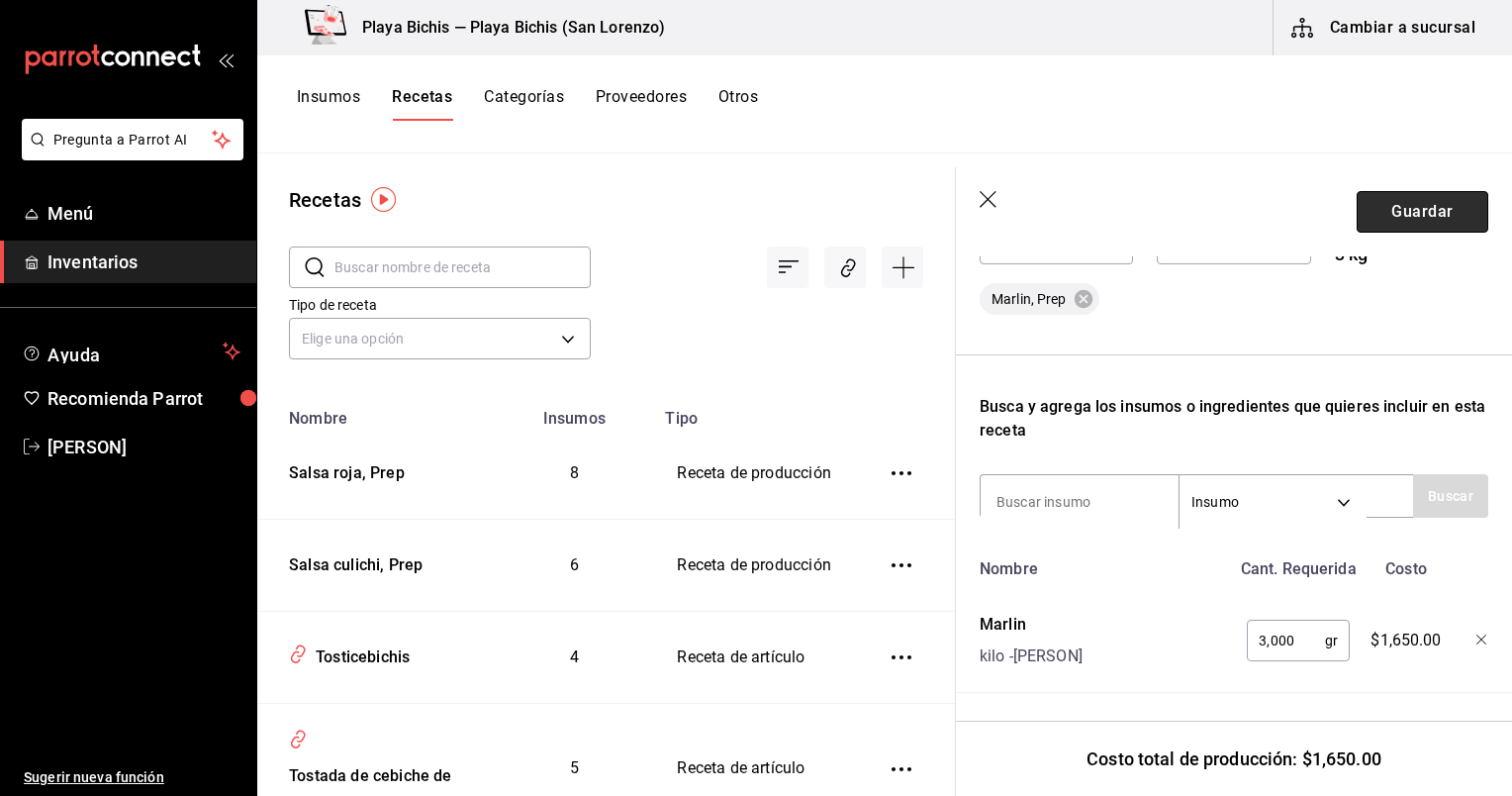 click on "Guardar" at bounding box center (1422, 212) 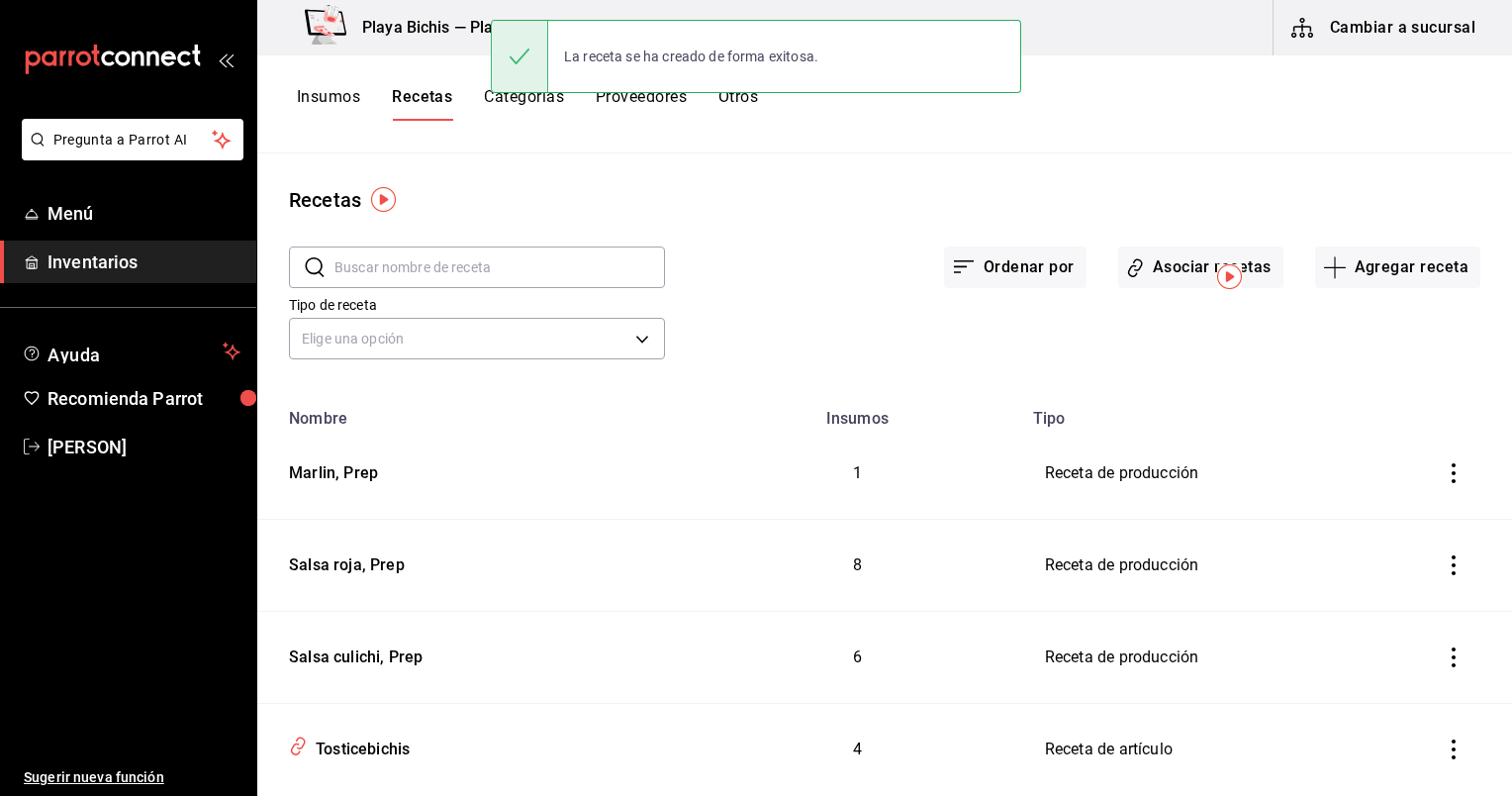 scroll, scrollTop: 0, scrollLeft: 0, axis: both 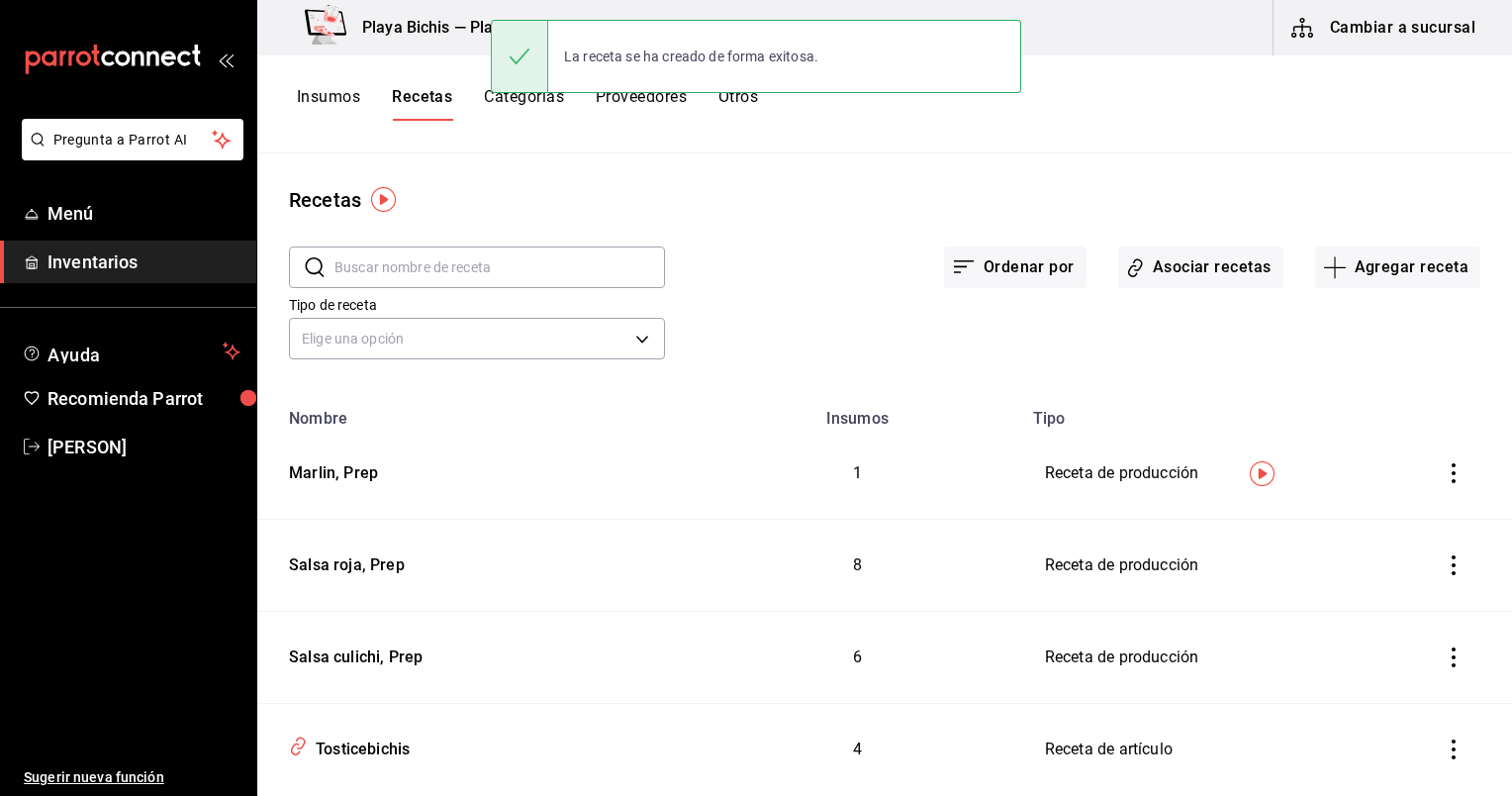click at bounding box center (500, 267) 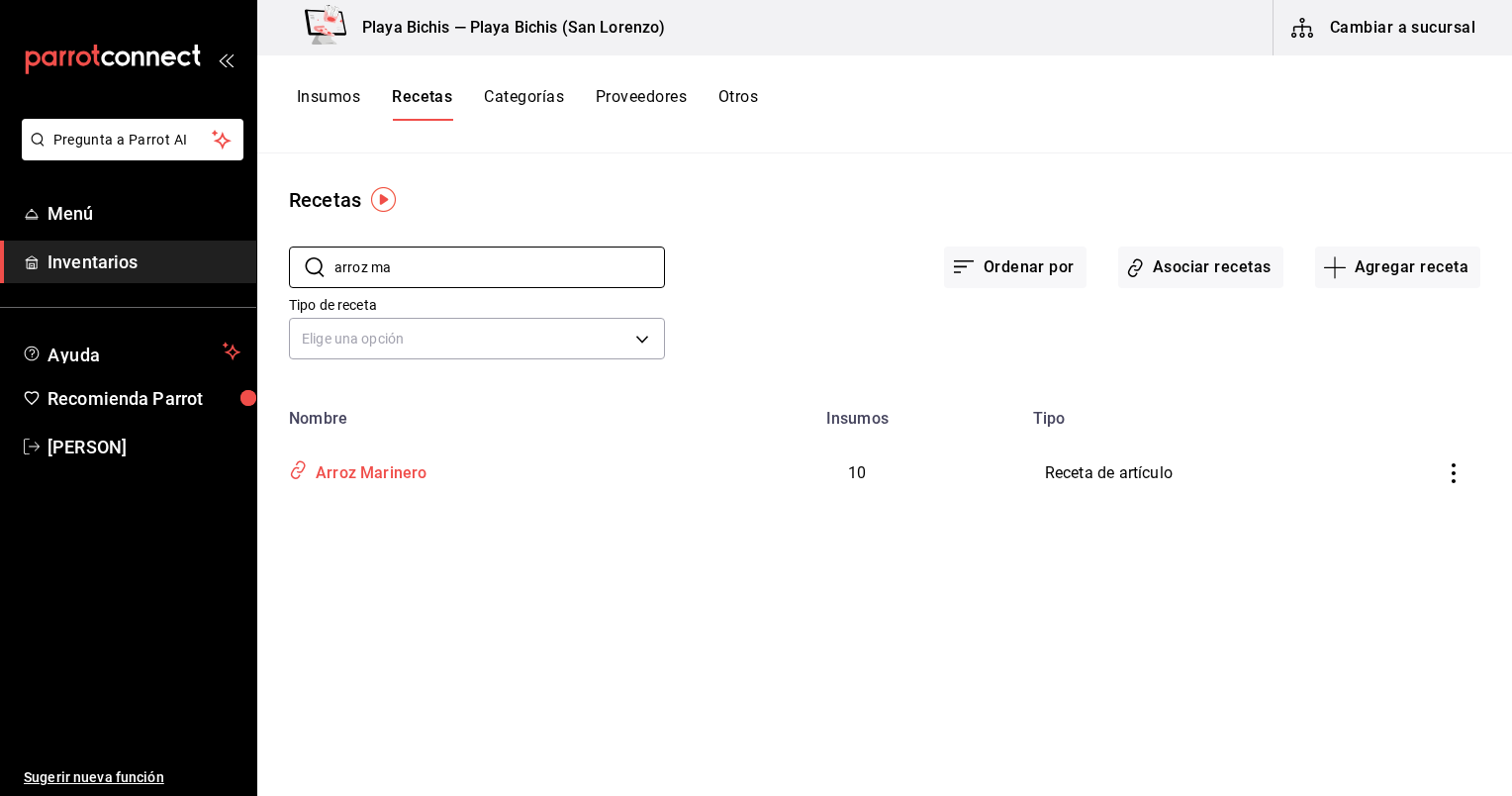 type on "arroz ma" 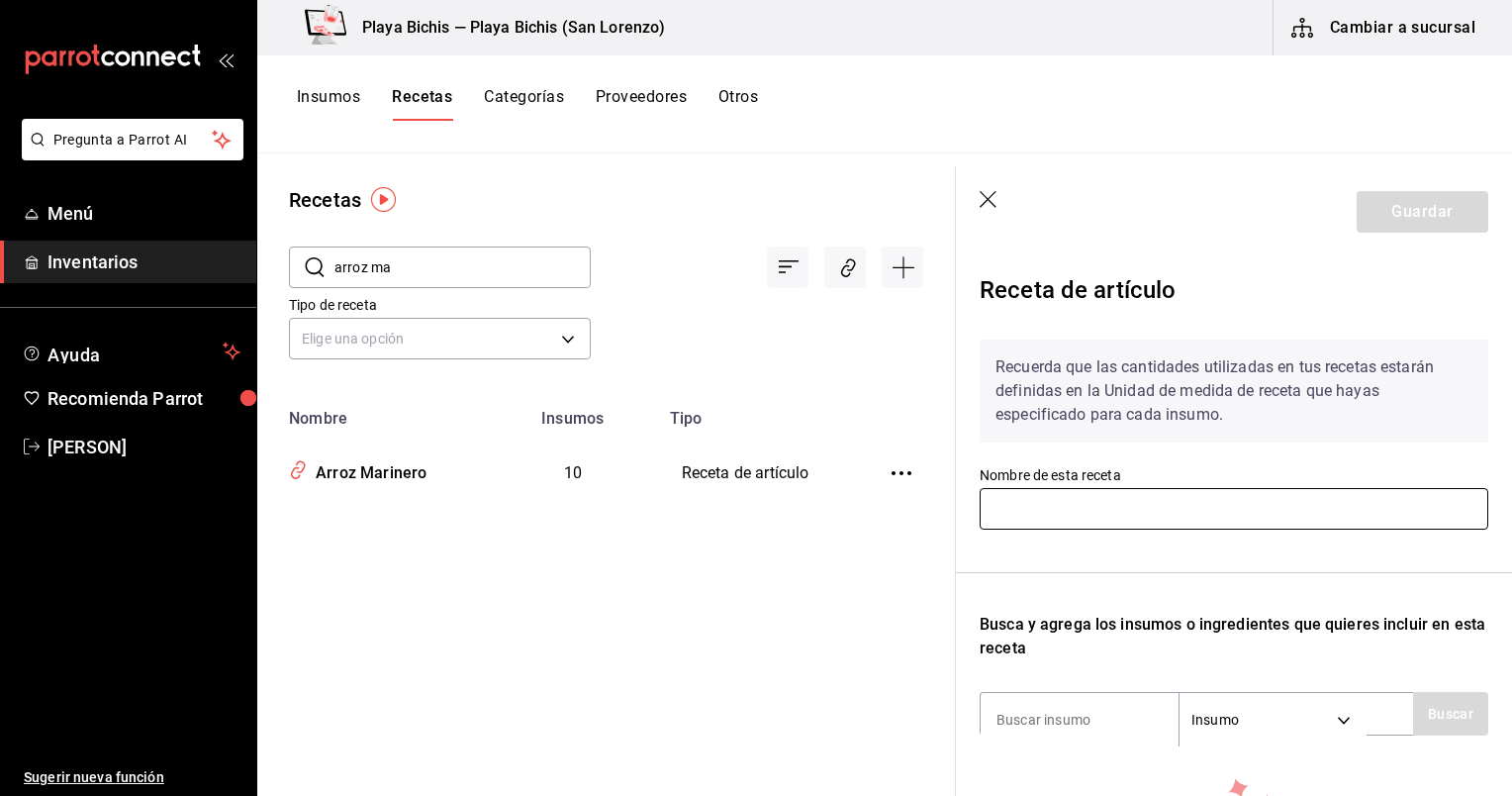 type on "Arroz Marinero" 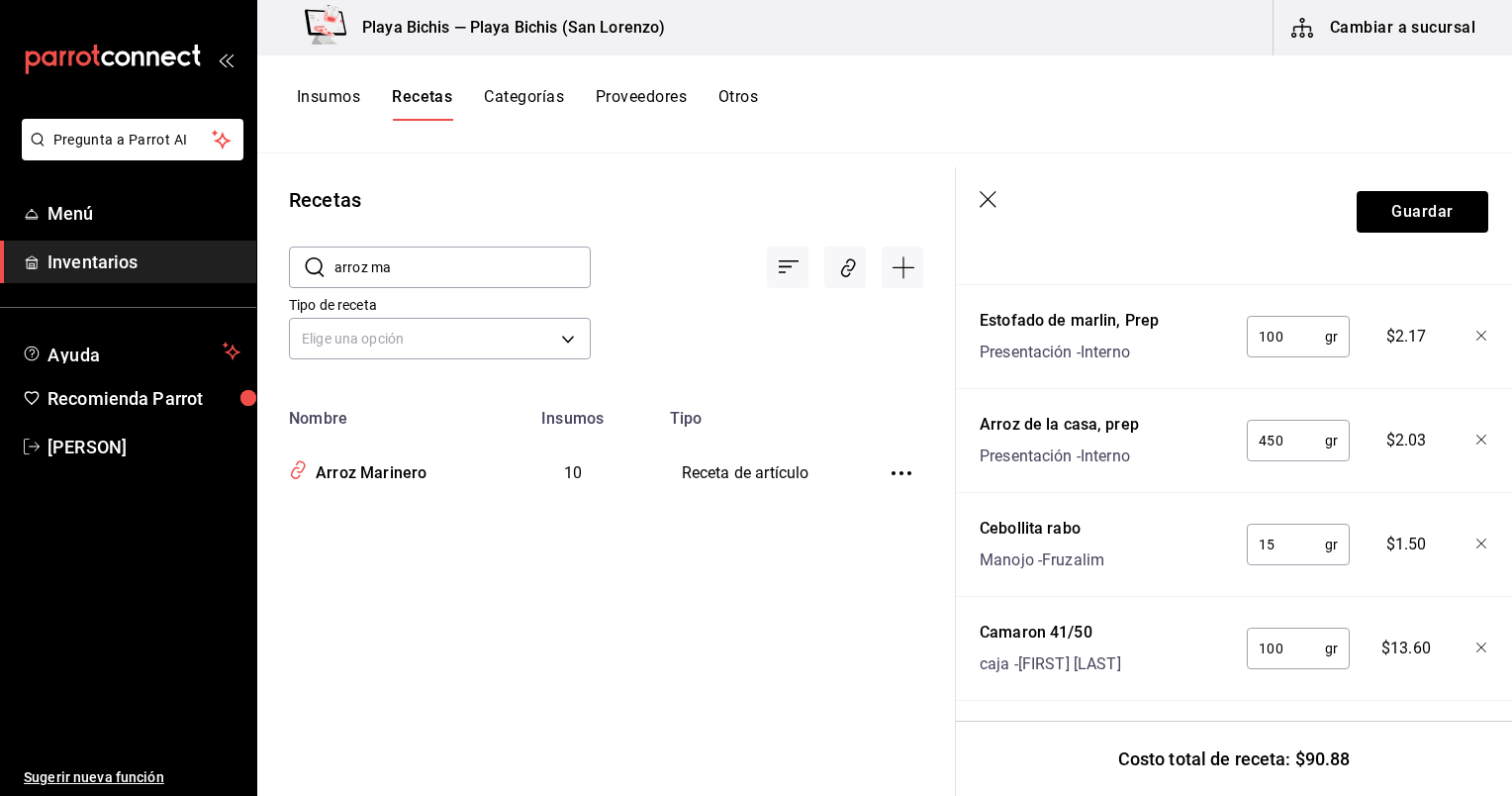 scroll, scrollTop: 638, scrollLeft: 0, axis: vertical 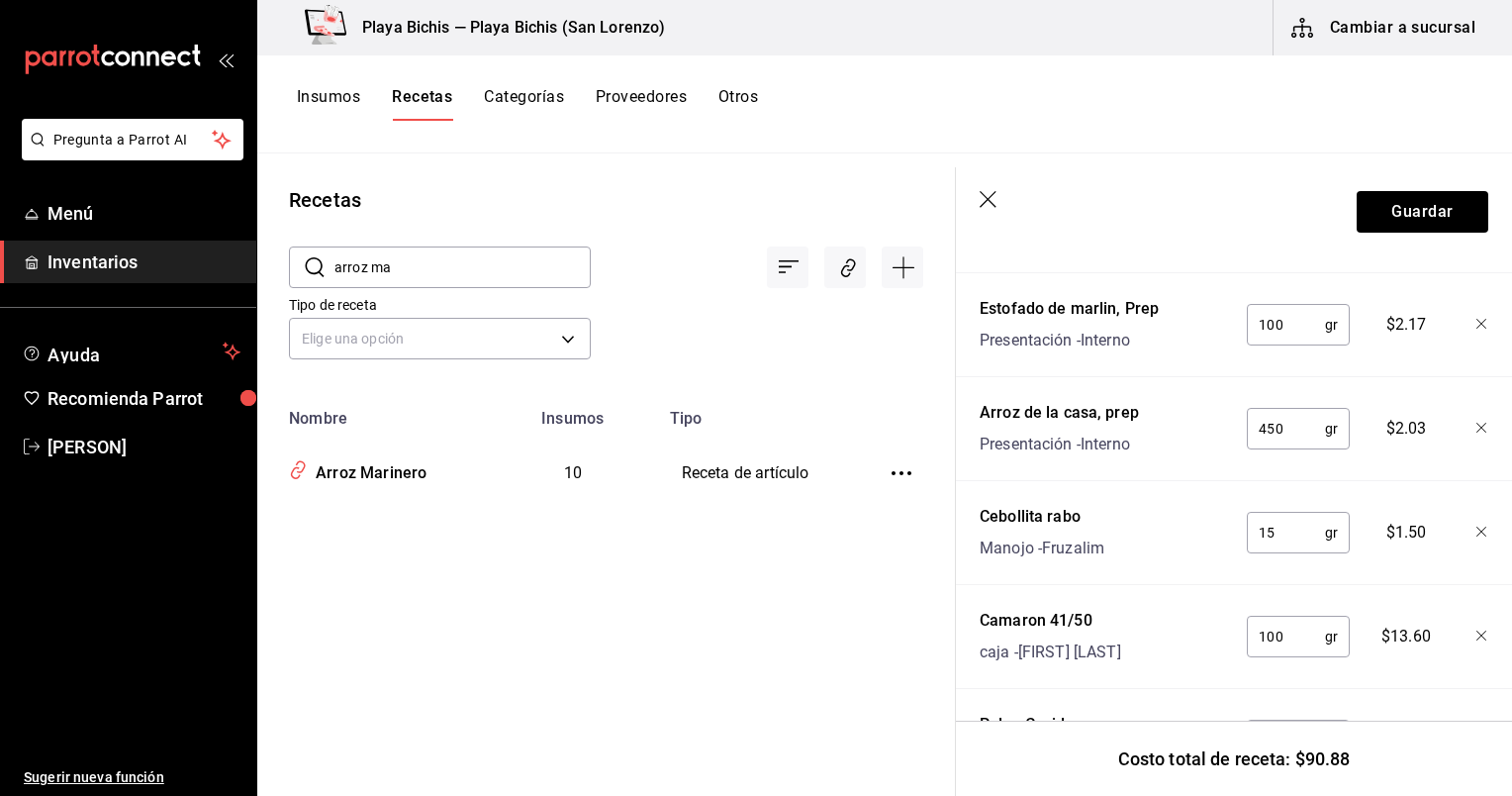 click 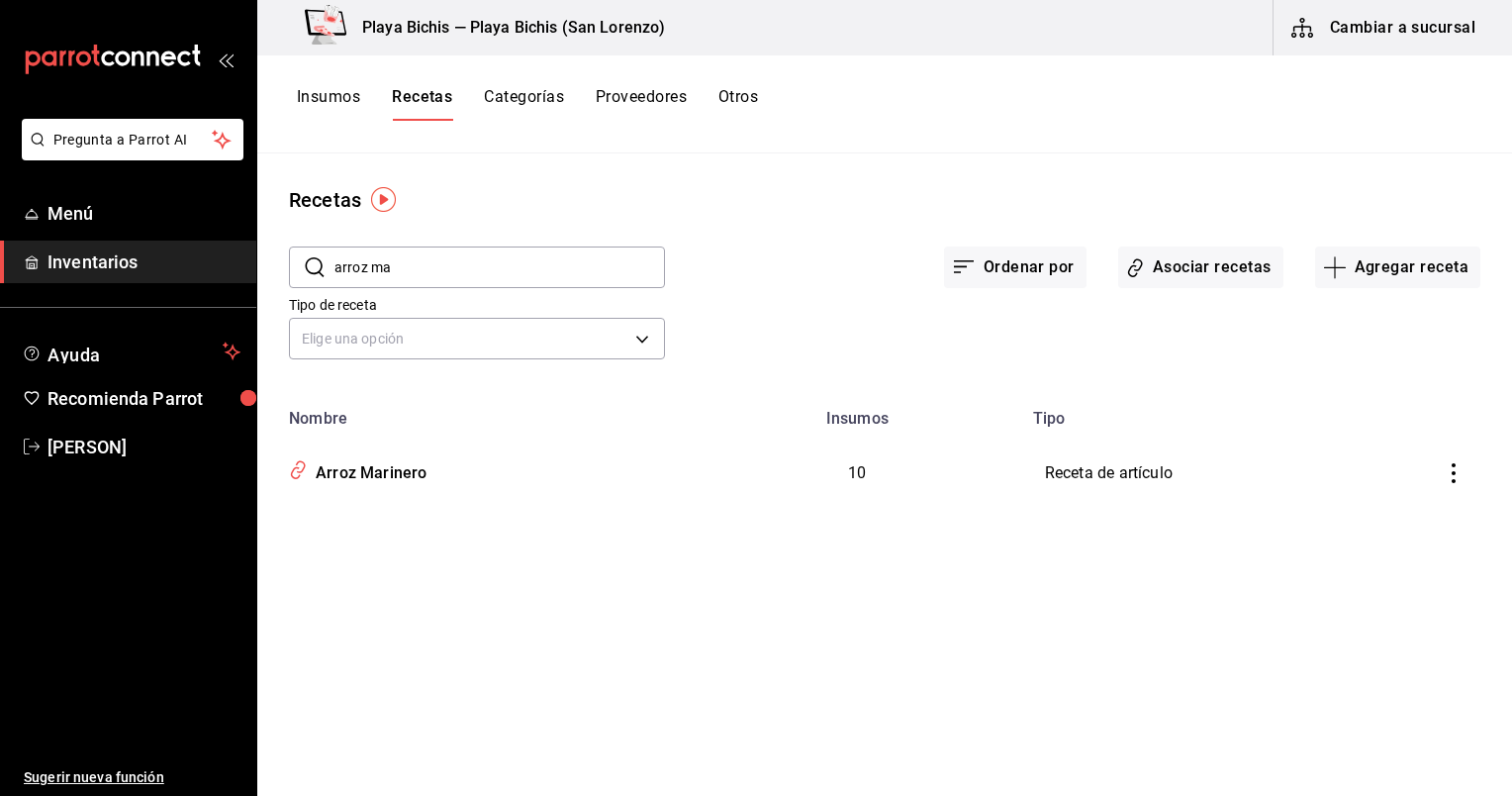 scroll, scrollTop: 0, scrollLeft: 0, axis: both 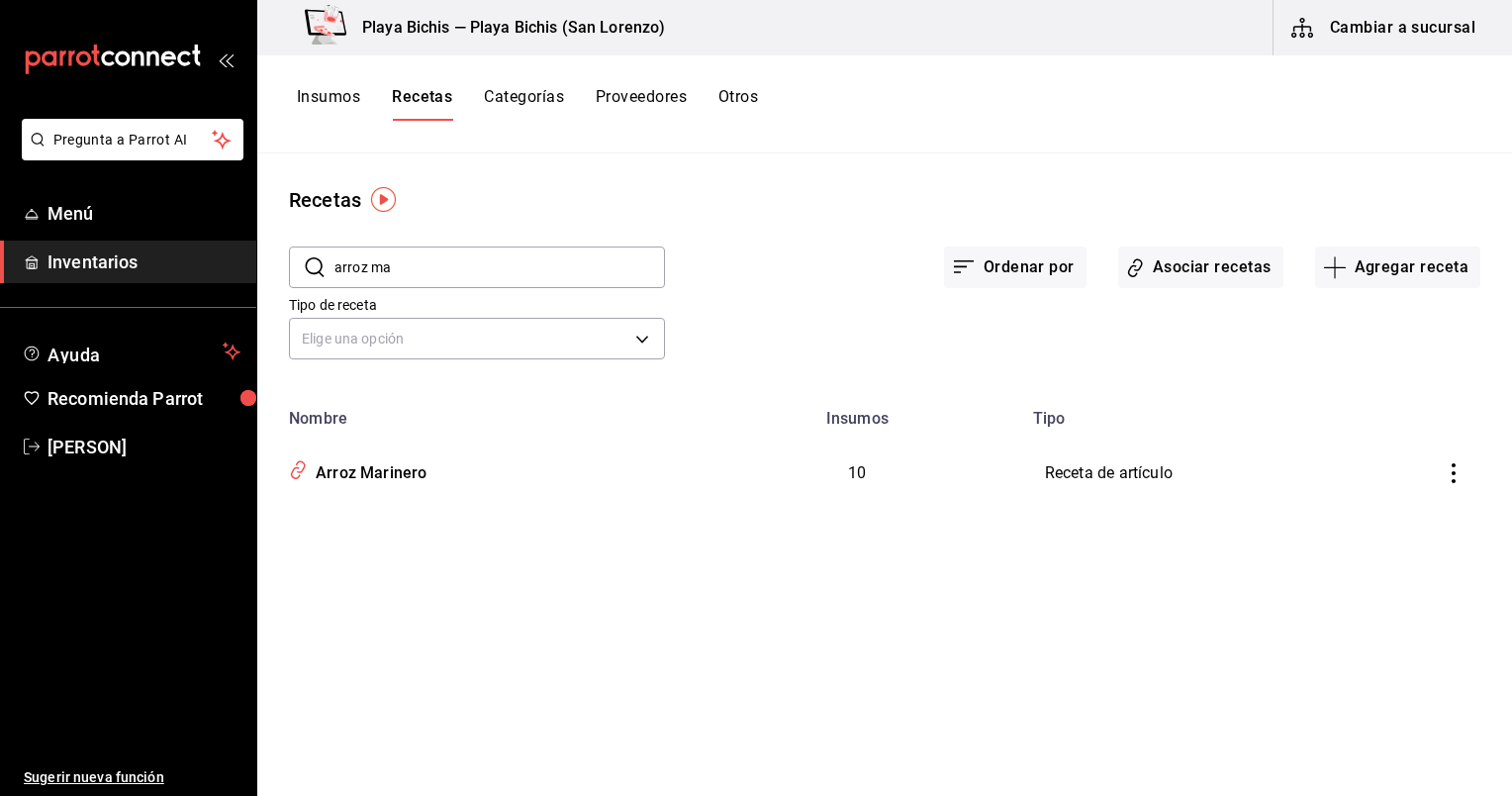 drag, startPoint x: 522, startPoint y: 271, endPoint x: 424, endPoint y: 272, distance: 98.005 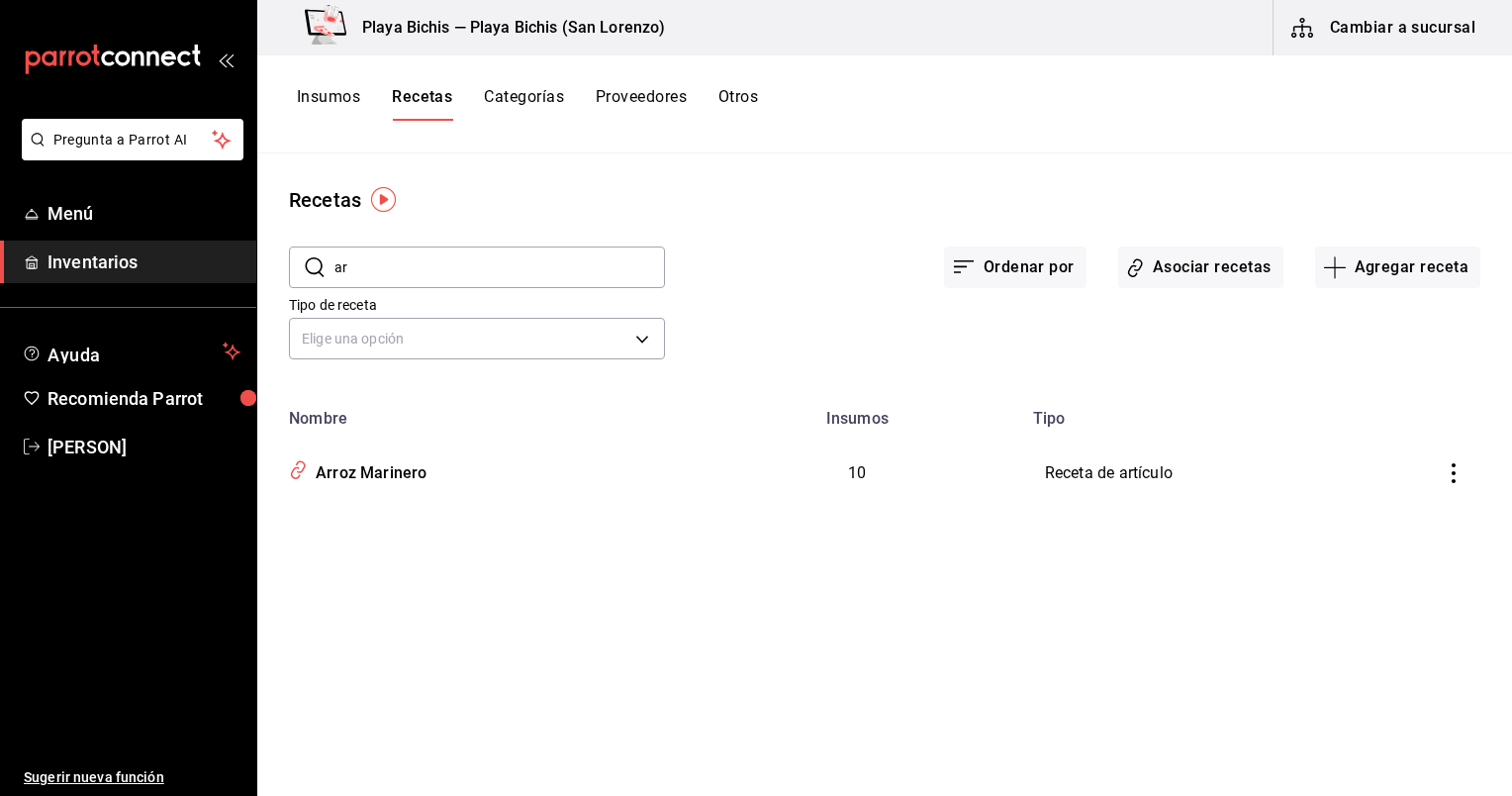 type on "a" 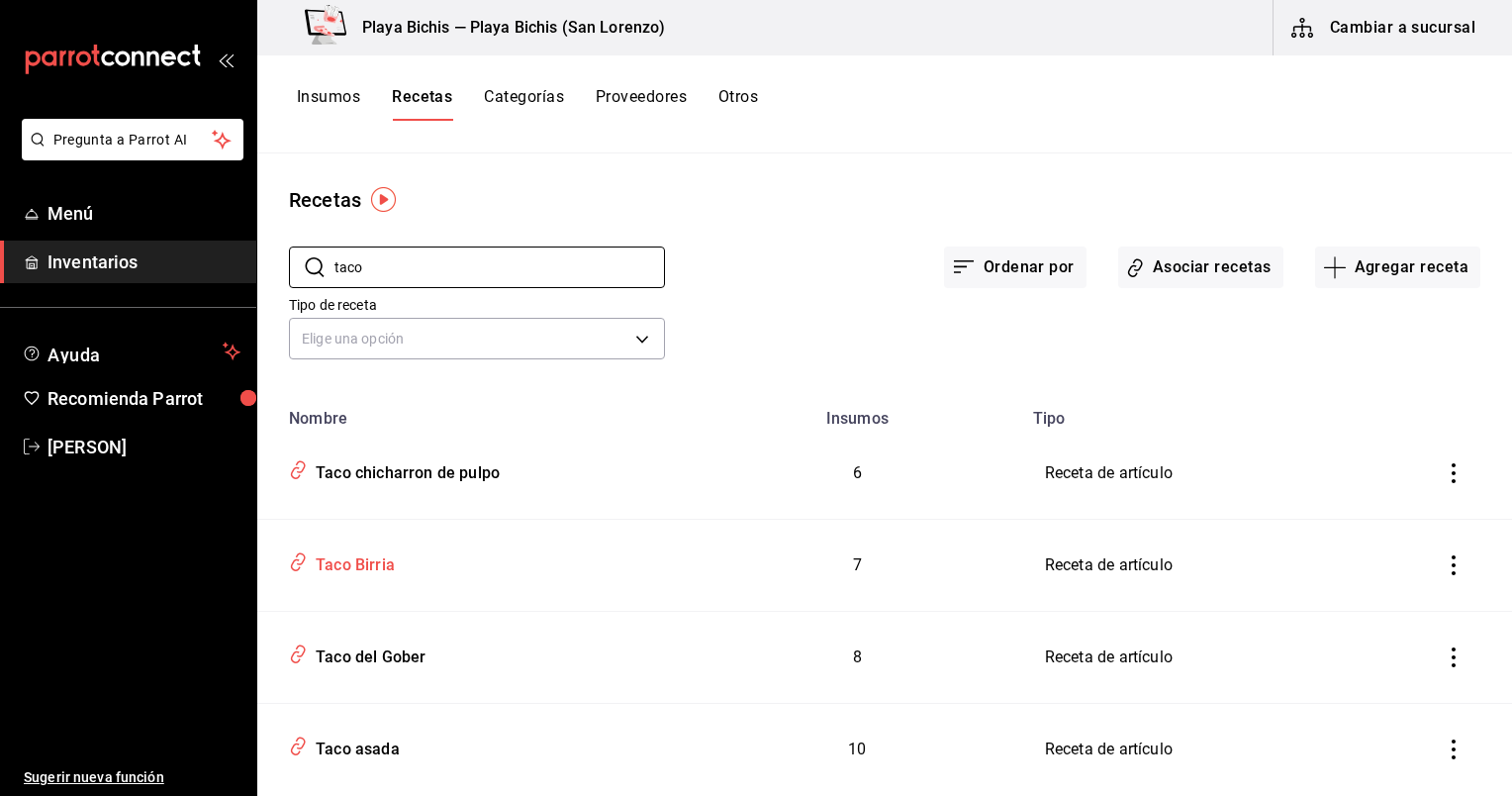 type on "taco" 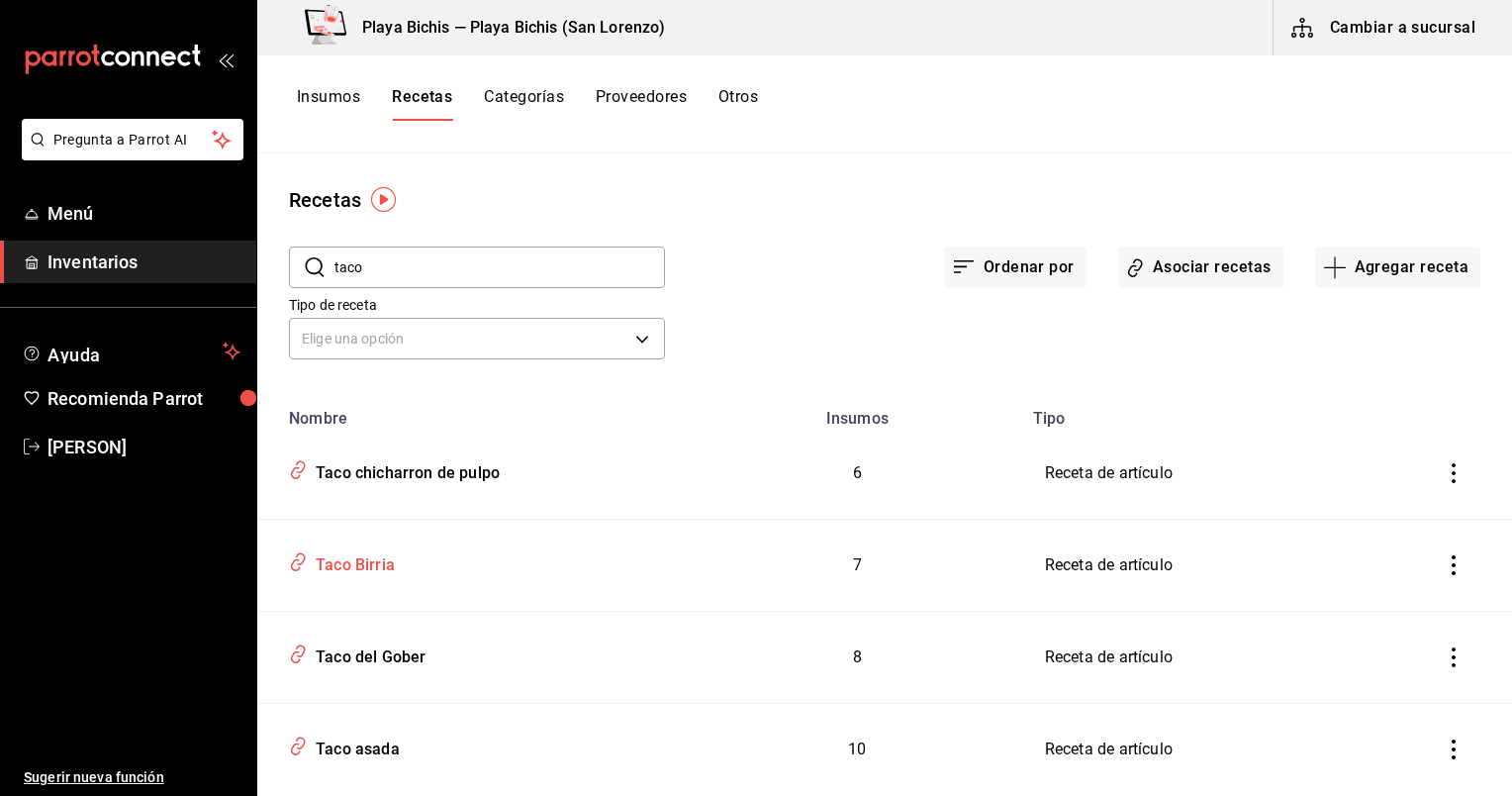 click on "Taco Birria" at bounding box center [475, 565] 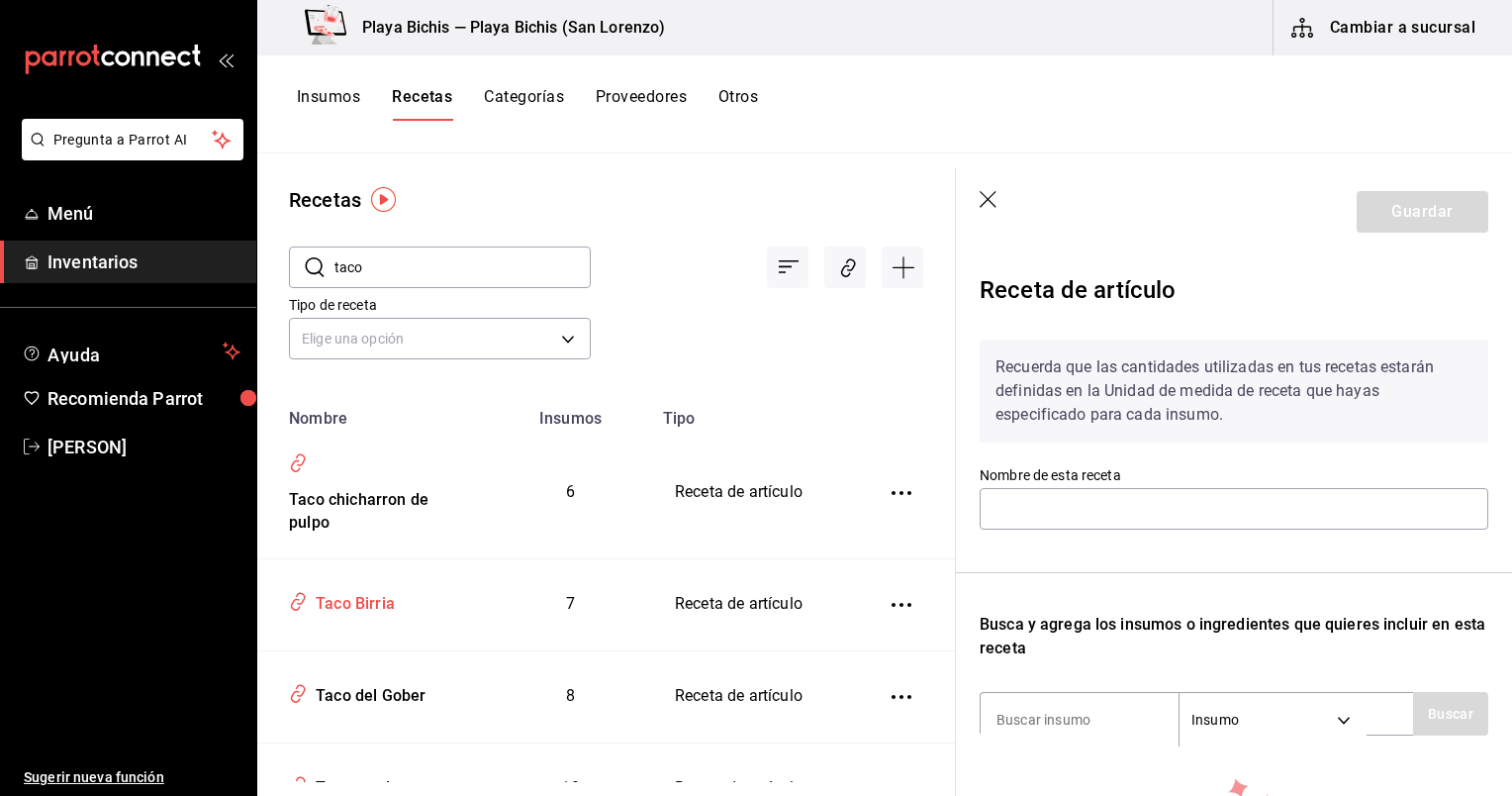 type on "Taco Birria" 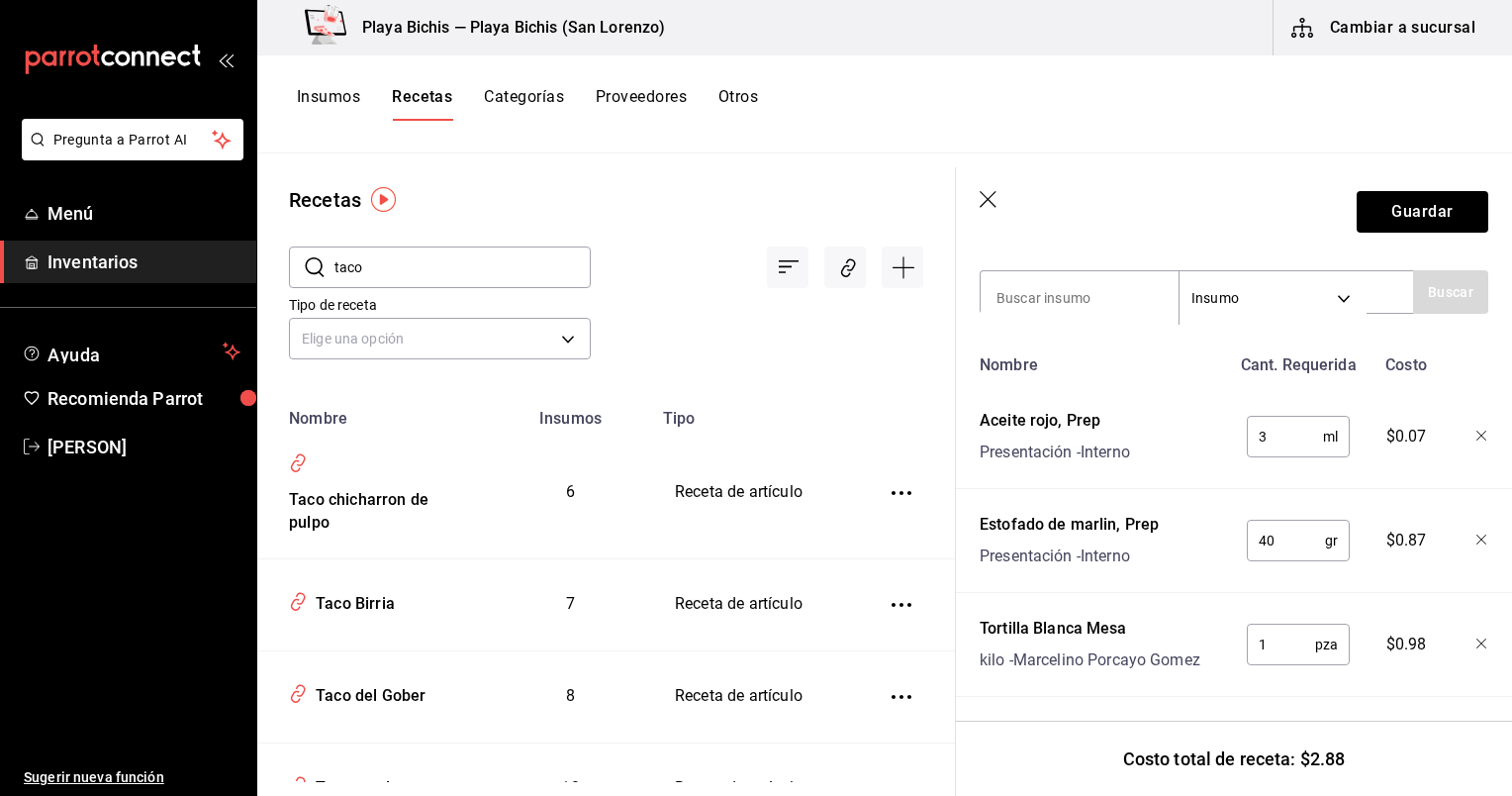 scroll, scrollTop: 420, scrollLeft: 0, axis: vertical 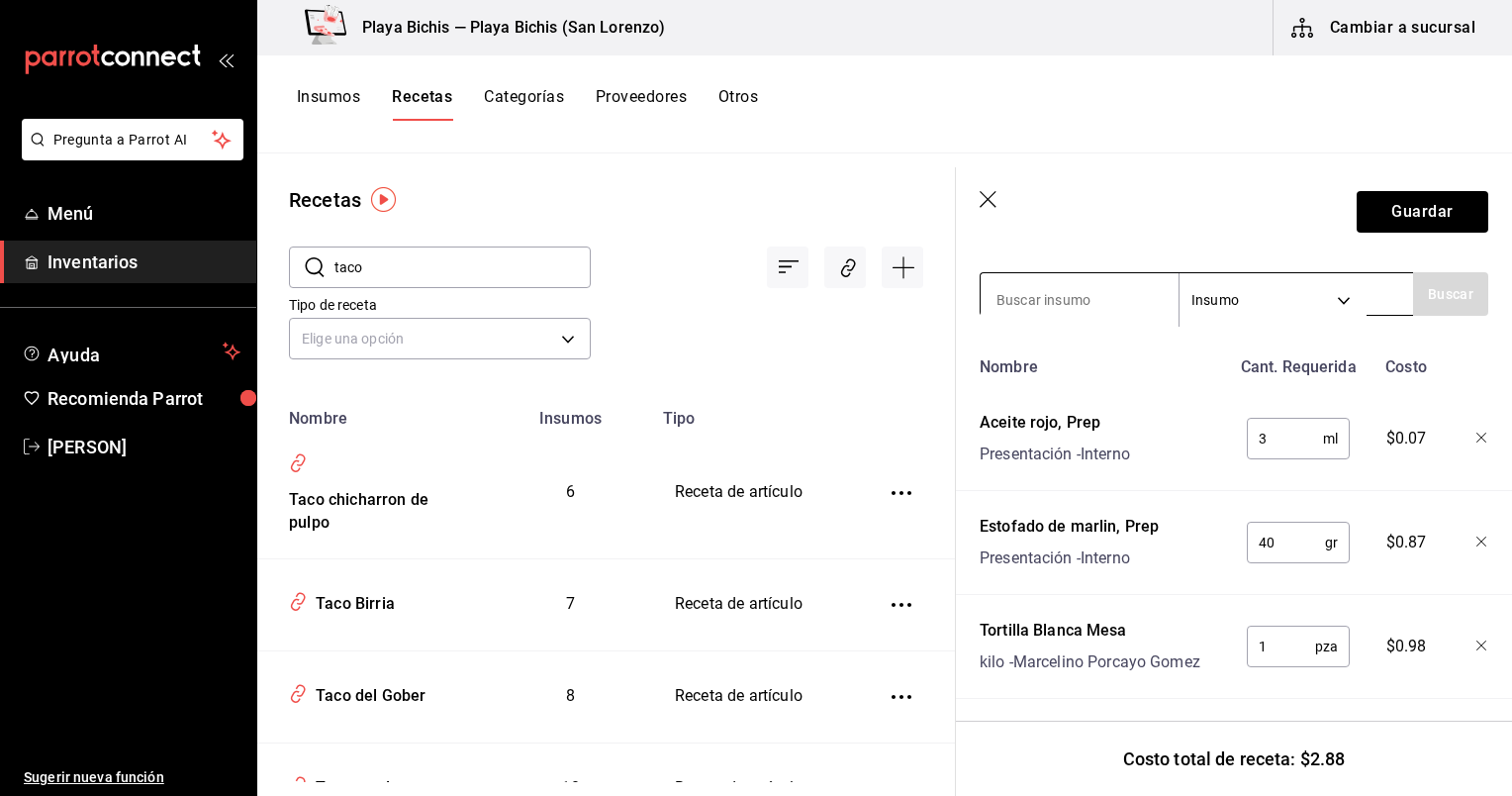 click at bounding box center [1080, 300] 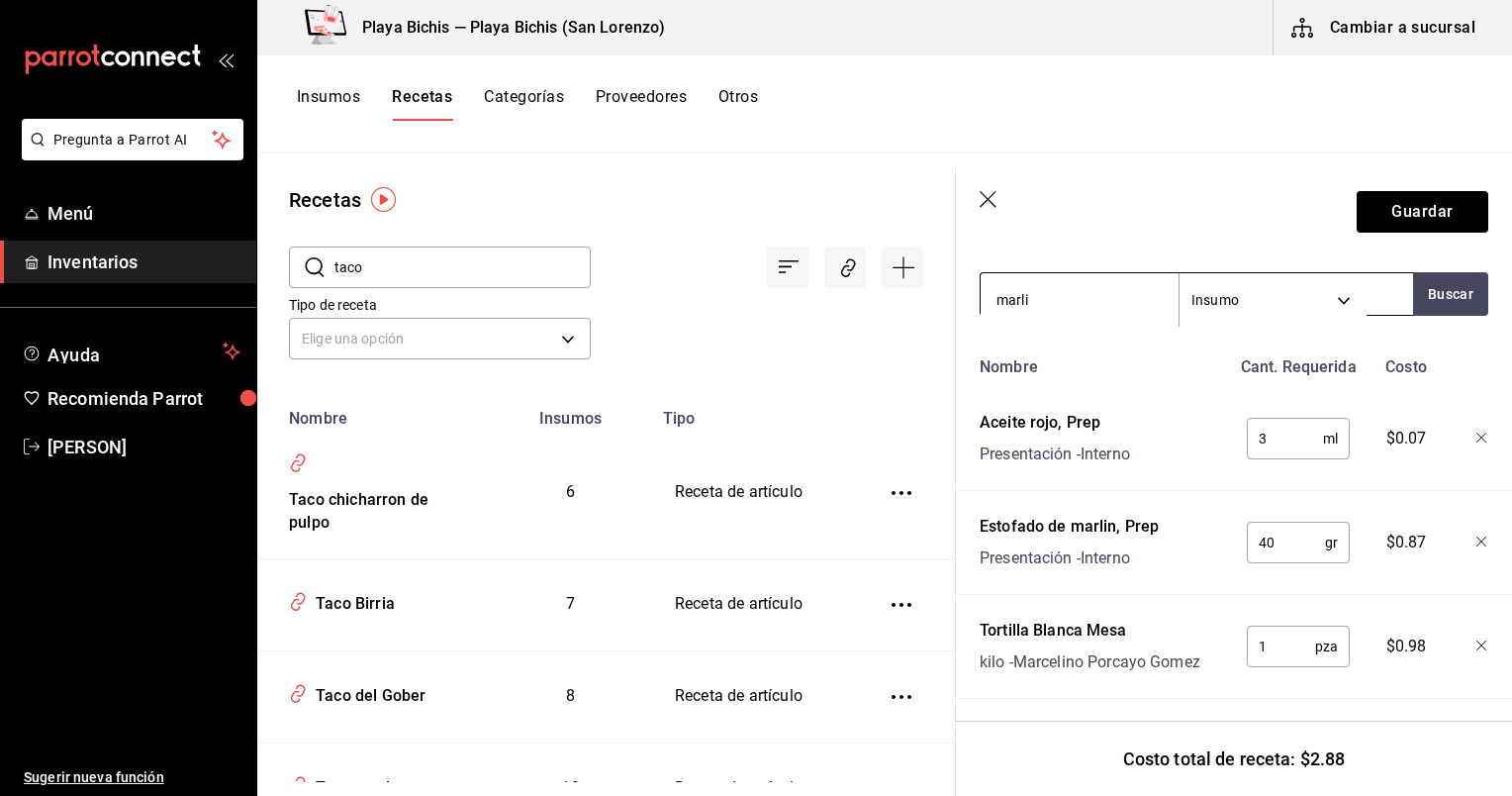 type on "marlin" 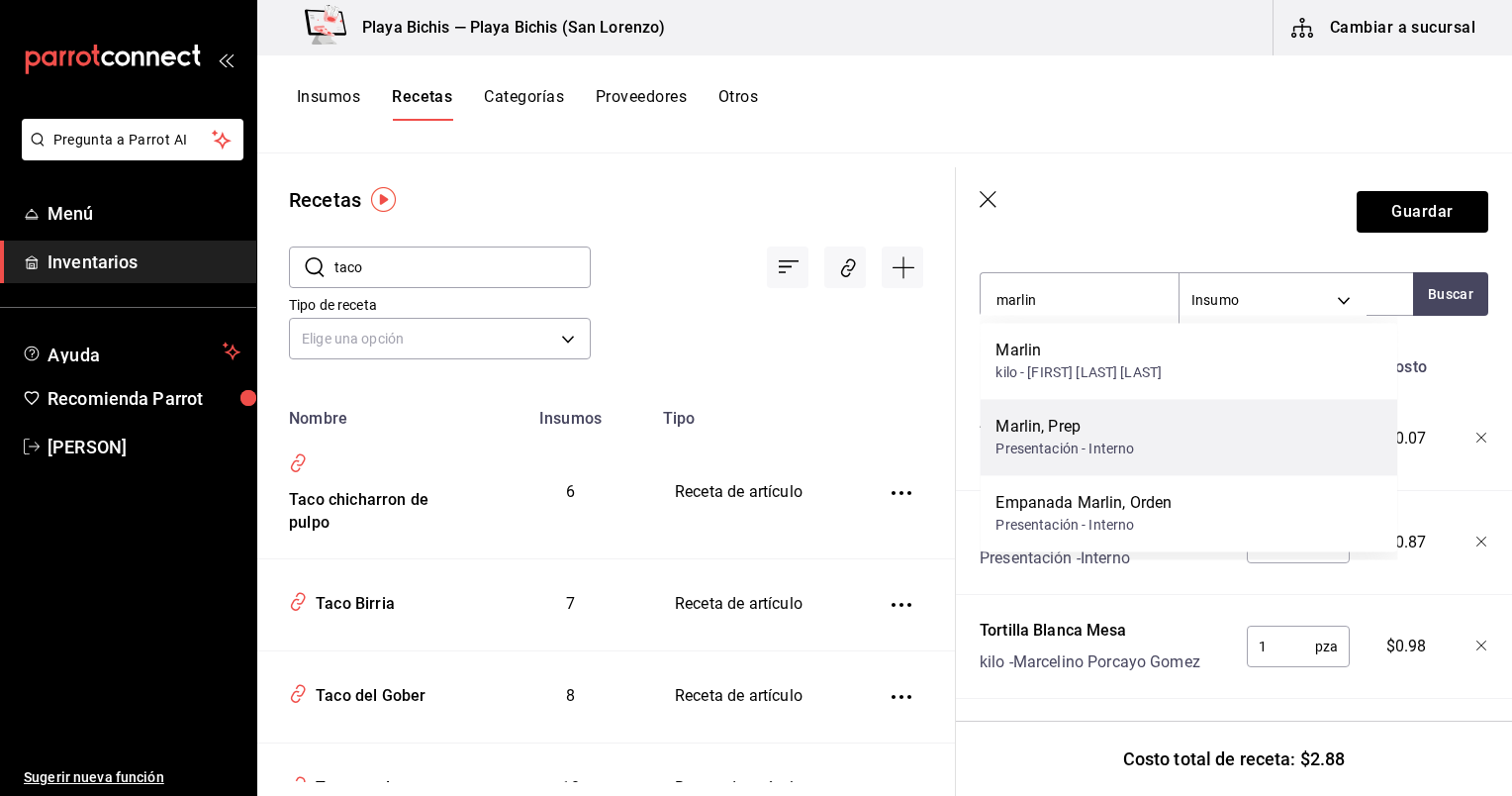 click on "Presentación - Interno" at bounding box center [1065, 448] 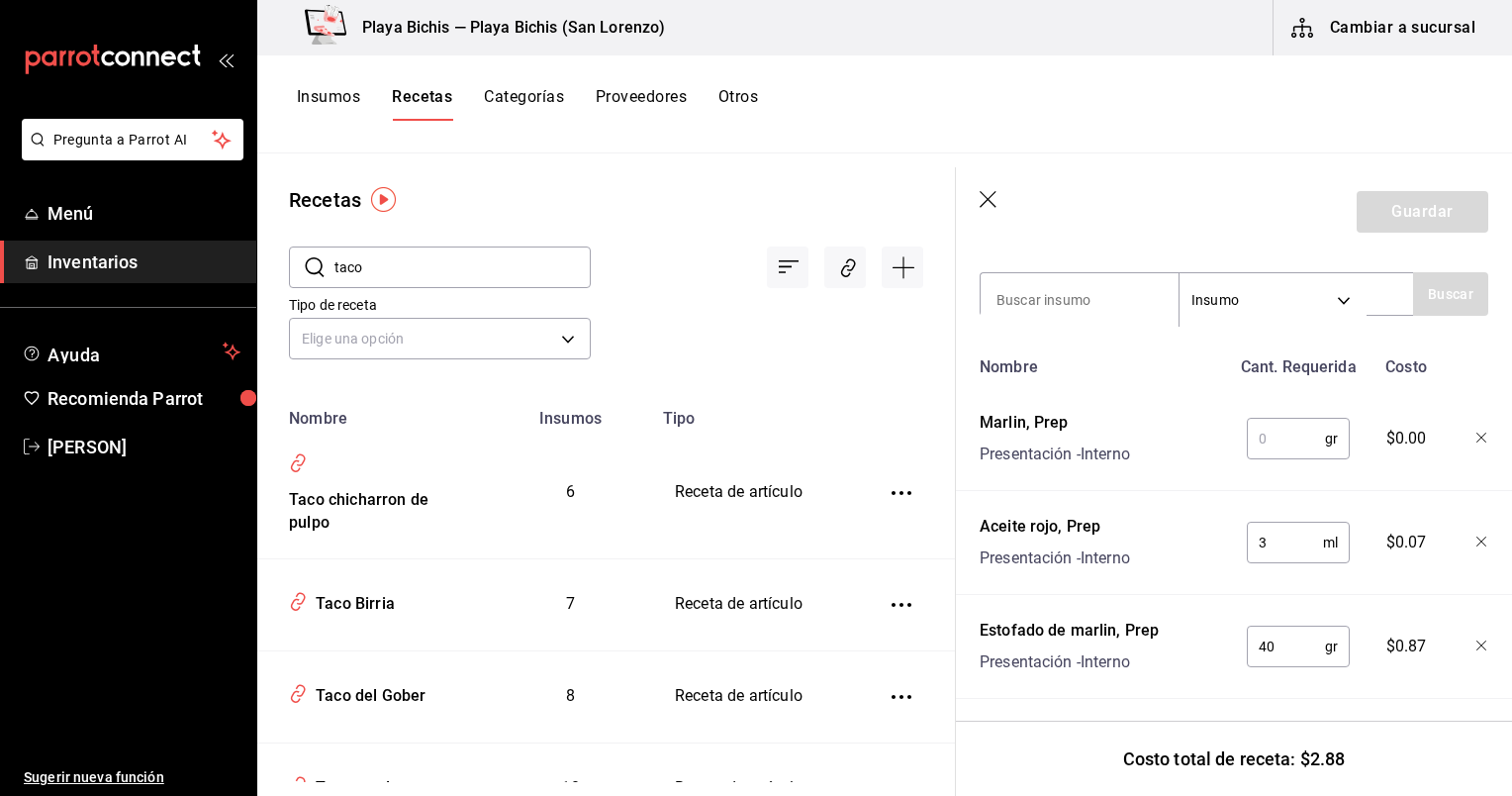 click at bounding box center (1285, 439) 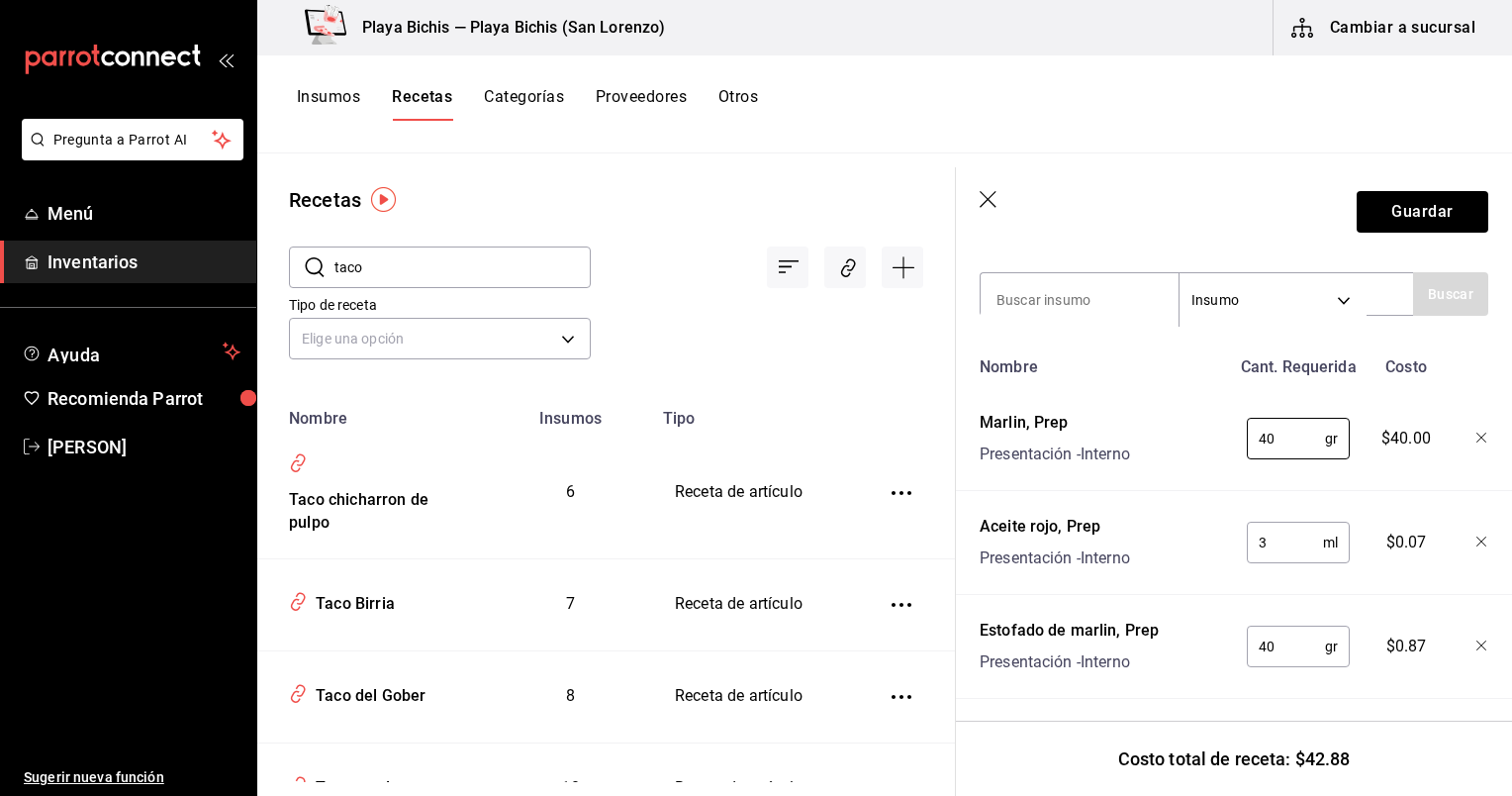 type on "40" 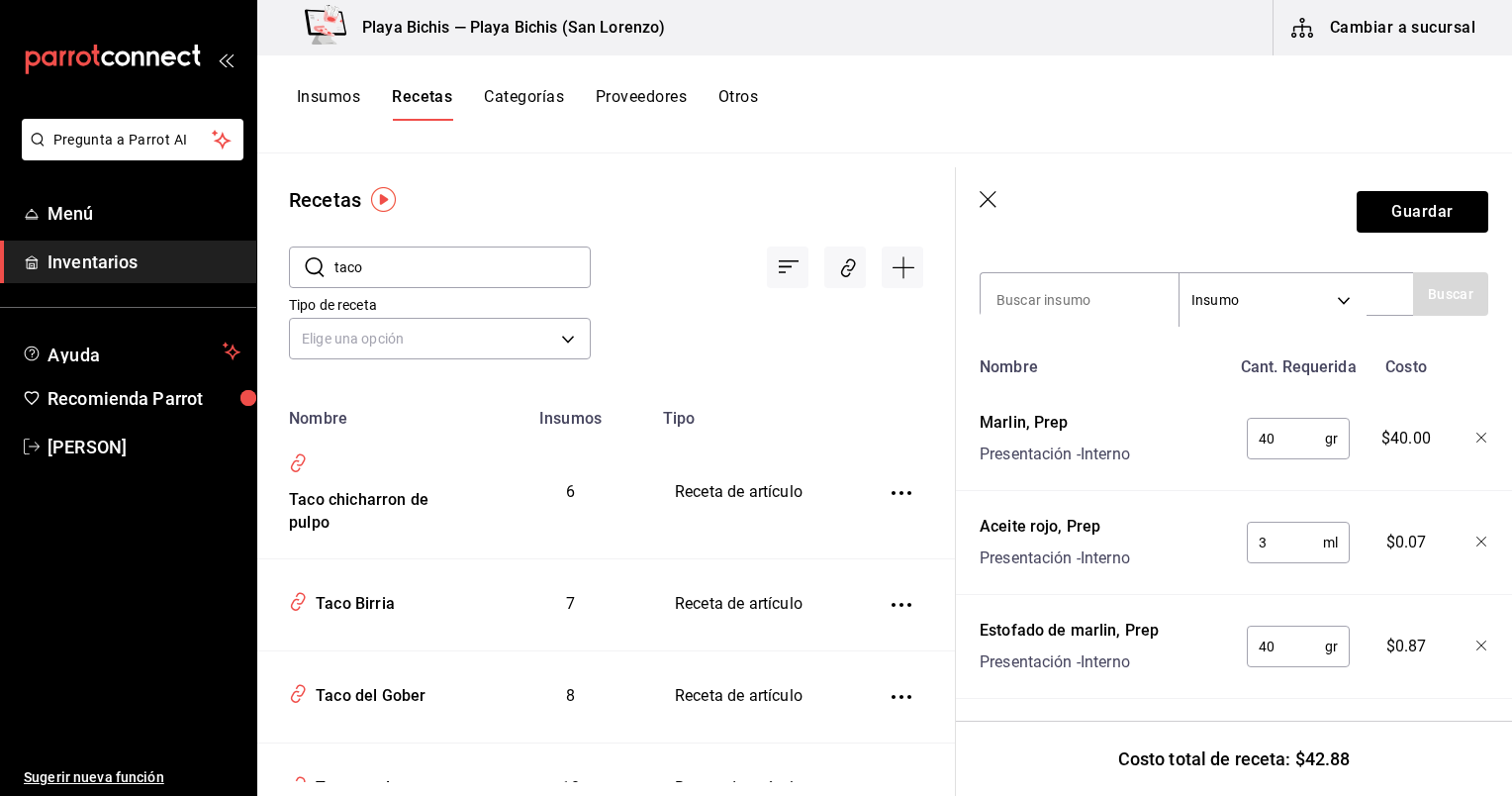 click 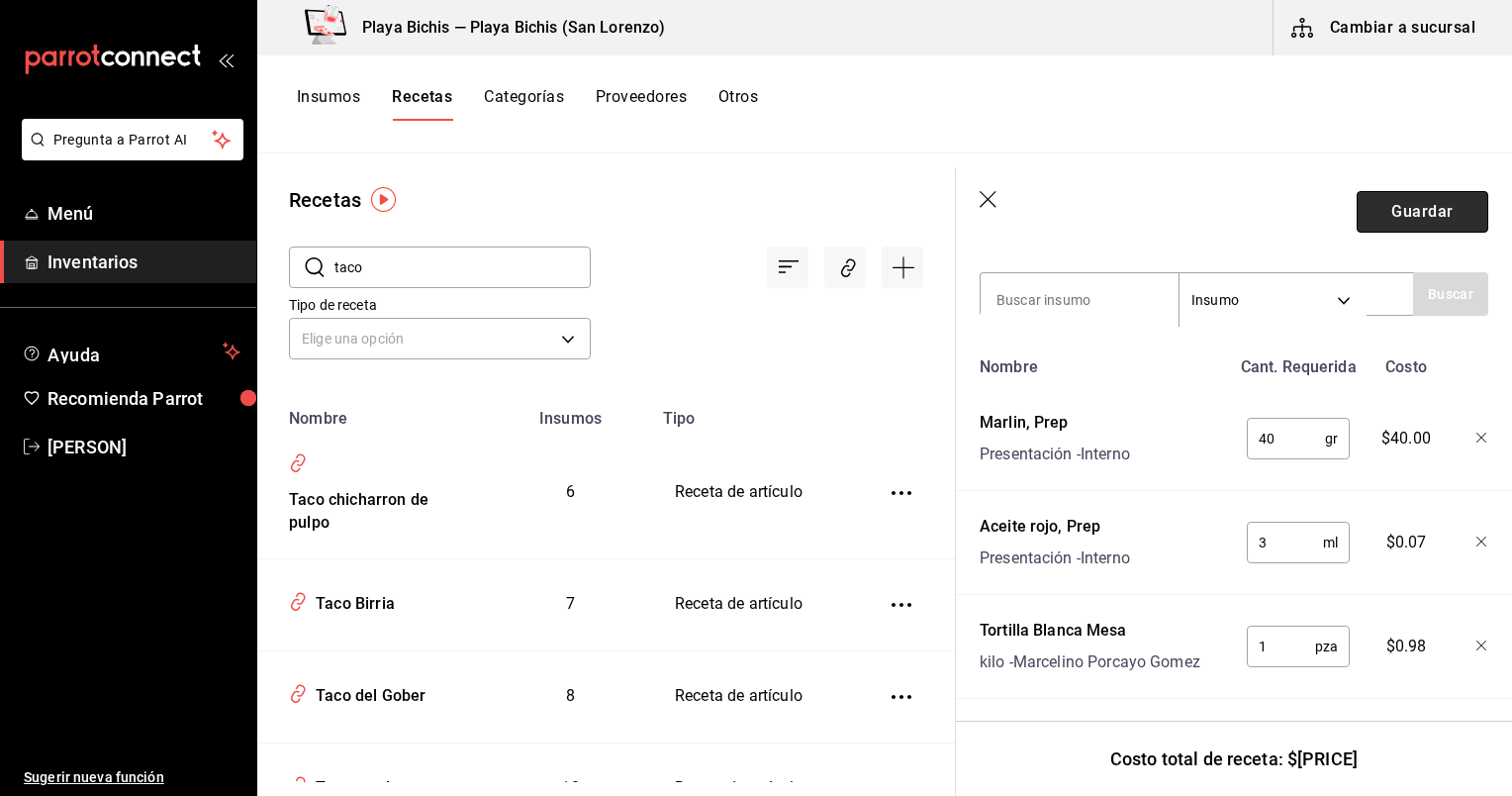 click on "Guardar" at bounding box center [1422, 212] 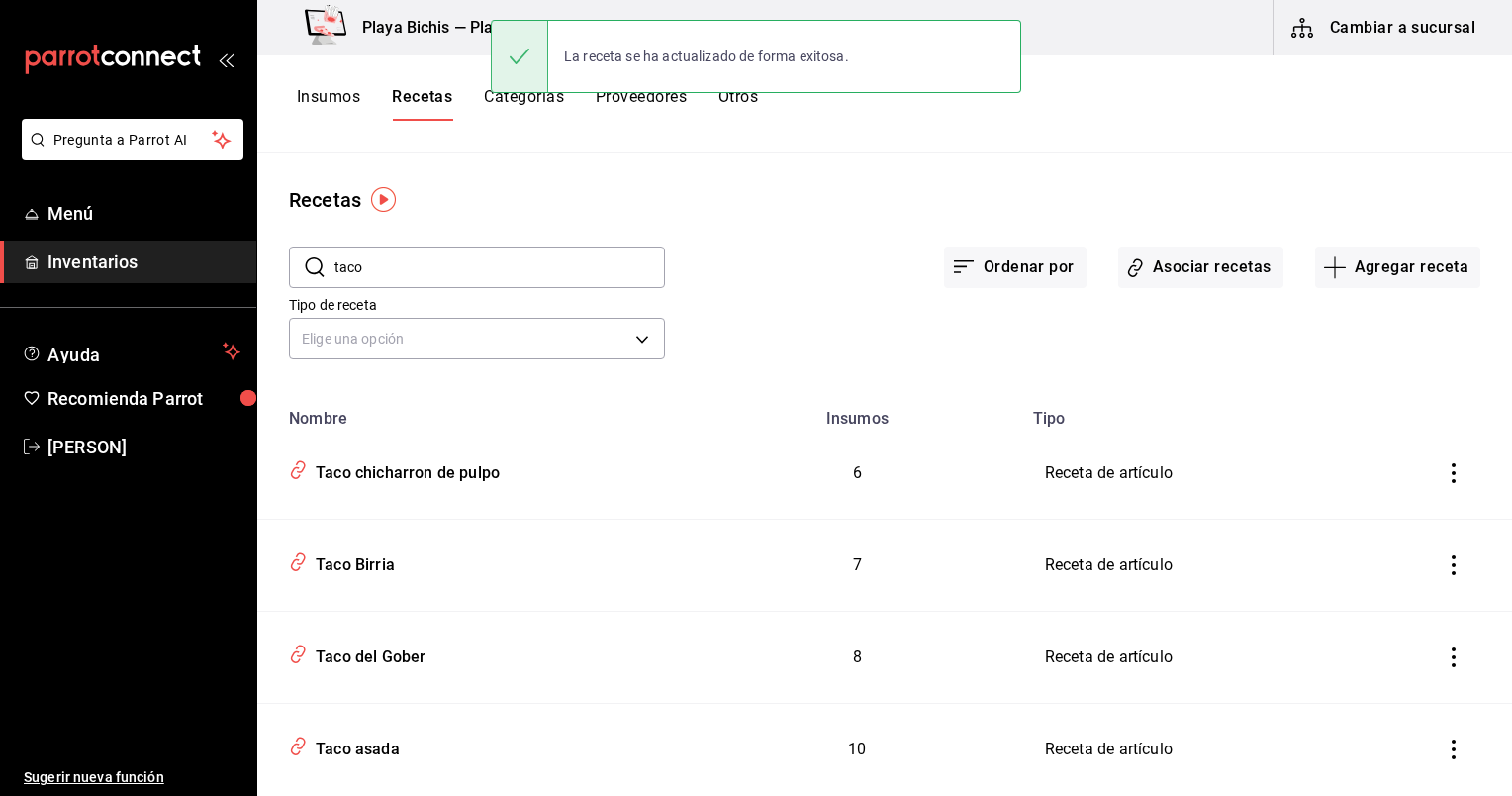 scroll, scrollTop: 0, scrollLeft: 0, axis: both 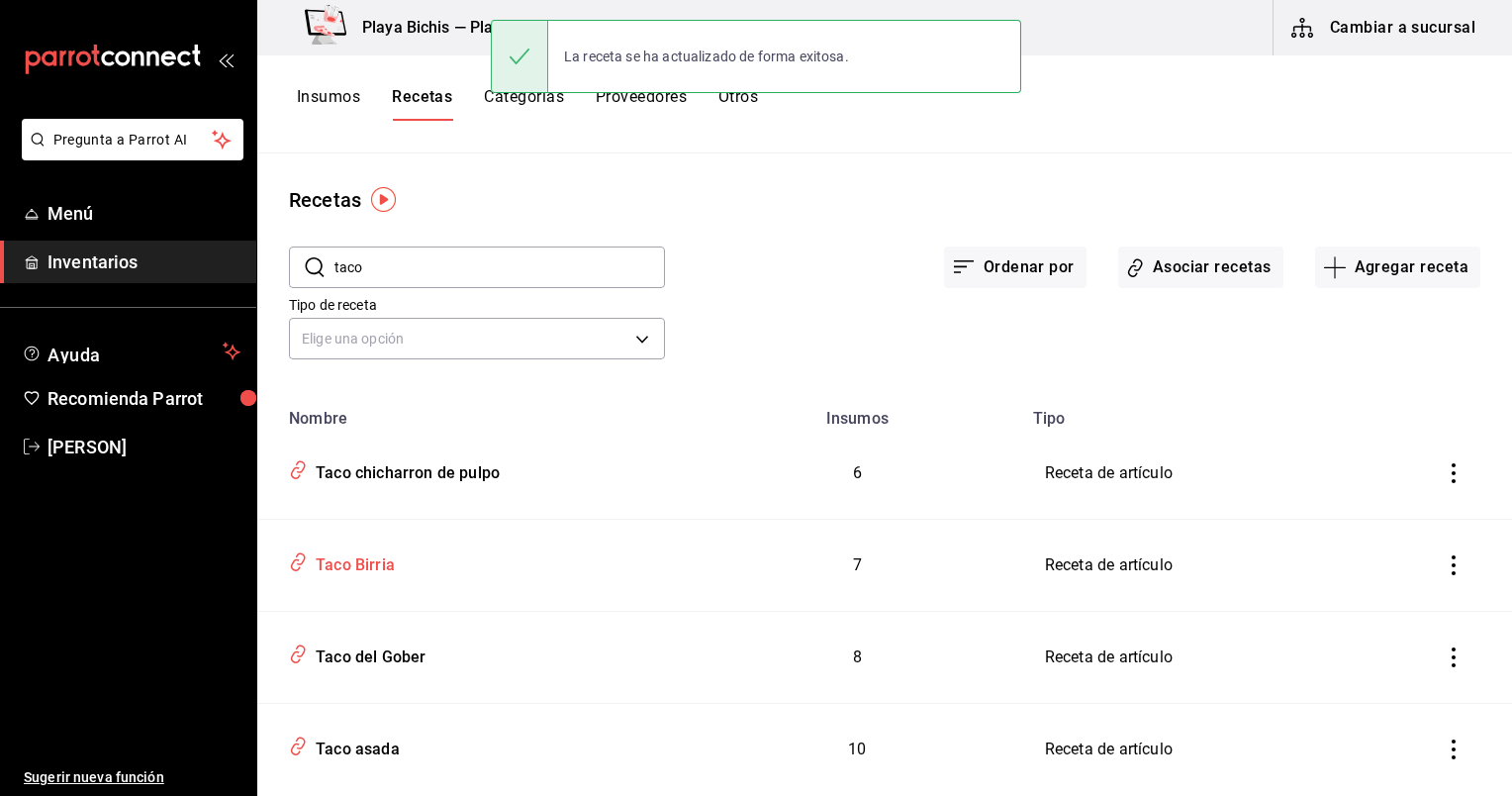 click on "Taco Birria" at bounding box center [351, 561] 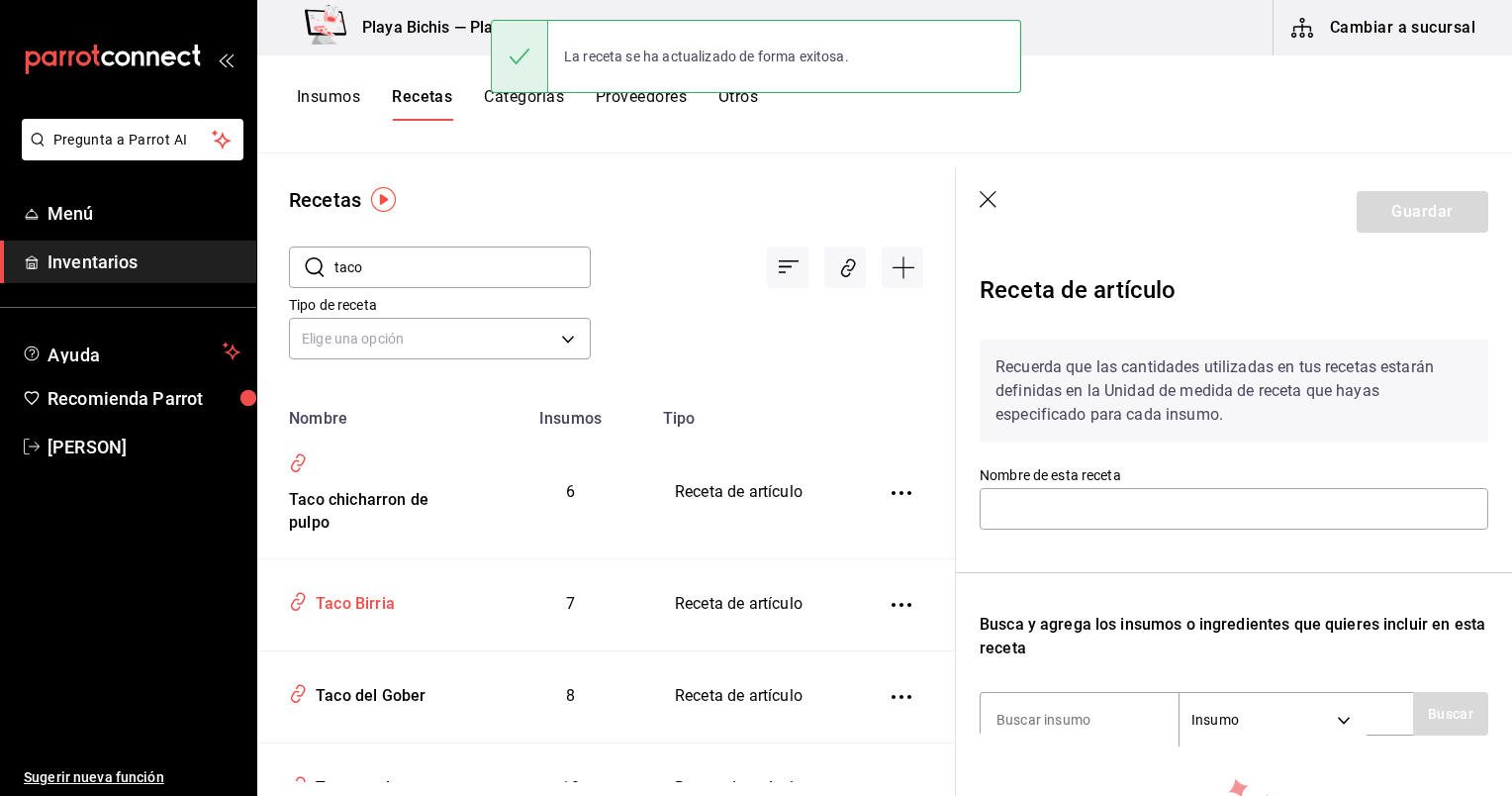 type on "Taco Birria" 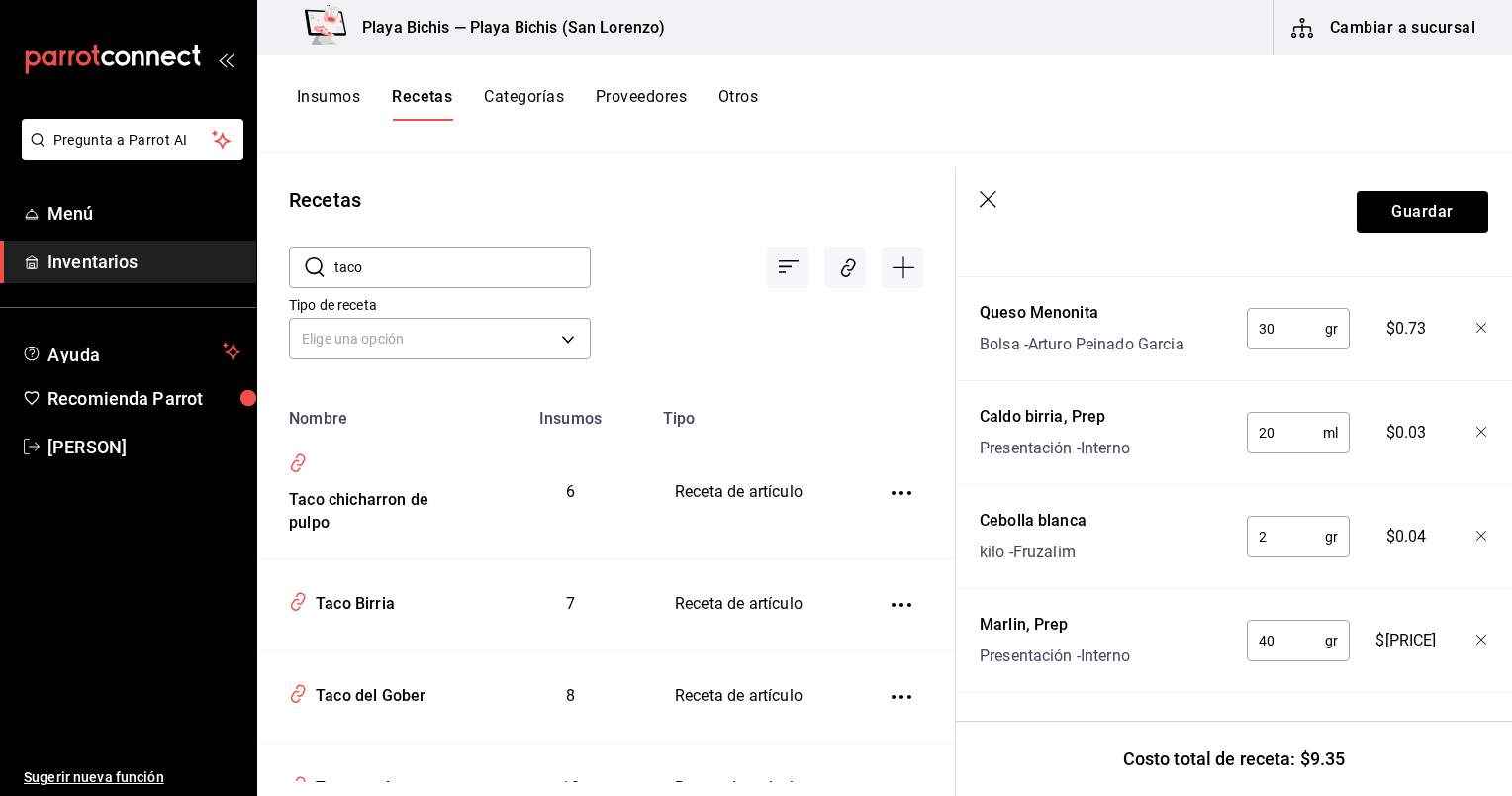 scroll, scrollTop: 855, scrollLeft: 0, axis: vertical 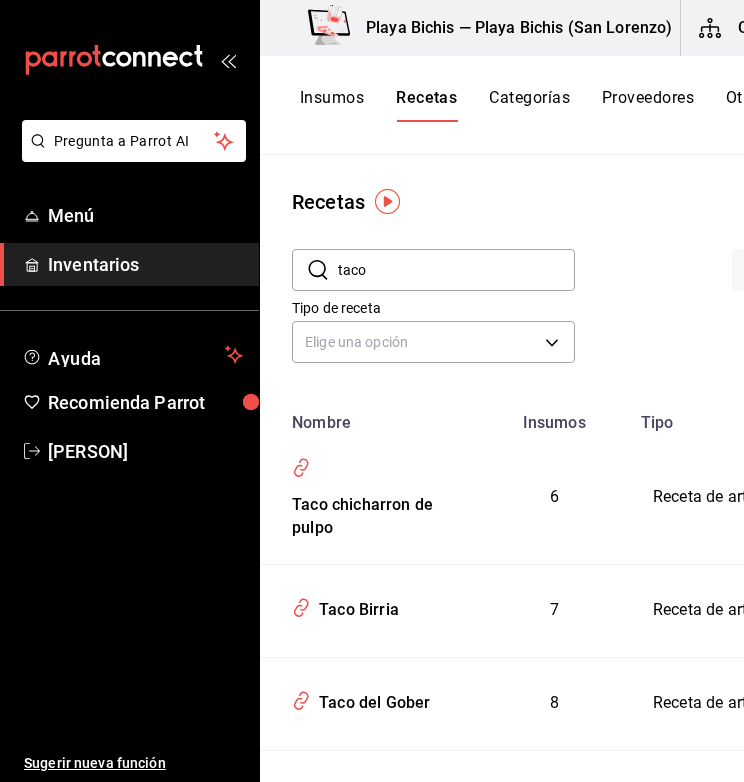 click on "taco" at bounding box center (456, 270) 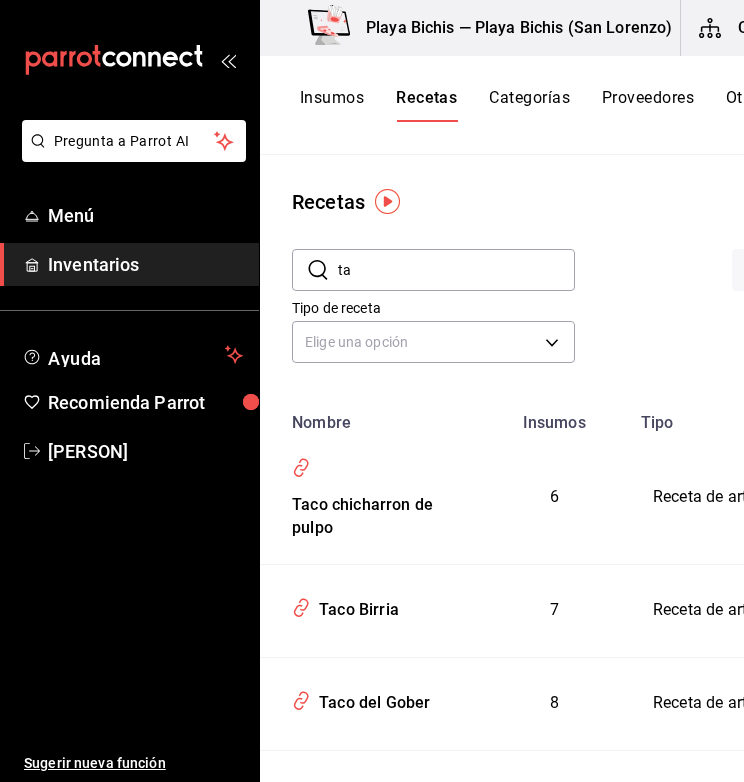 type on "t" 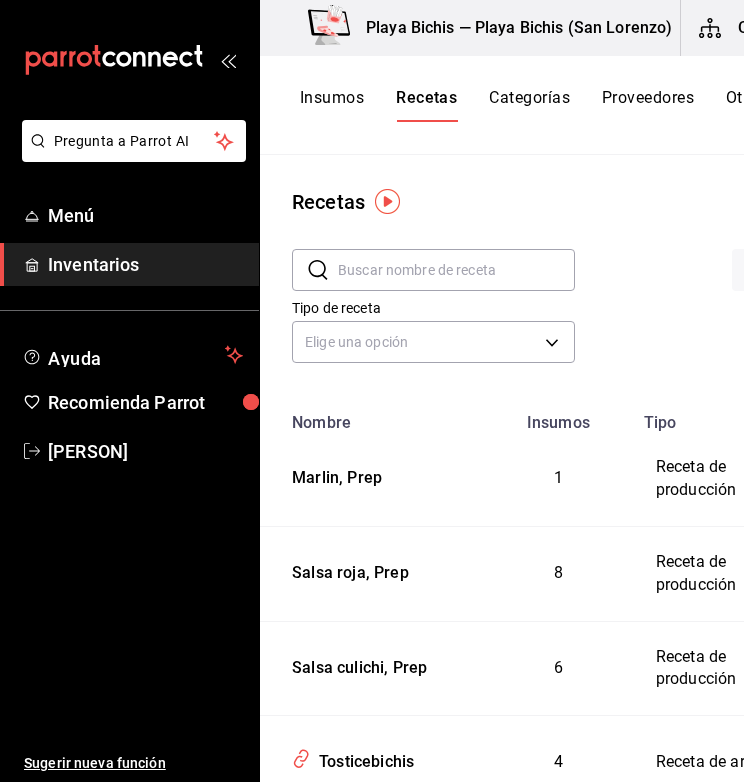 click at bounding box center [456, 270] 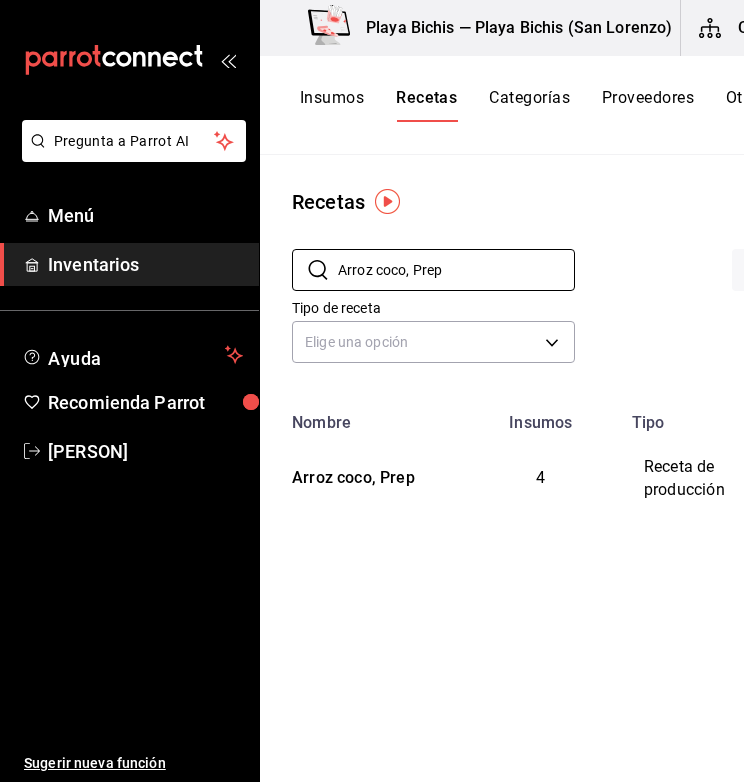 drag, startPoint x: 516, startPoint y: 256, endPoint x: 268, endPoint y: 249, distance: 248.09877 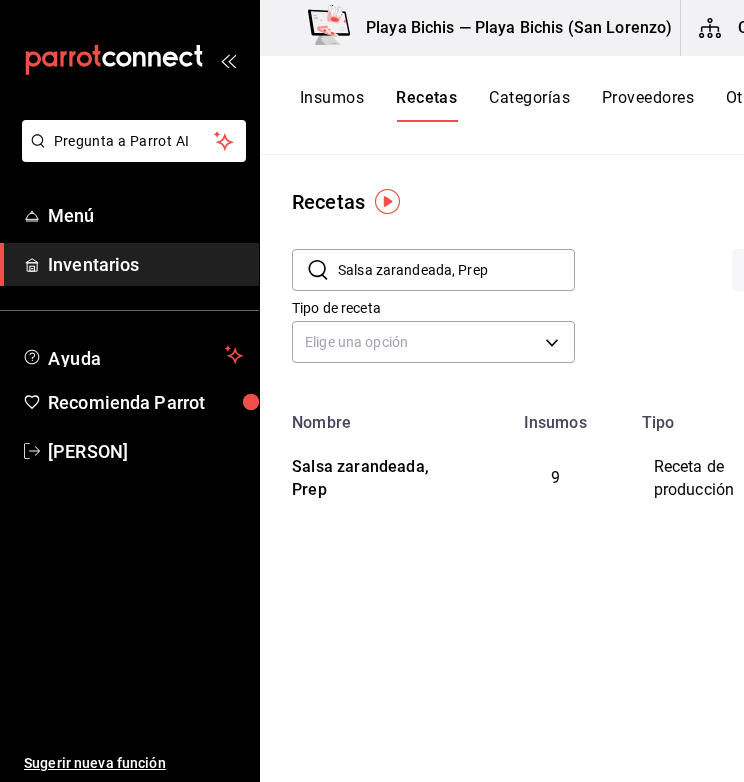 drag, startPoint x: 518, startPoint y: 258, endPoint x: 314, endPoint y: 270, distance: 204.35263 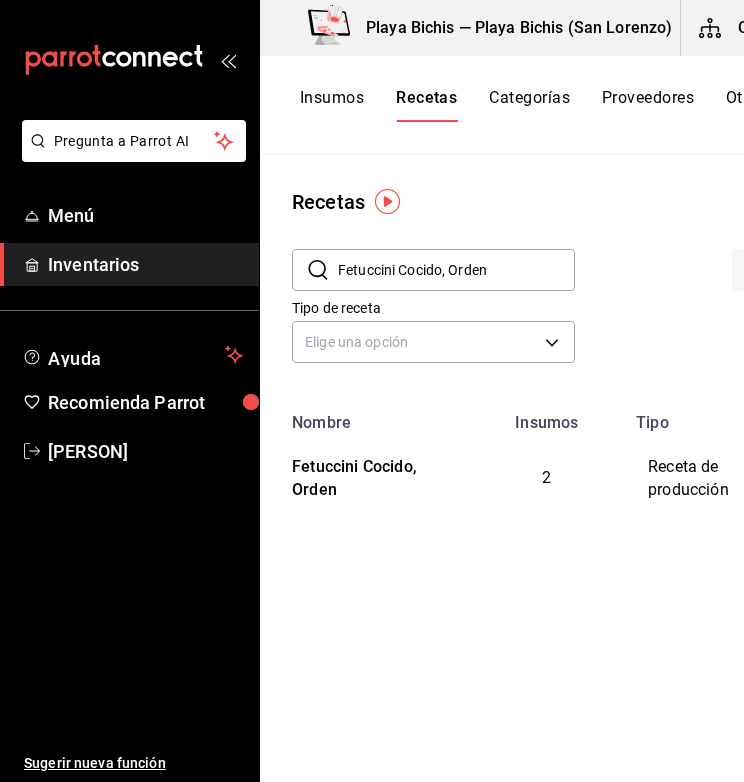 drag, startPoint x: 496, startPoint y: 261, endPoint x: 308, endPoint y: 257, distance: 188.04254 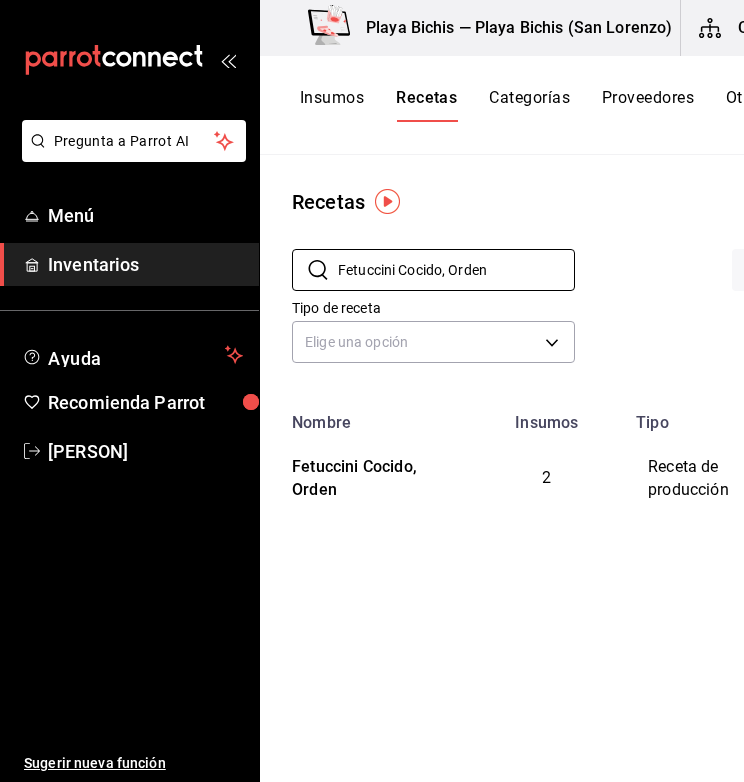 paste on "Caldo Fetuccini Cocido, Prep" 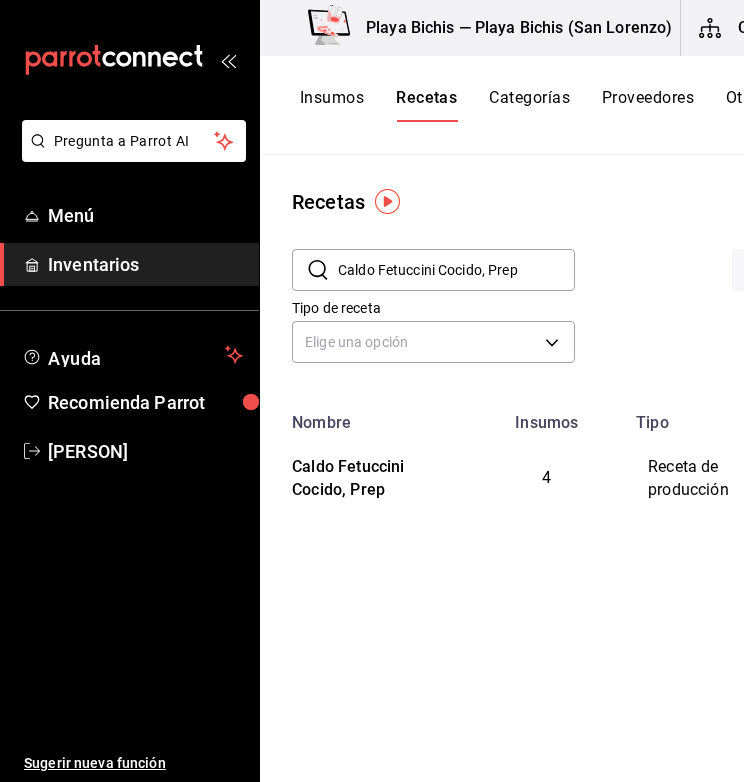 drag, startPoint x: 544, startPoint y: 274, endPoint x: 299, endPoint y: 277, distance: 245.01837 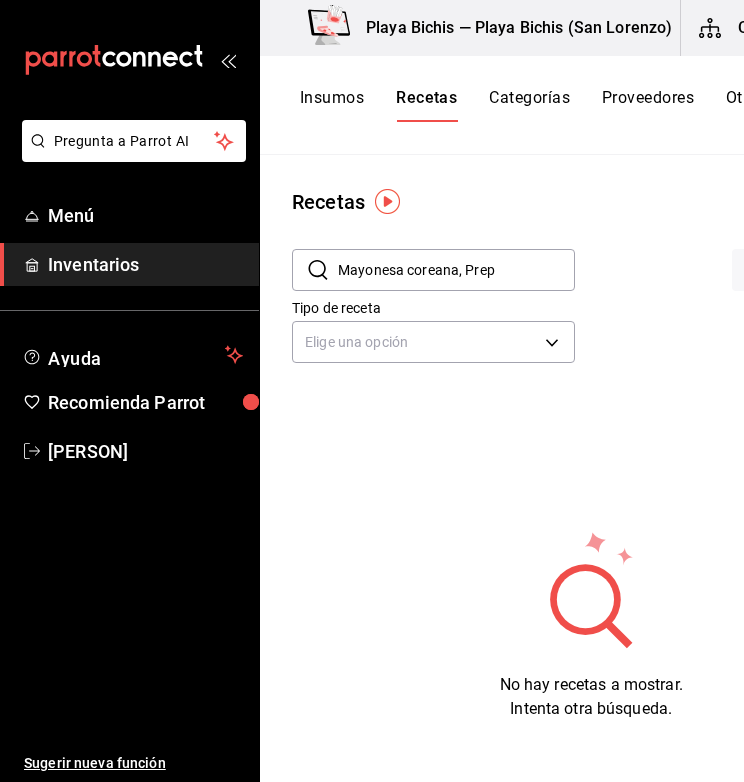 drag, startPoint x: 499, startPoint y: 273, endPoint x: 310, endPoint y: 286, distance: 189.44656 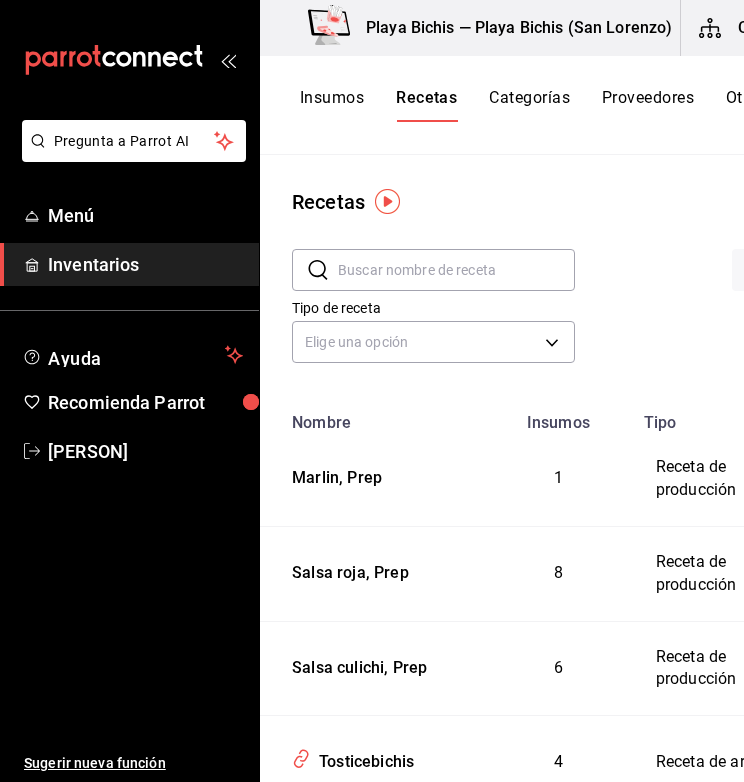 click at bounding box center (456, 270) 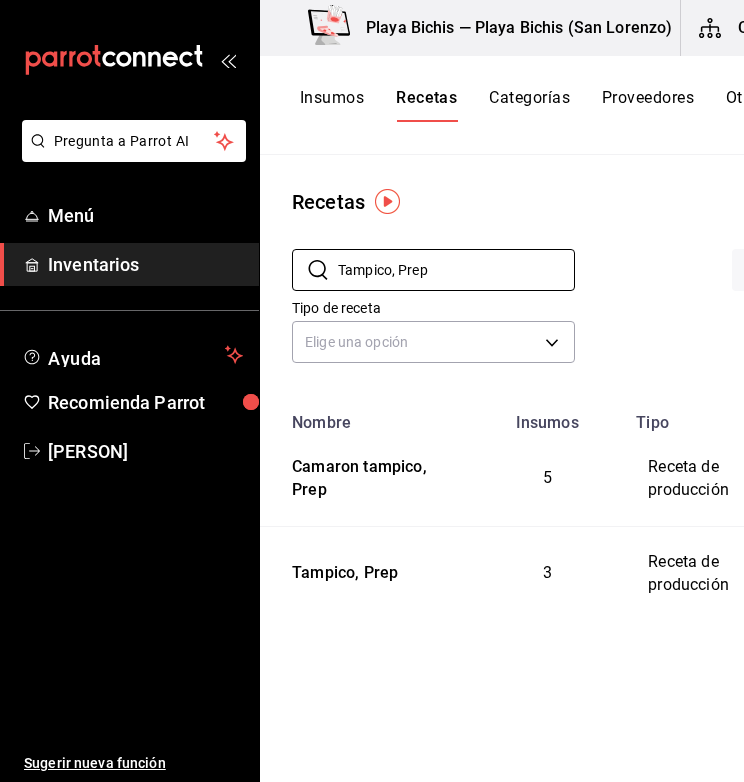 drag, startPoint x: 413, startPoint y: 276, endPoint x: 279, endPoint y: 277, distance: 134.00374 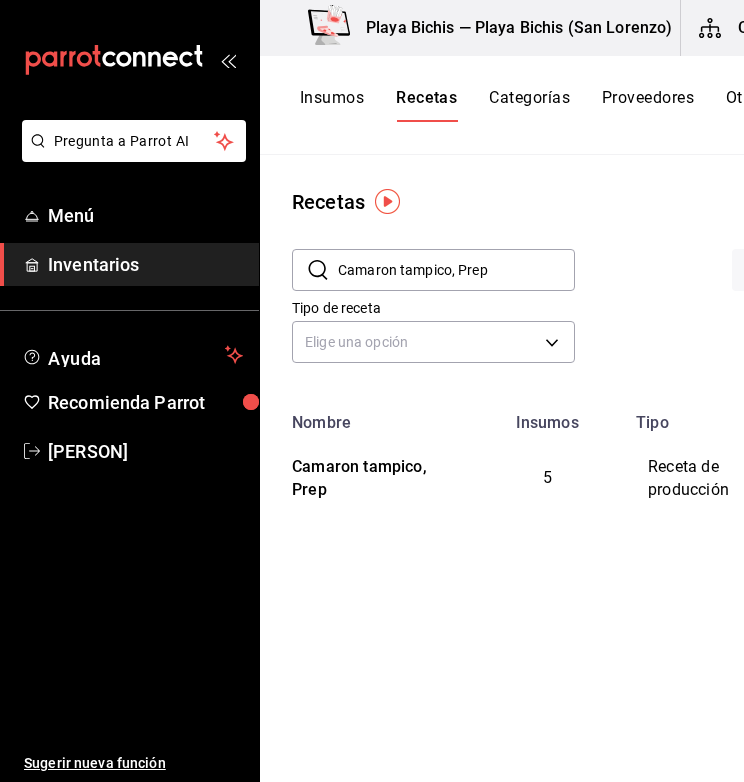 drag, startPoint x: 507, startPoint y: 273, endPoint x: 432, endPoint y: 269, distance: 75.10659 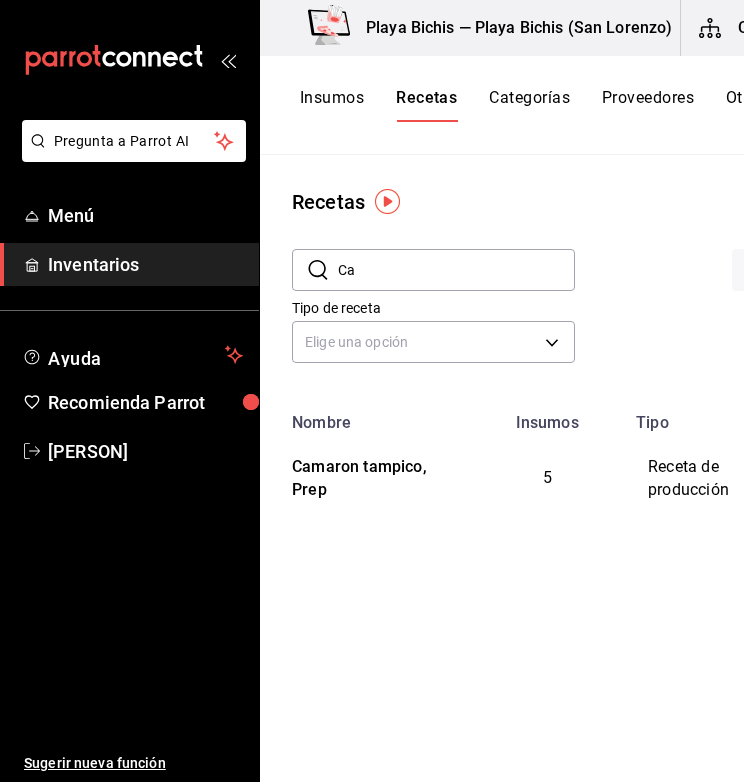 type on "C" 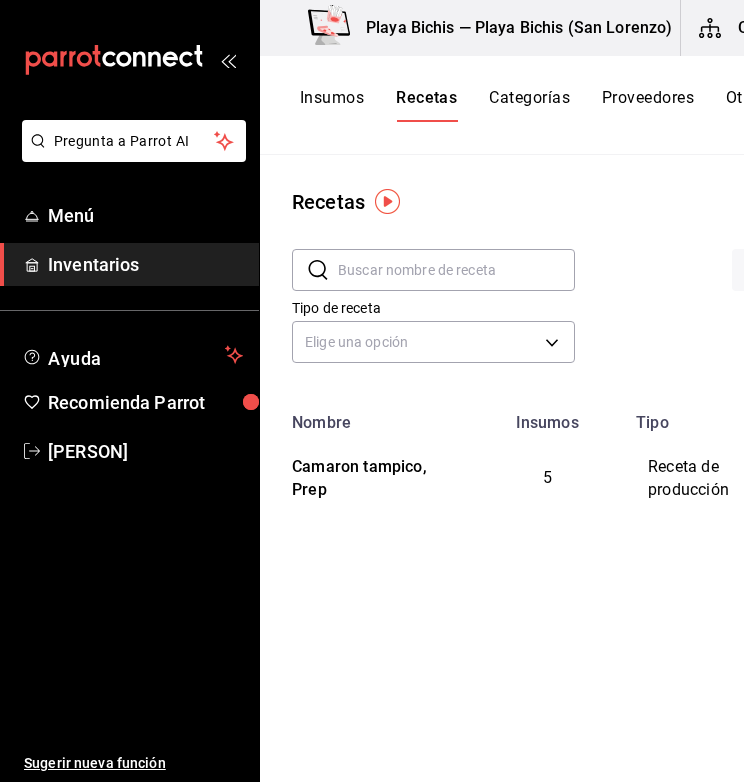 paste on "Jalapeño tempura, Prep" 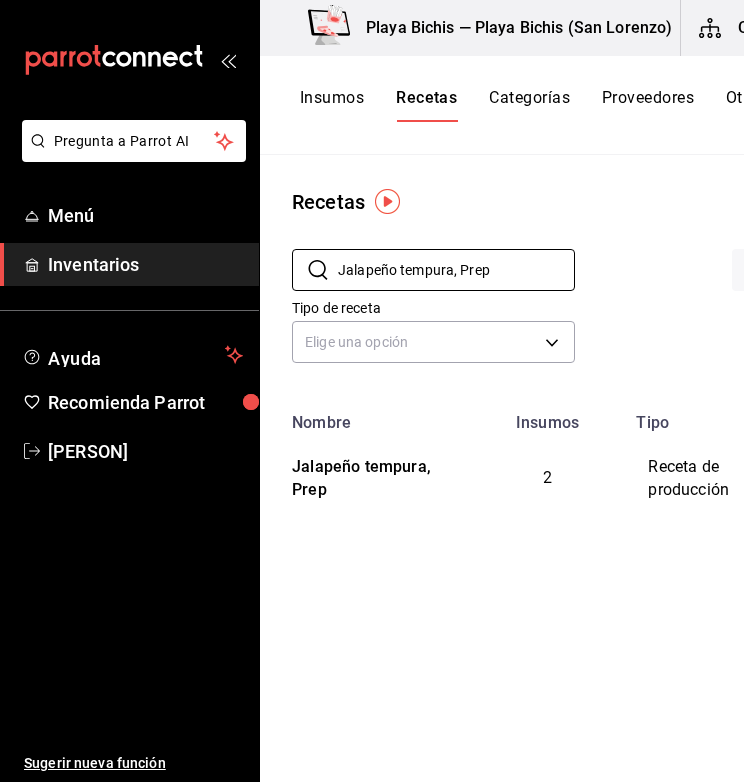 drag, startPoint x: 535, startPoint y: 269, endPoint x: 212, endPoint y: 287, distance: 323.50116 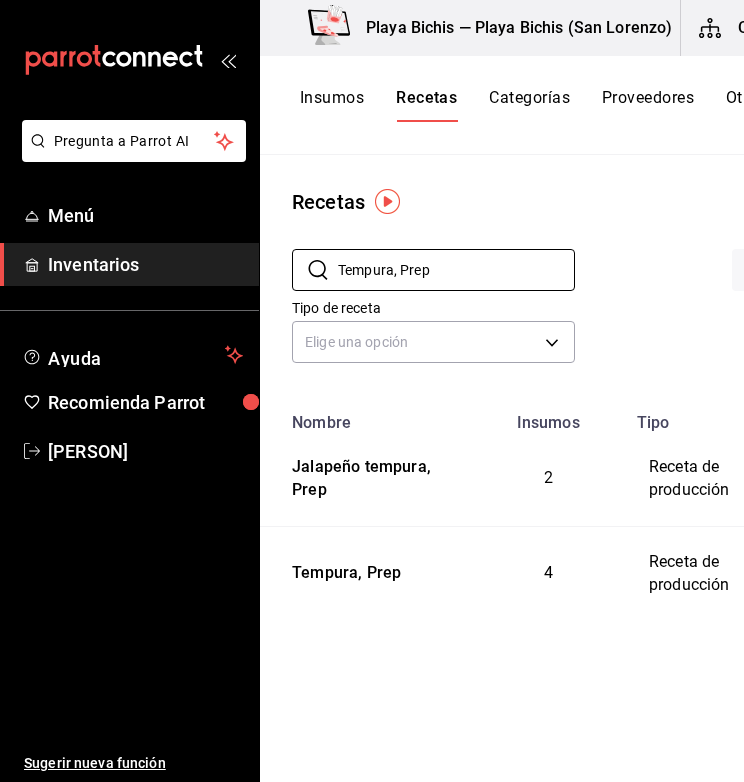 drag, startPoint x: 451, startPoint y: 272, endPoint x: 263, endPoint y: 263, distance: 188.2153 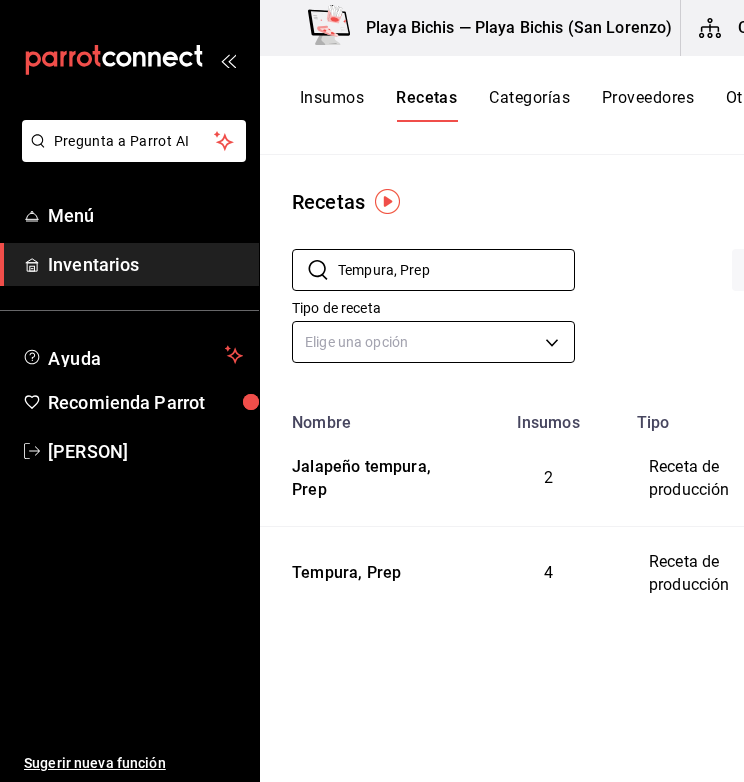 paste on "Papas fritas, Orden Comida" 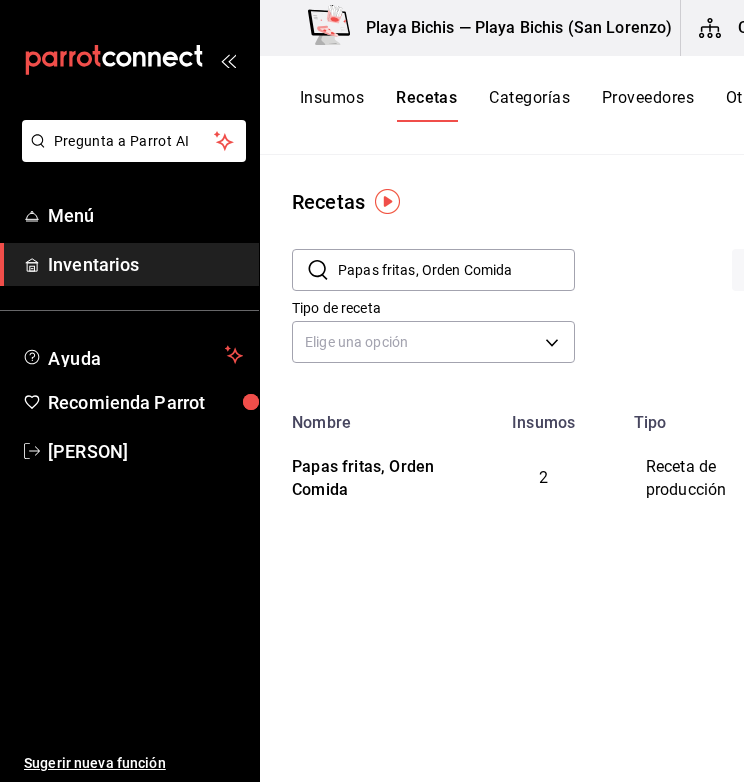 click on "Tipo de receta Elige una opción default" at bounding box center [417, 318] 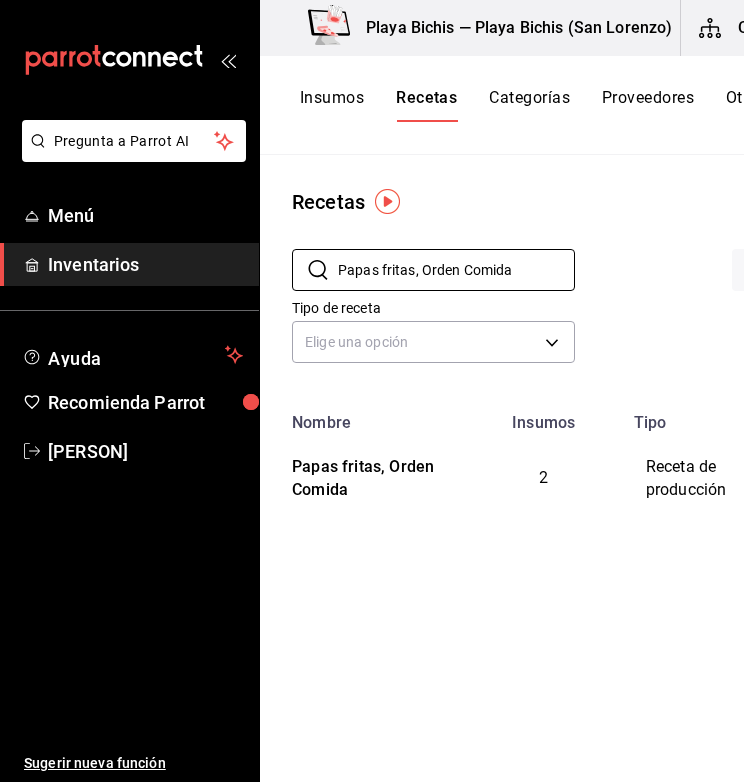 drag, startPoint x: 532, startPoint y: 261, endPoint x: 270, endPoint y: 258, distance: 262.01718 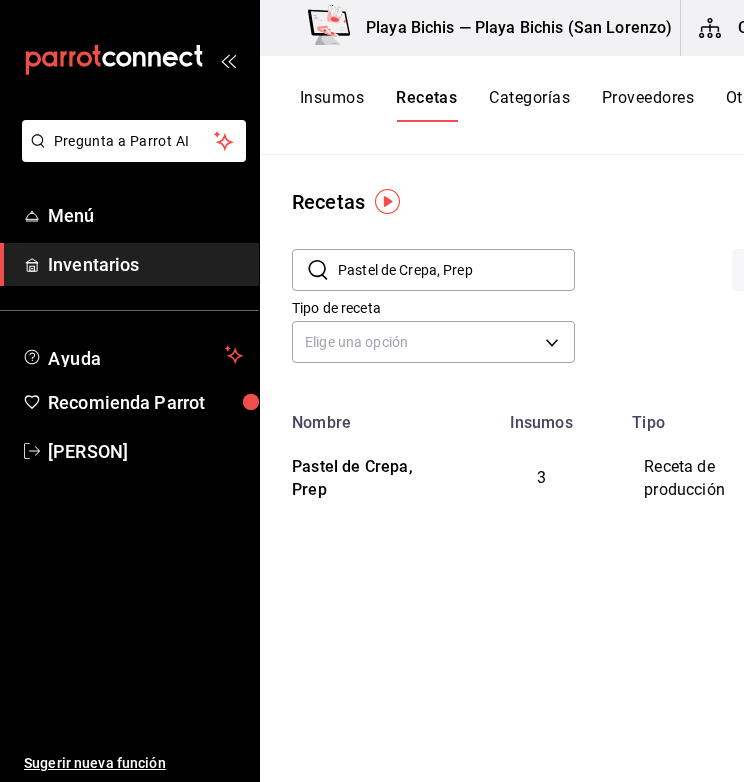 drag, startPoint x: 508, startPoint y: 267, endPoint x: 318, endPoint y: 287, distance: 191.04973 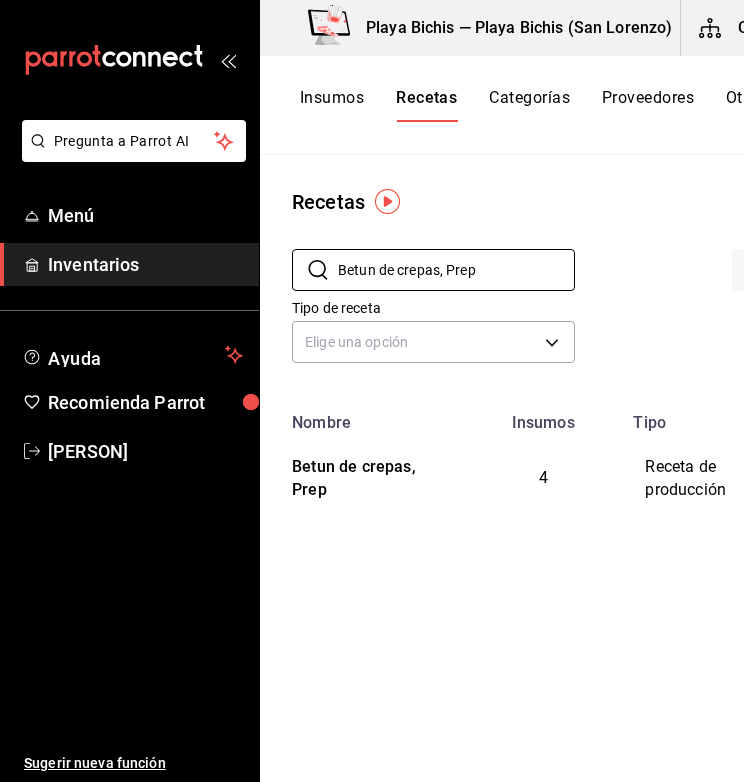 drag, startPoint x: 508, startPoint y: 278, endPoint x: 277, endPoint y: 234, distance: 235.15314 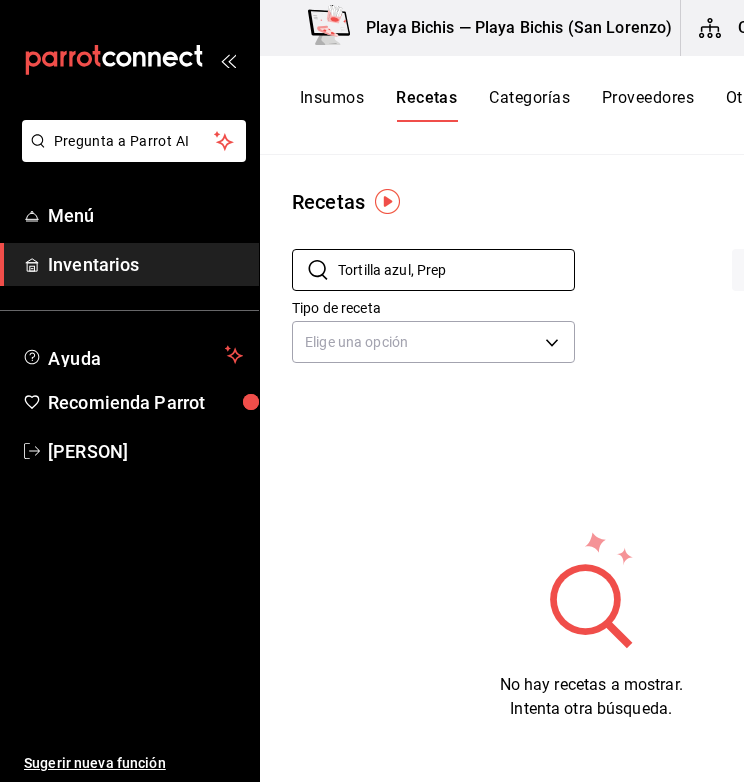 drag, startPoint x: 465, startPoint y: 281, endPoint x: 284, endPoint y: 249, distance: 183.80696 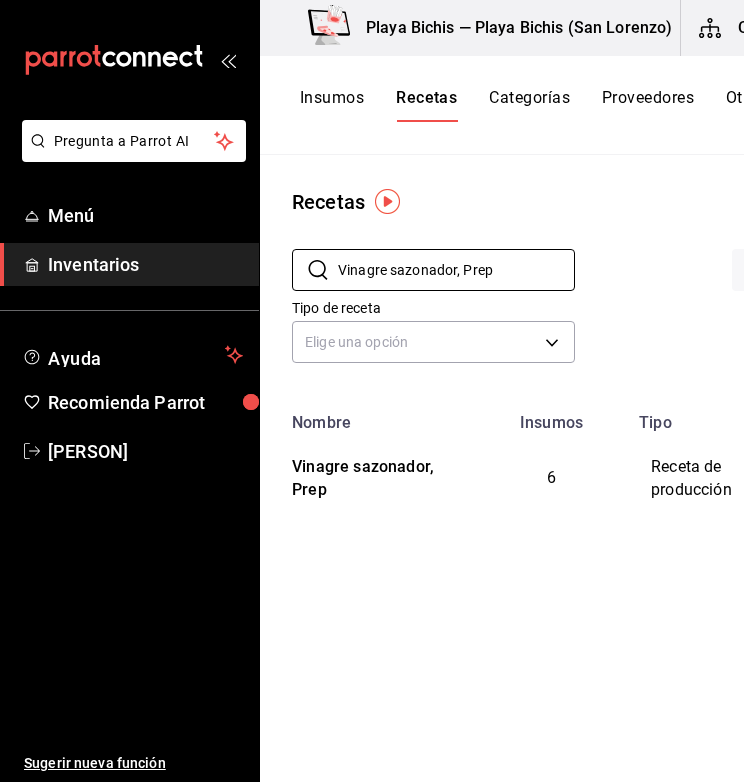 drag, startPoint x: 528, startPoint y: 268, endPoint x: 266, endPoint y: 262, distance: 262.0687 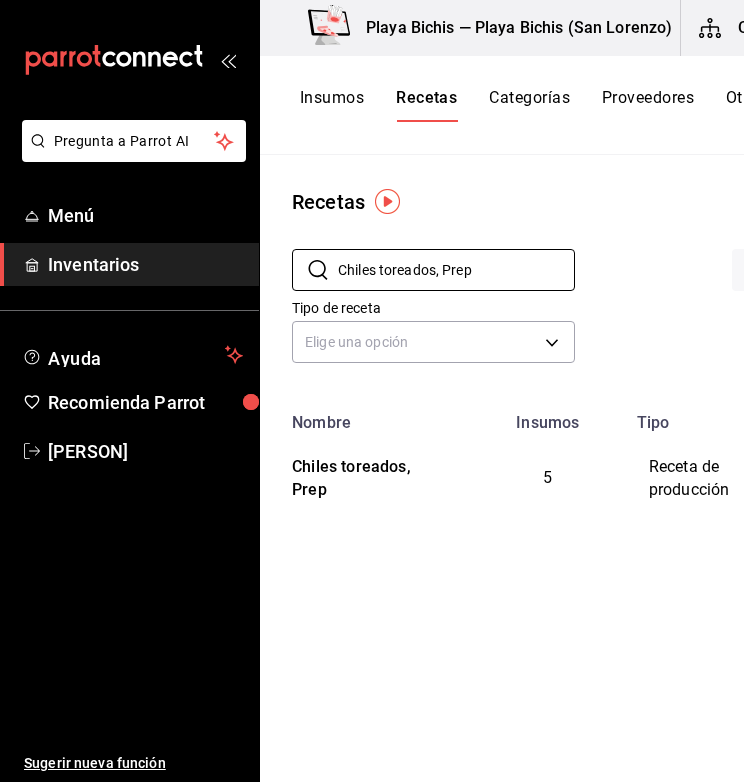 drag, startPoint x: 512, startPoint y: 264, endPoint x: 226, endPoint y: 281, distance: 286.5048 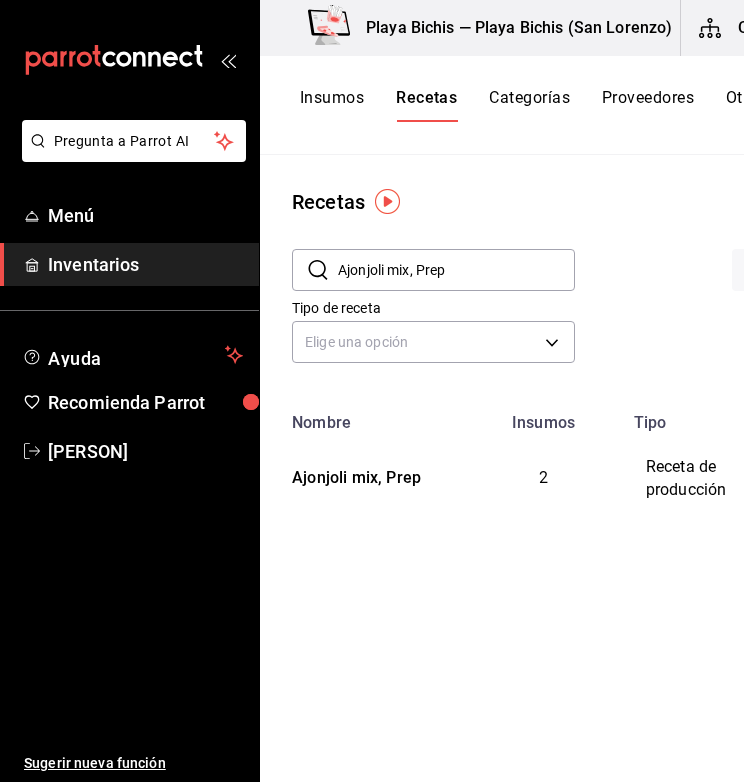 drag, startPoint x: 513, startPoint y: 281, endPoint x: 300, endPoint y: 285, distance: 213.03755 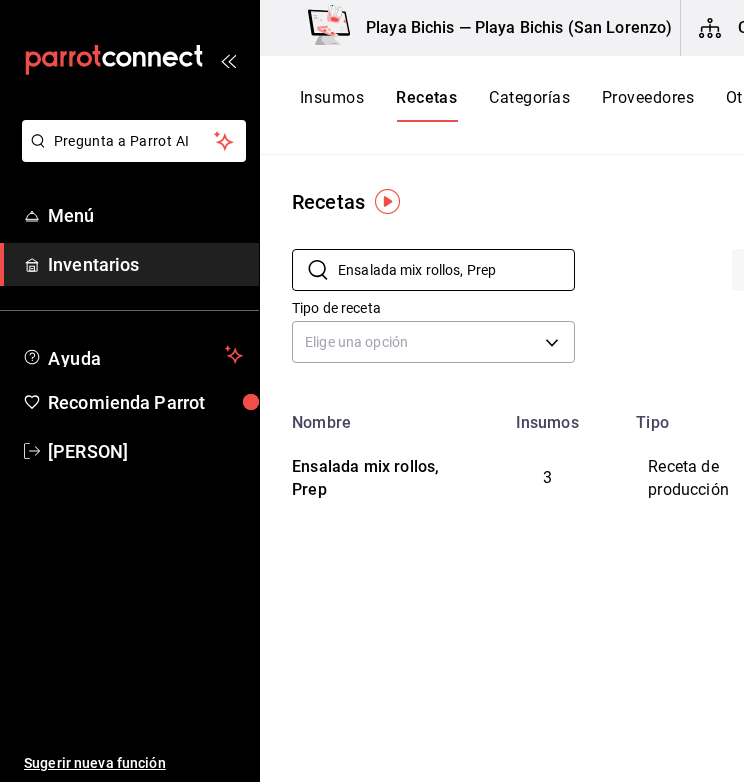 drag, startPoint x: 512, startPoint y: 273, endPoint x: 272, endPoint y: 261, distance: 240.29982 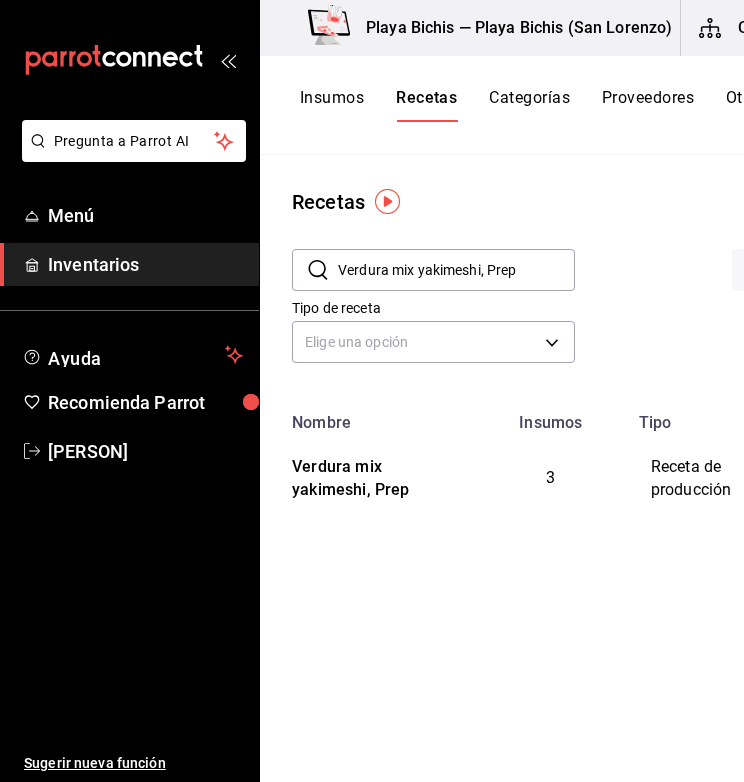 drag, startPoint x: 490, startPoint y: 279, endPoint x: 293, endPoint y: 289, distance: 197.25365 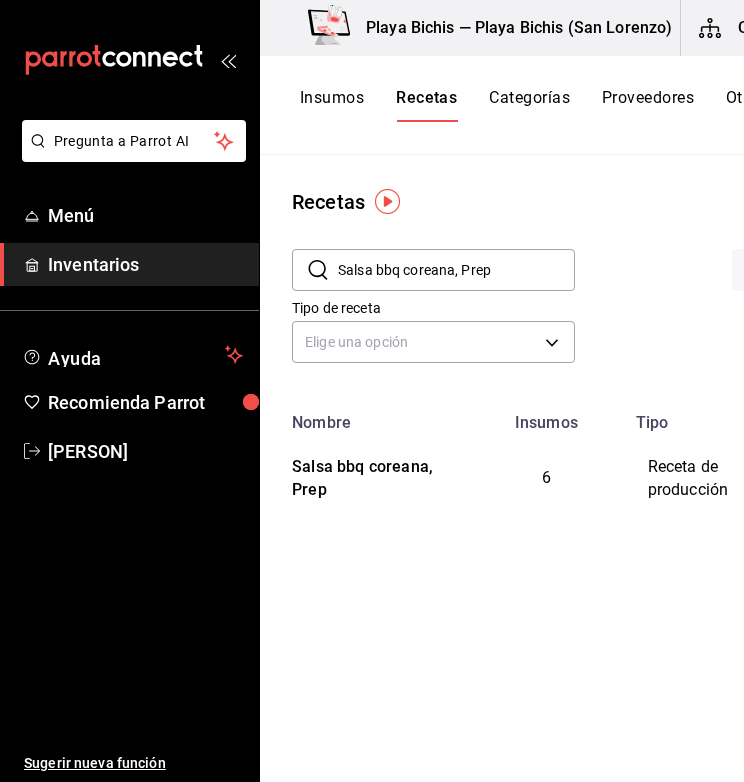 drag, startPoint x: 513, startPoint y: 266, endPoint x: 293, endPoint y: 253, distance: 220.38376 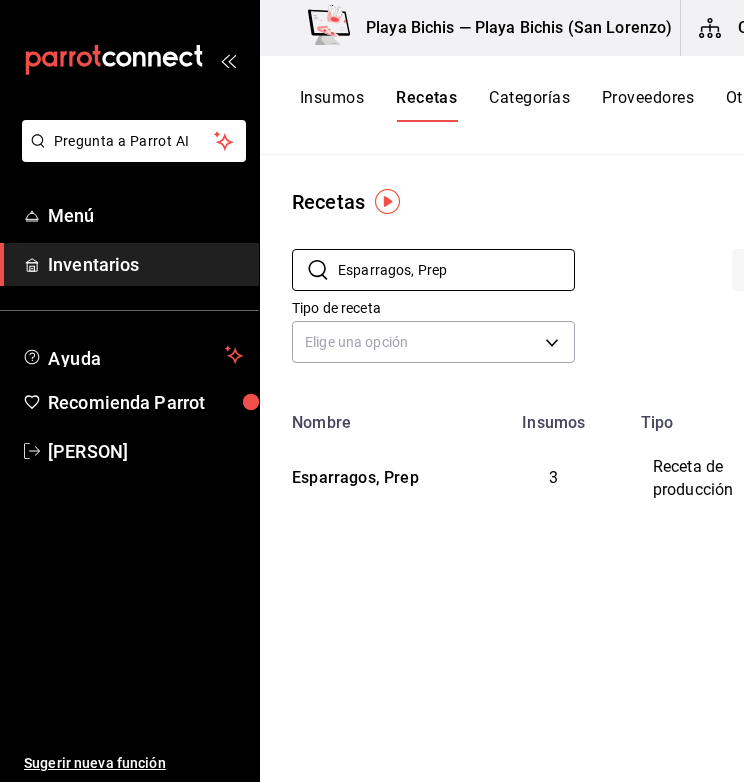 drag, startPoint x: 490, startPoint y: 261, endPoint x: 280, endPoint y: 258, distance: 210.02142 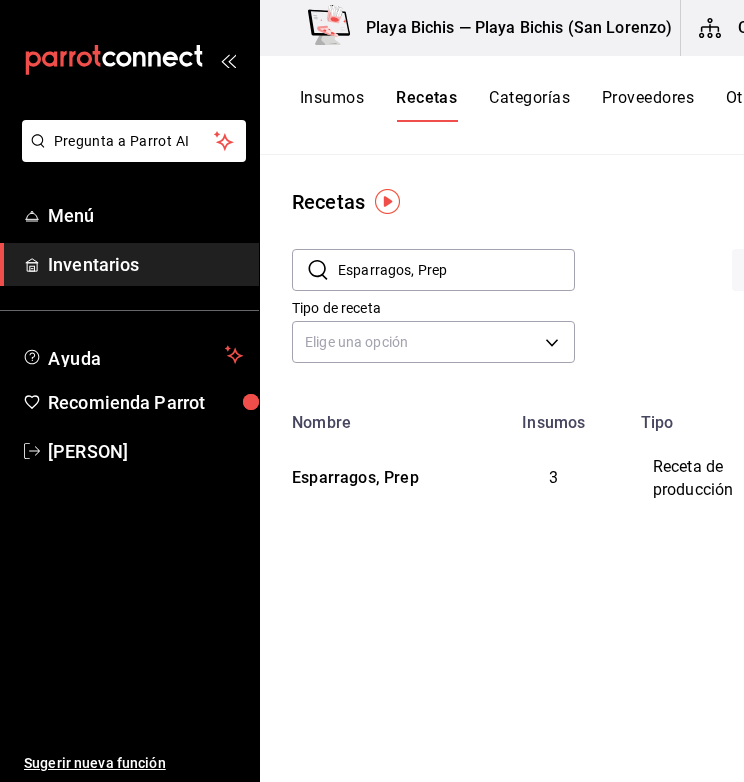 paste on "Salsa culichi" 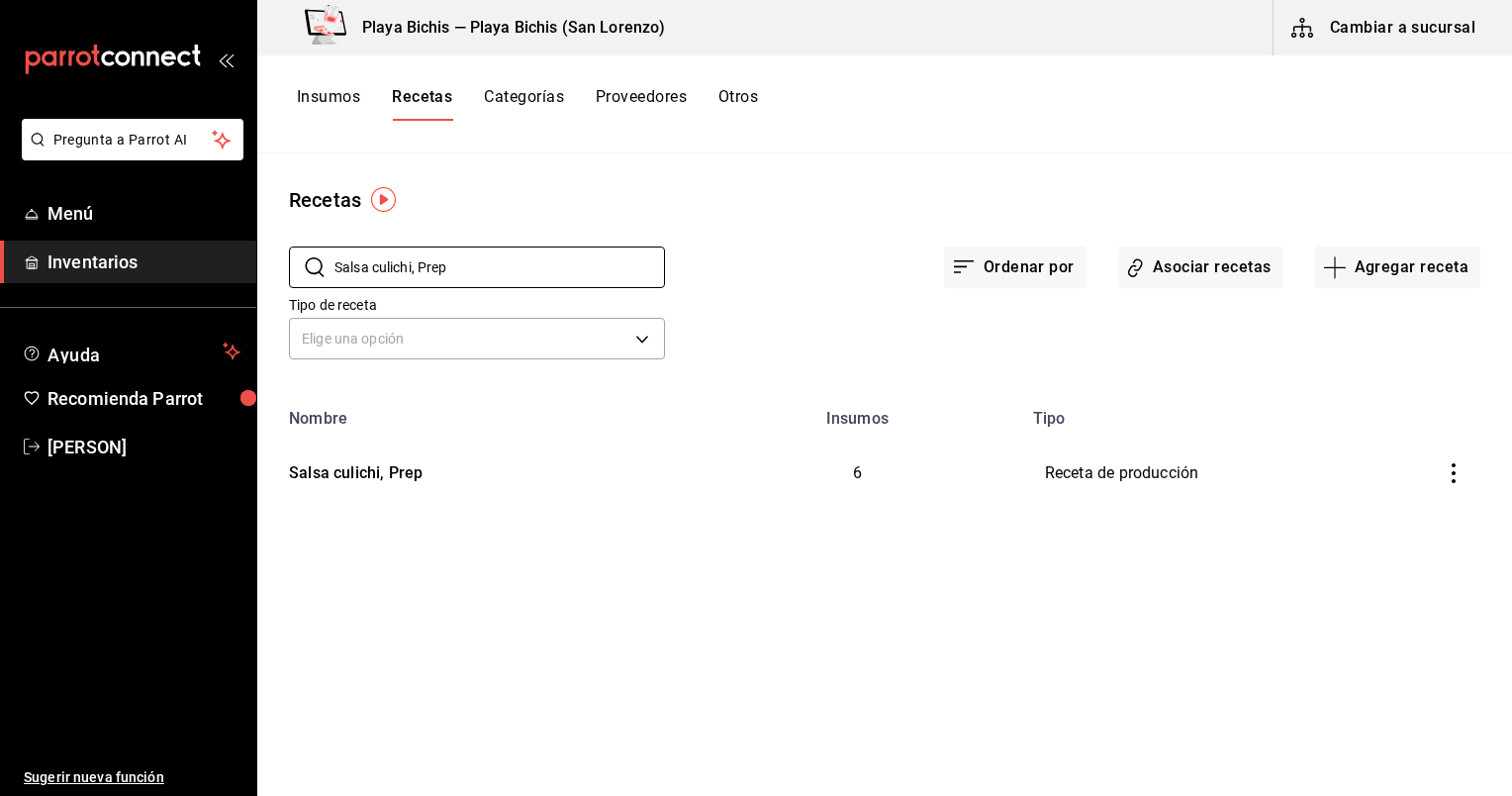 drag, startPoint x: 598, startPoint y: 258, endPoint x: 40, endPoint y: 255, distance: 558.008 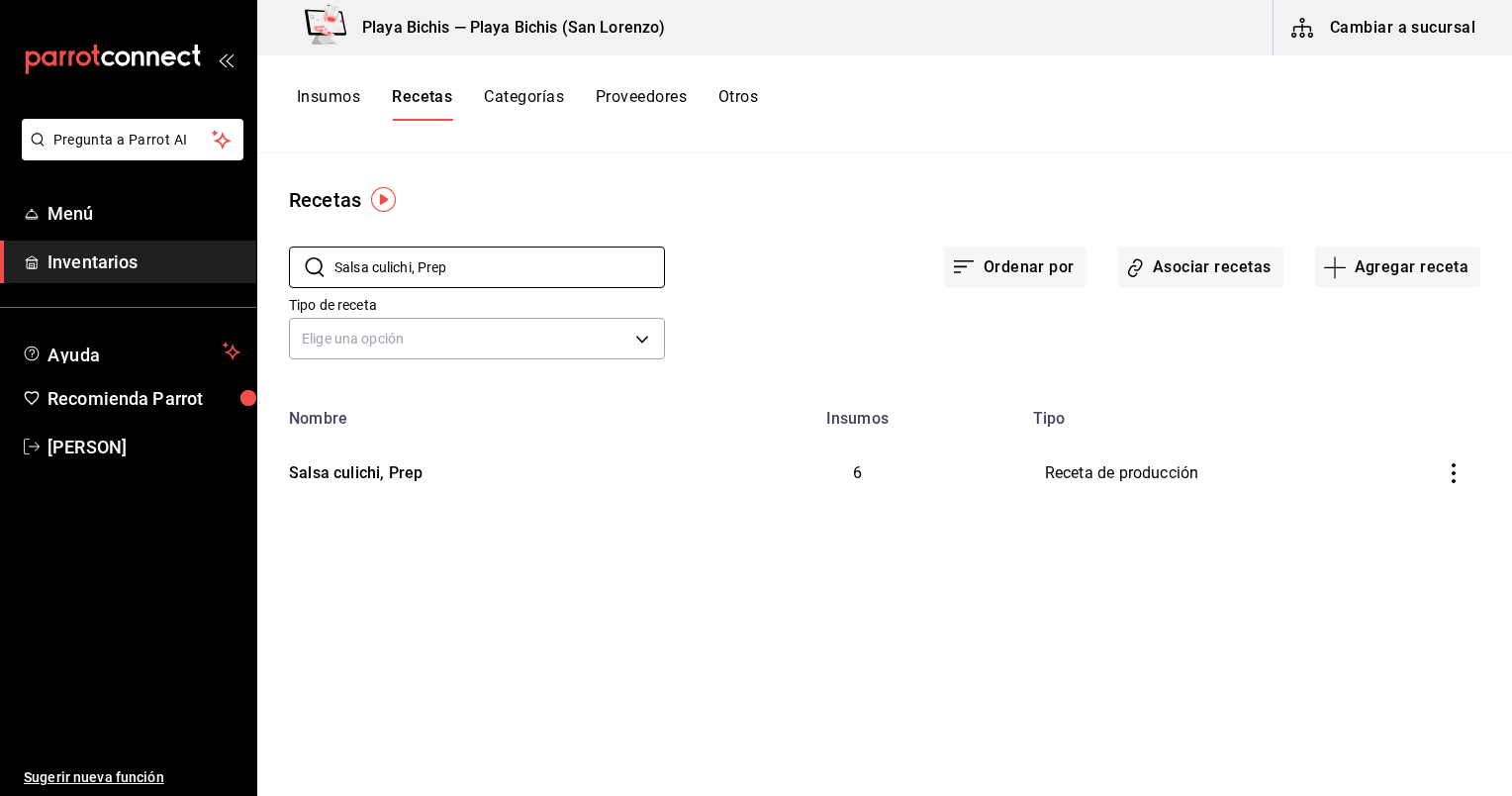 click on "Pregunta a Parrot AI Menú Inventarios Ayuda Recomienda Parrot Gema Mata Sugerir nueva función Playa Bichis — Playa Bichis (San Lorenzo) Cambiar a sucursal Insumos Recetas Categorías Proveedores Otros Recetas ​ Salsa culichi, Prep ​ Ordenar por Asociar recetas Agregar receta Tipo de receta Elige una opción default Nombre Insumos Tipo Salsa culichi, Prep 6 Receta de producción Guardar" at bounding box center (756, 391) 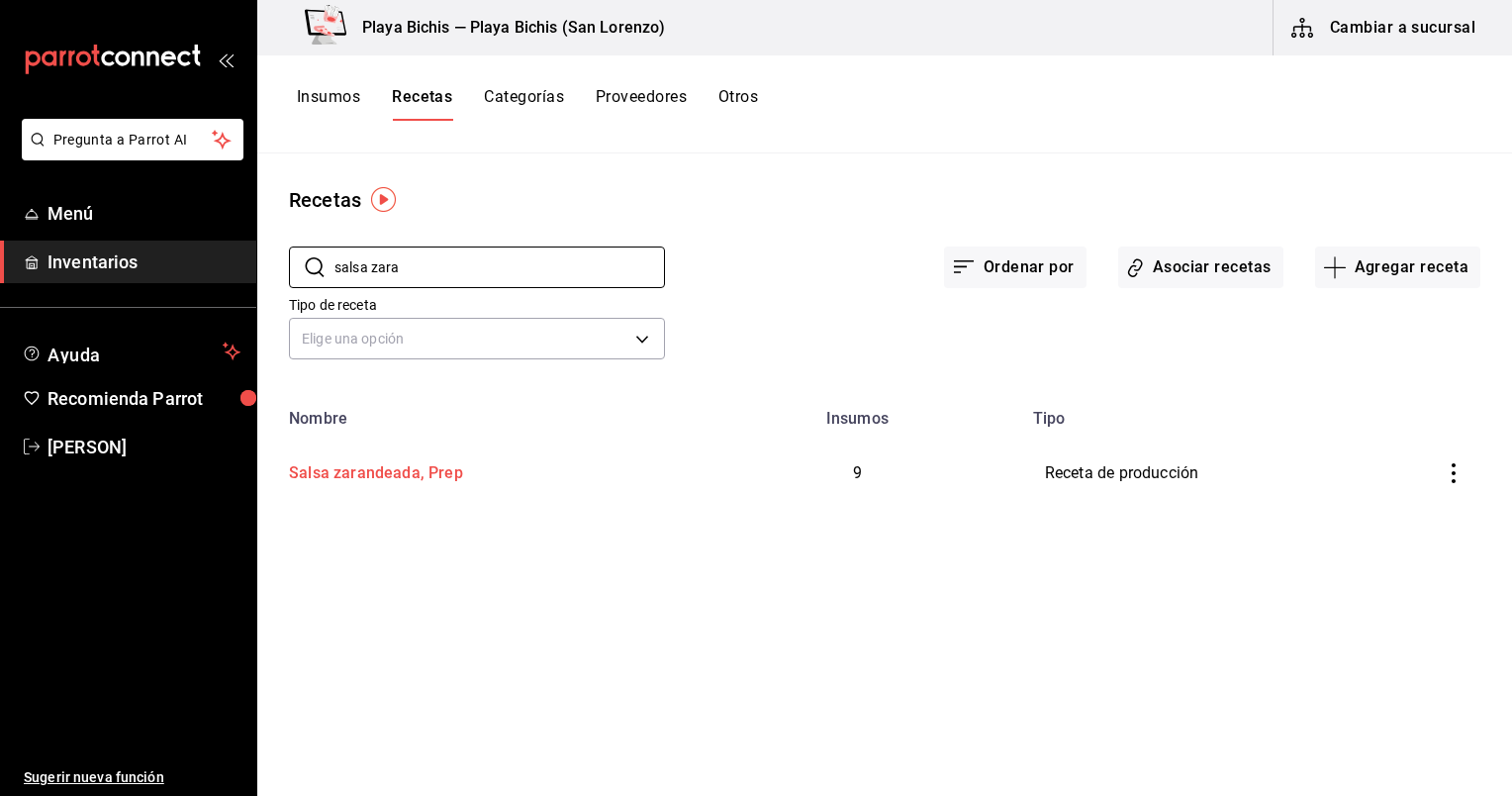 type on "salsa zara" 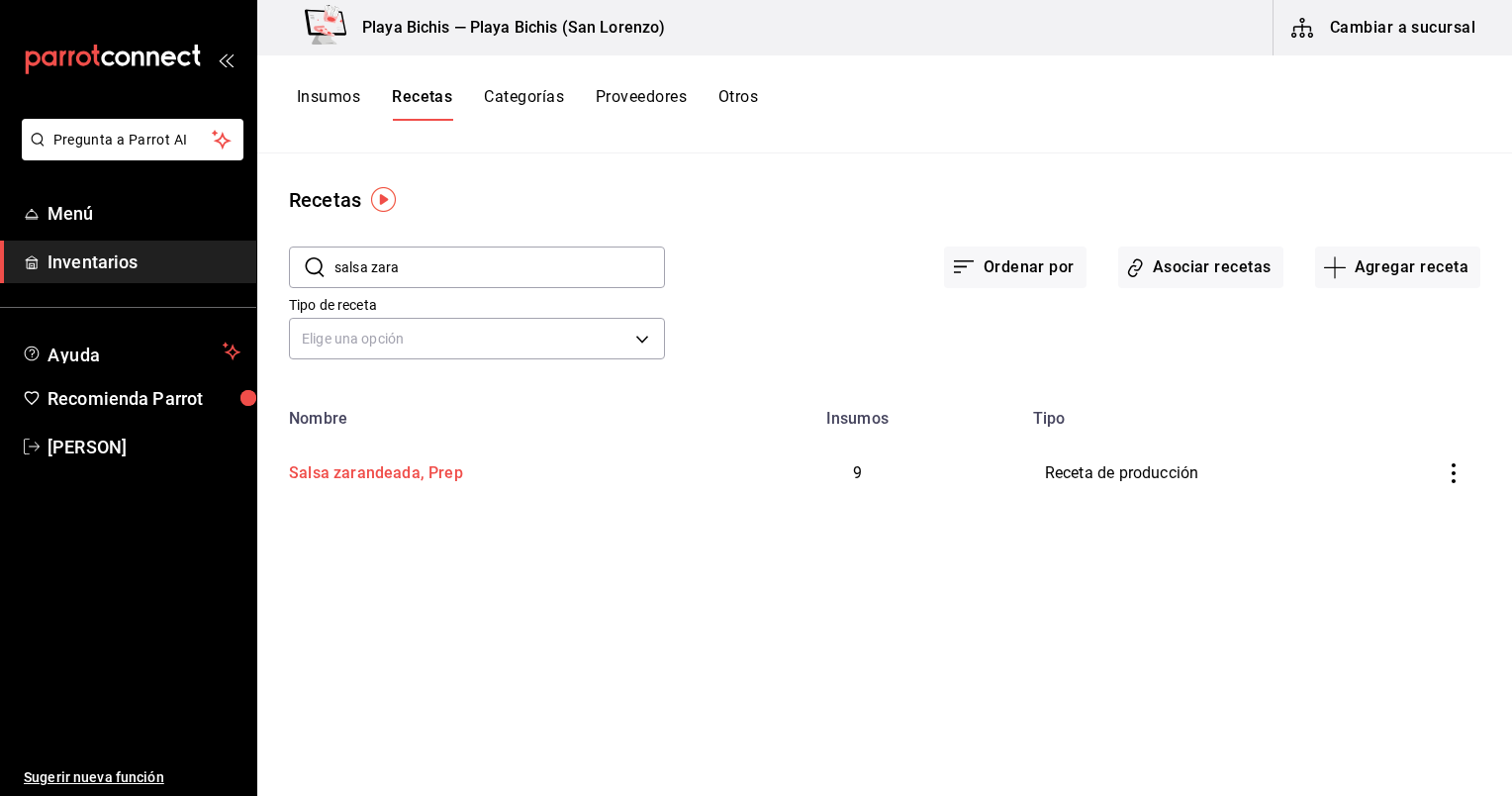 click on "Salsa zarandeada, Prep" at bounding box center [372, 469] 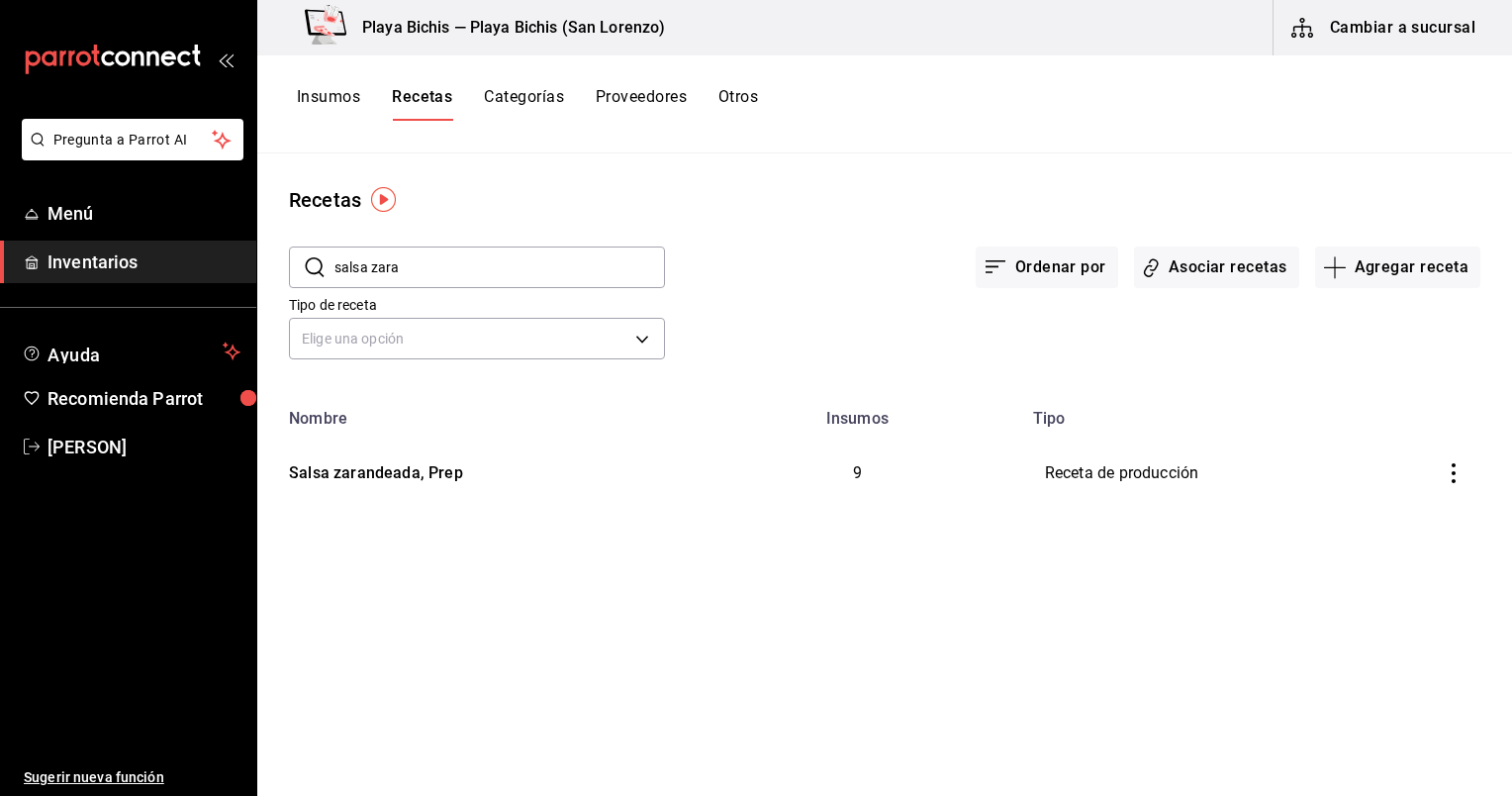 type on "Salsa zarandeada, Prep" 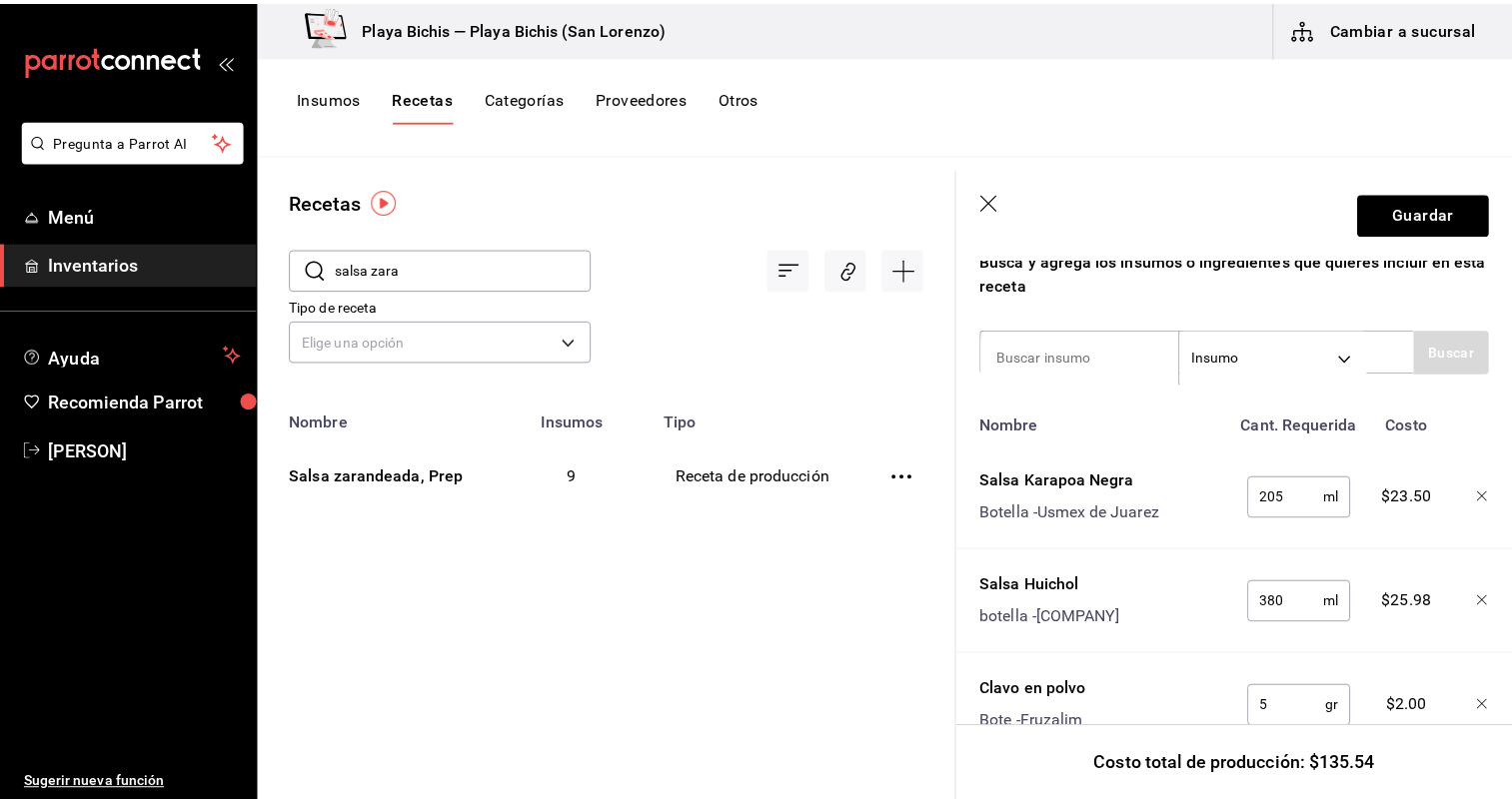scroll, scrollTop: 634, scrollLeft: 0, axis: vertical 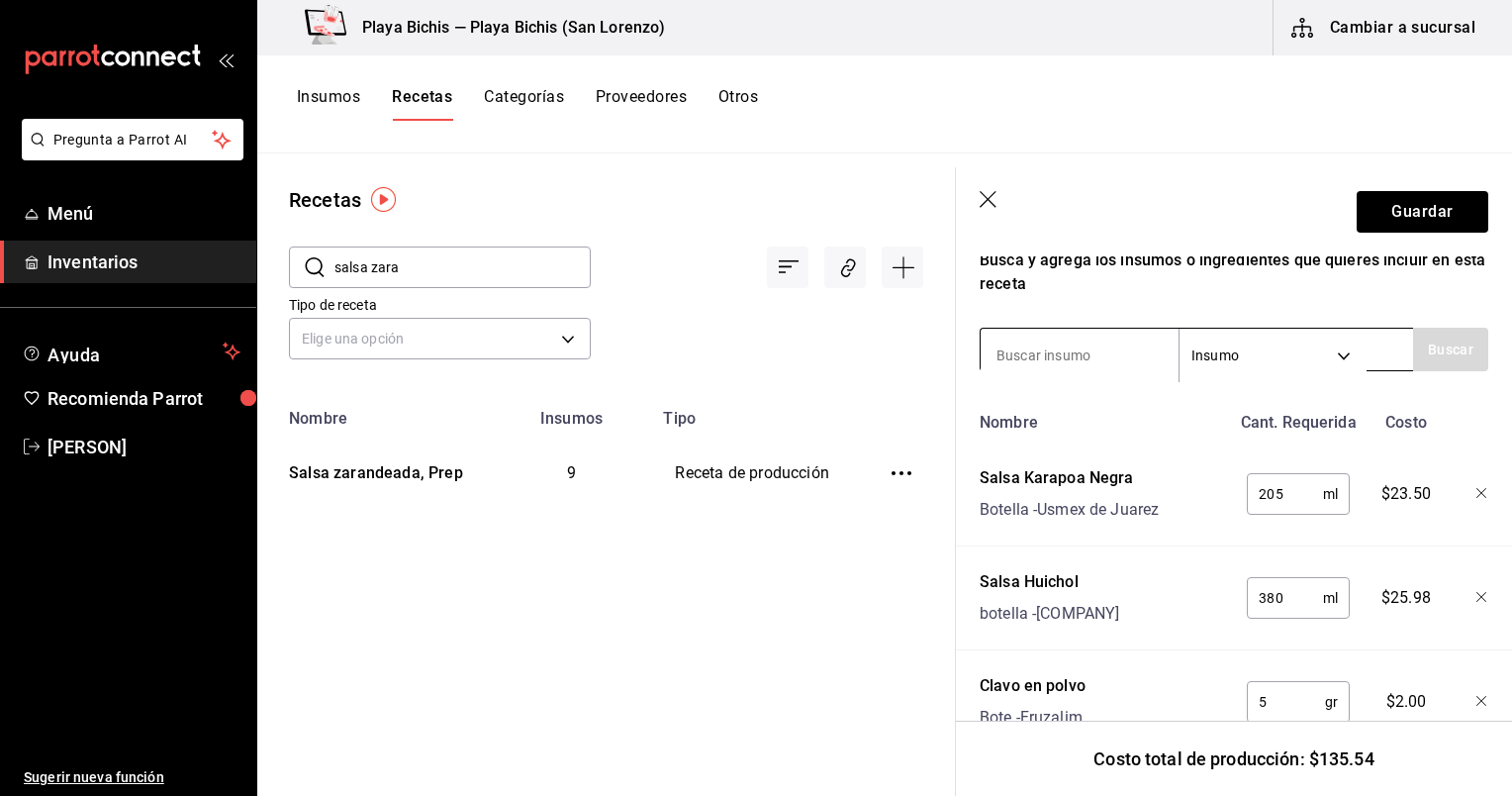 click at bounding box center (1080, 355) 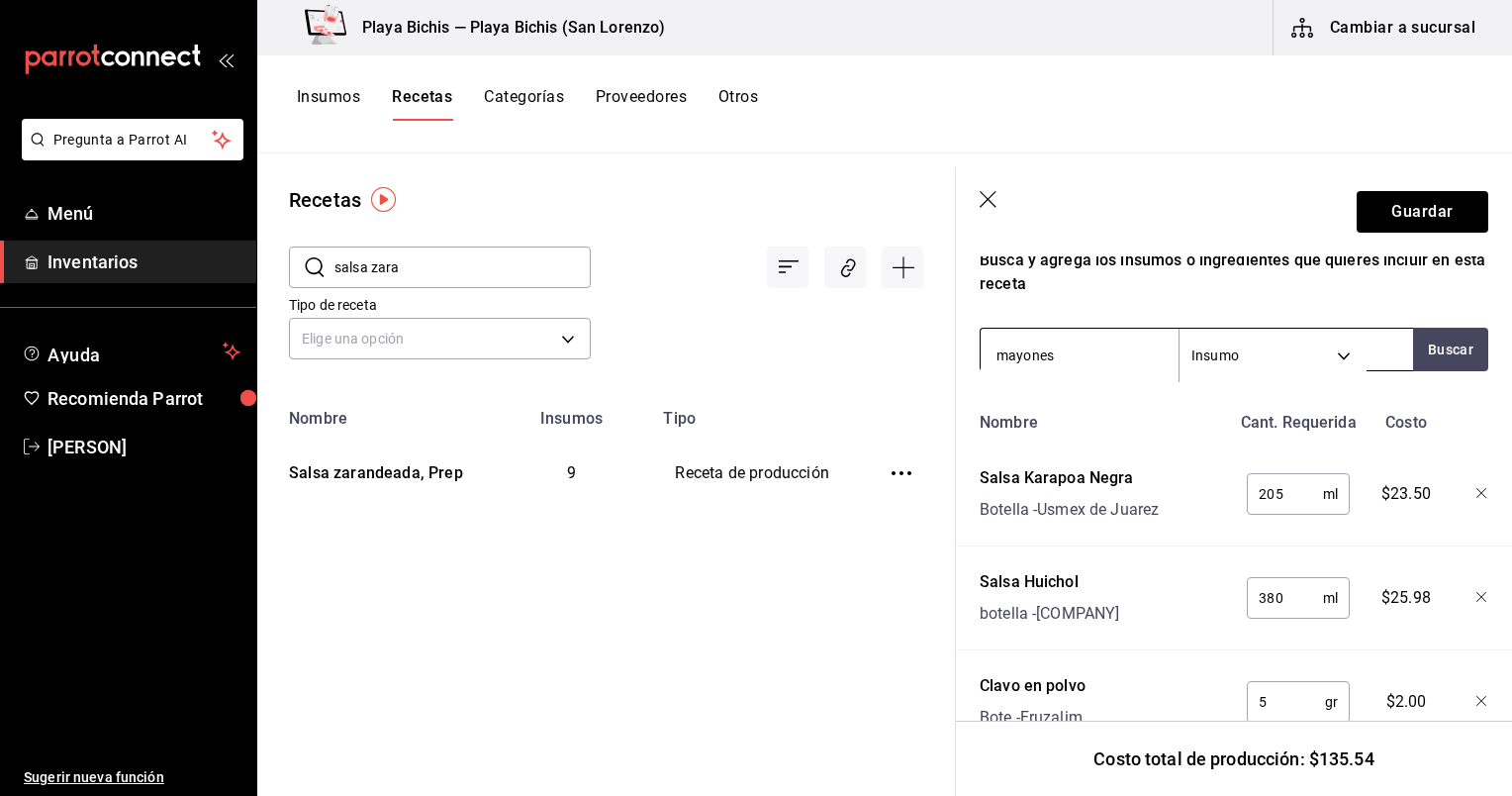 type on "mayonesa" 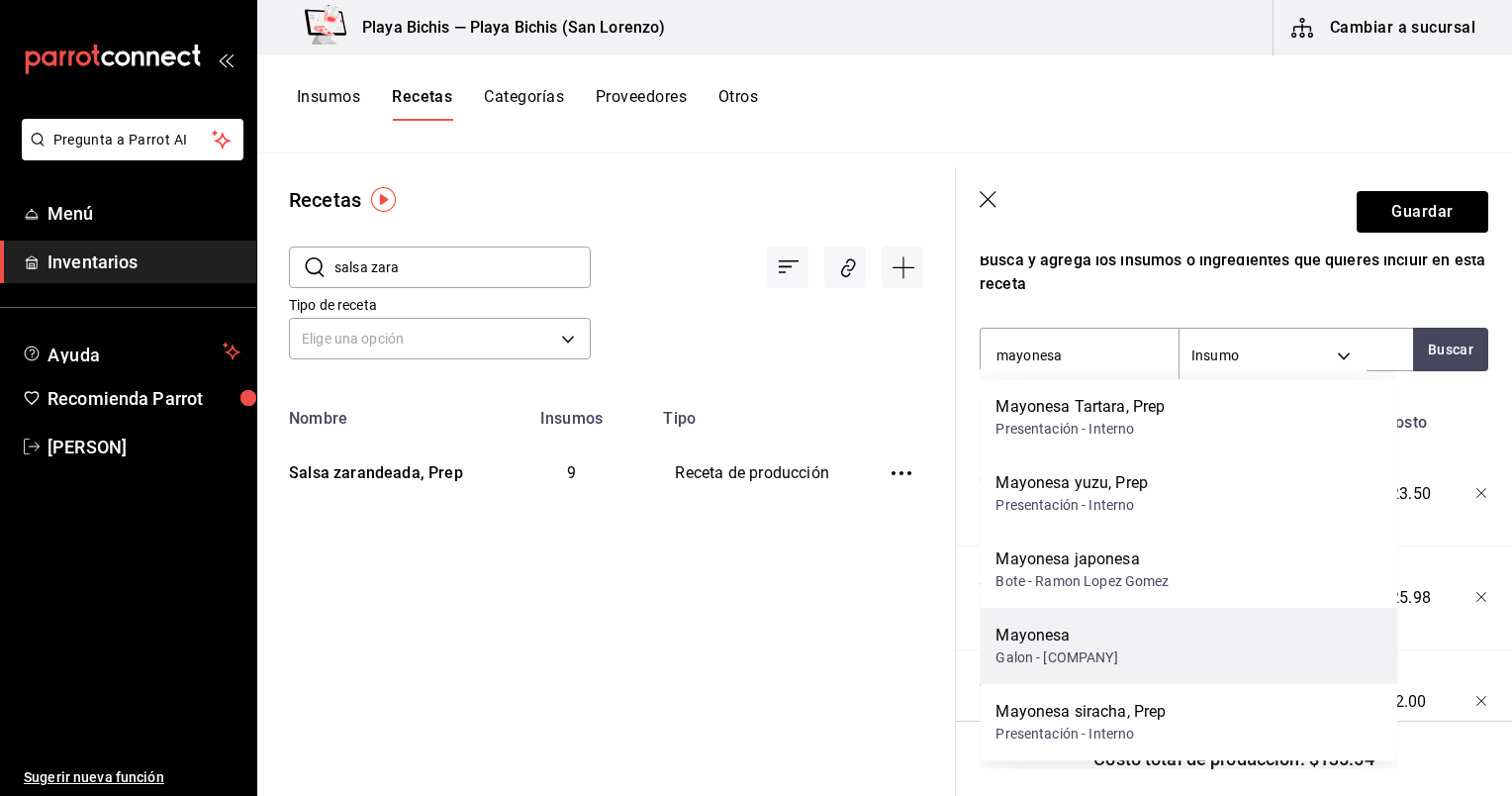 click on "Galon - [COMPANY]" at bounding box center [1056, 657] 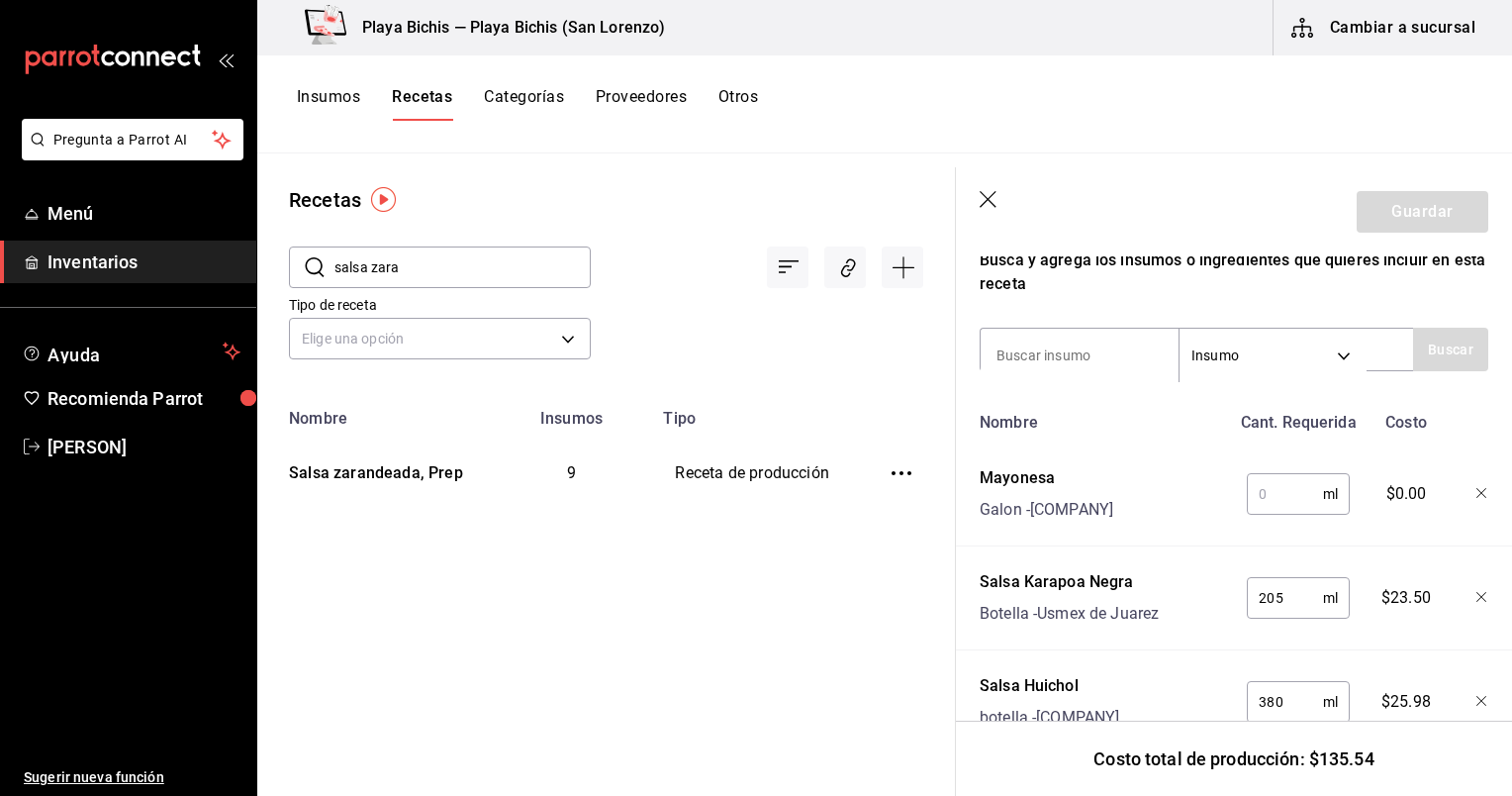 click at bounding box center (1284, 494) 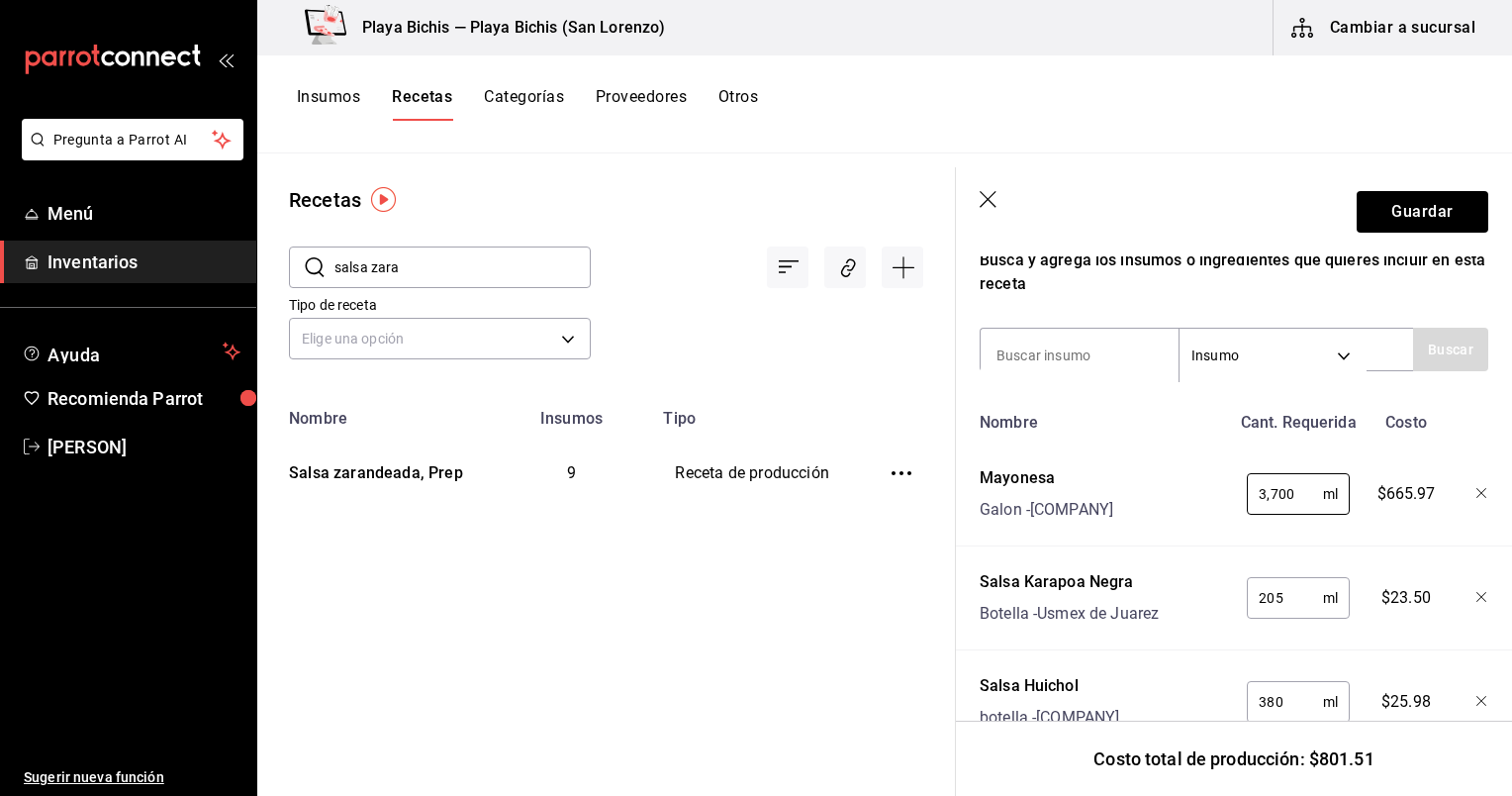 type on "3,700" 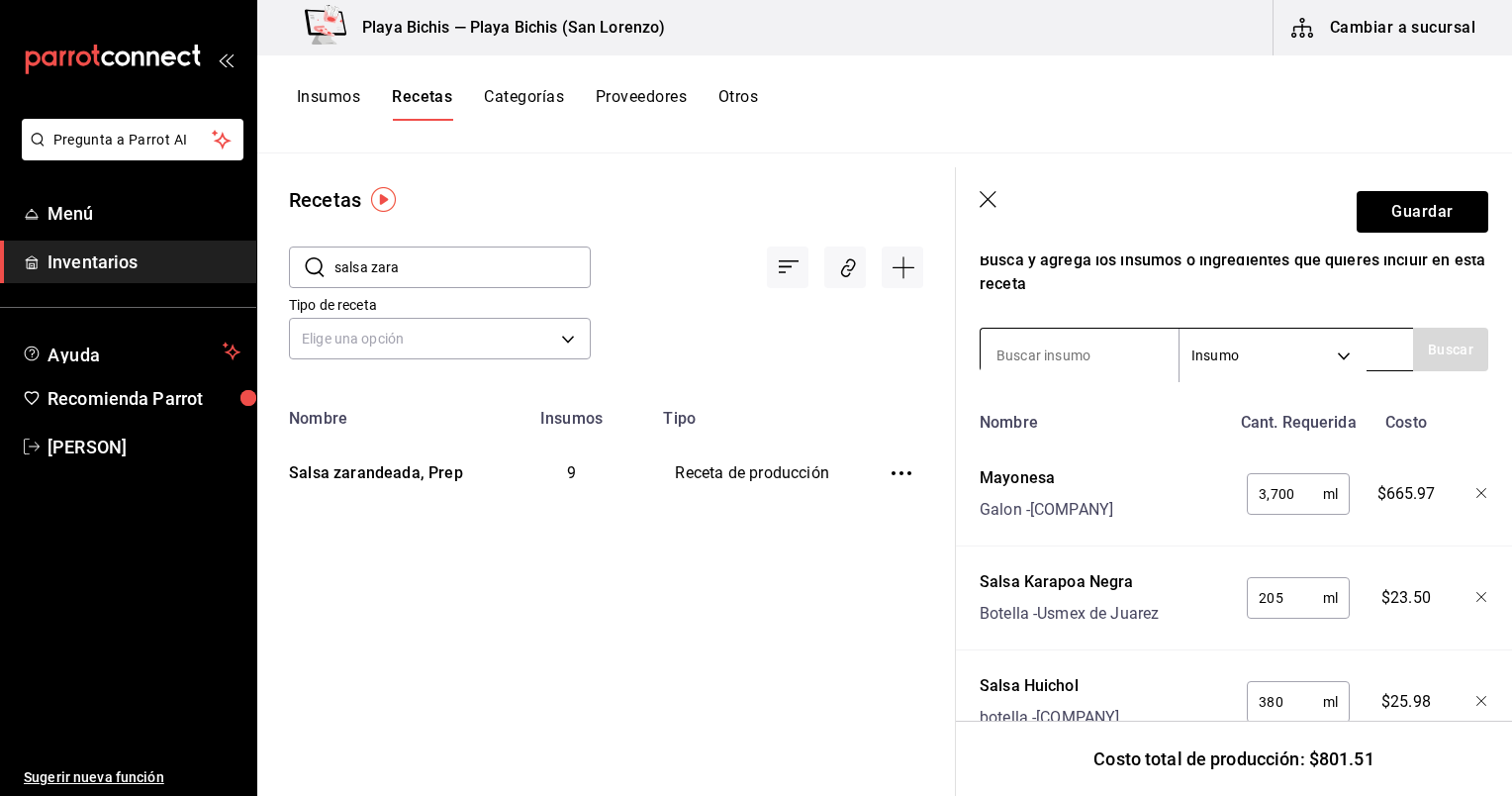 click at bounding box center (1080, 355) 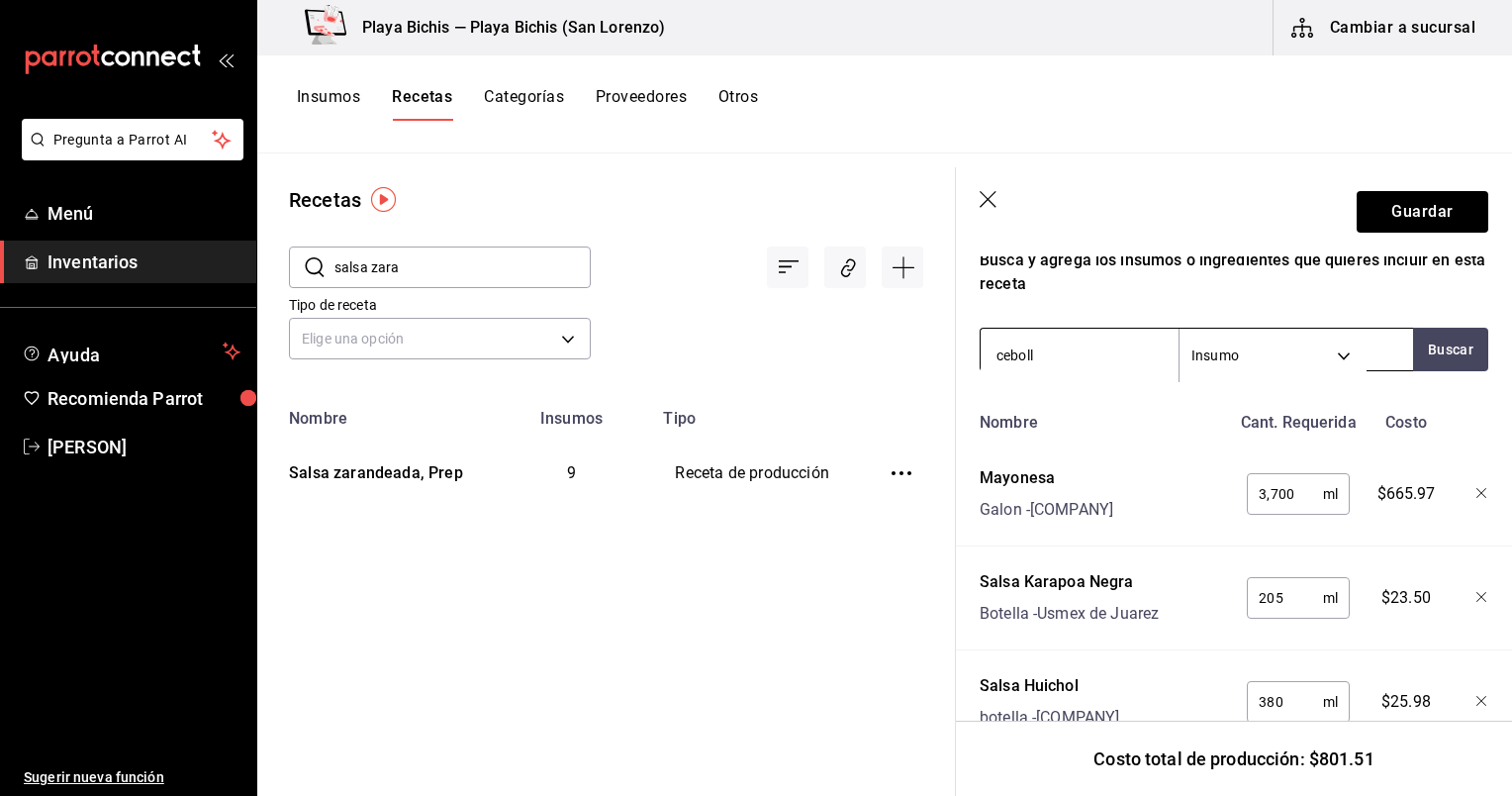type on "cebolla" 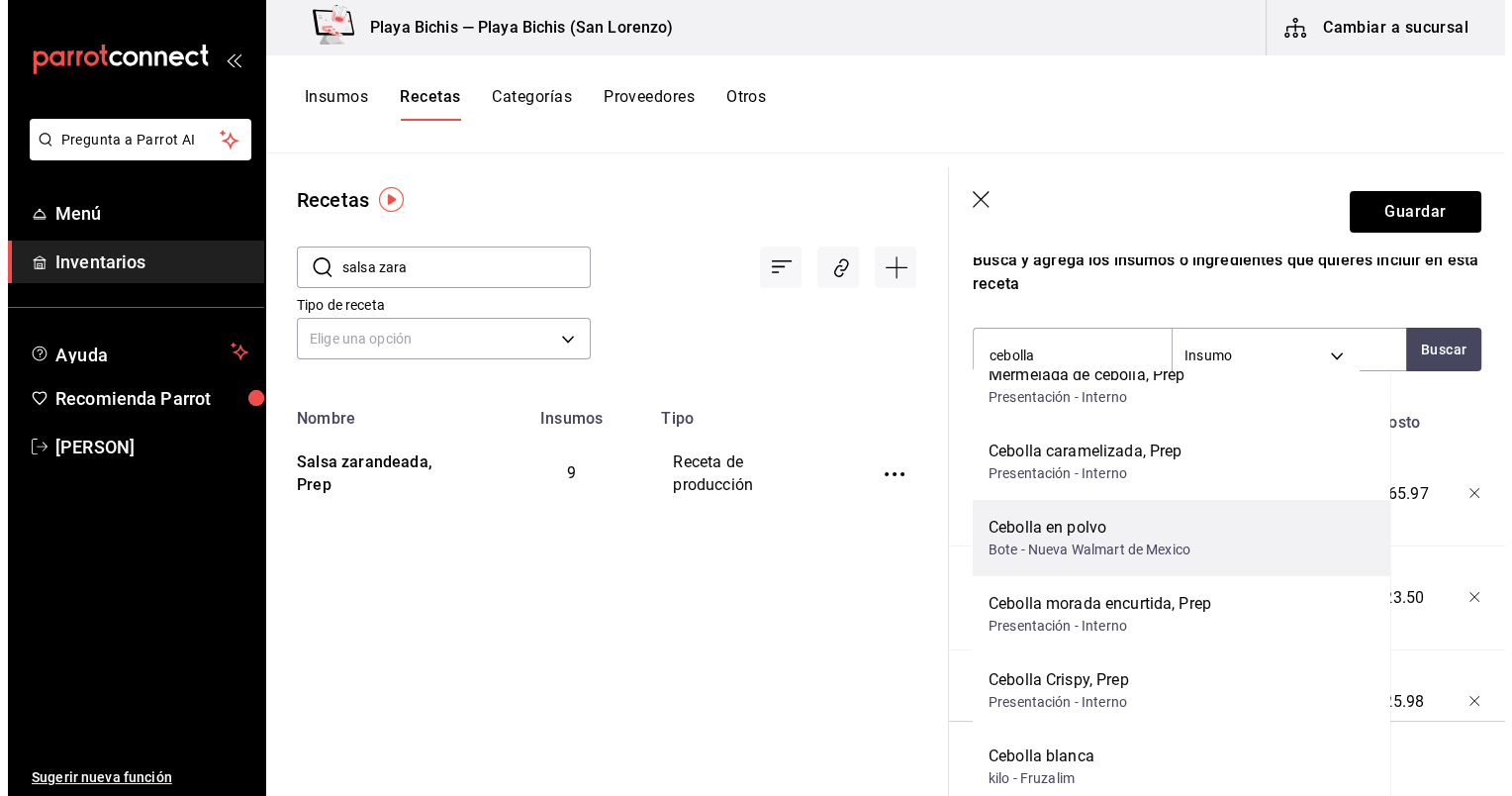 scroll, scrollTop: 32, scrollLeft: 0, axis: vertical 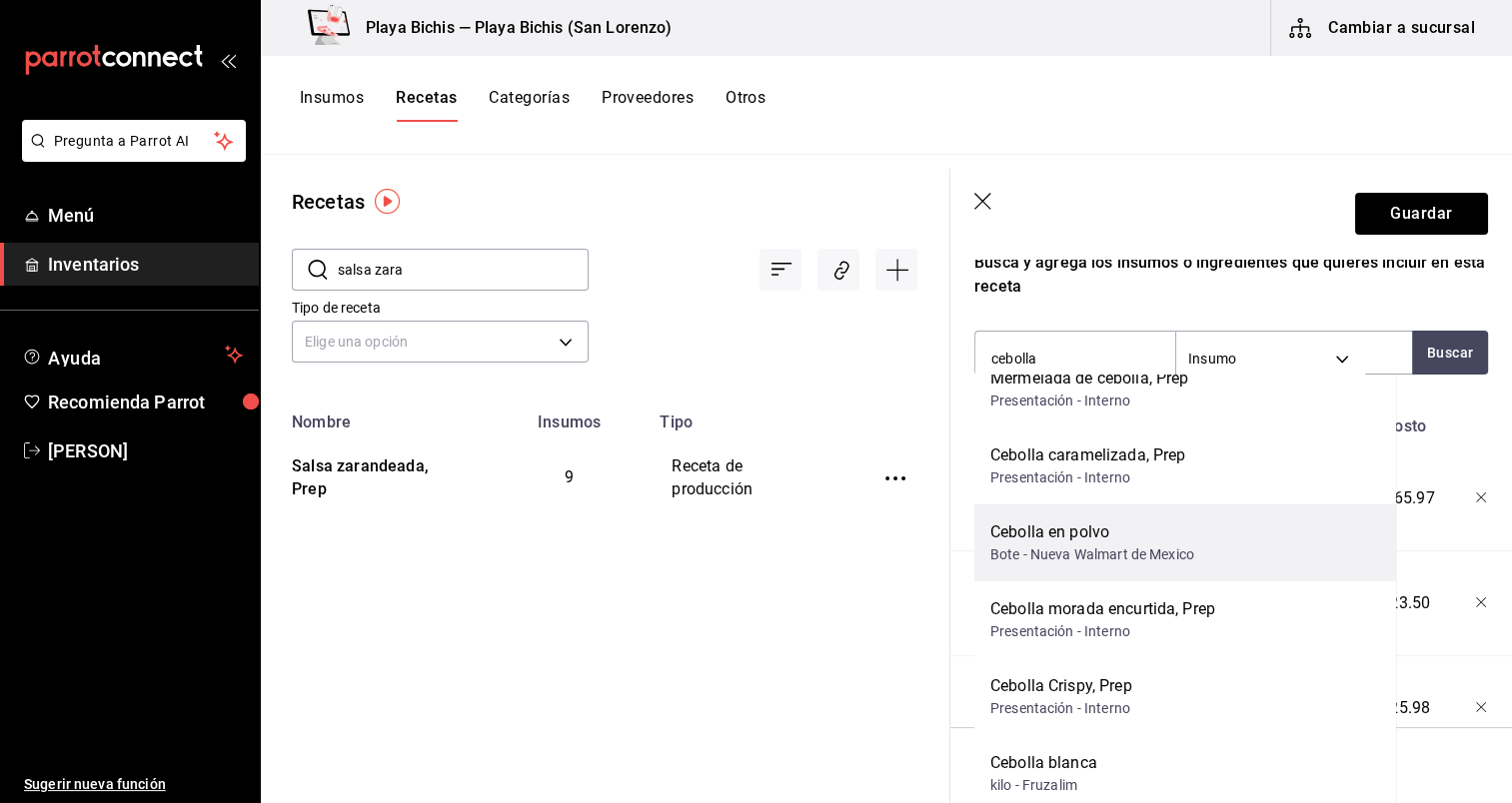 click on "Bote - Nueva Walmart de Mexico" at bounding box center (1092, 554) 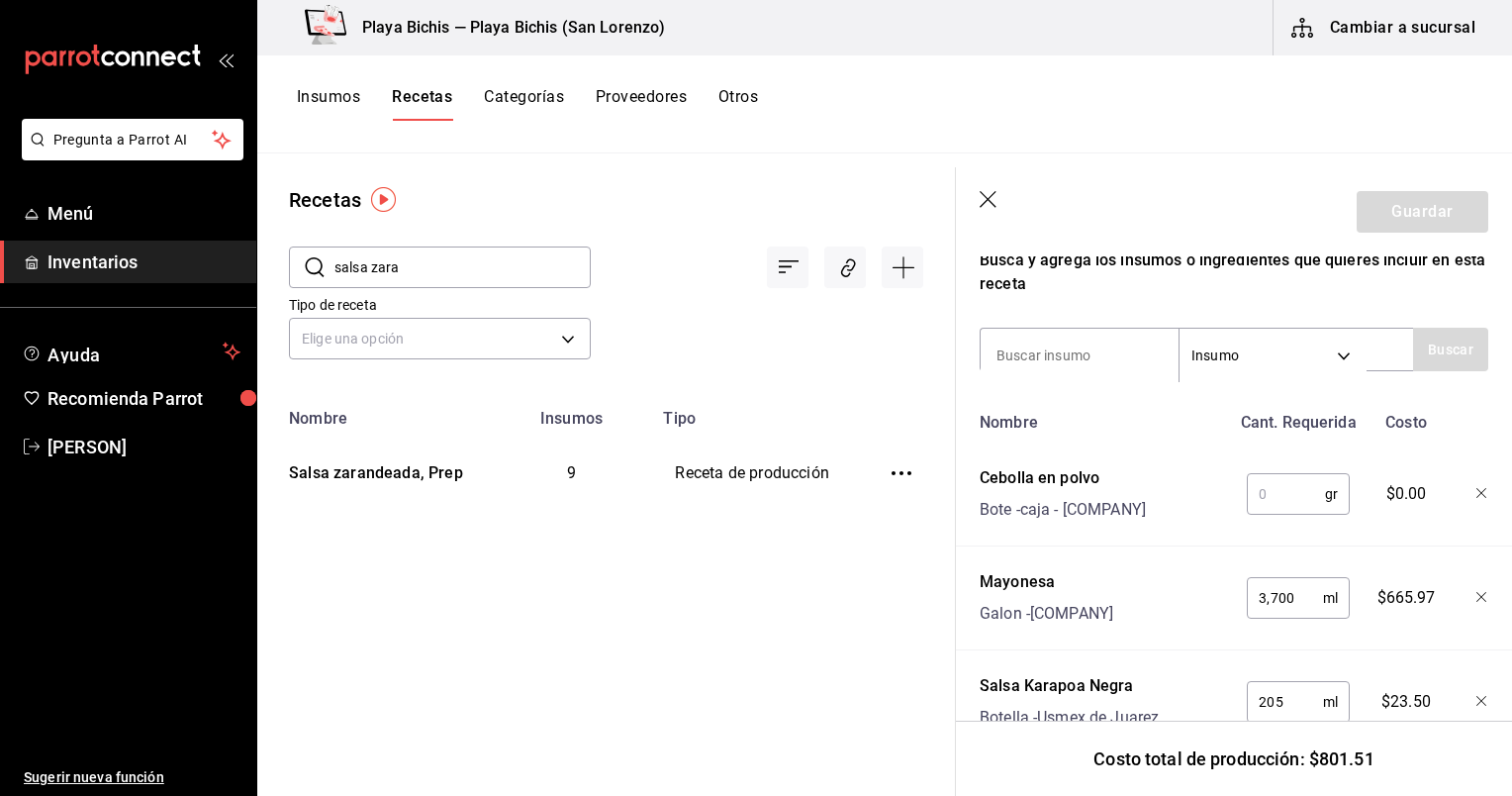 click at bounding box center [1285, 494] 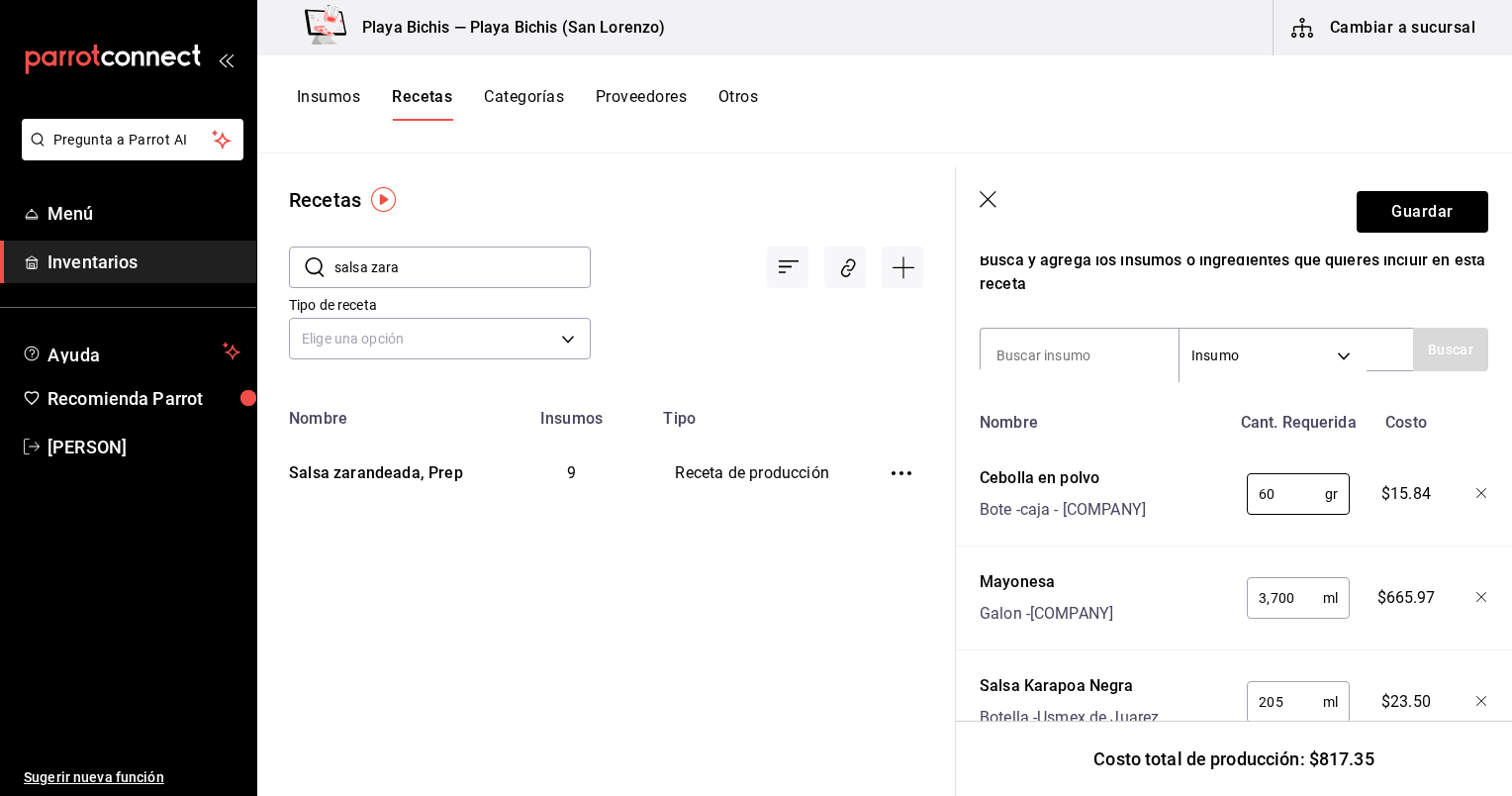 type on "60" 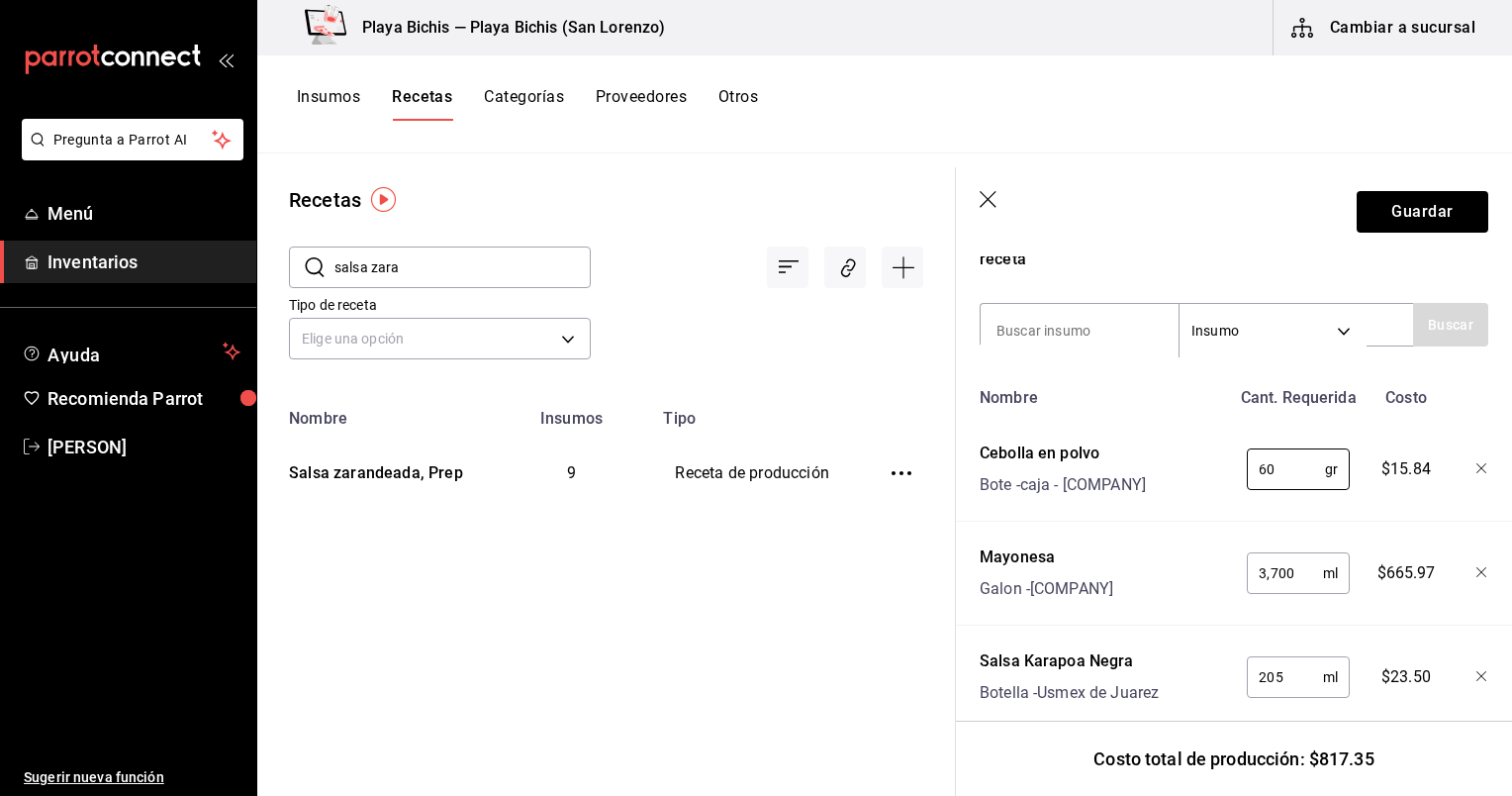 scroll, scrollTop: 325, scrollLeft: 0, axis: vertical 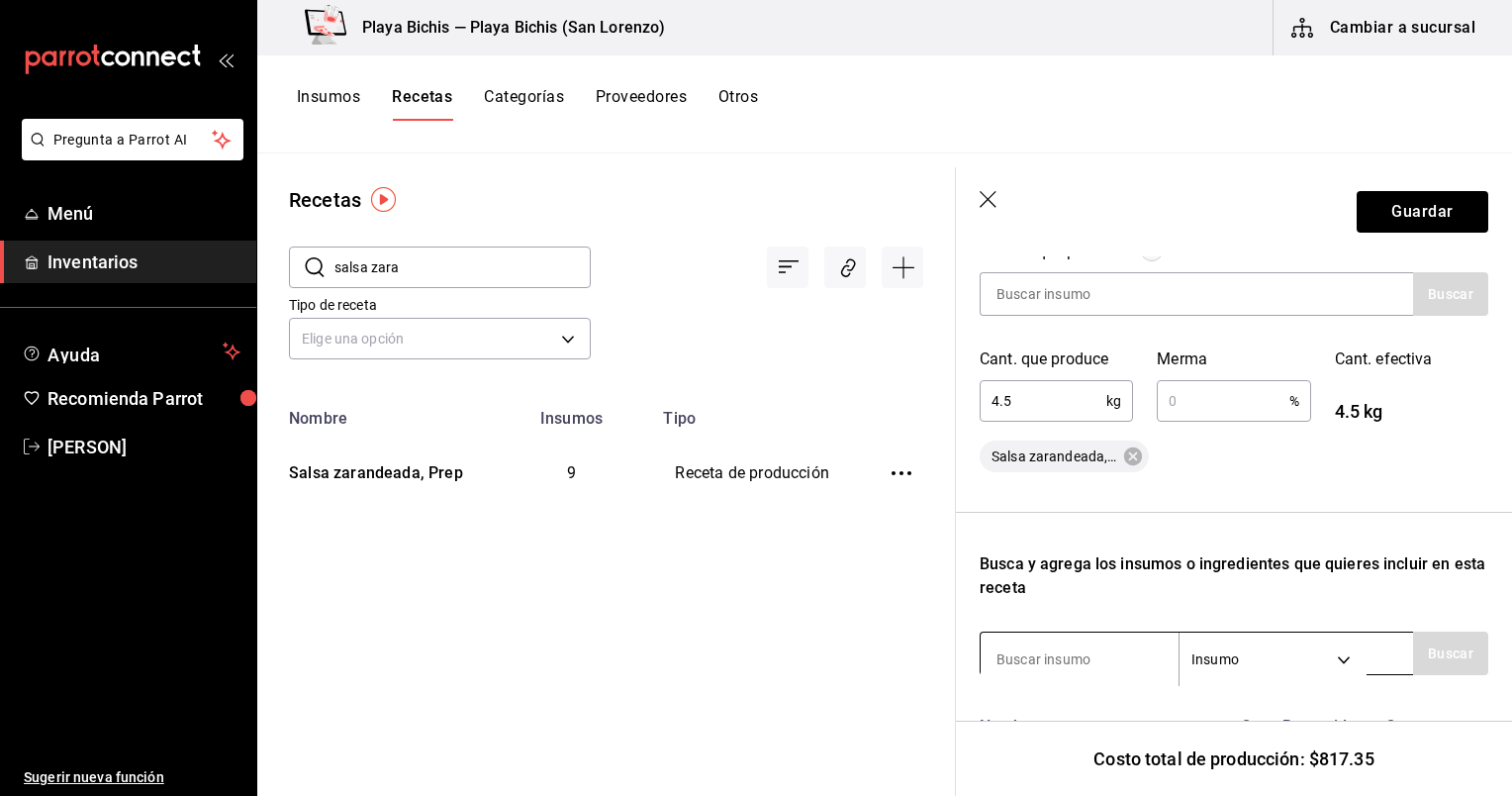 click at bounding box center (1080, 659) 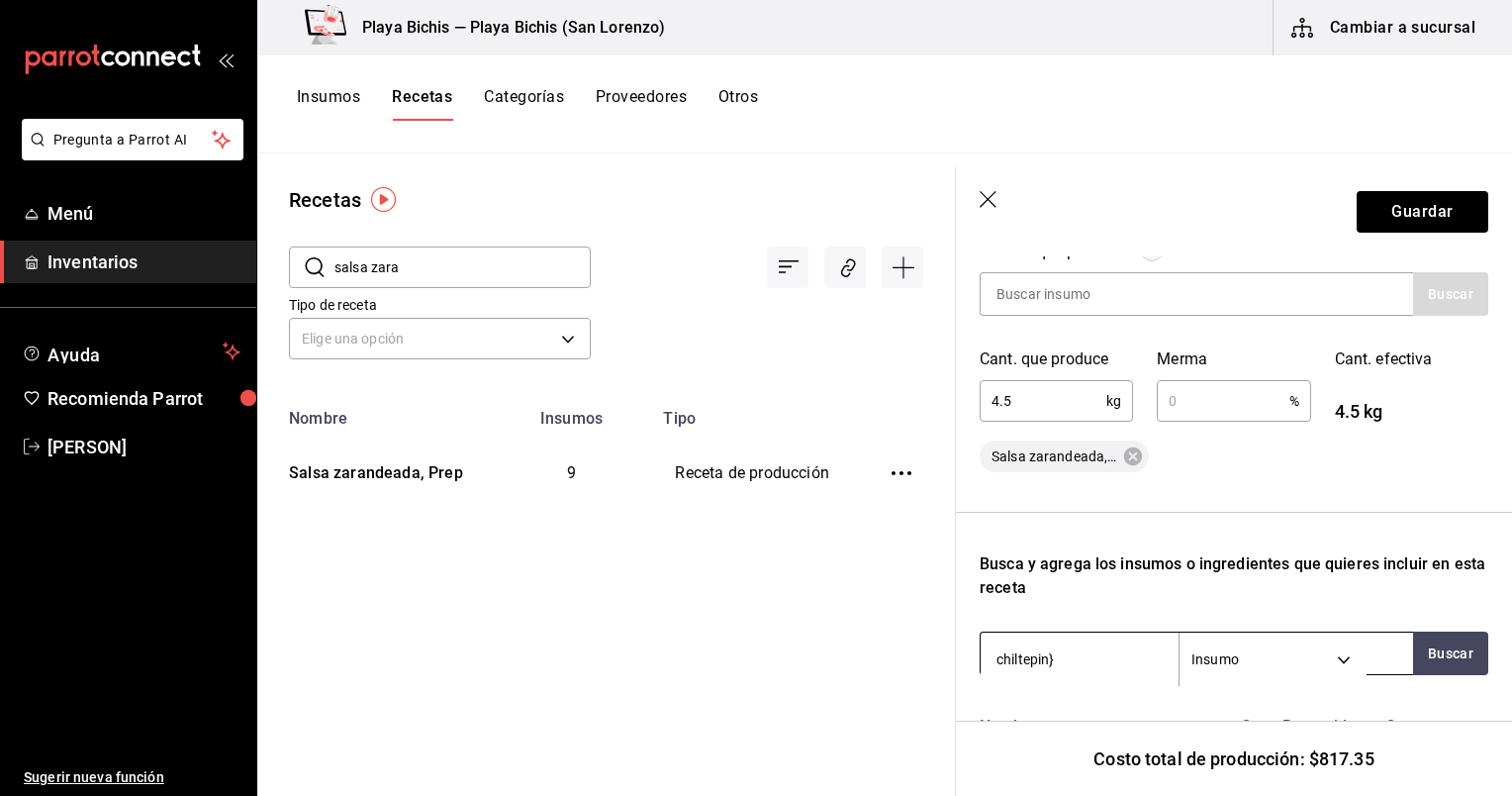 type on "chiltepin" 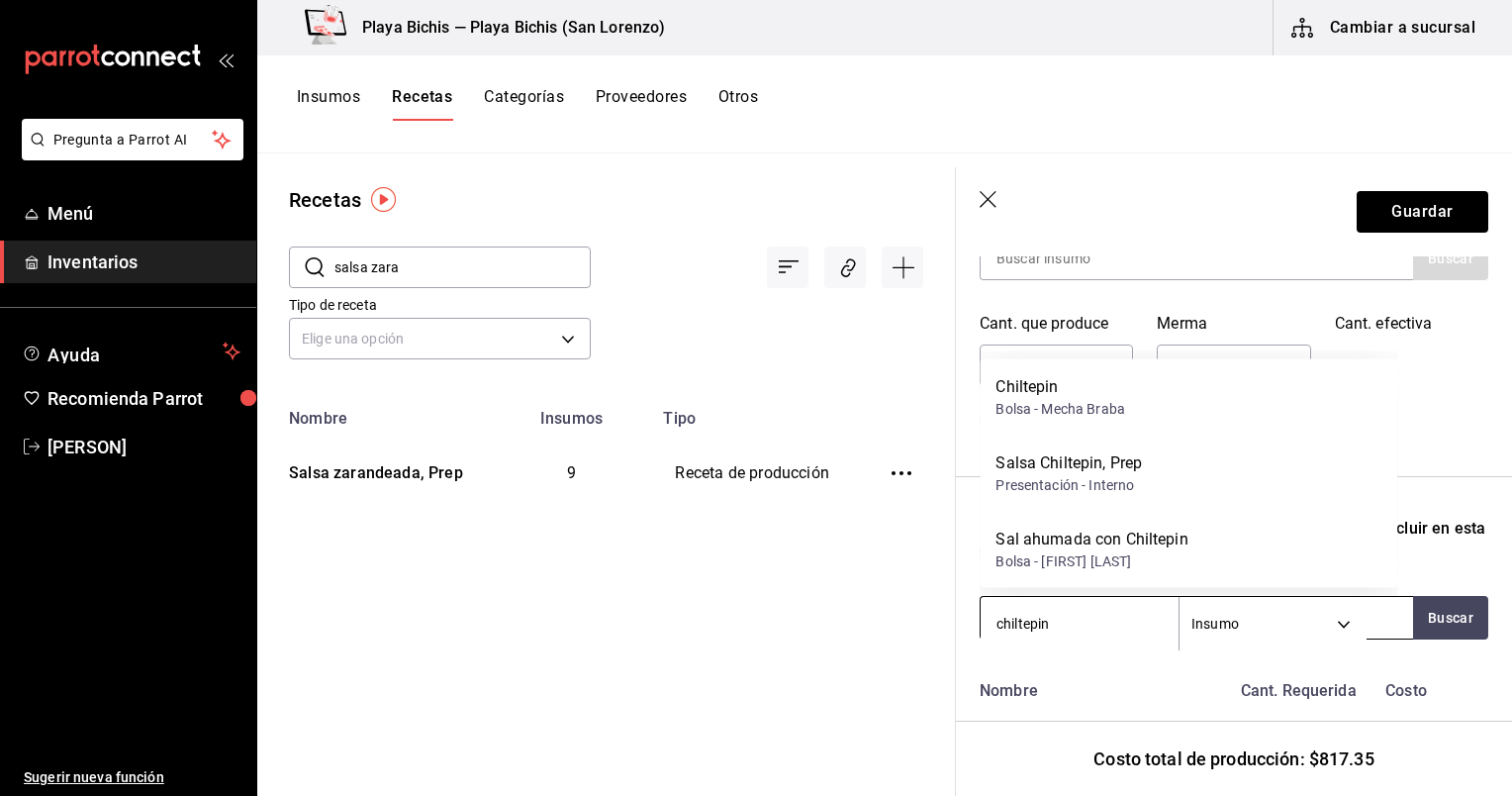 scroll, scrollTop: 360, scrollLeft: 0, axis: vertical 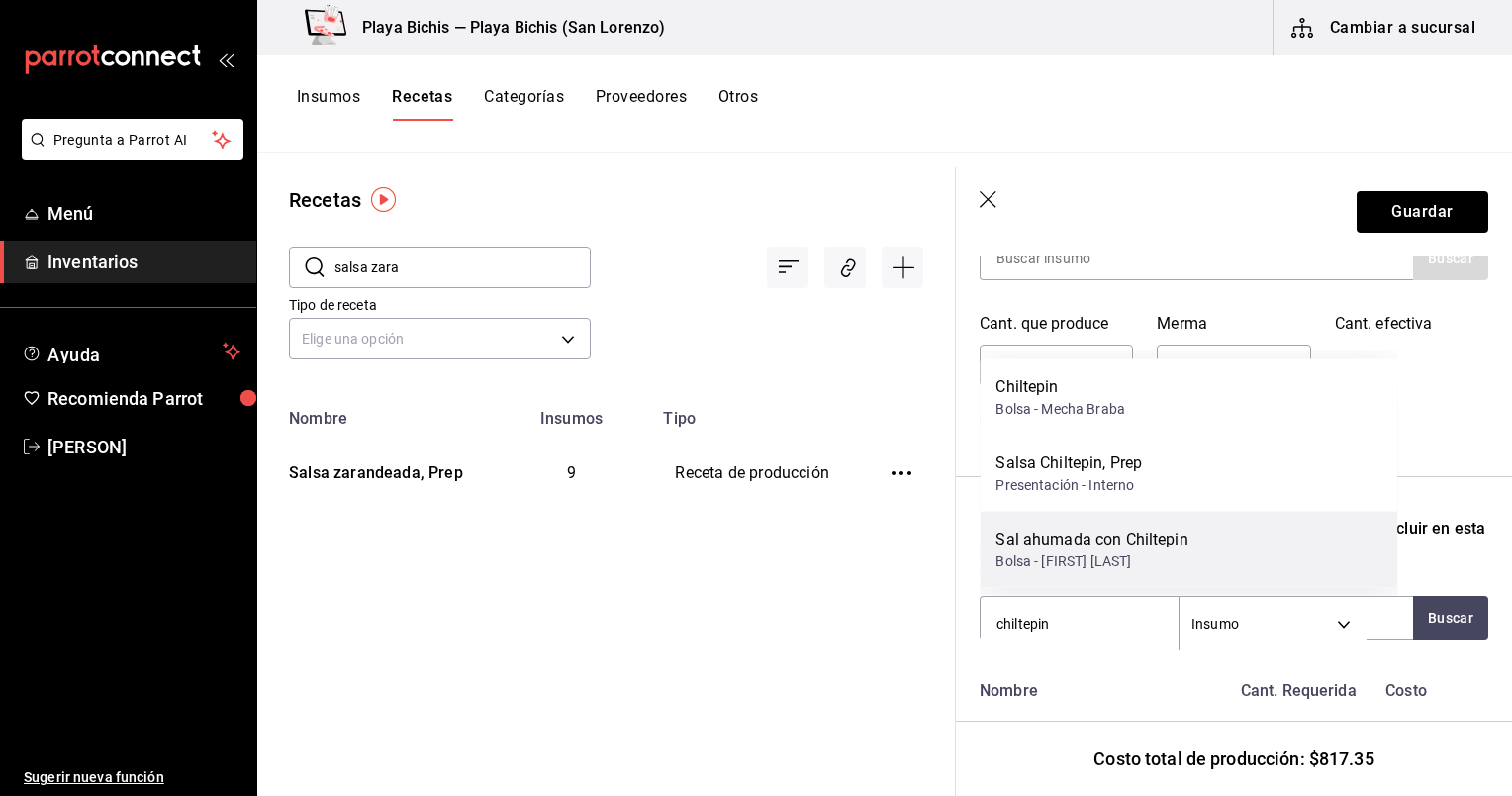 click on "Sal ahumada con Chiltepin Bolsa - [FIRST] [LAST] [LAST]" at bounding box center (1188, 549) 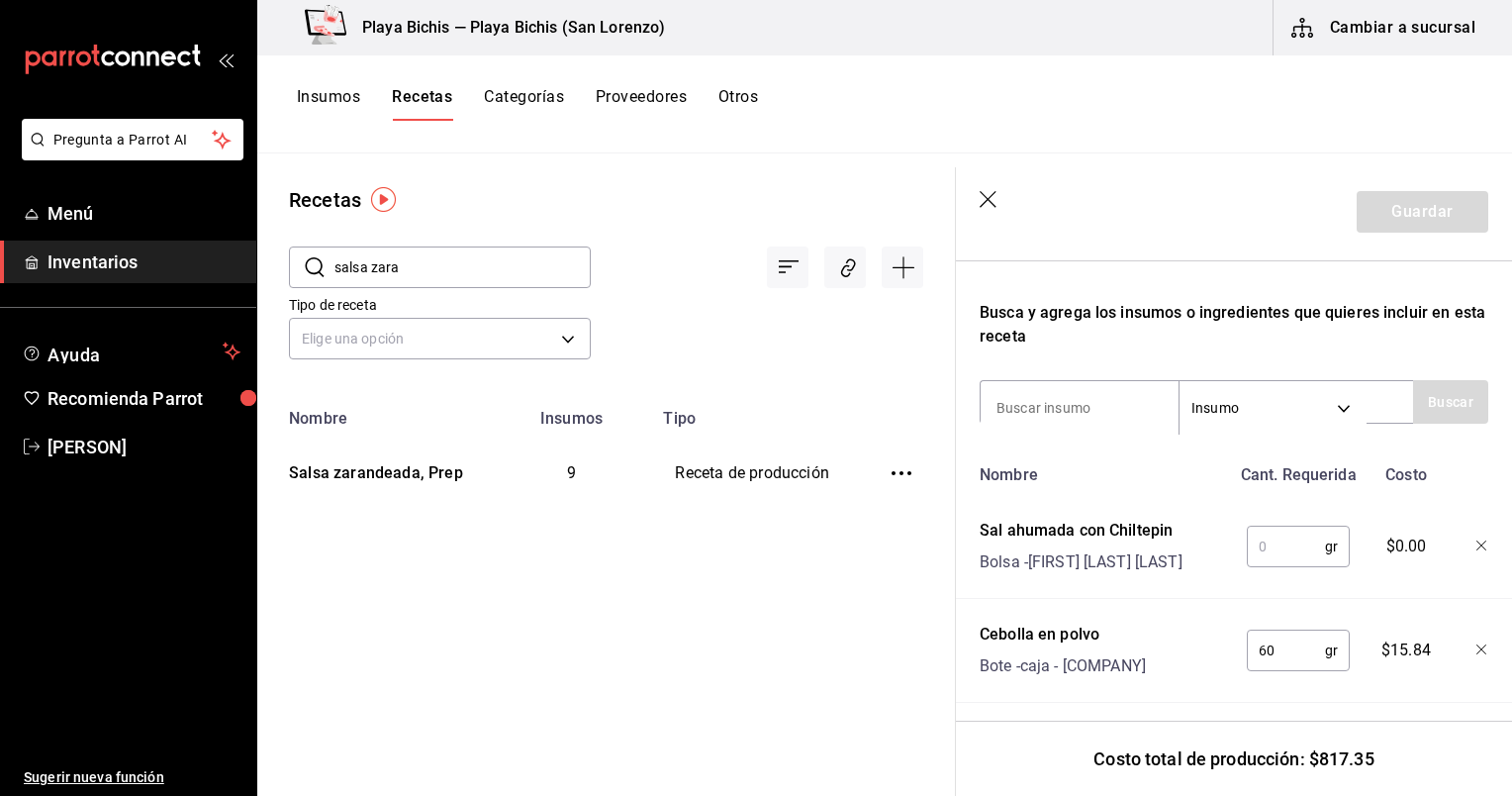 scroll, scrollTop: 578, scrollLeft: 0, axis: vertical 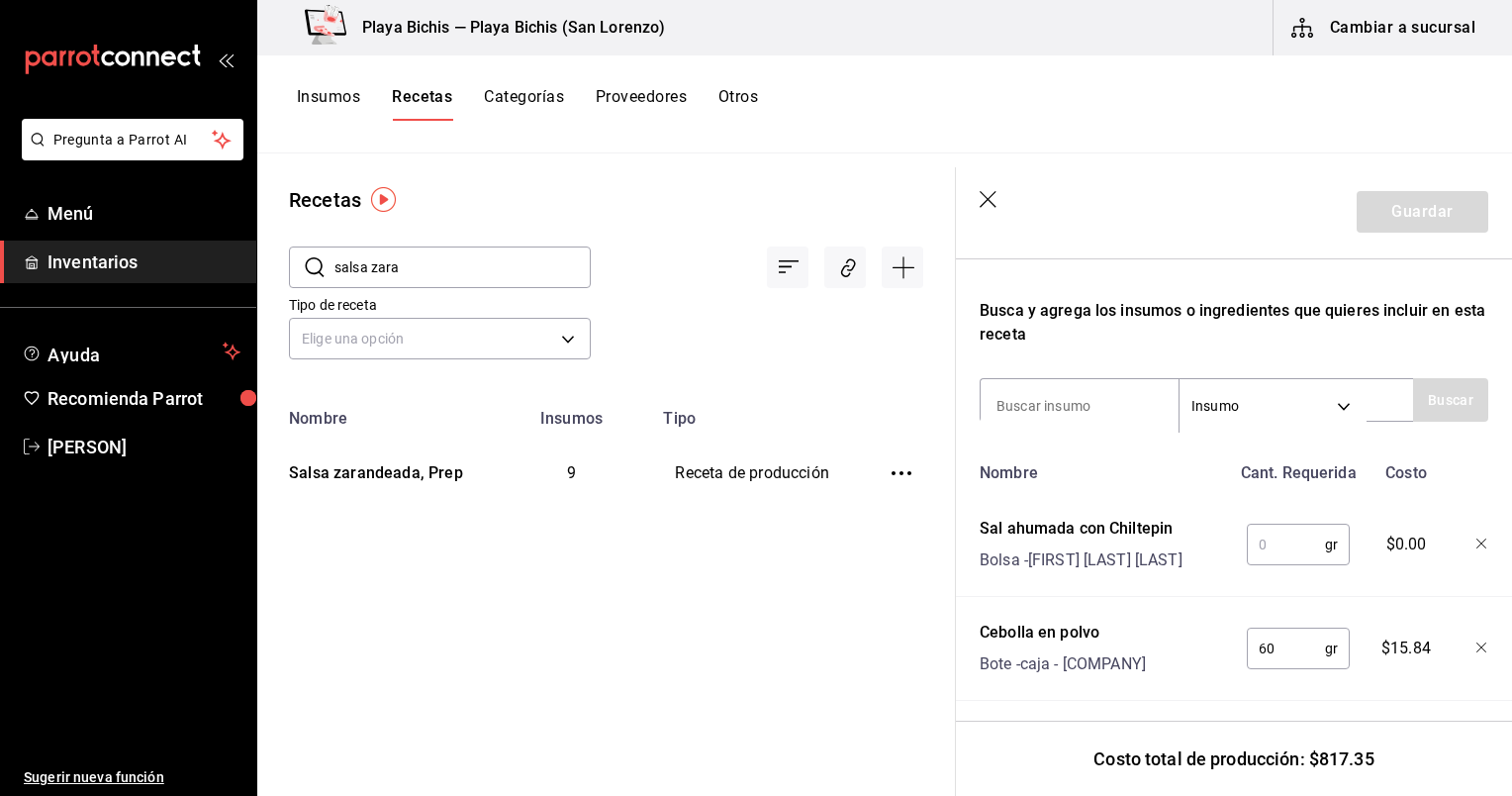click at bounding box center (1285, 545) 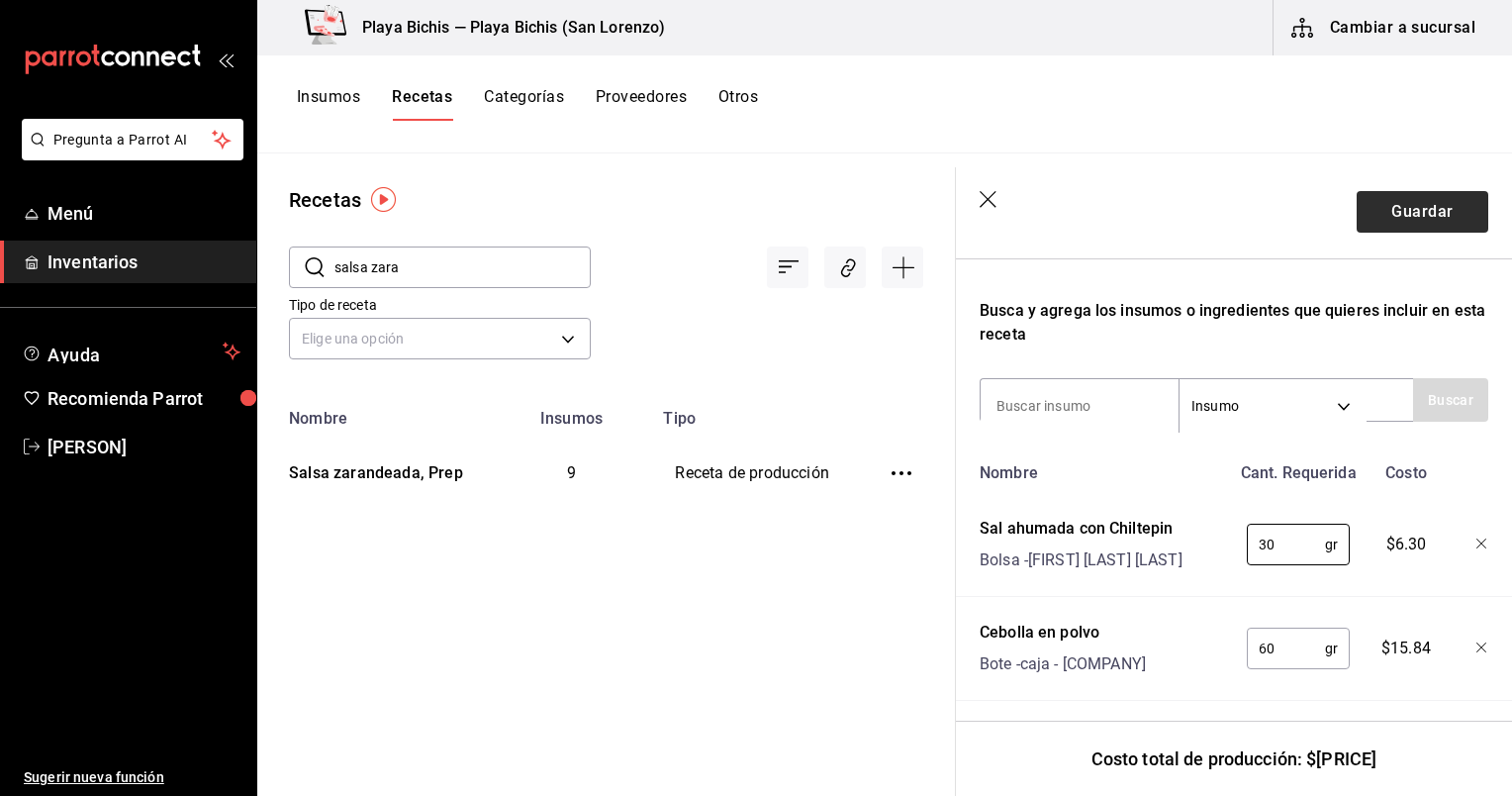 type on "30" 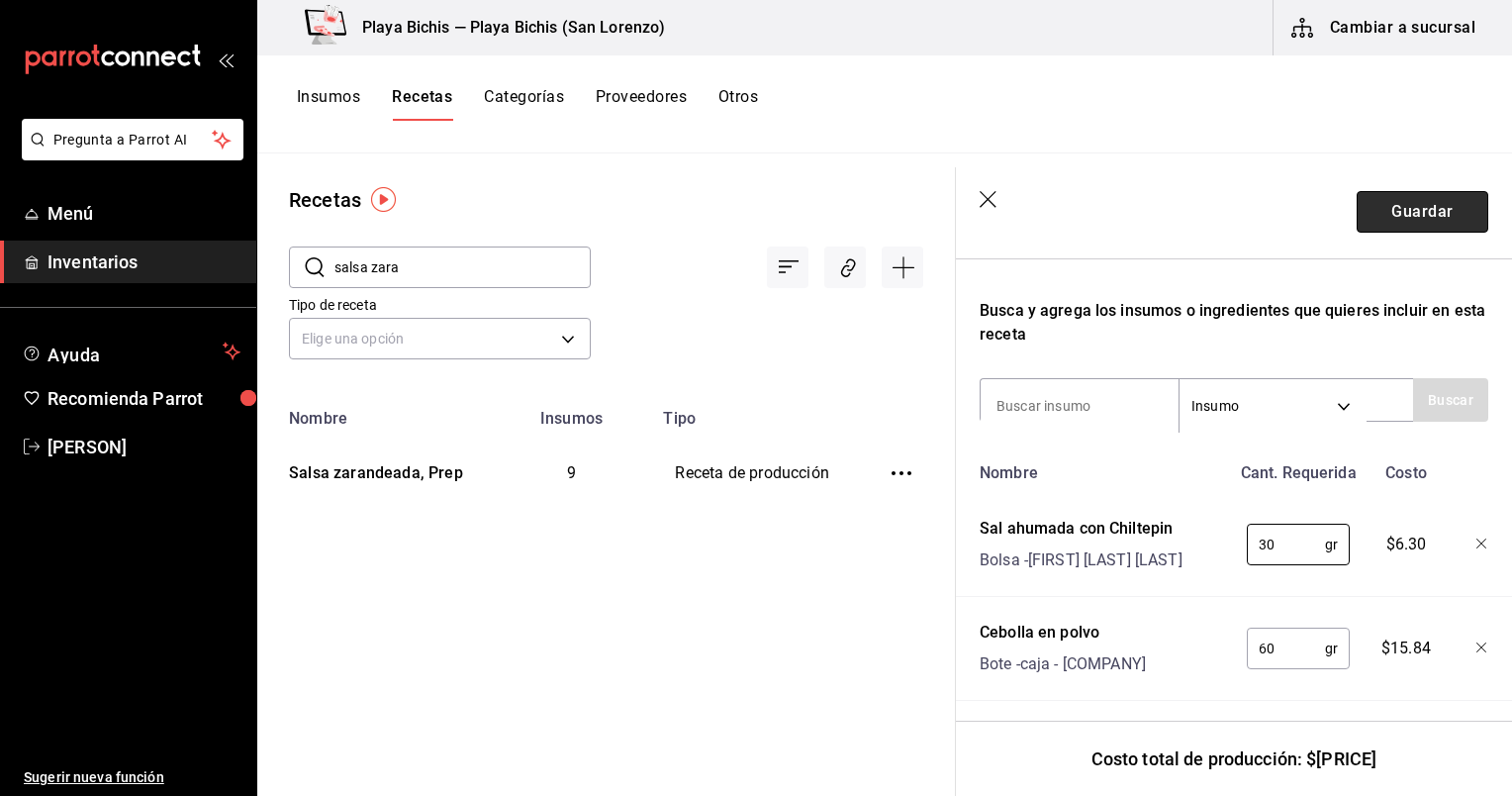 click on "Guardar" at bounding box center (1422, 212) 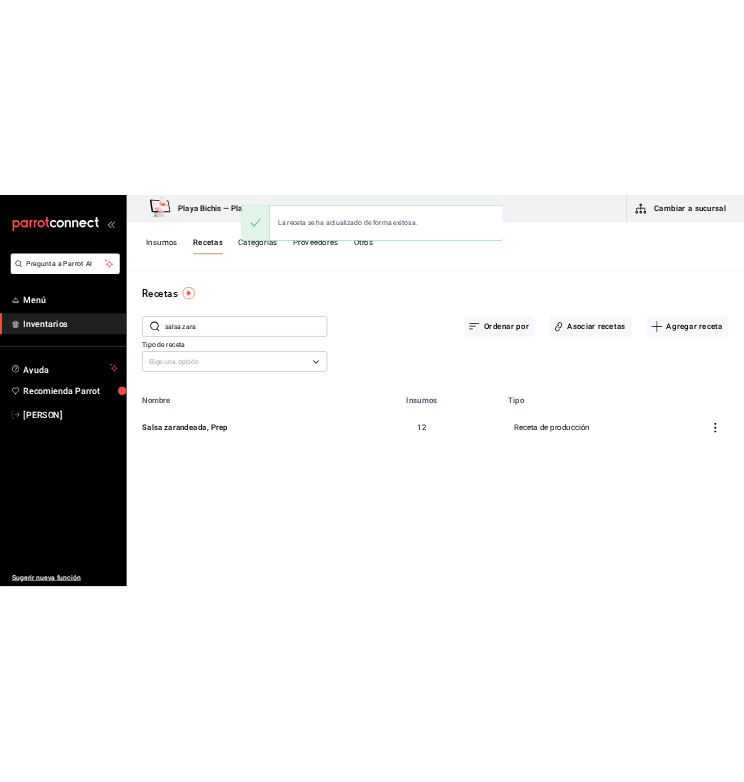 scroll, scrollTop: 0, scrollLeft: 0, axis: both 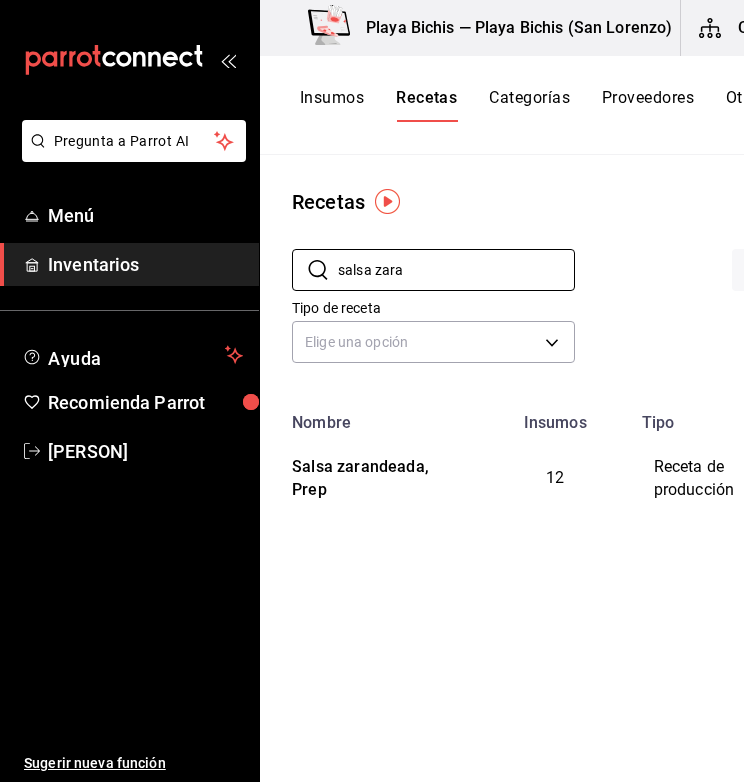 drag, startPoint x: 419, startPoint y: 280, endPoint x: 251, endPoint y: 253, distance: 170.1558 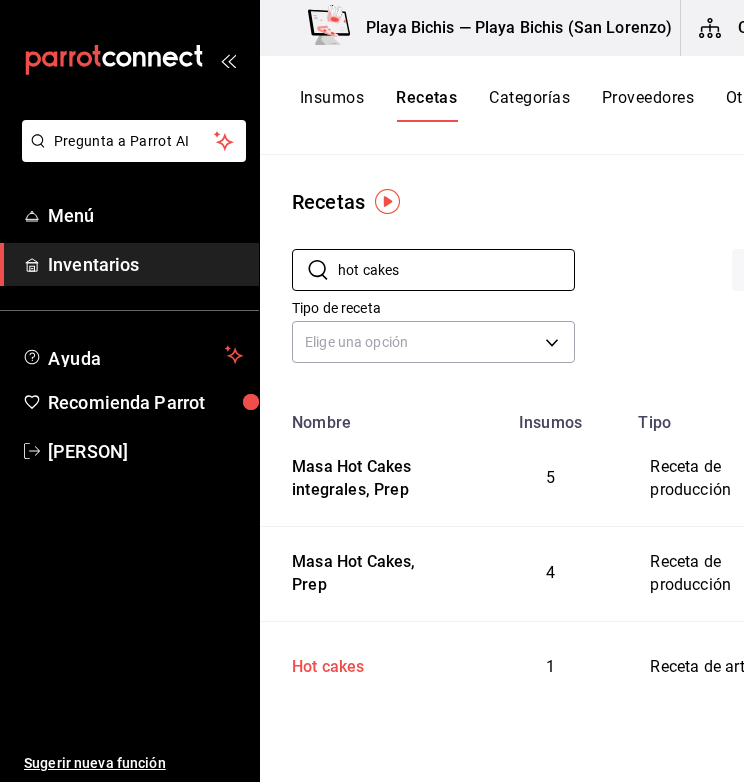 type on "hot cakes" 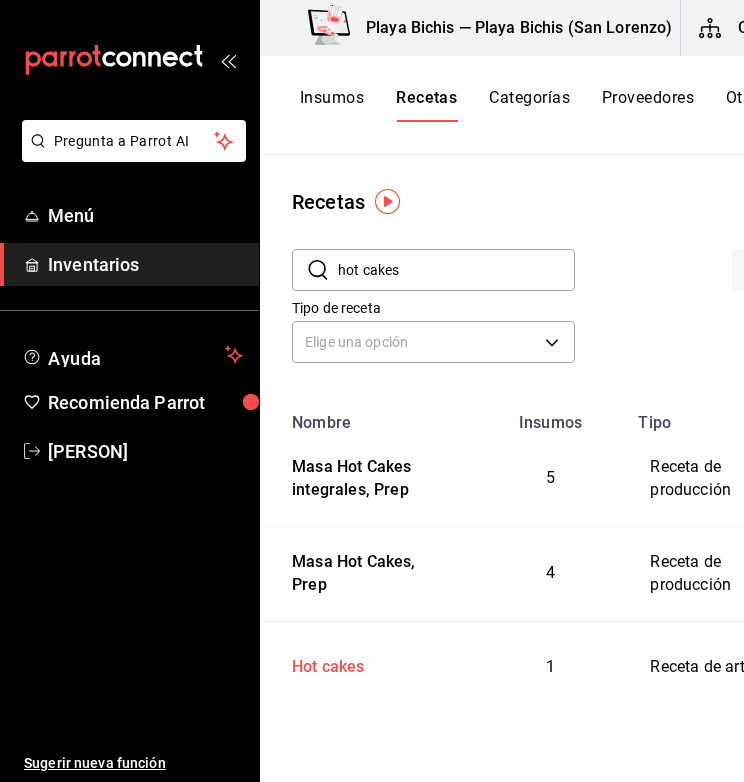 click on "Hot cakes" at bounding box center [367, 667] 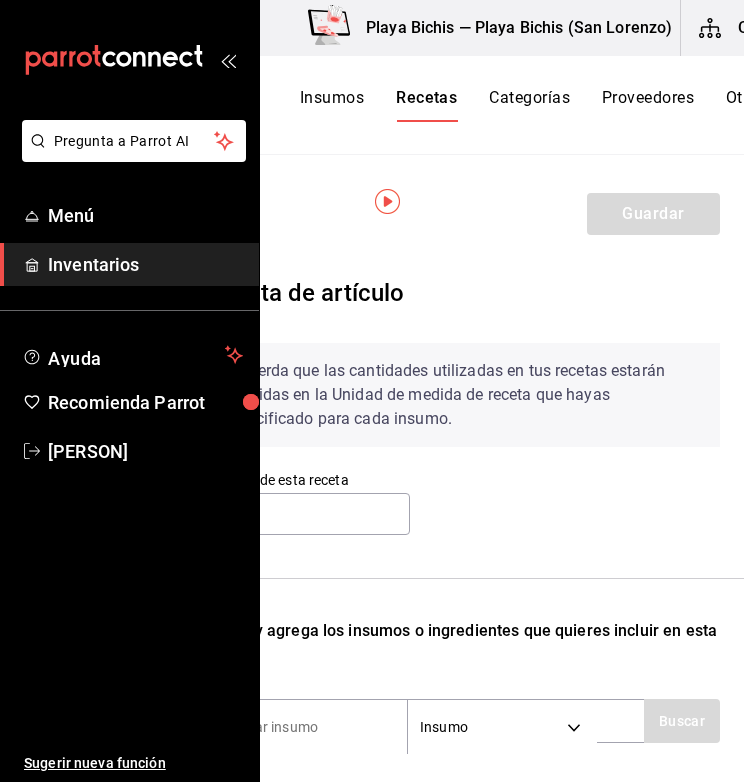 type on "Hot cakes" 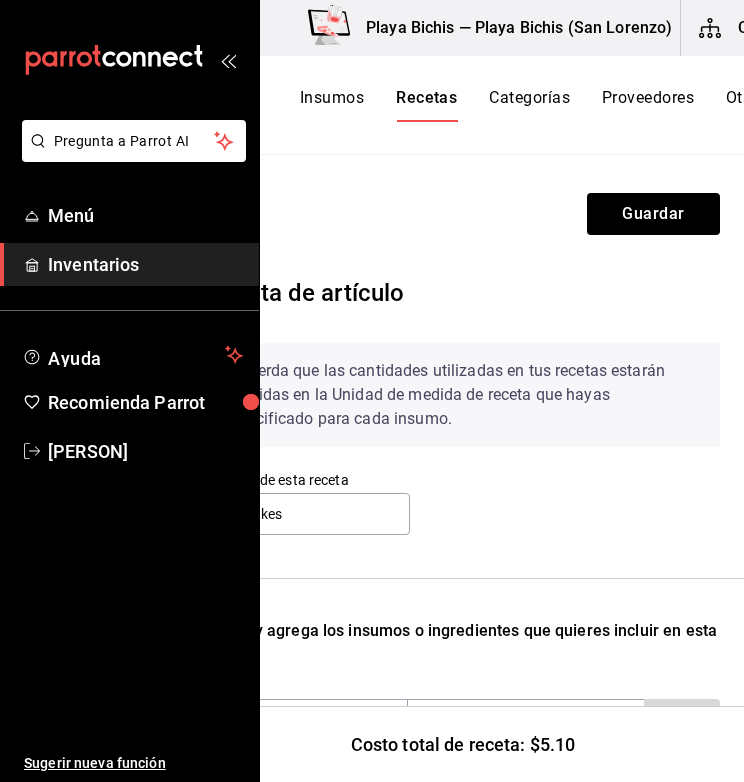 scroll, scrollTop: 265, scrollLeft: 0, axis: vertical 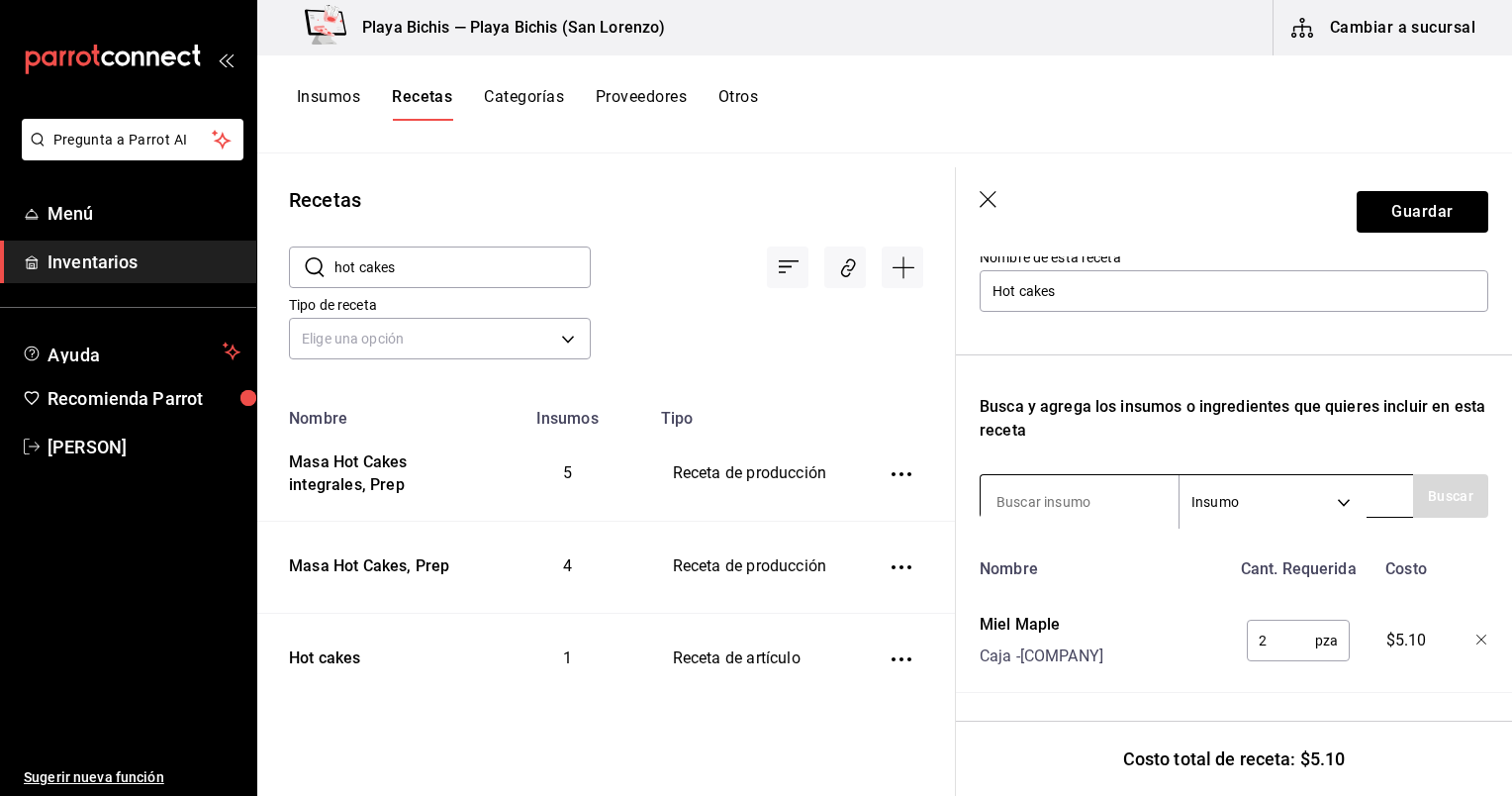 click at bounding box center [1080, 502] 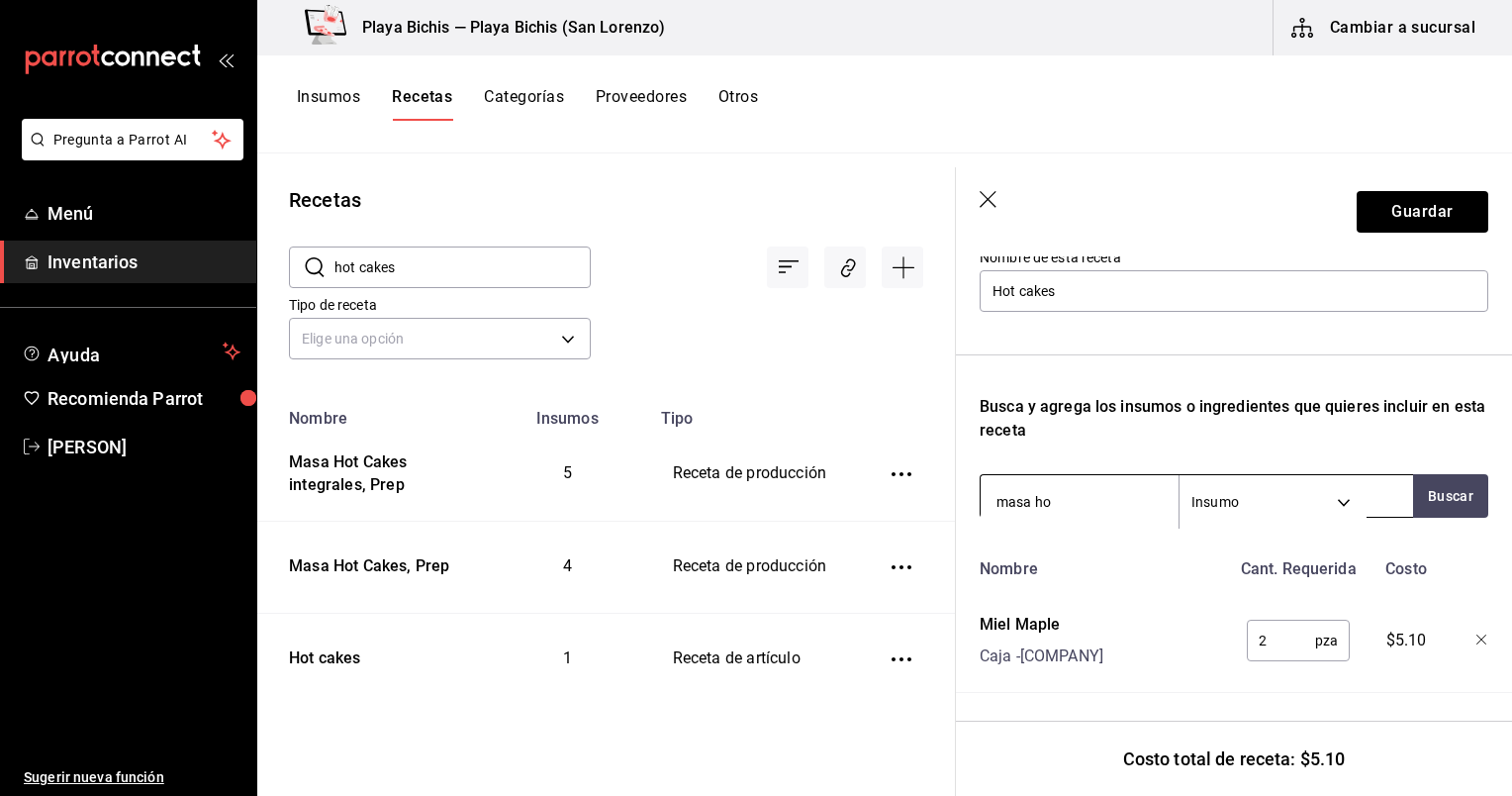 type on "masa hot" 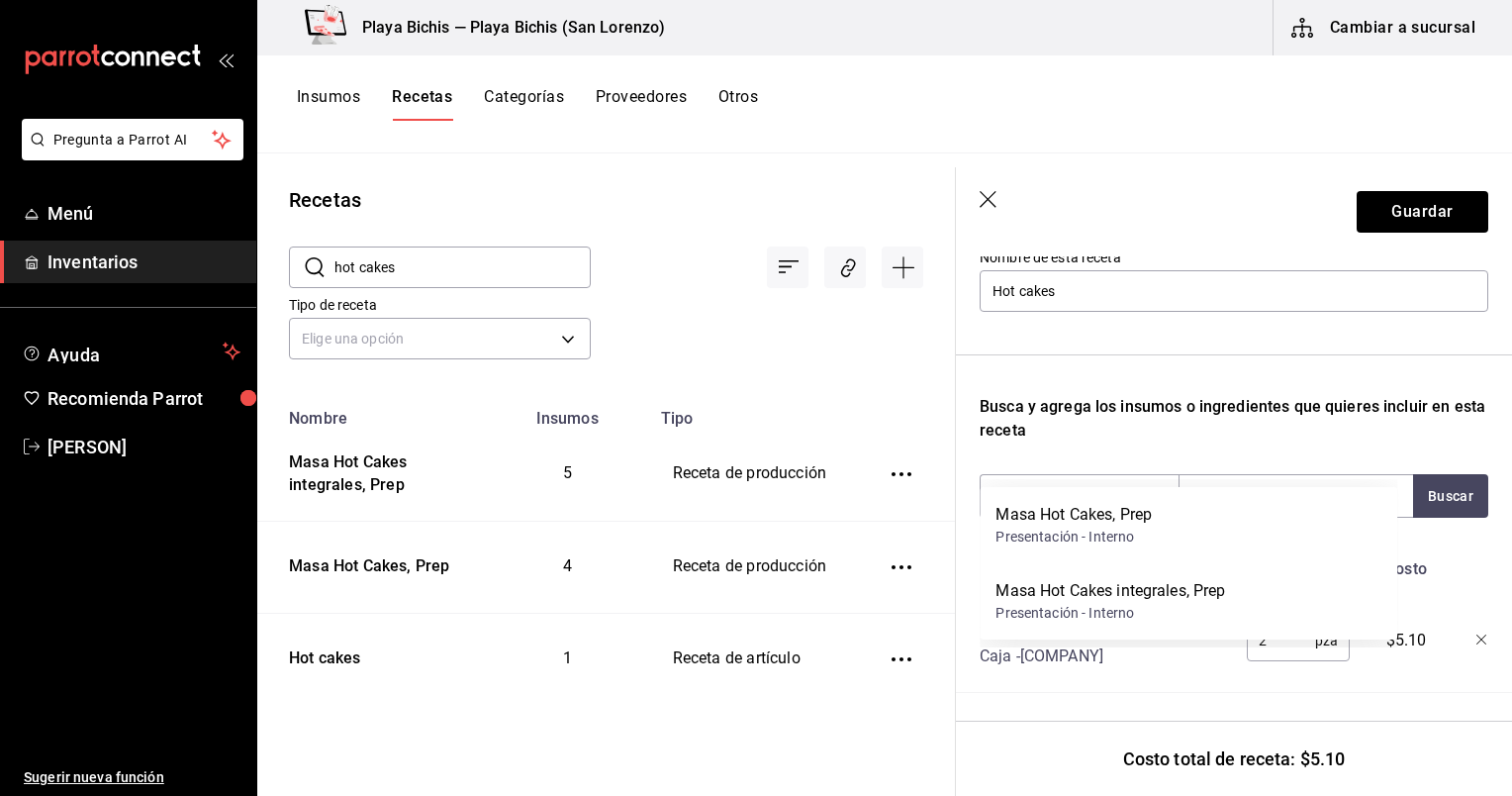 click on "Masa Hot Cakes, Prep" at bounding box center (1074, 515) 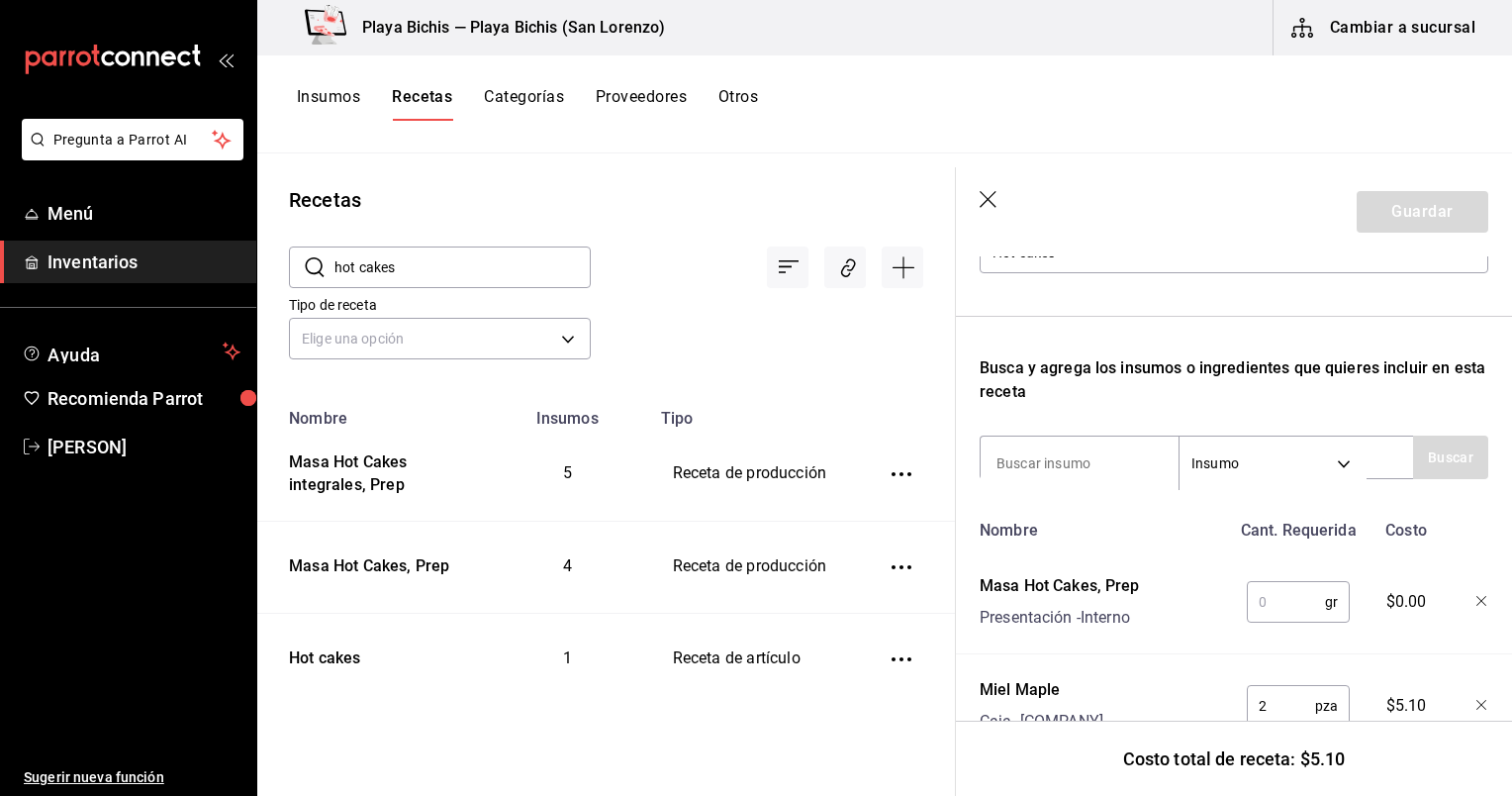scroll, scrollTop: 360, scrollLeft: 0, axis: vertical 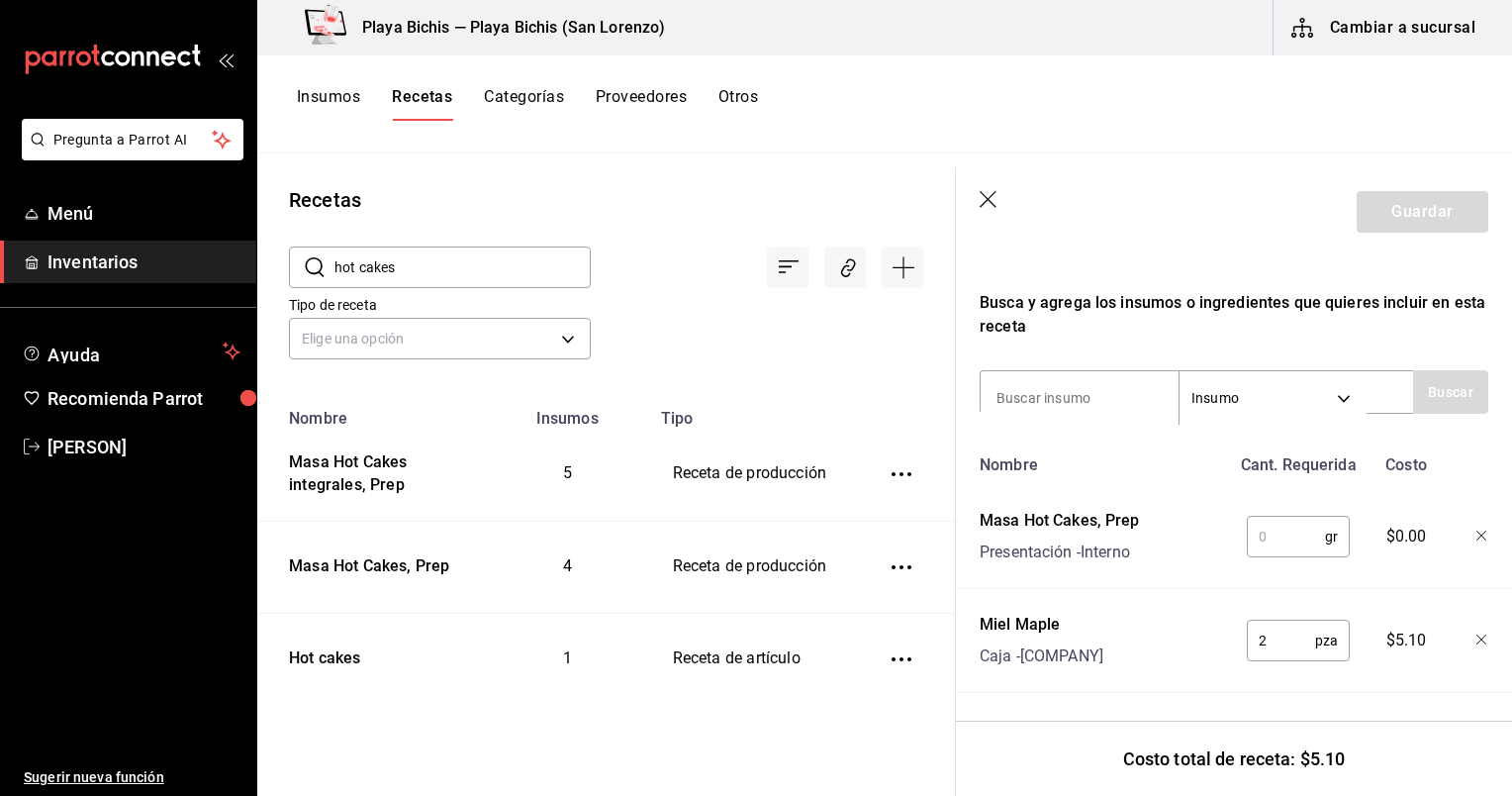 click at bounding box center [1285, 537] 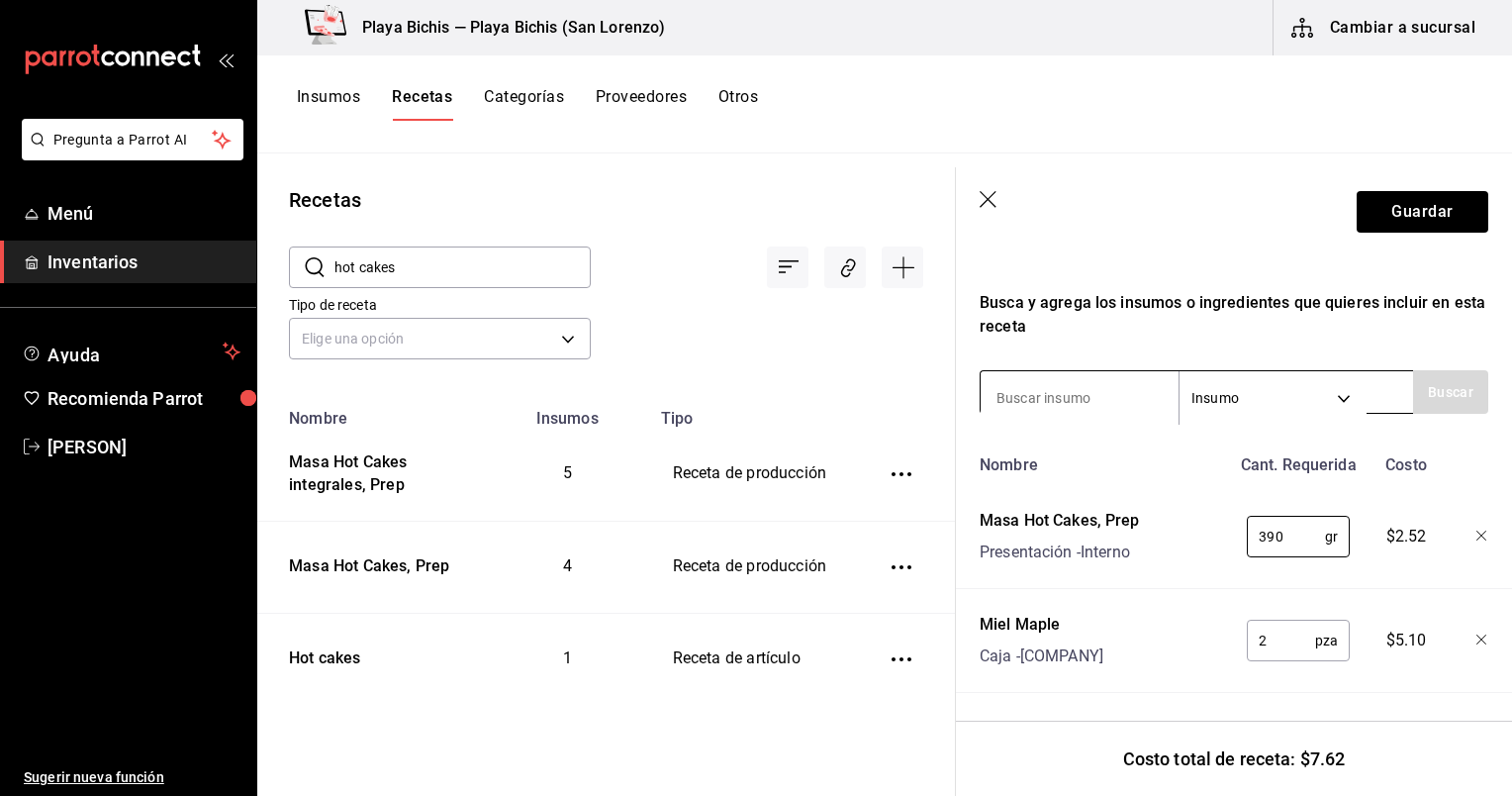 type on "390" 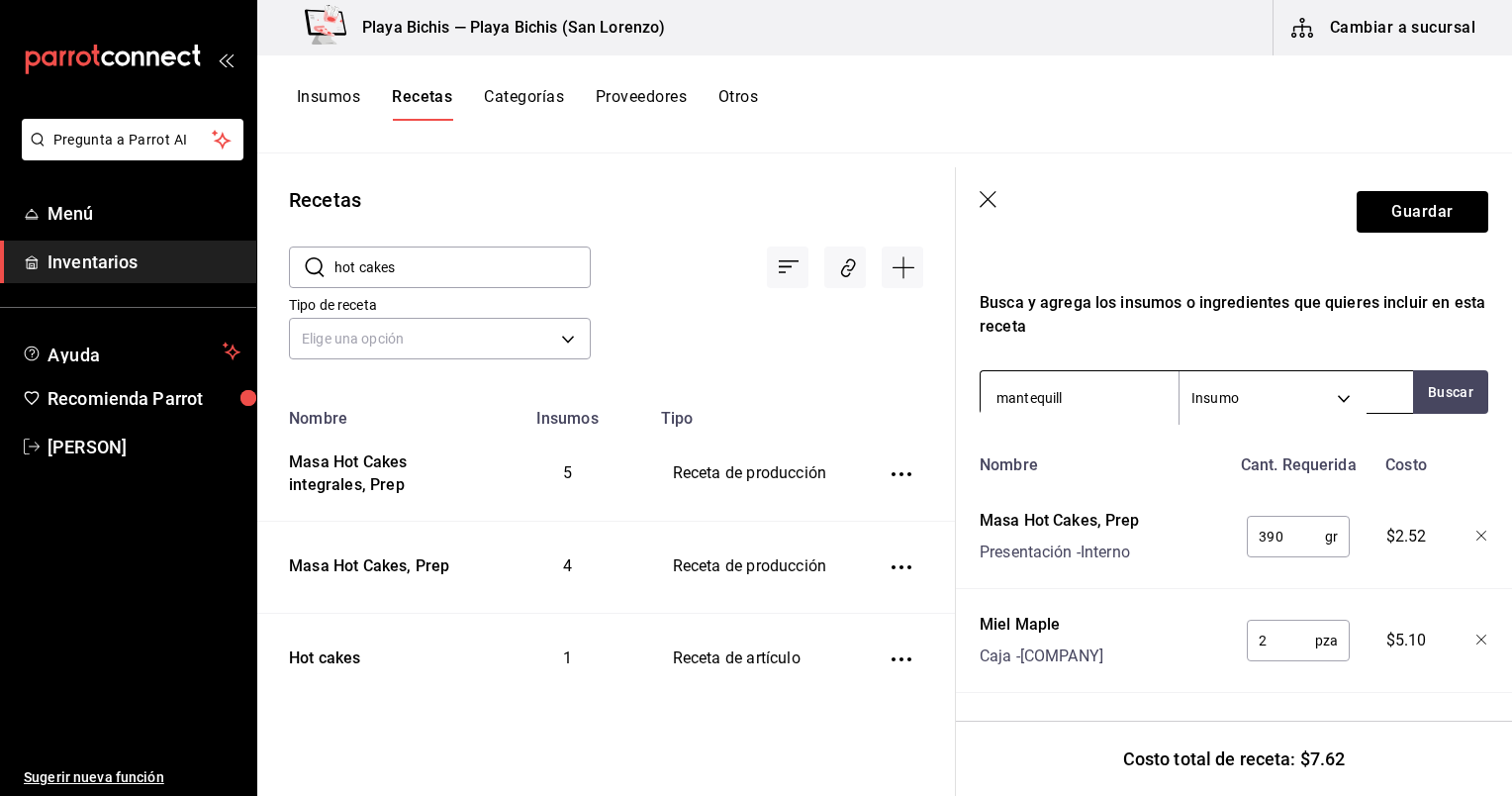 type on "mantequilla" 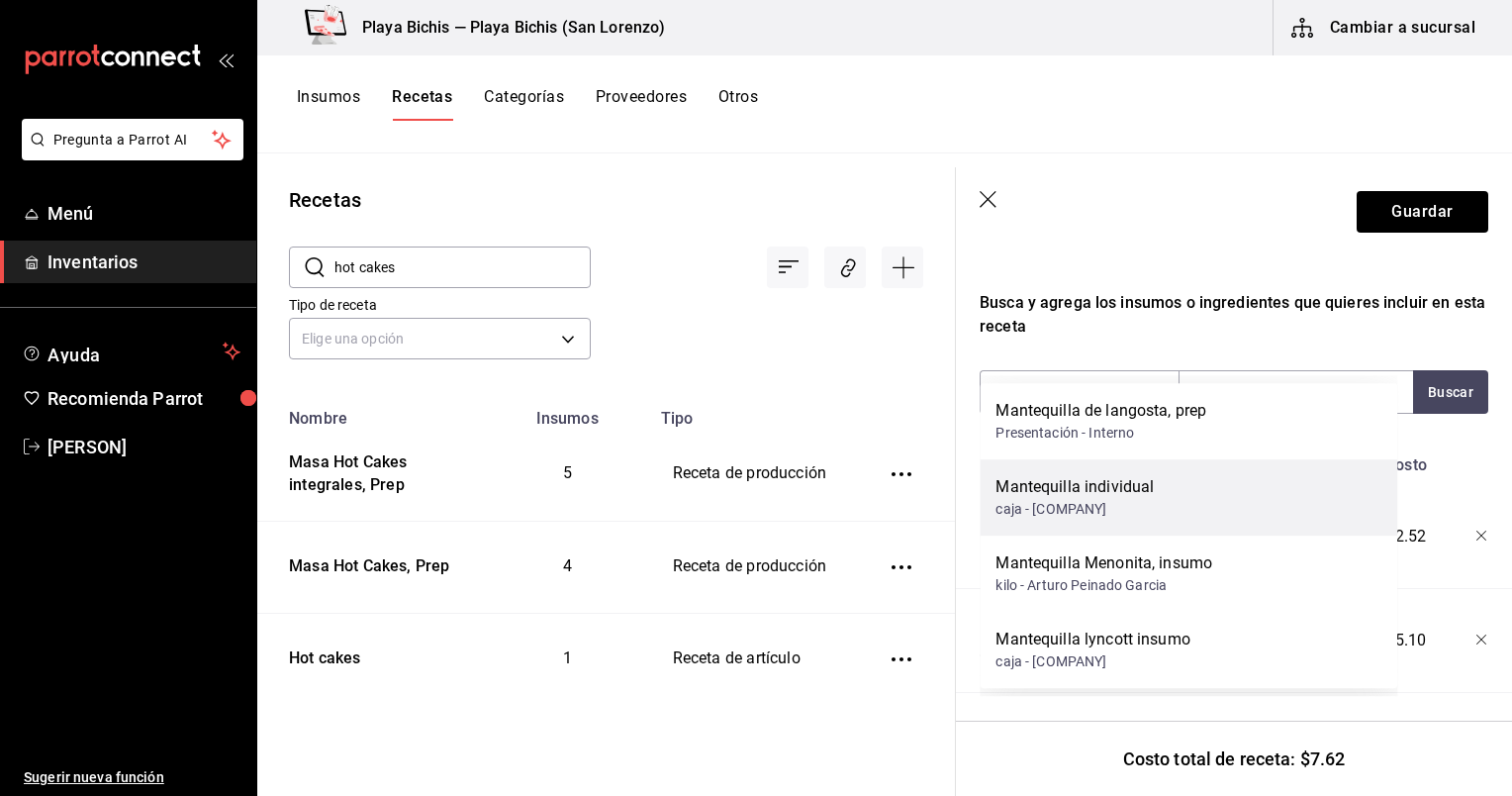 click on "Mantequilla individual" at bounding box center (1075, 487) 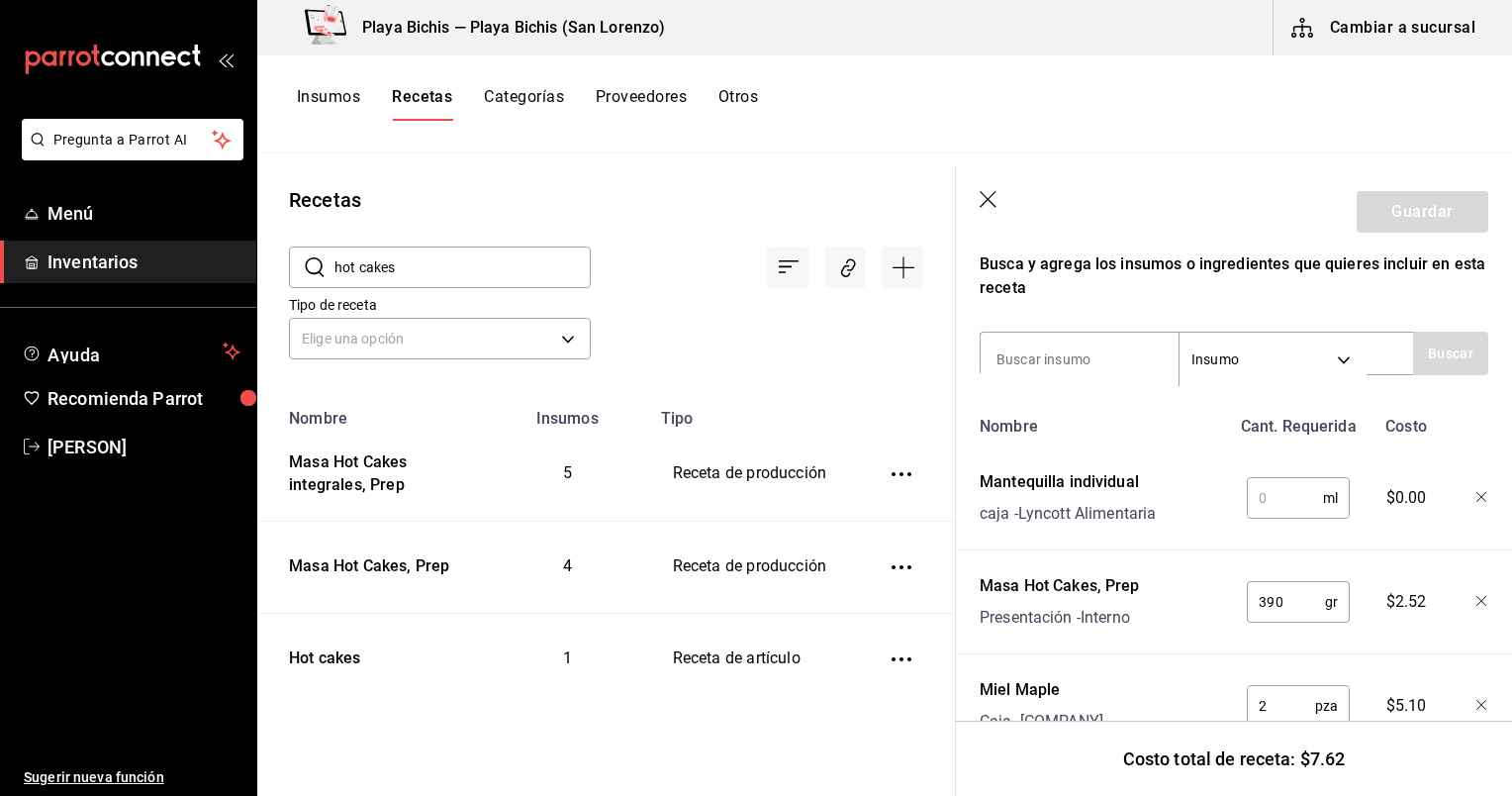 click 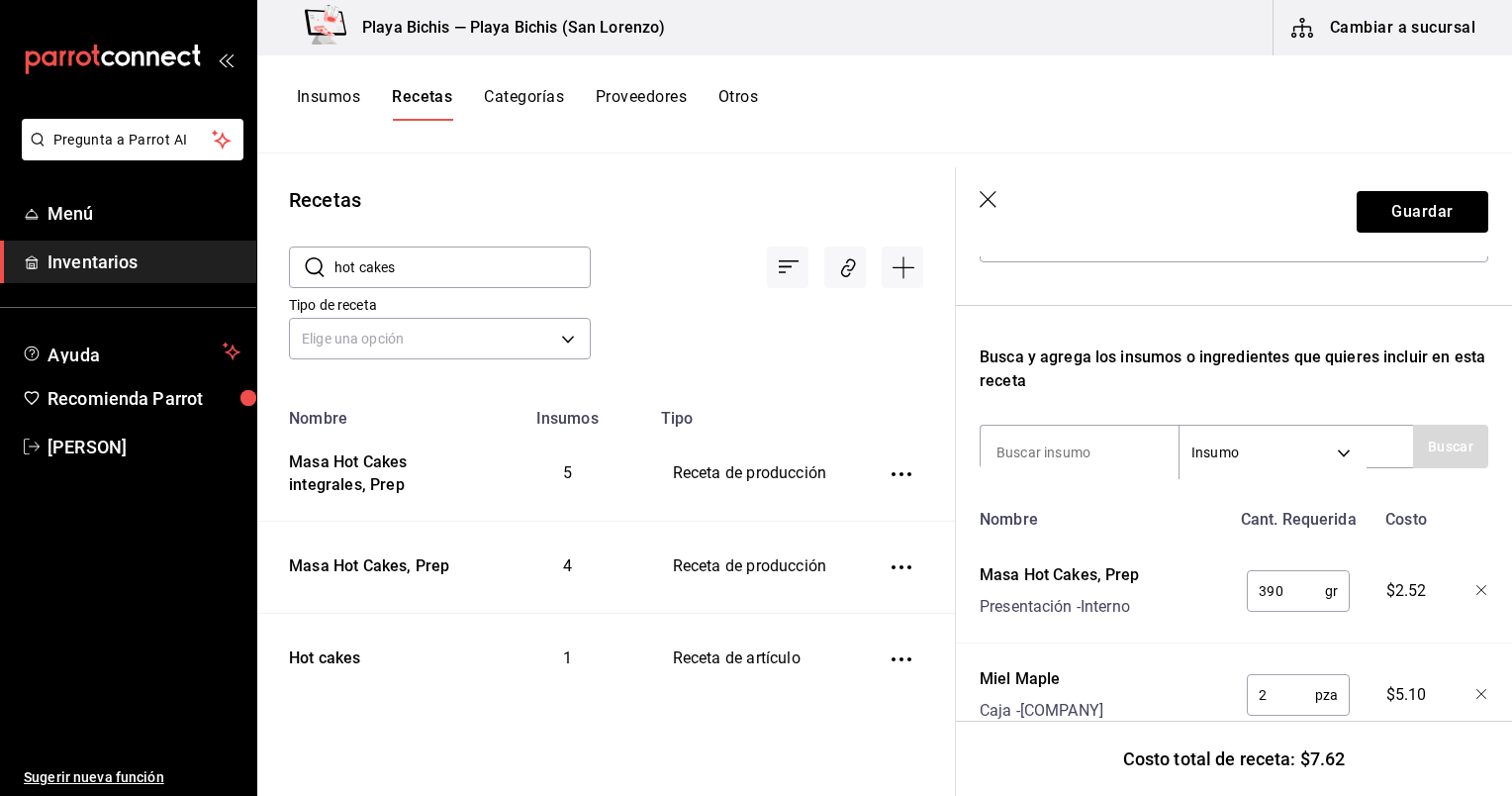 scroll, scrollTop: 264, scrollLeft: 0, axis: vertical 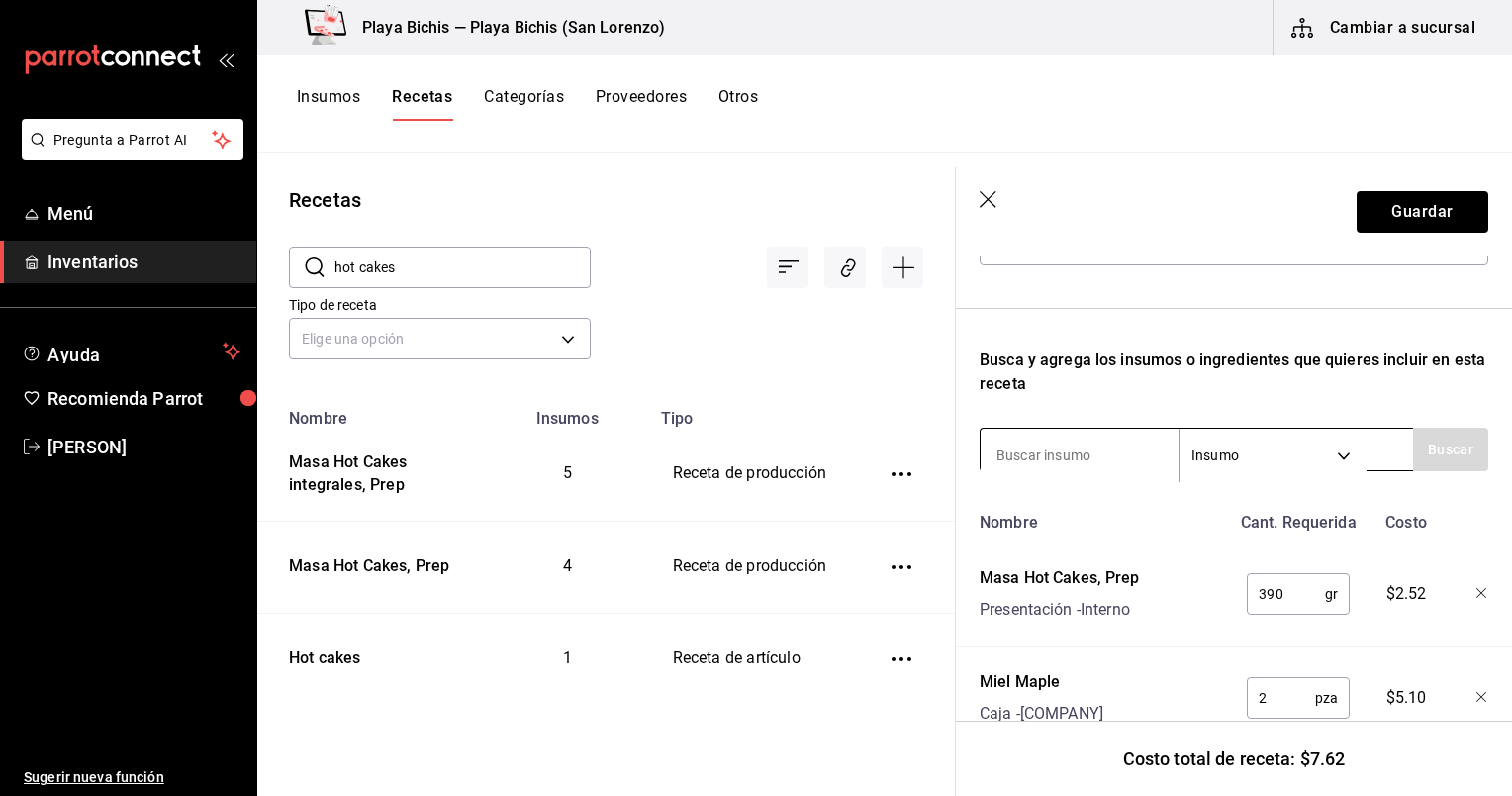 click at bounding box center [1080, 455] 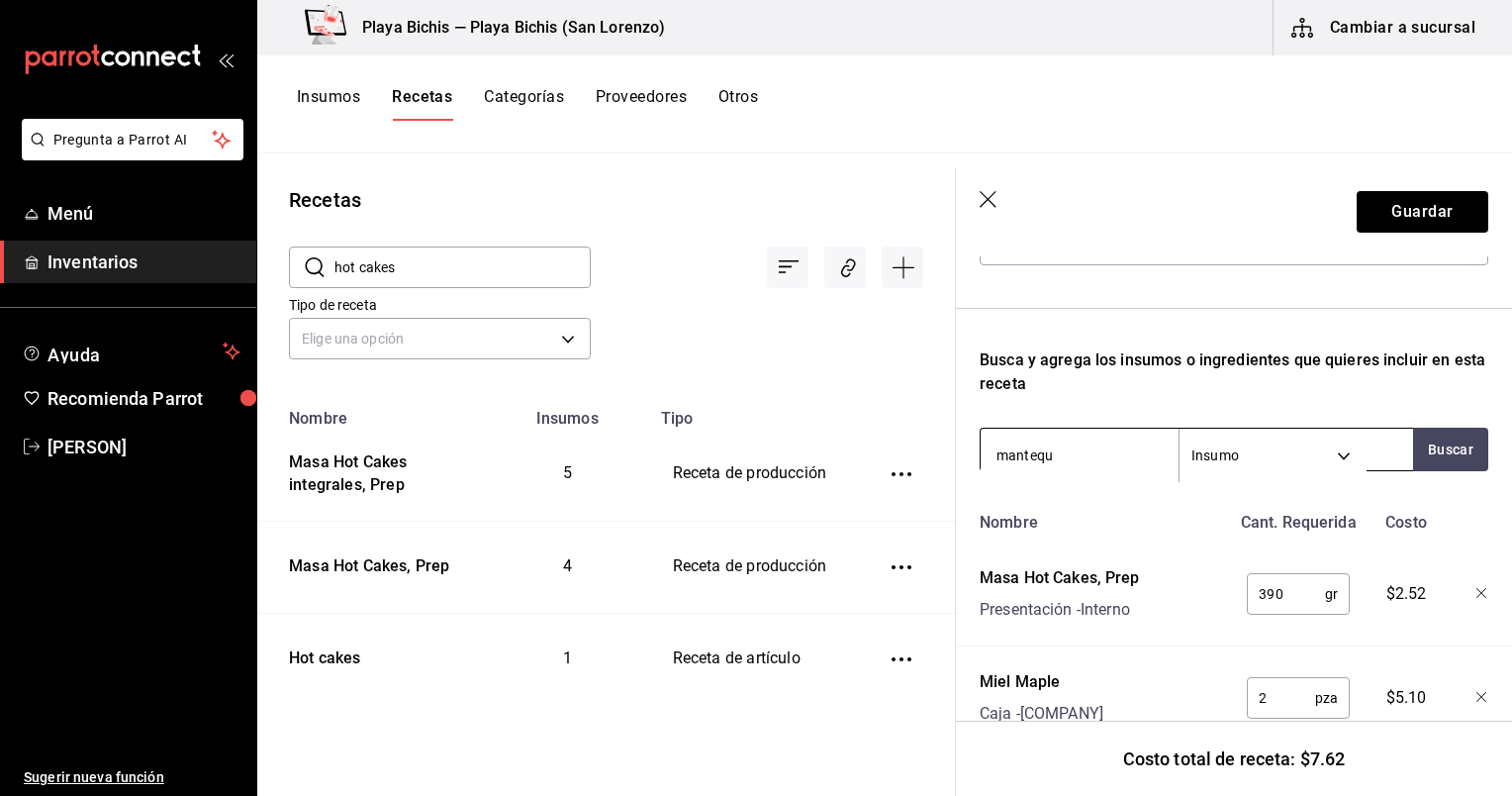 type on "mantequi" 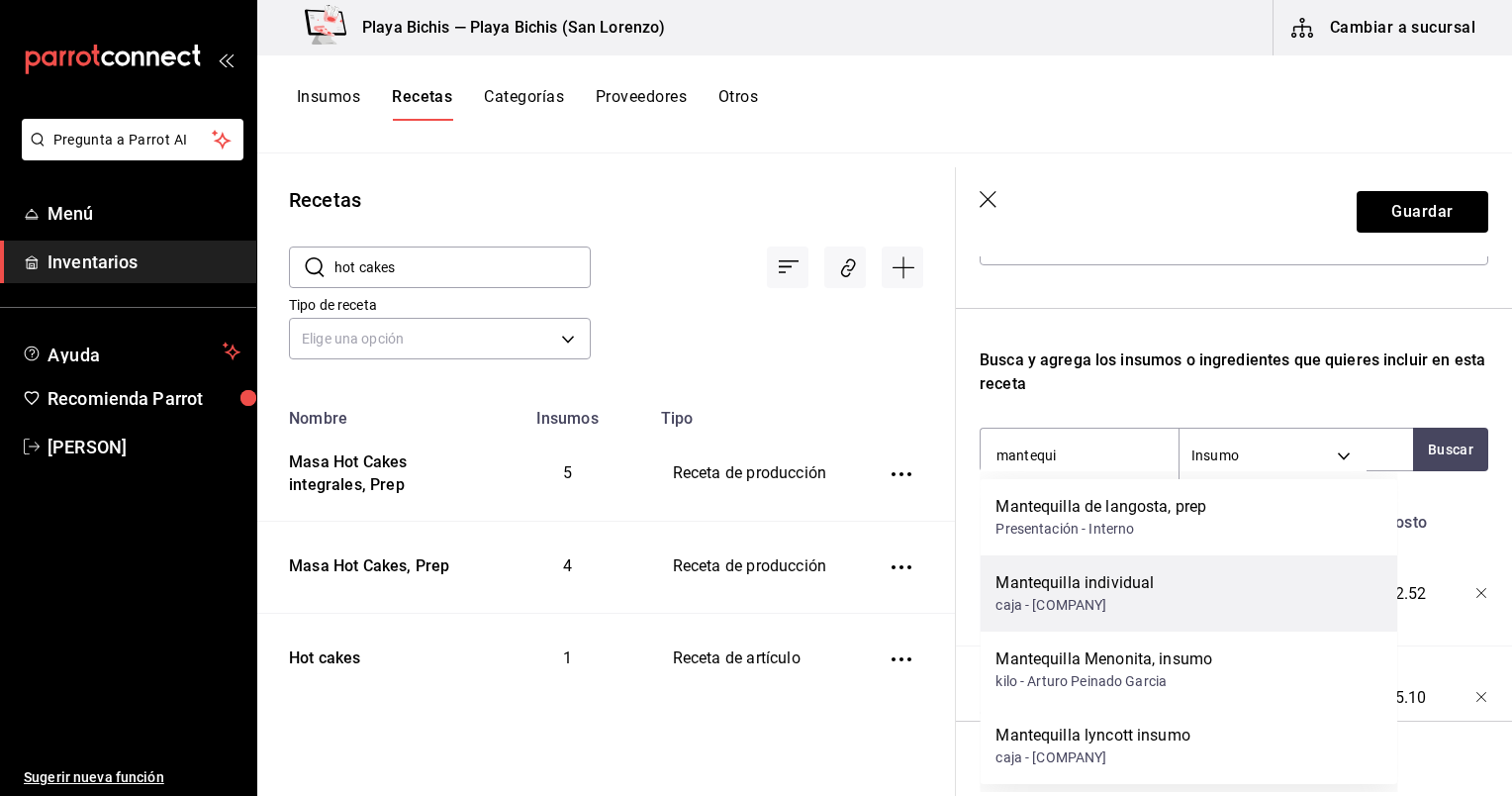 click on "Mantequilla individual" at bounding box center (1075, 583) 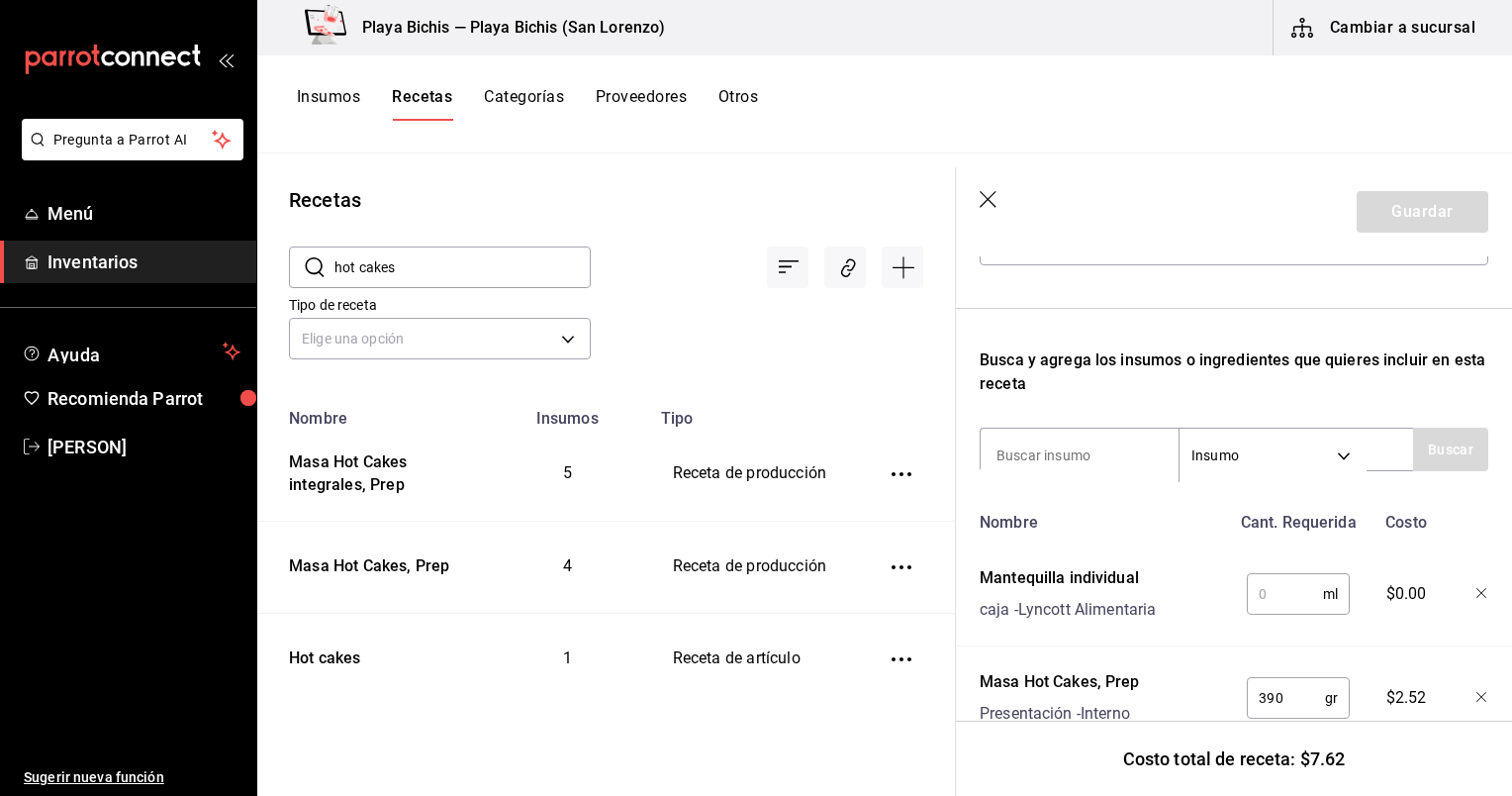 click at bounding box center (1284, 594) 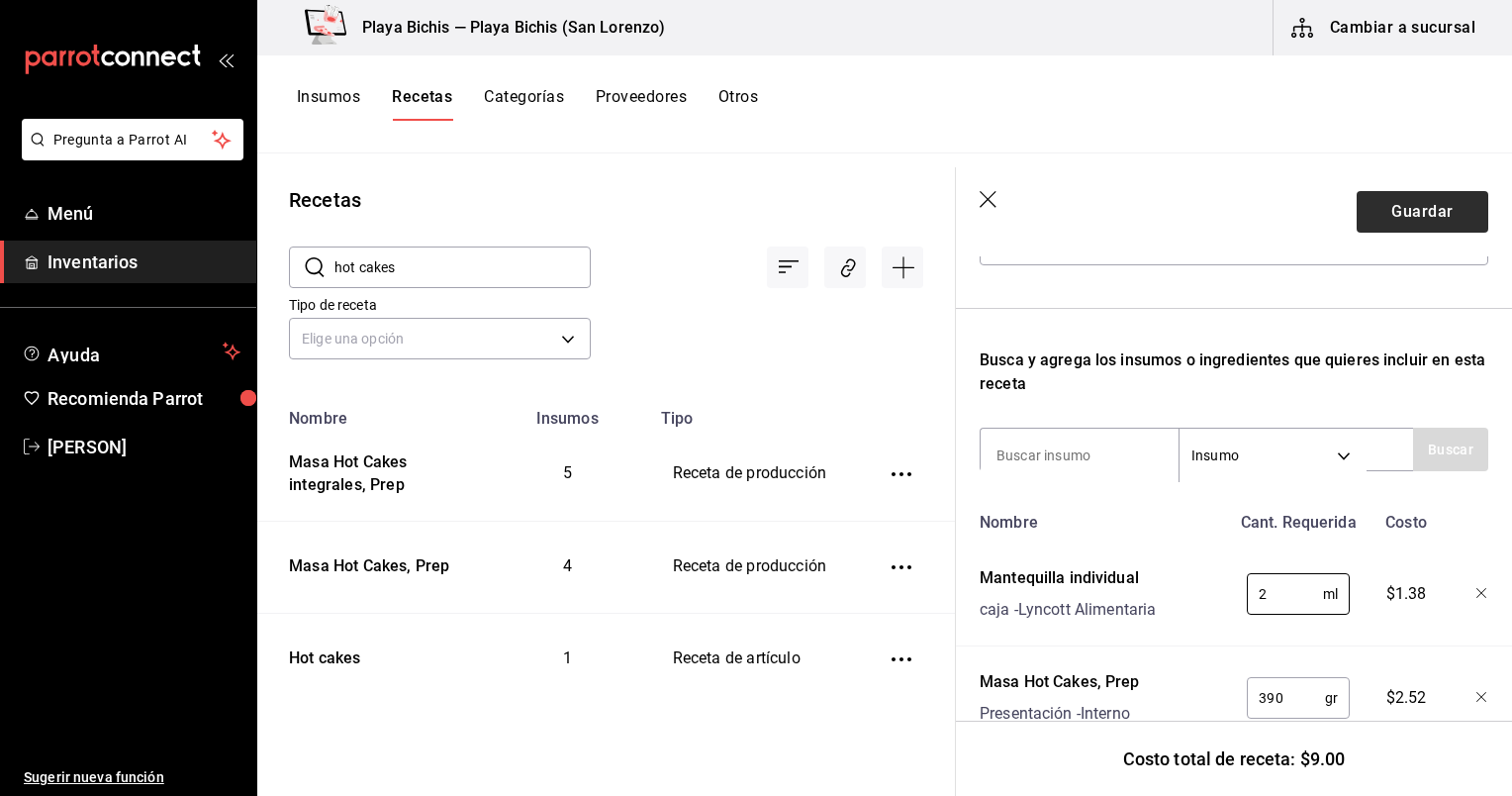 type on "2" 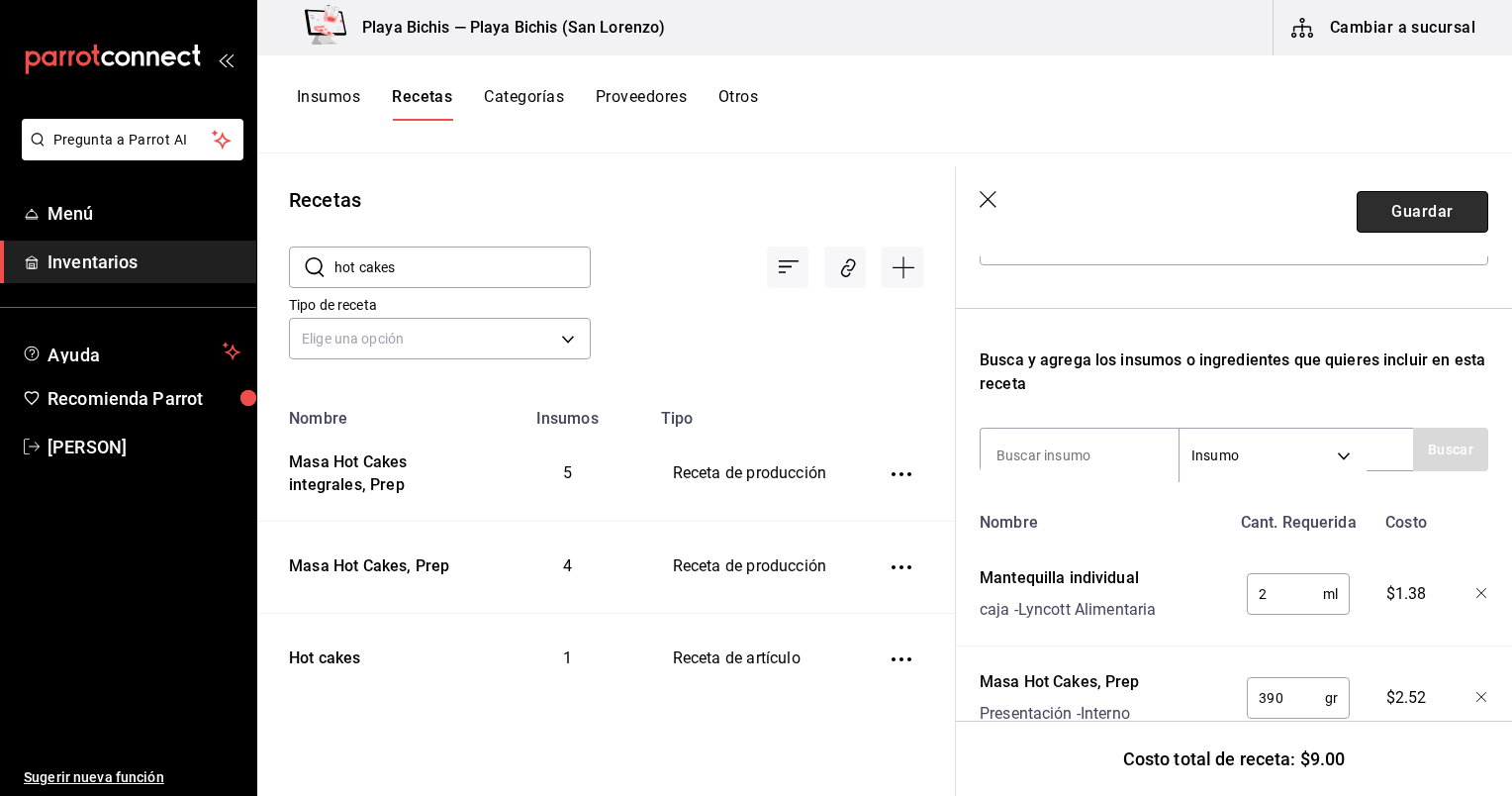click on "Guardar" at bounding box center (1422, 212) 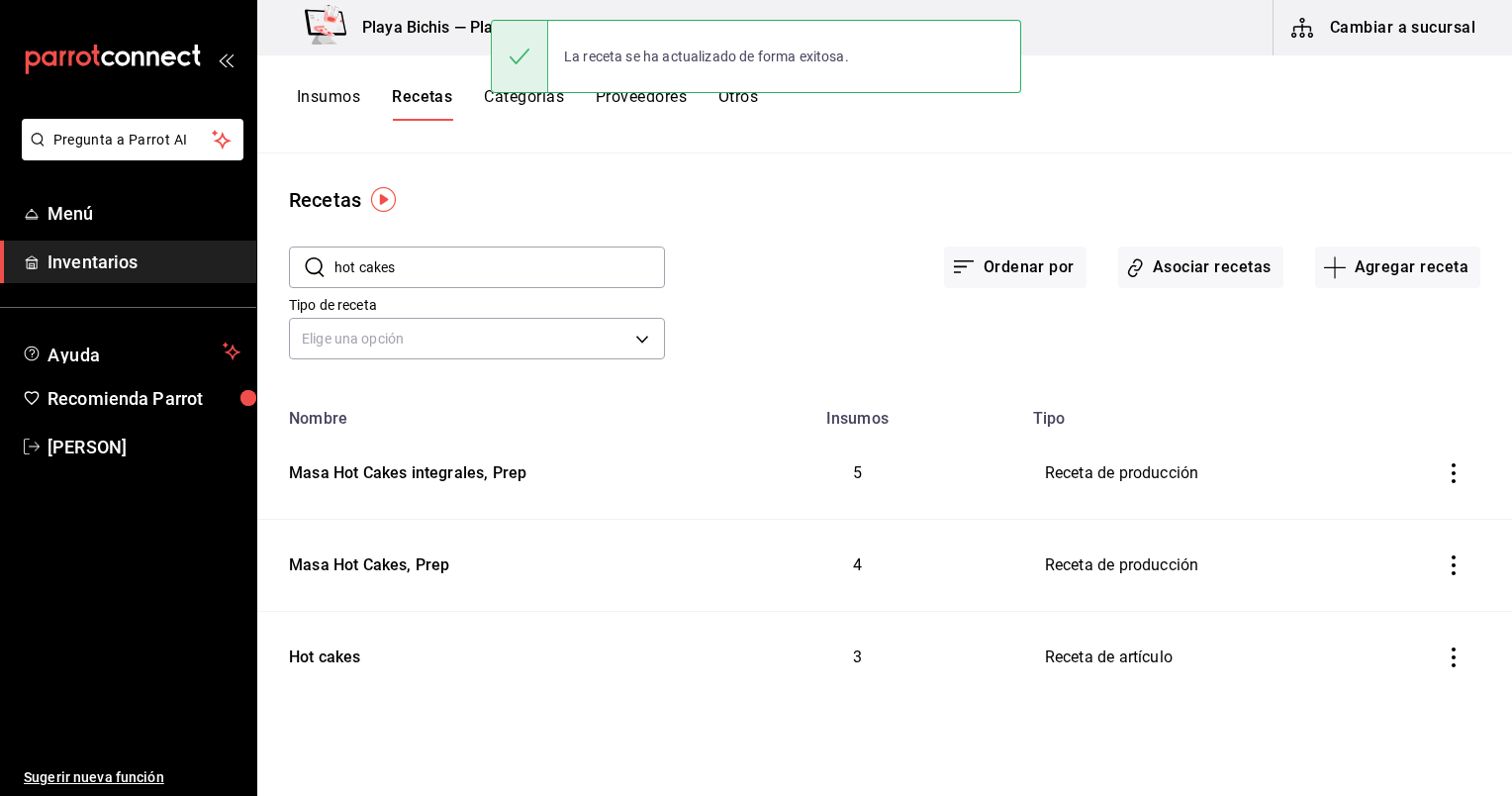 scroll, scrollTop: 0, scrollLeft: 0, axis: both 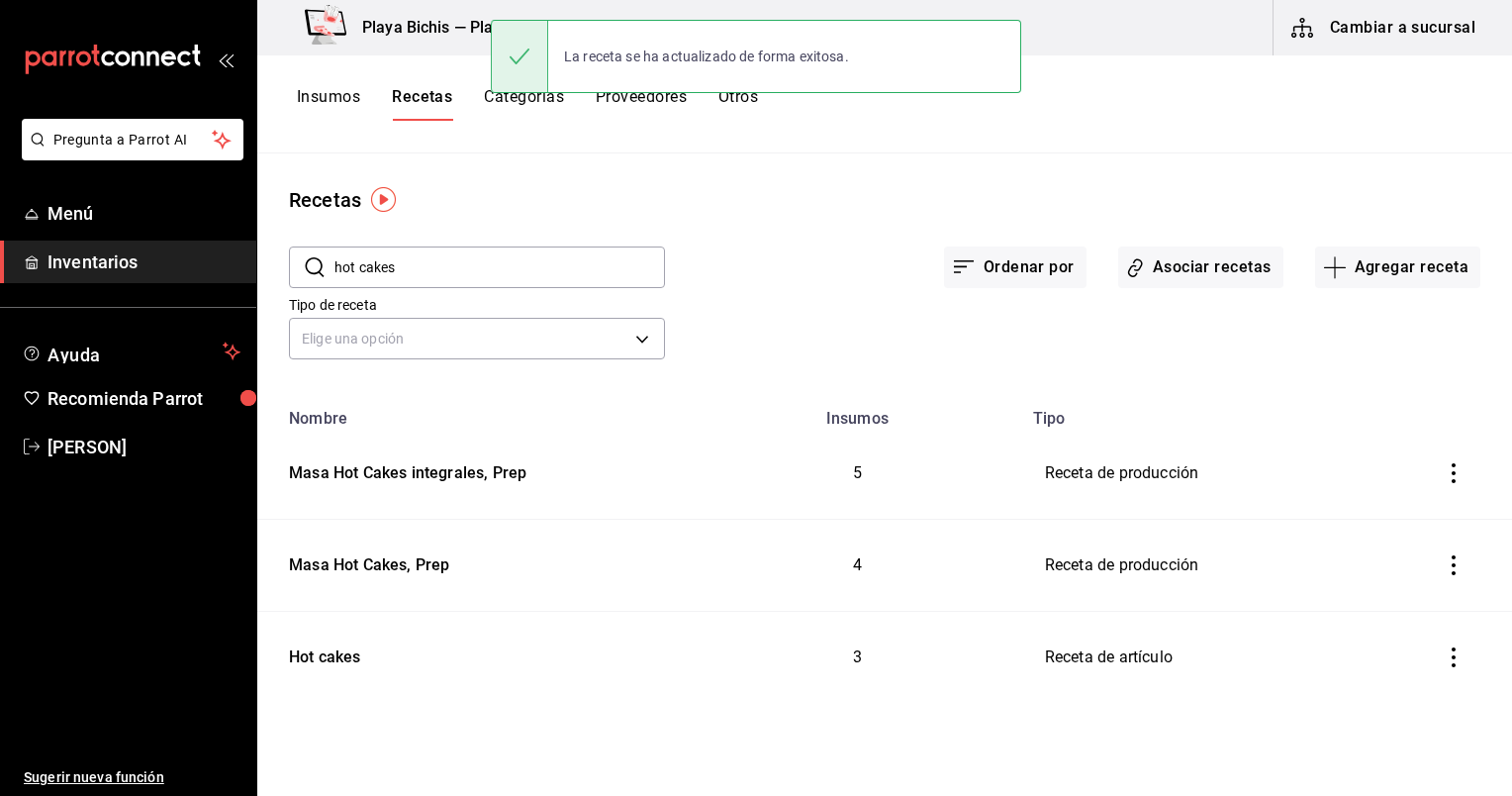 click on "Ordenar por Asociar recetas Agregar receta" at bounding box center [1073, 251] 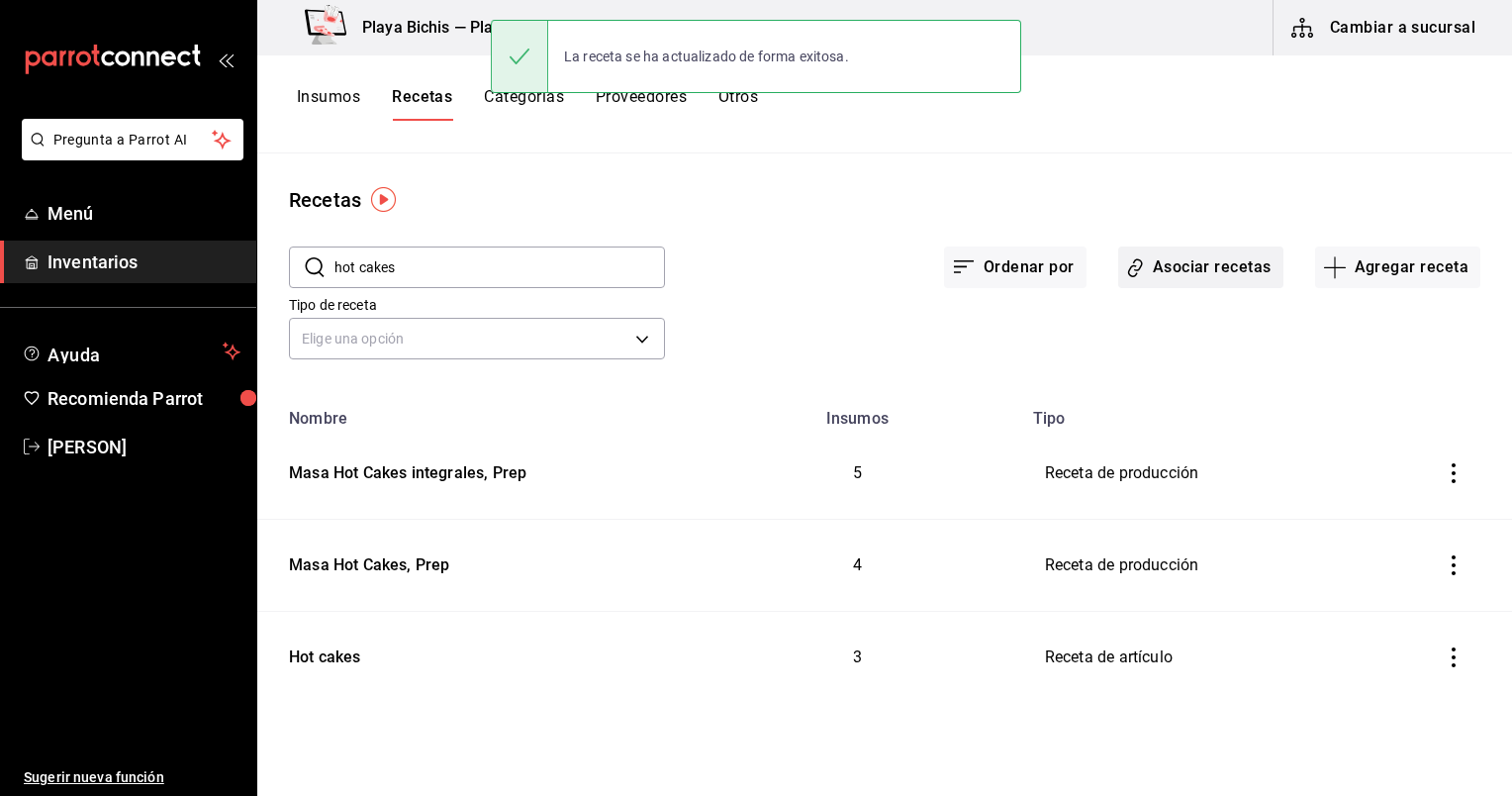 click on "Asociar recetas" at bounding box center [1200, 267] 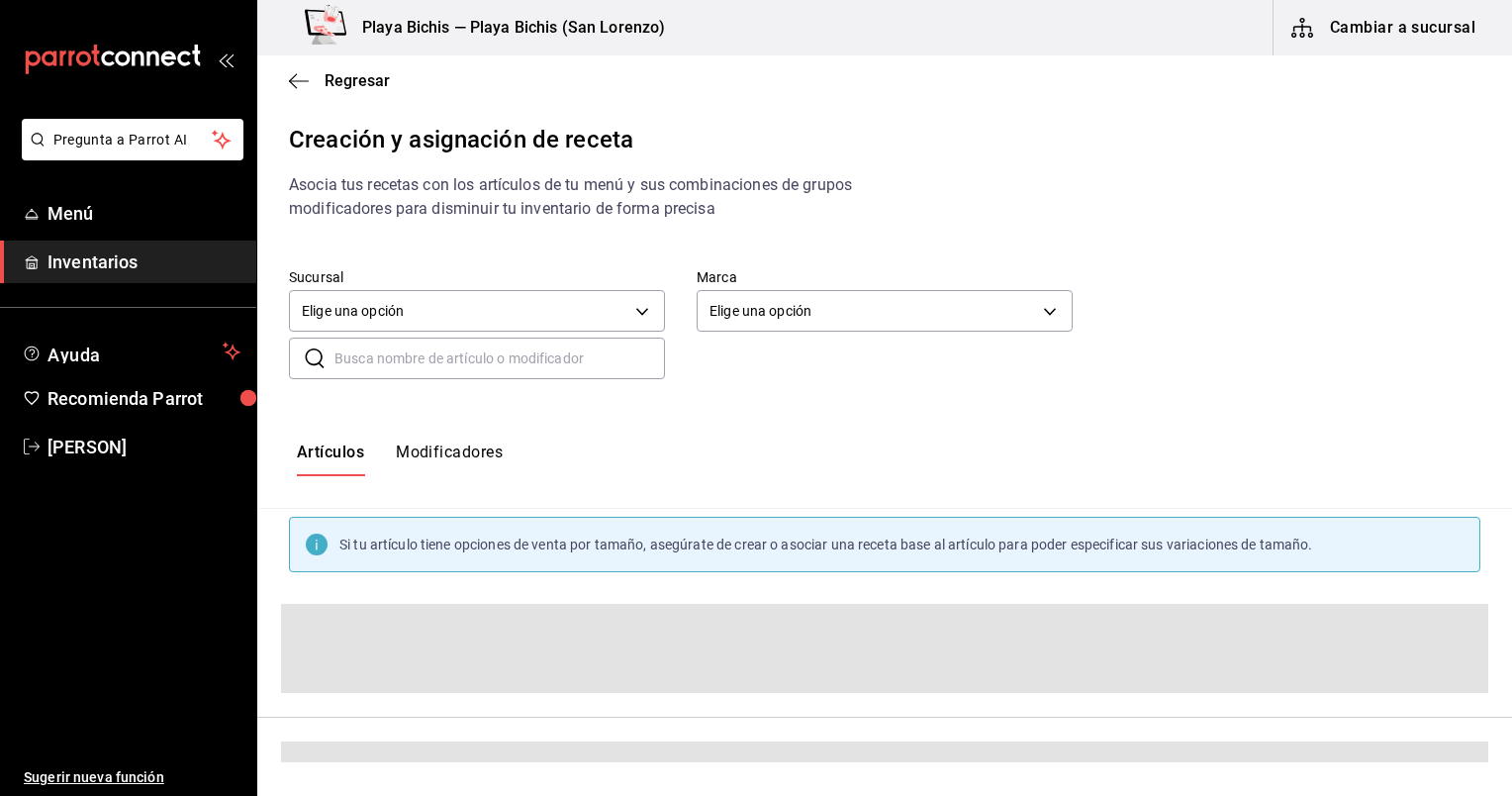 click at bounding box center [500, 358] 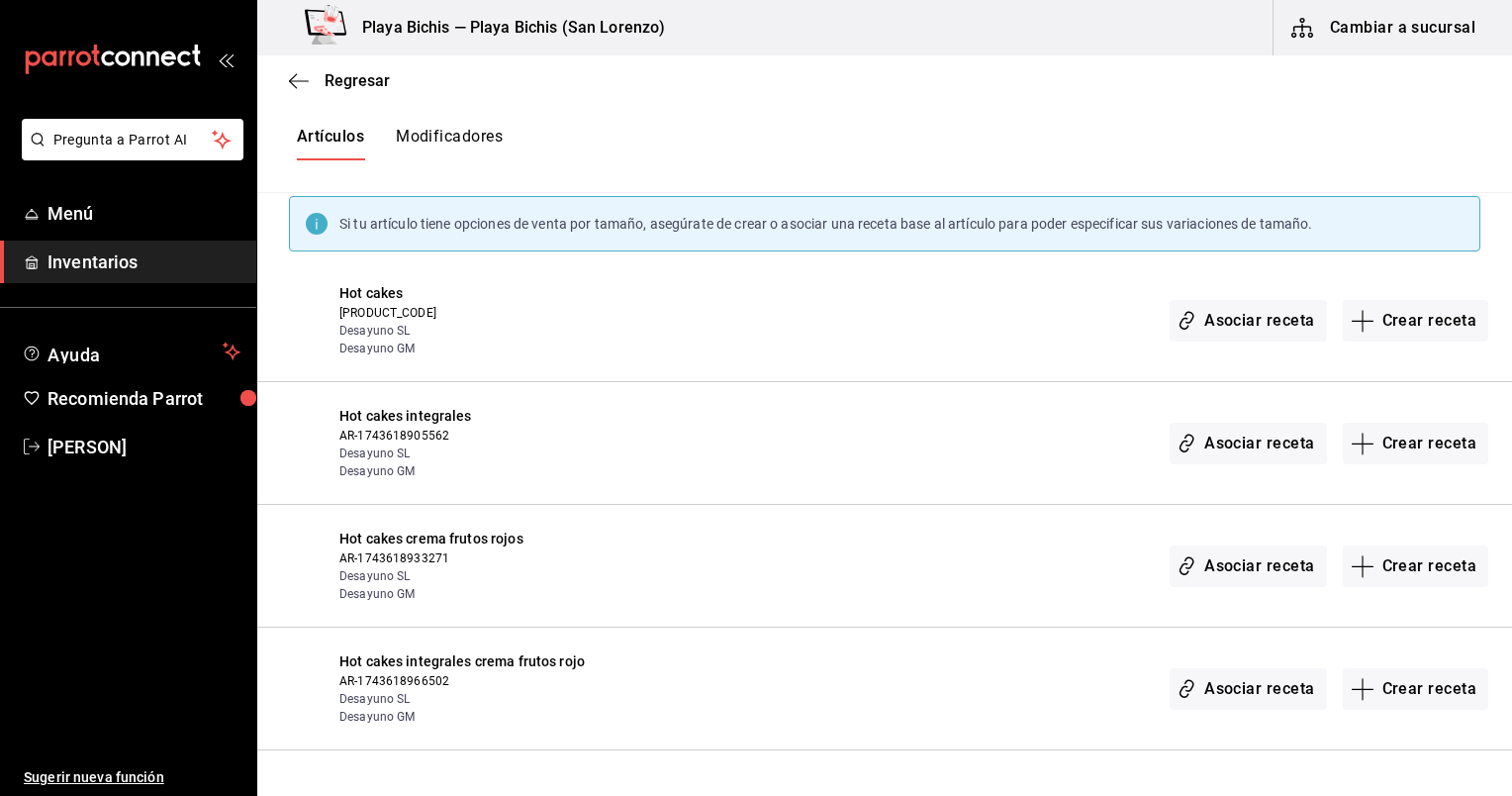 scroll, scrollTop: 325, scrollLeft: 0, axis: vertical 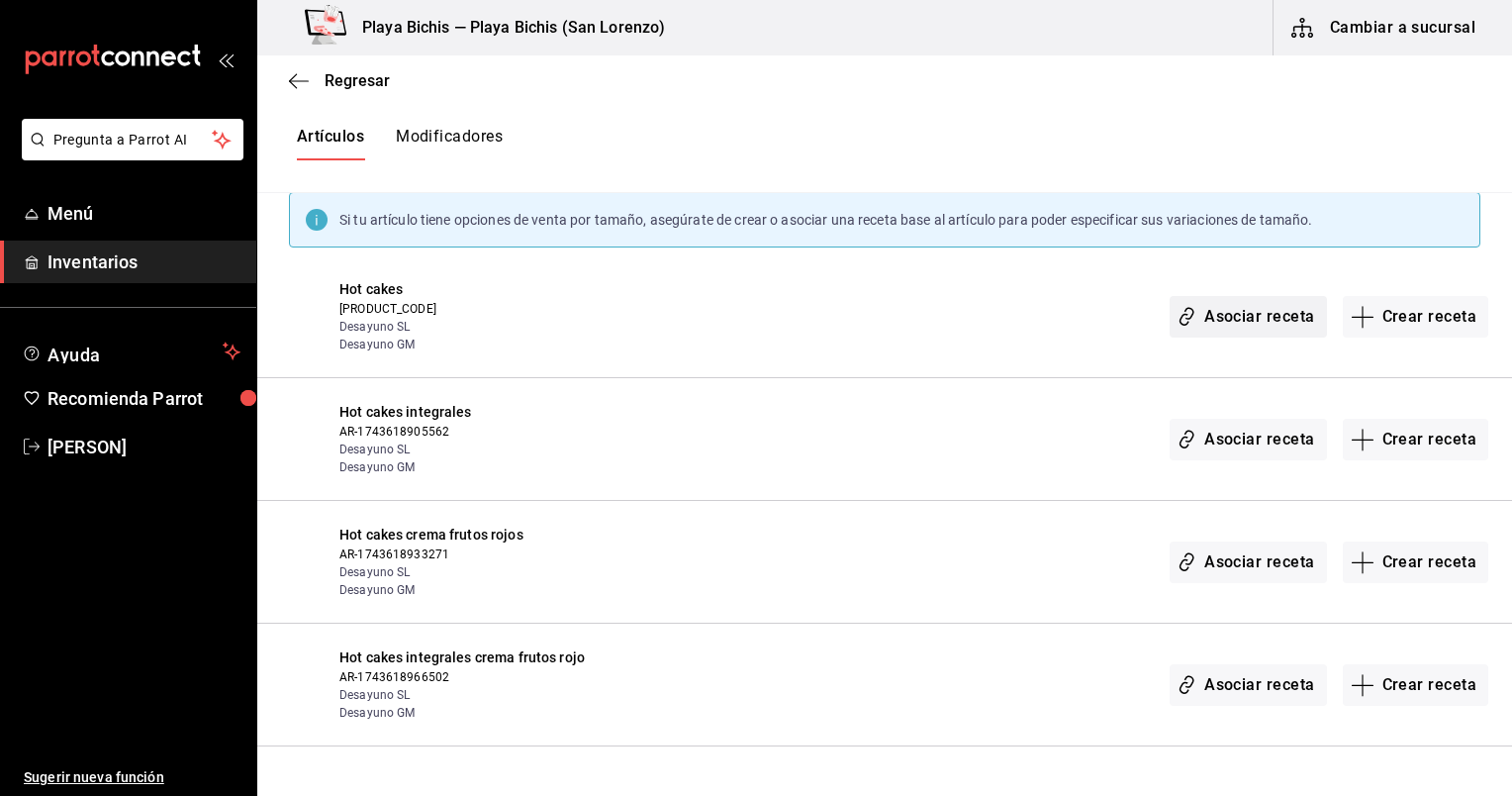 type on "hot ca" 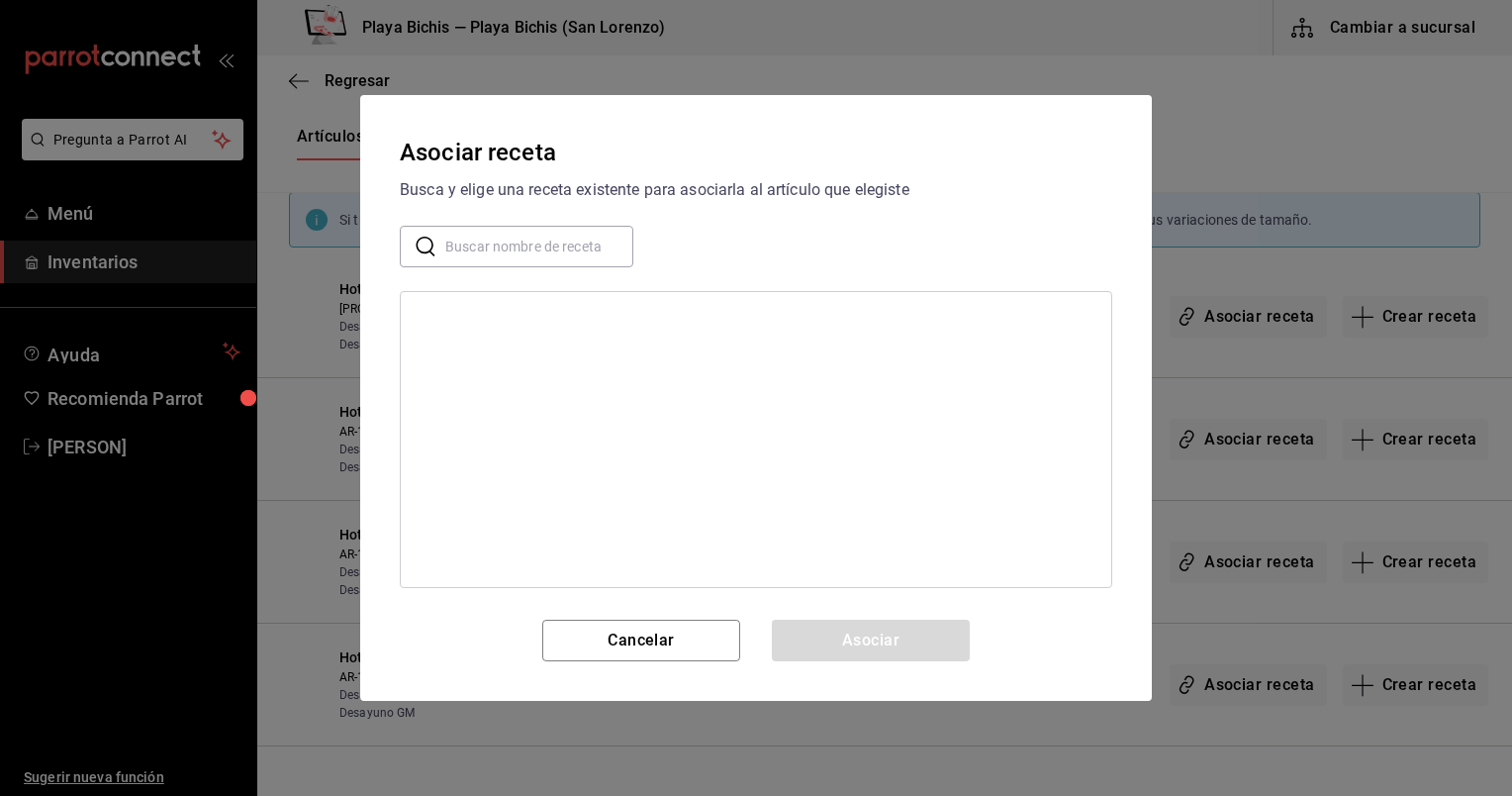 click at bounding box center [756, 440] 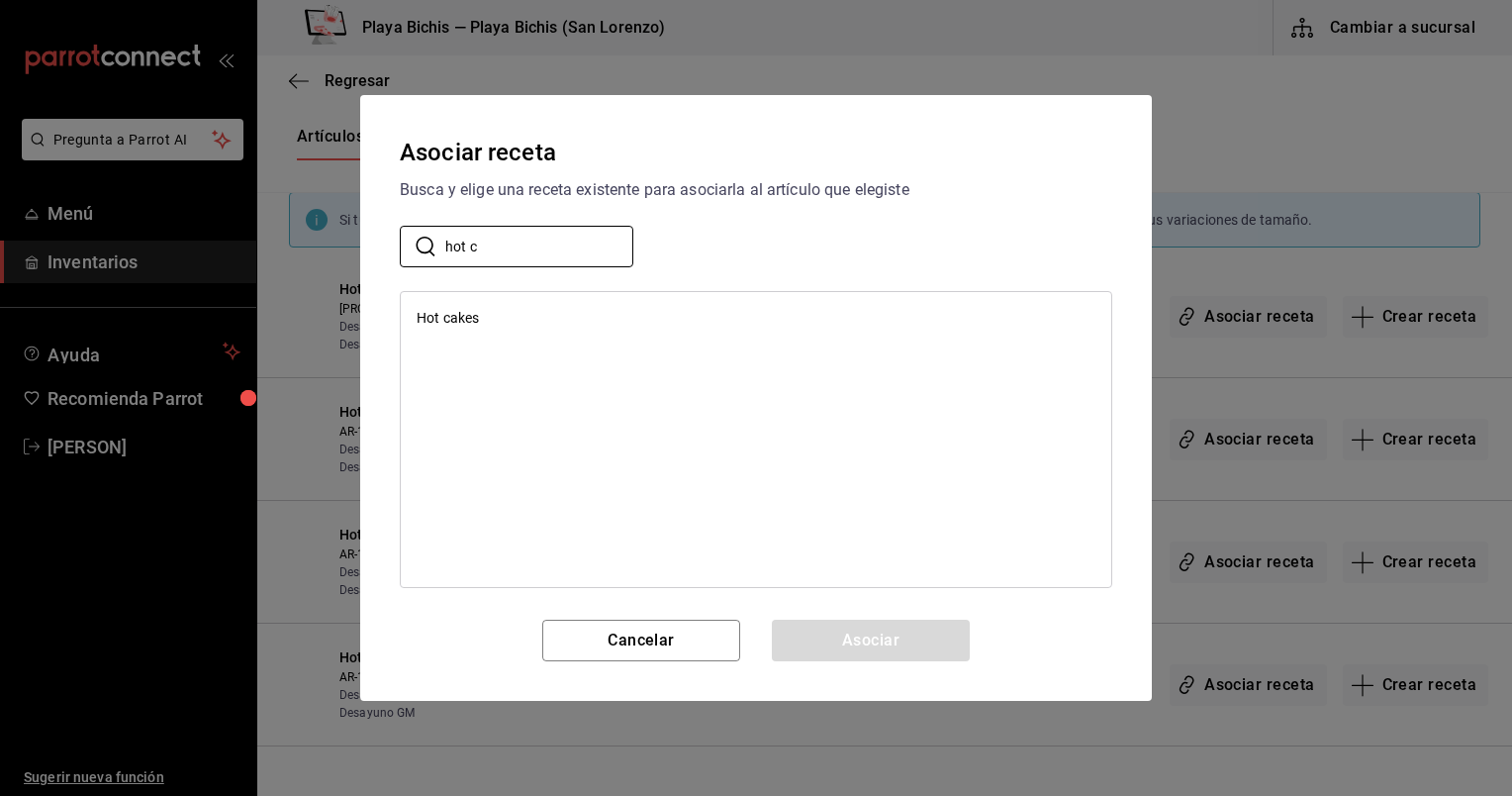 type on "hot c" 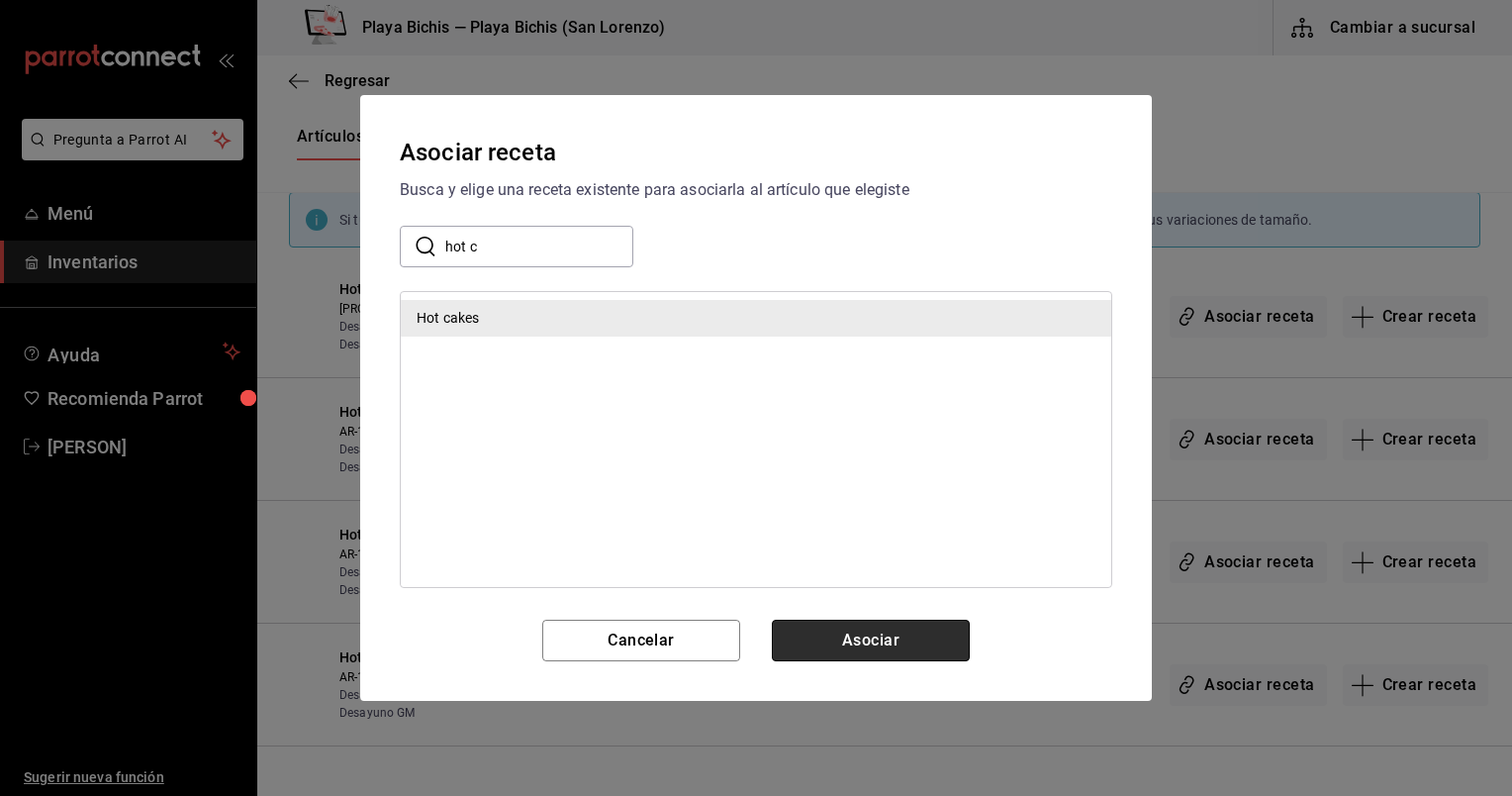 click on "Asociar" at bounding box center [871, 641] 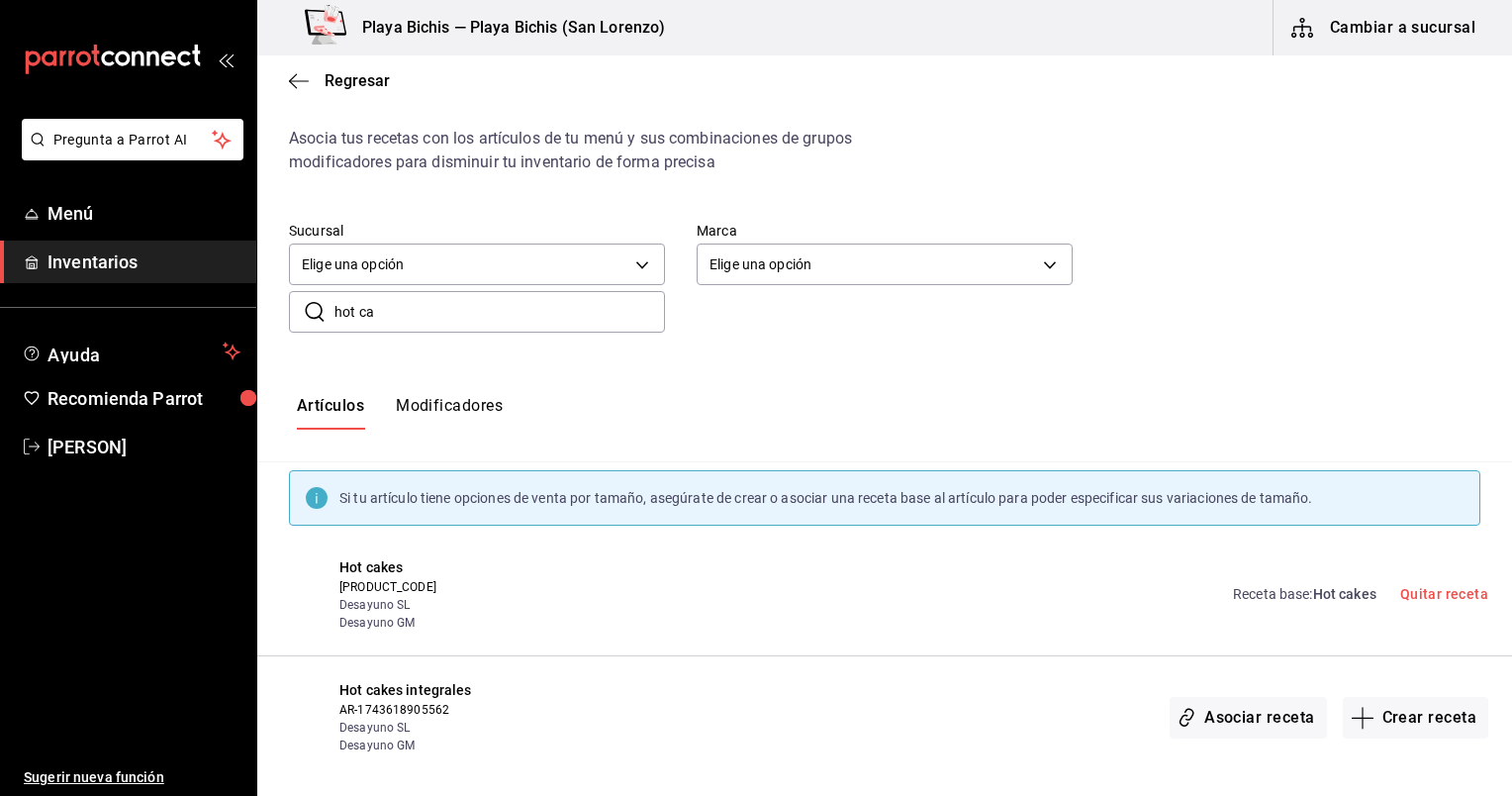 scroll, scrollTop: 0, scrollLeft: 0, axis: both 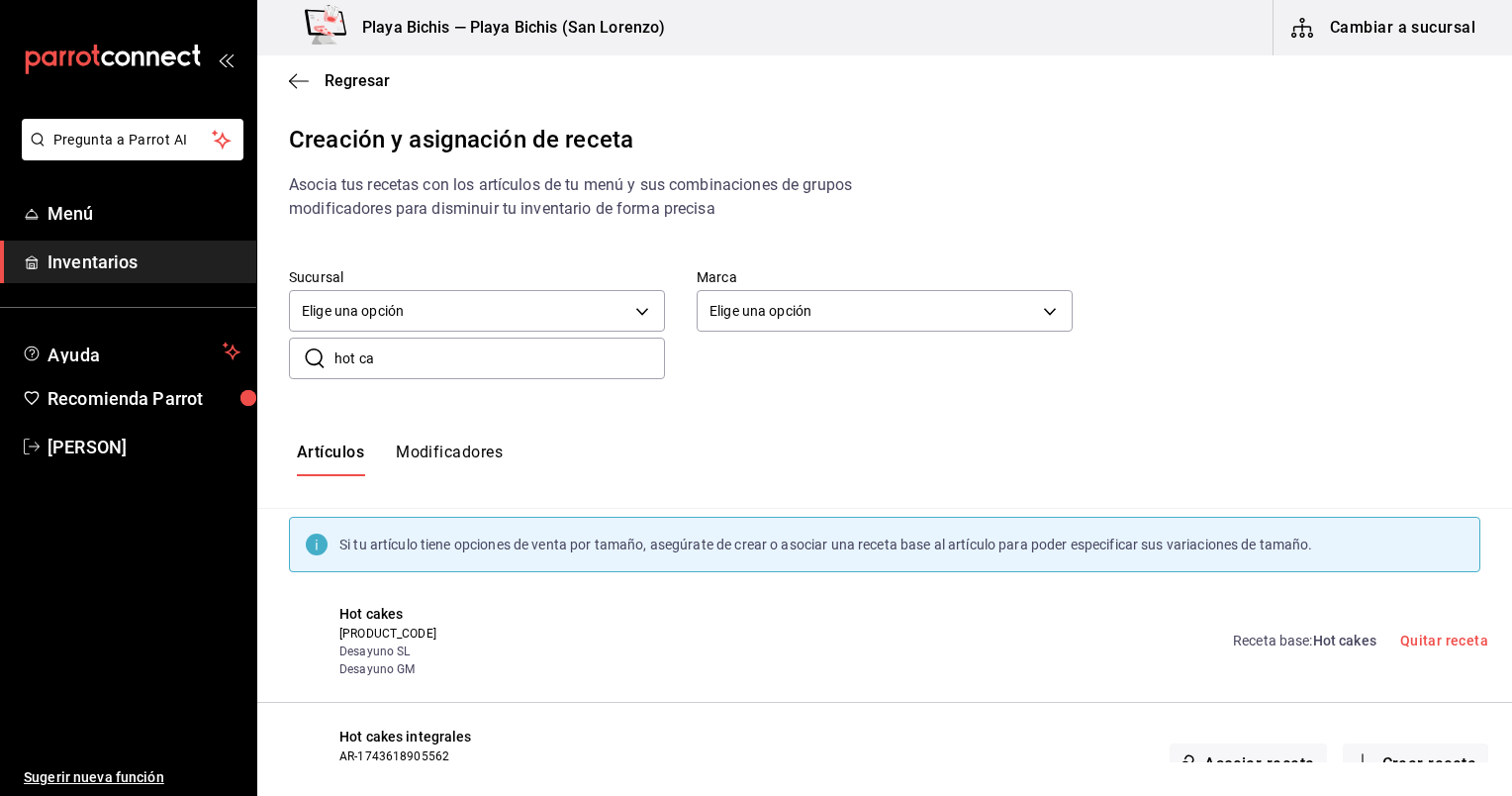 click on "Sucursal Elige una opción default Marca Elige una opción default ​ hot ca ​" at bounding box center [885, 324] 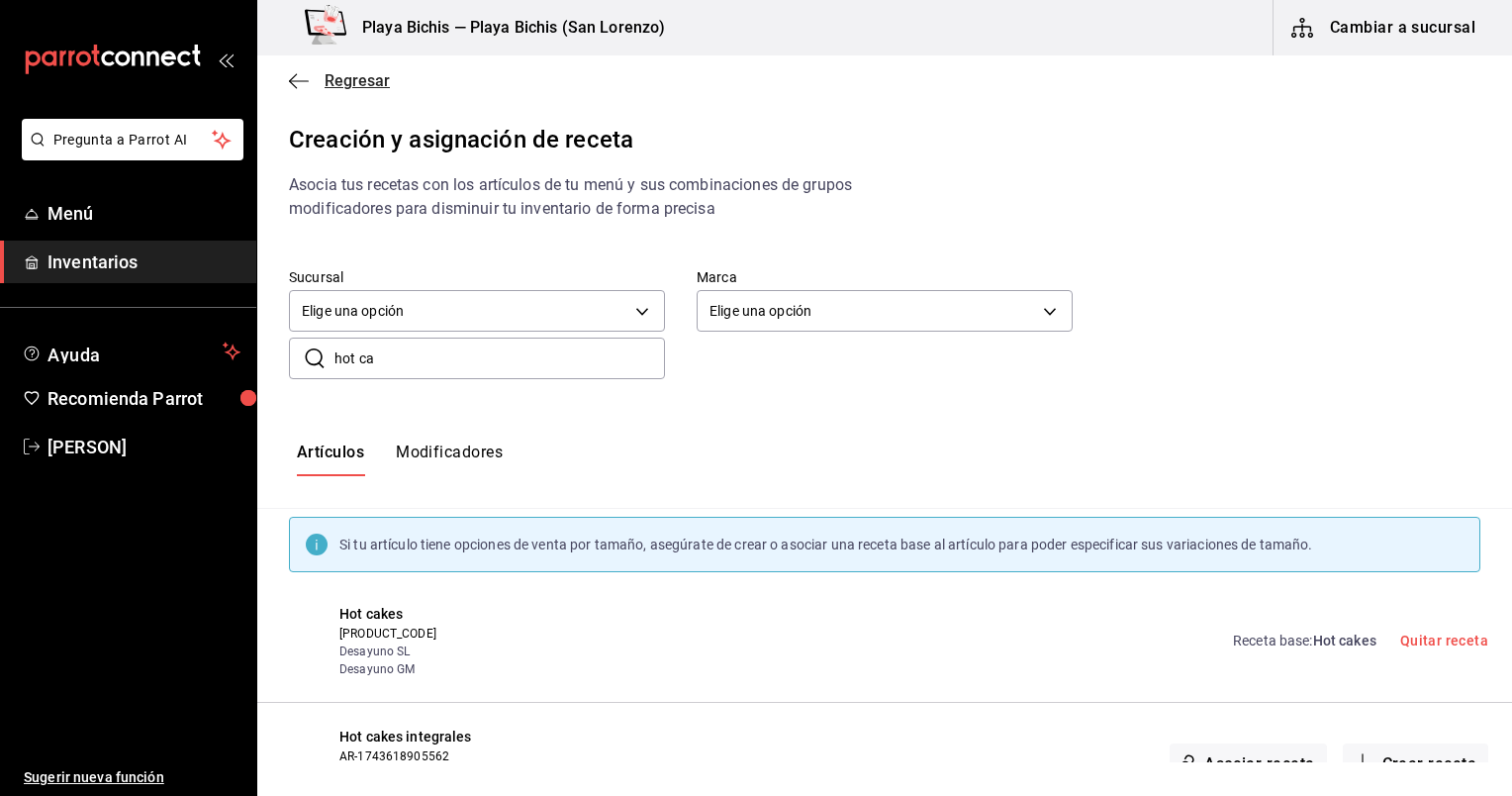 click on "Regresar" at bounding box center [339, 80] 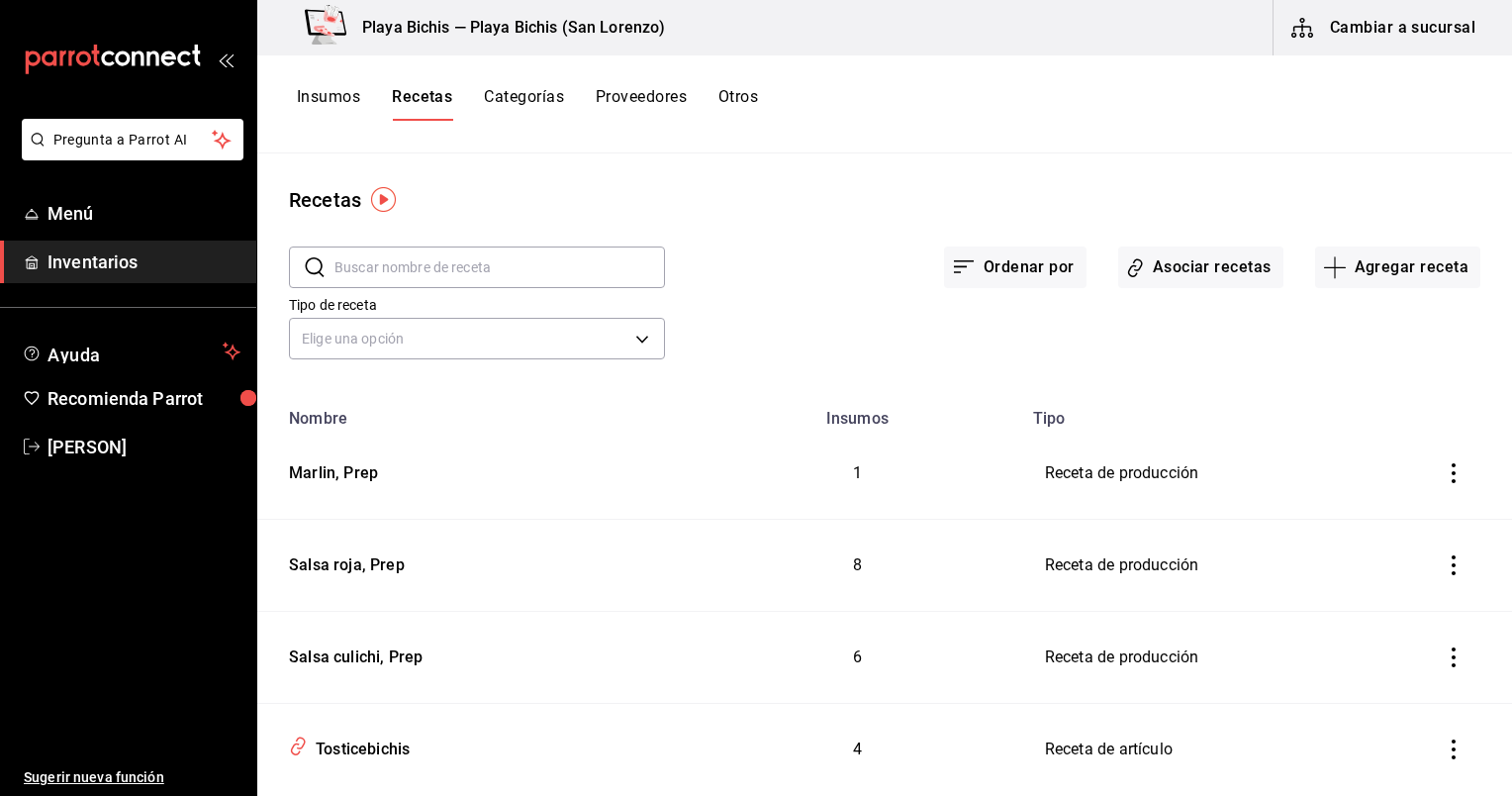 click at bounding box center (500, 267) 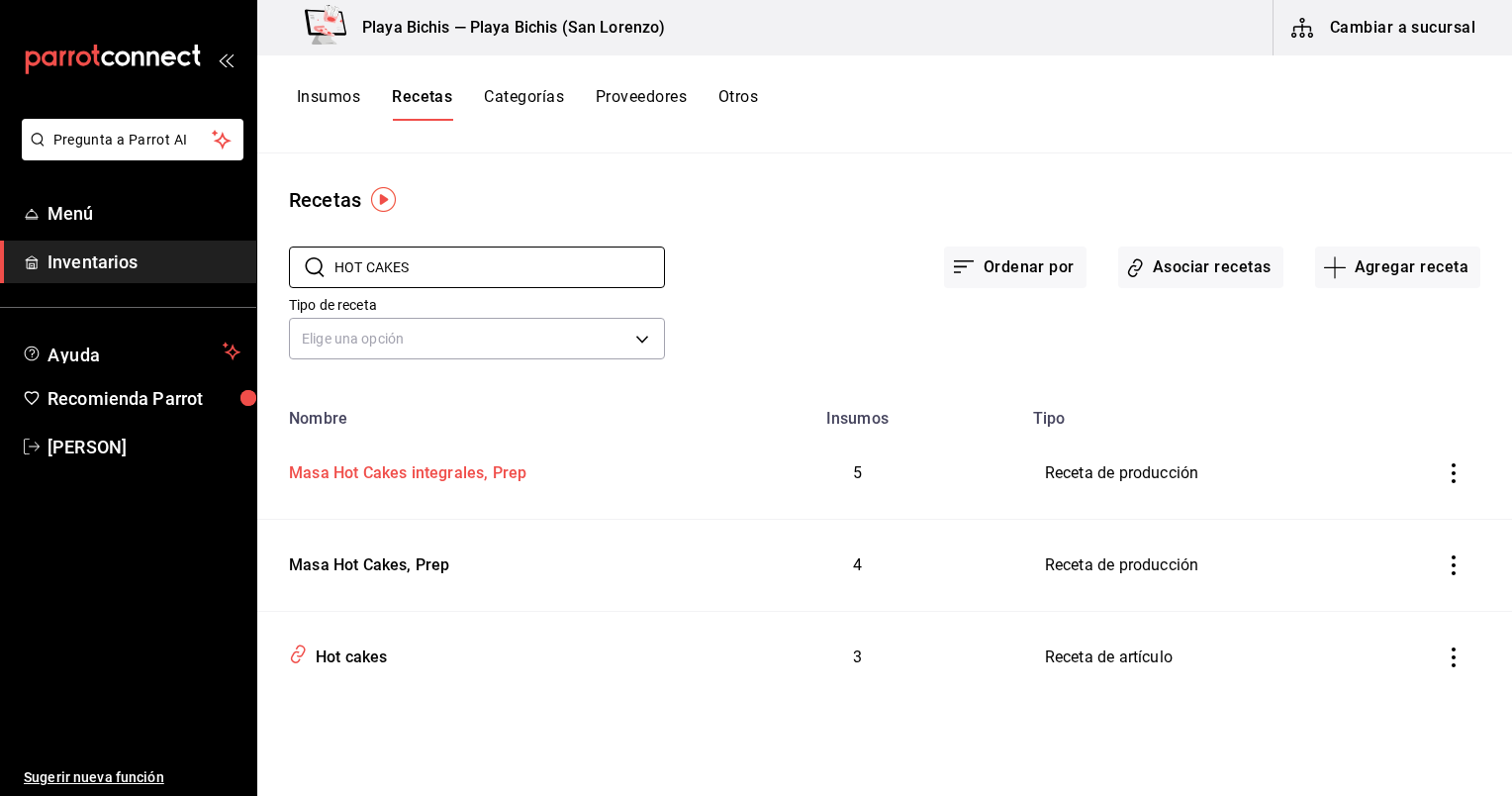 type on "HOT CAKES" 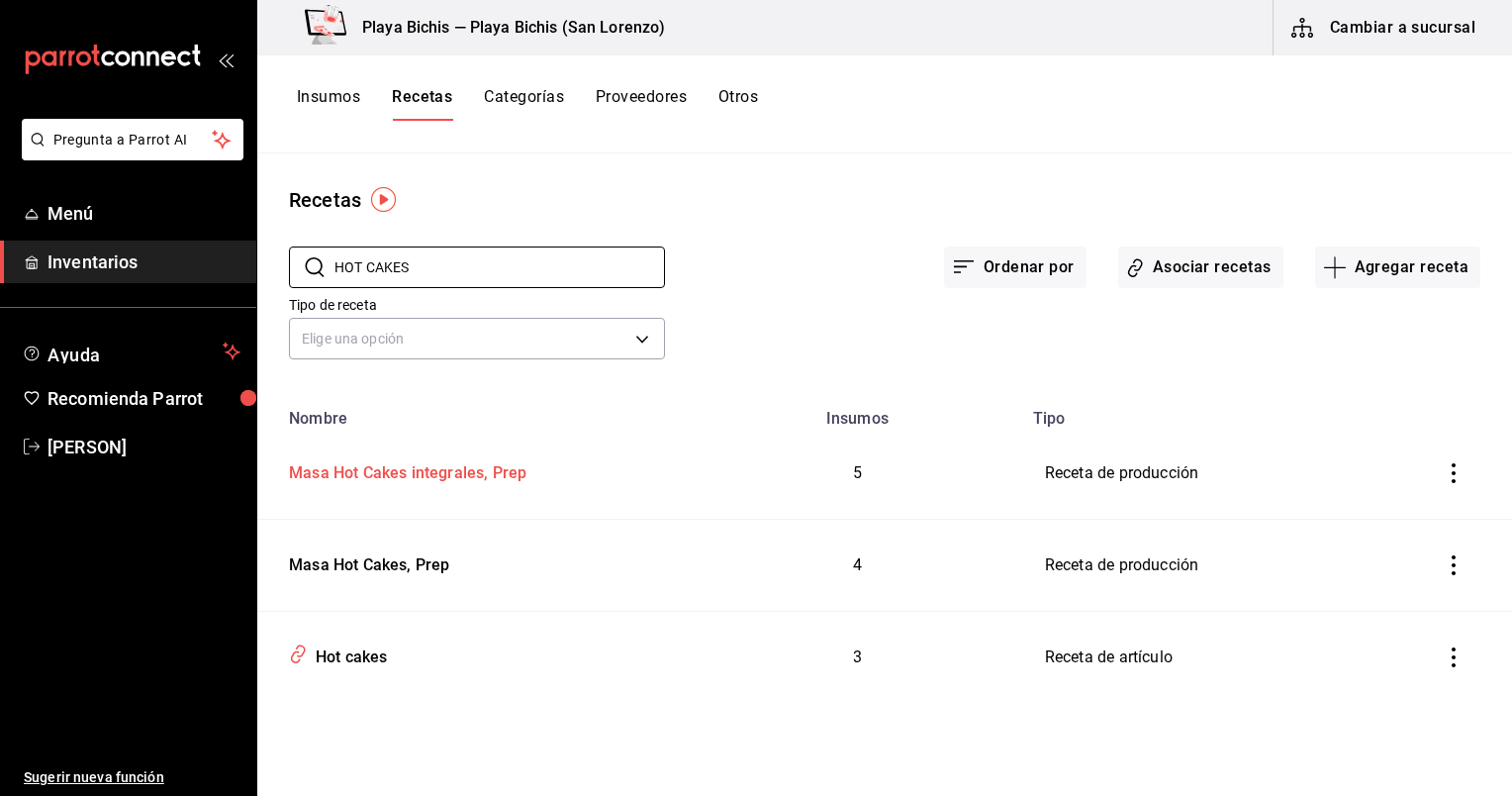 click on "Masa Hot Cakes integrales, Prep" at bounding box center [404, 469] 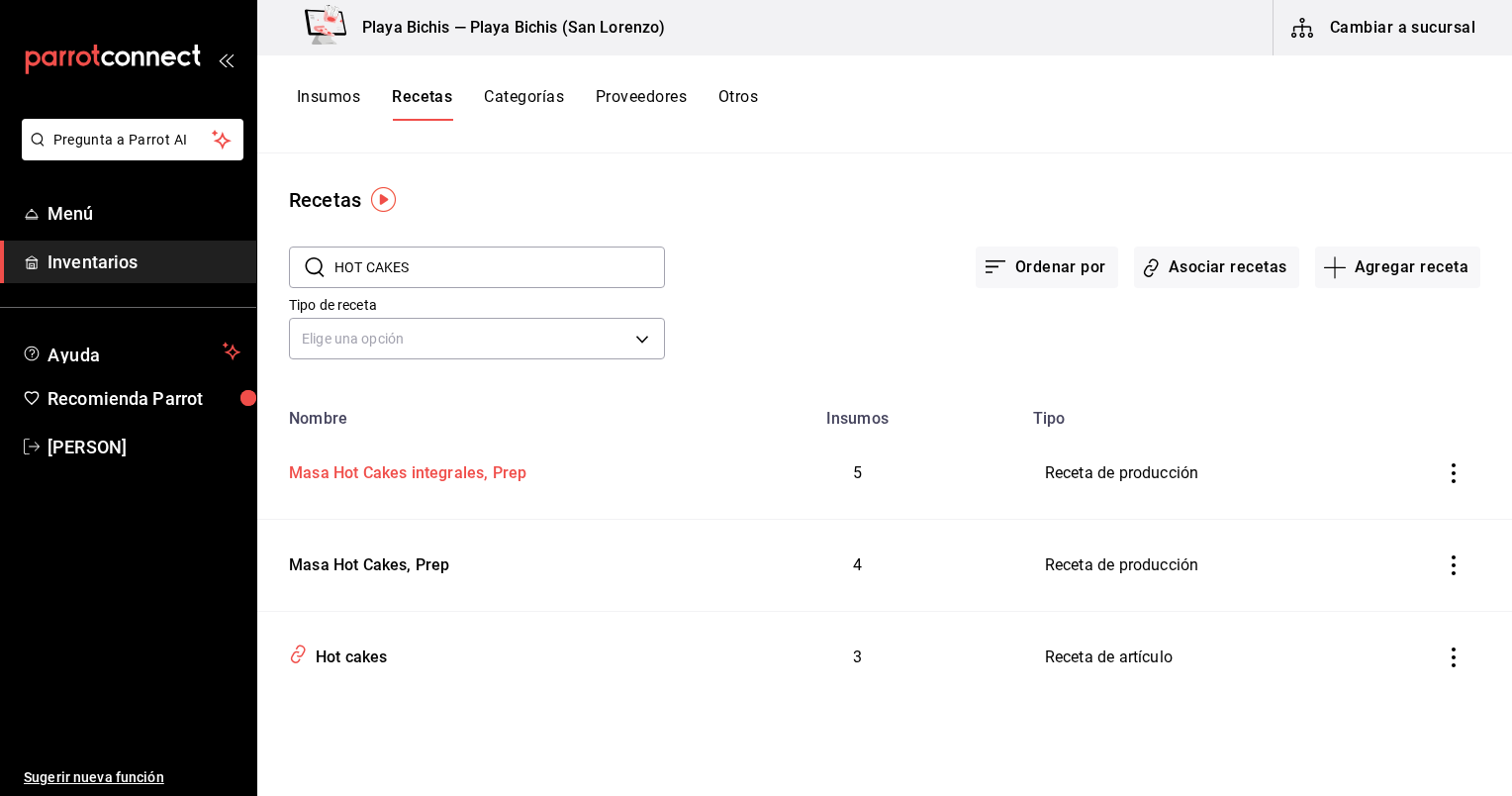 type on "Masa Hot Cakes integrales, Prep" 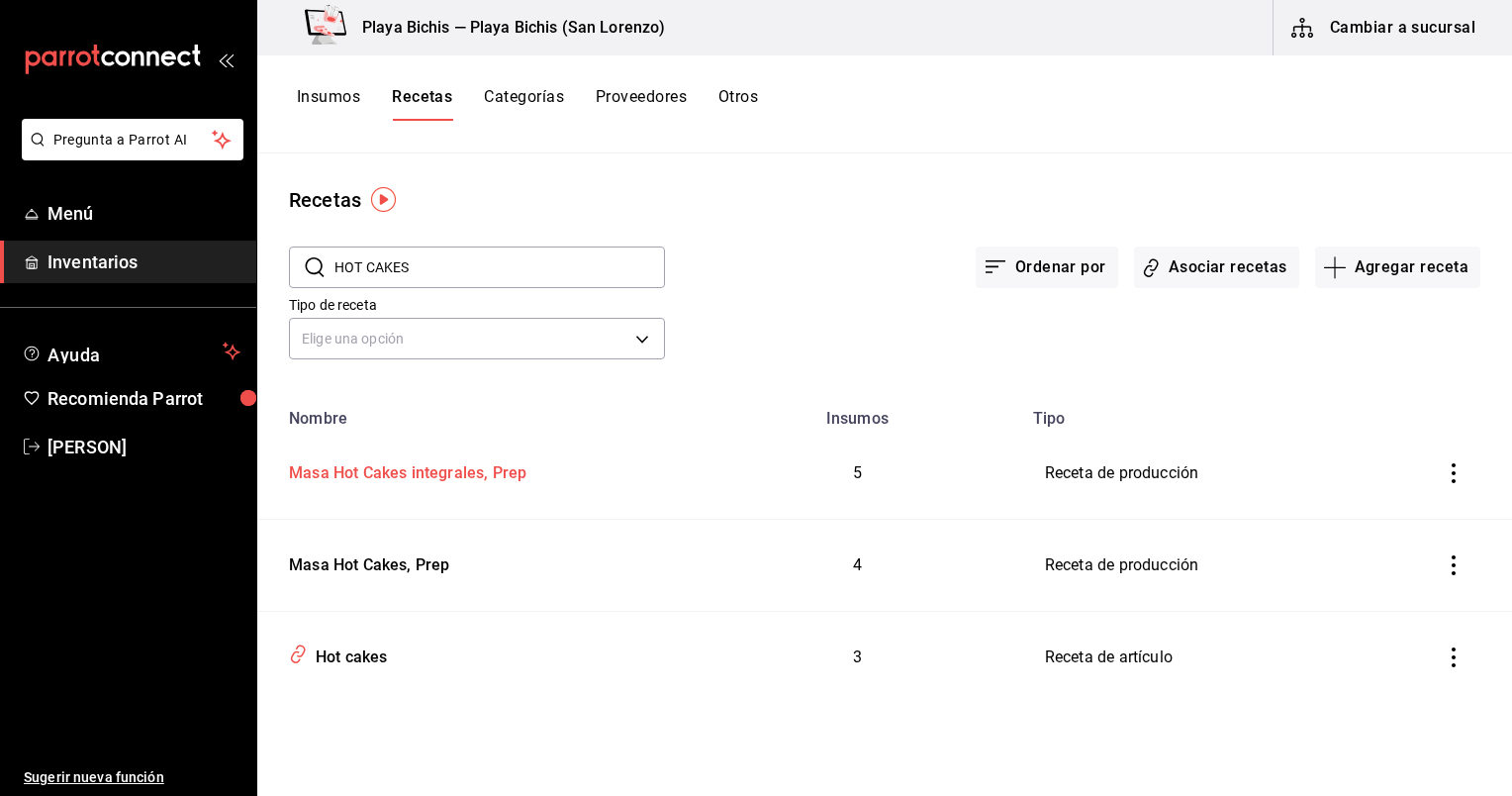 type on "3.5" 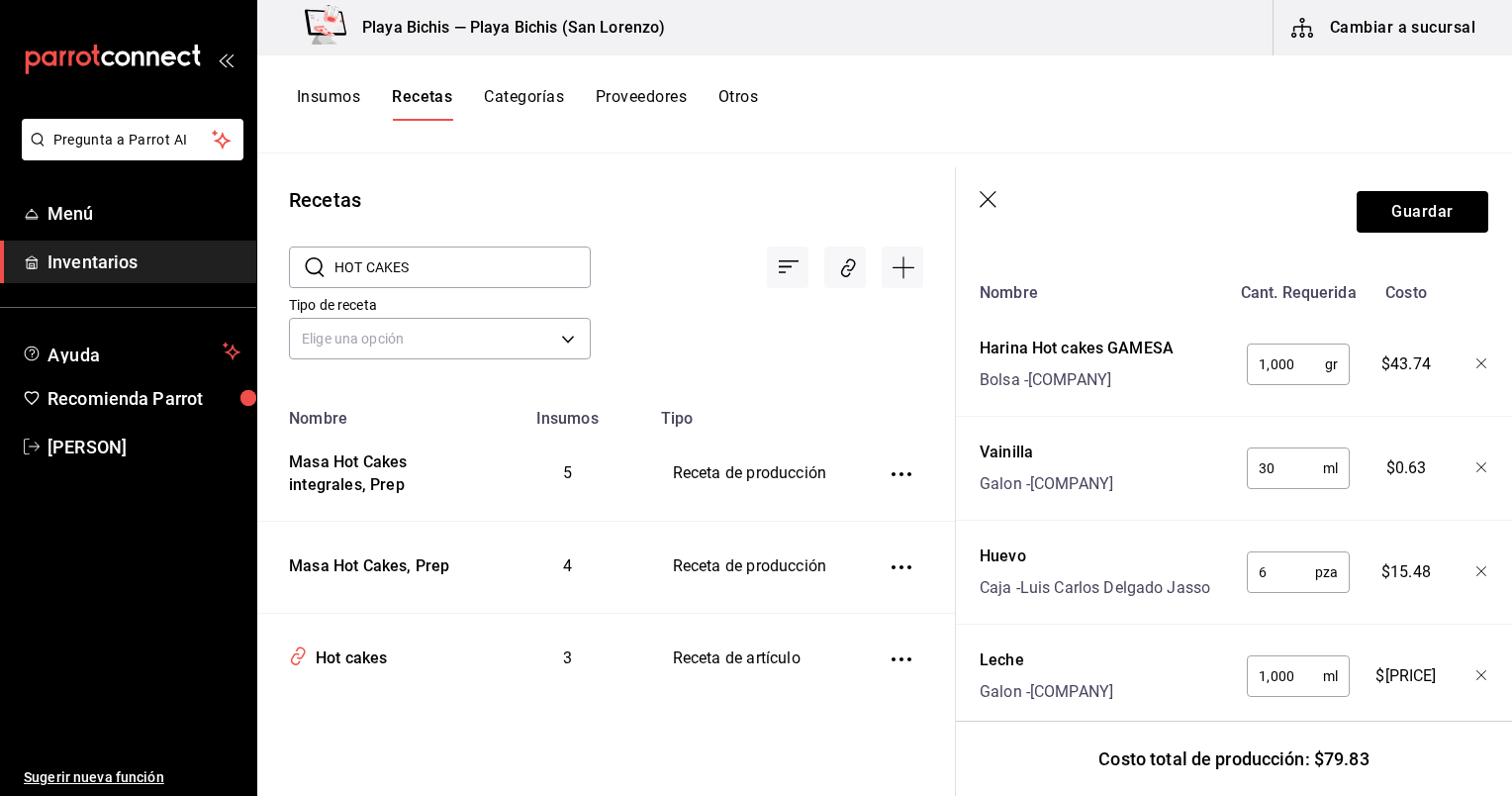 scroll, scrollTop: 694, scrollLeft: 0, axis: vertical 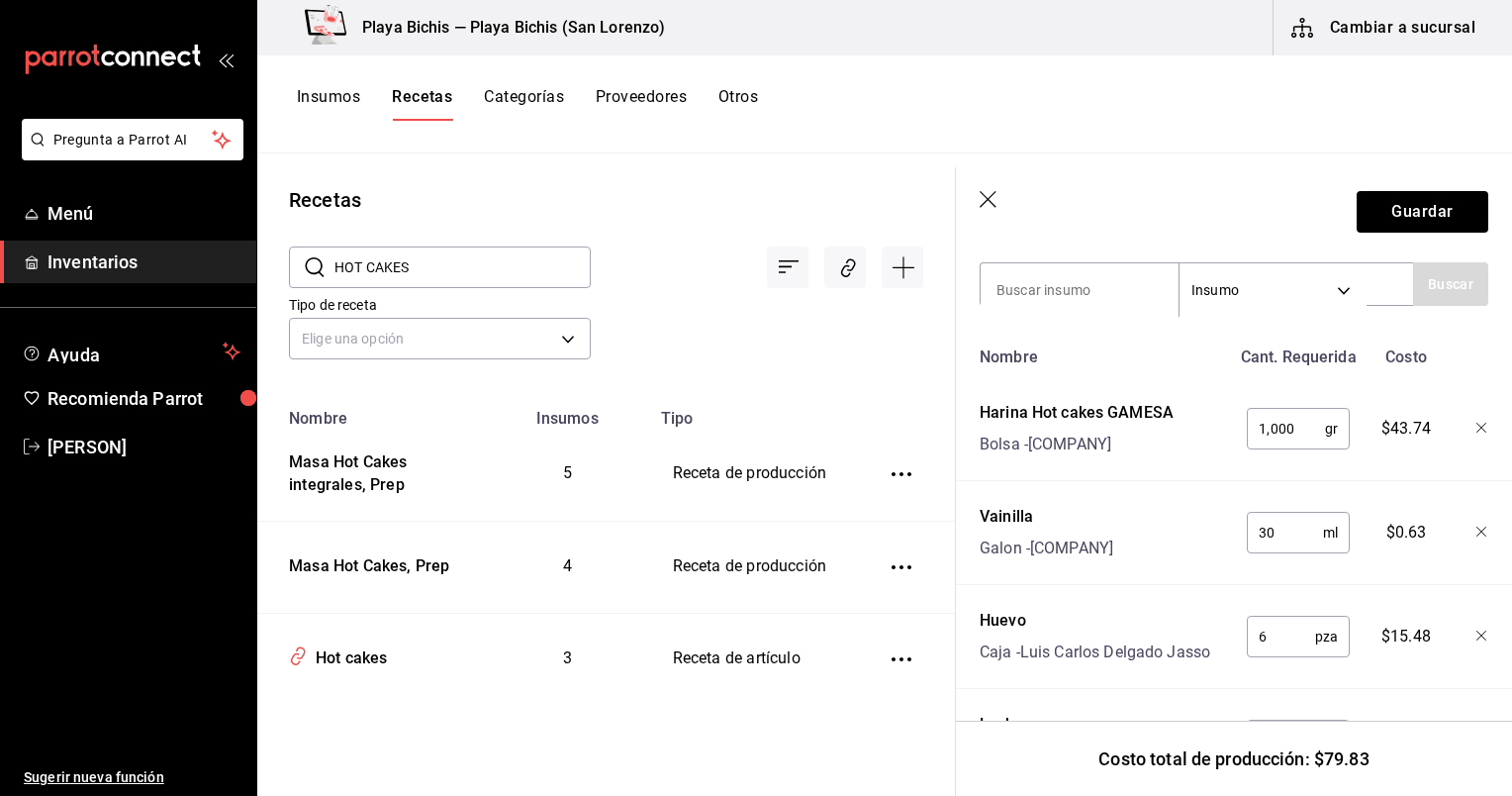 click on "Tipo de receta Elige una opción default" at bounding box center [590, 311] 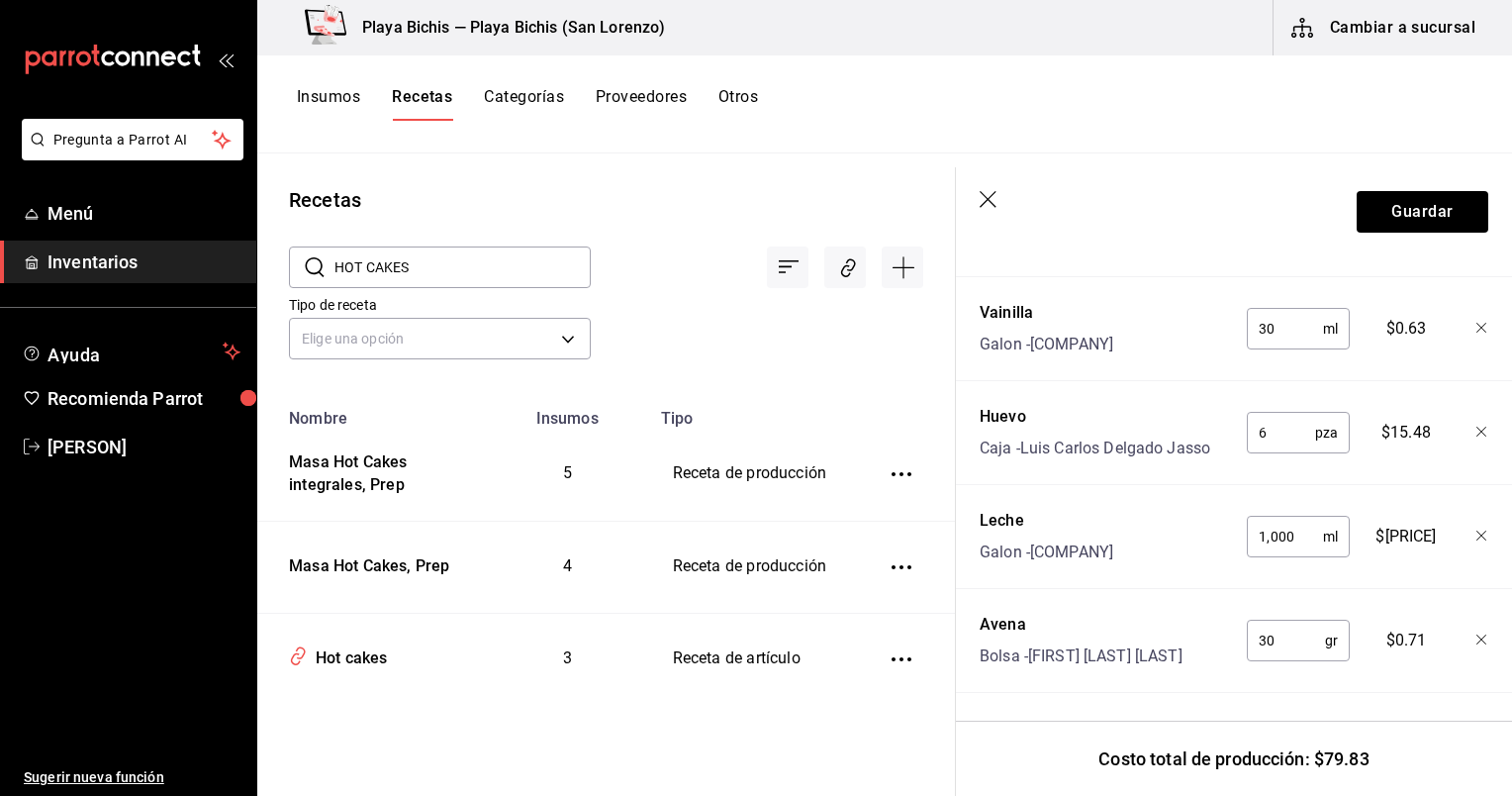 click 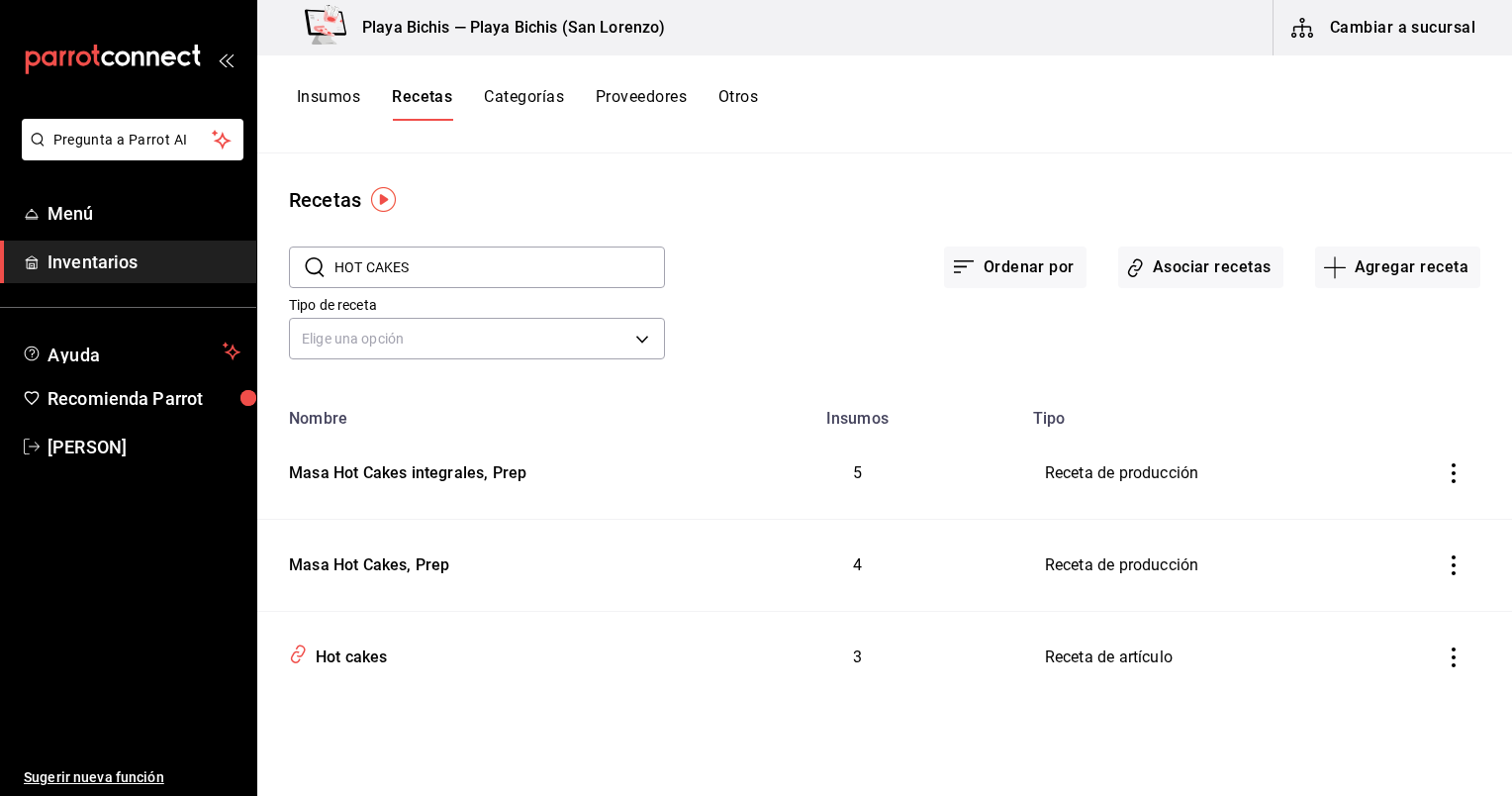 scroll, scrollTop: 0, scrollLeft: 0, axis: both 